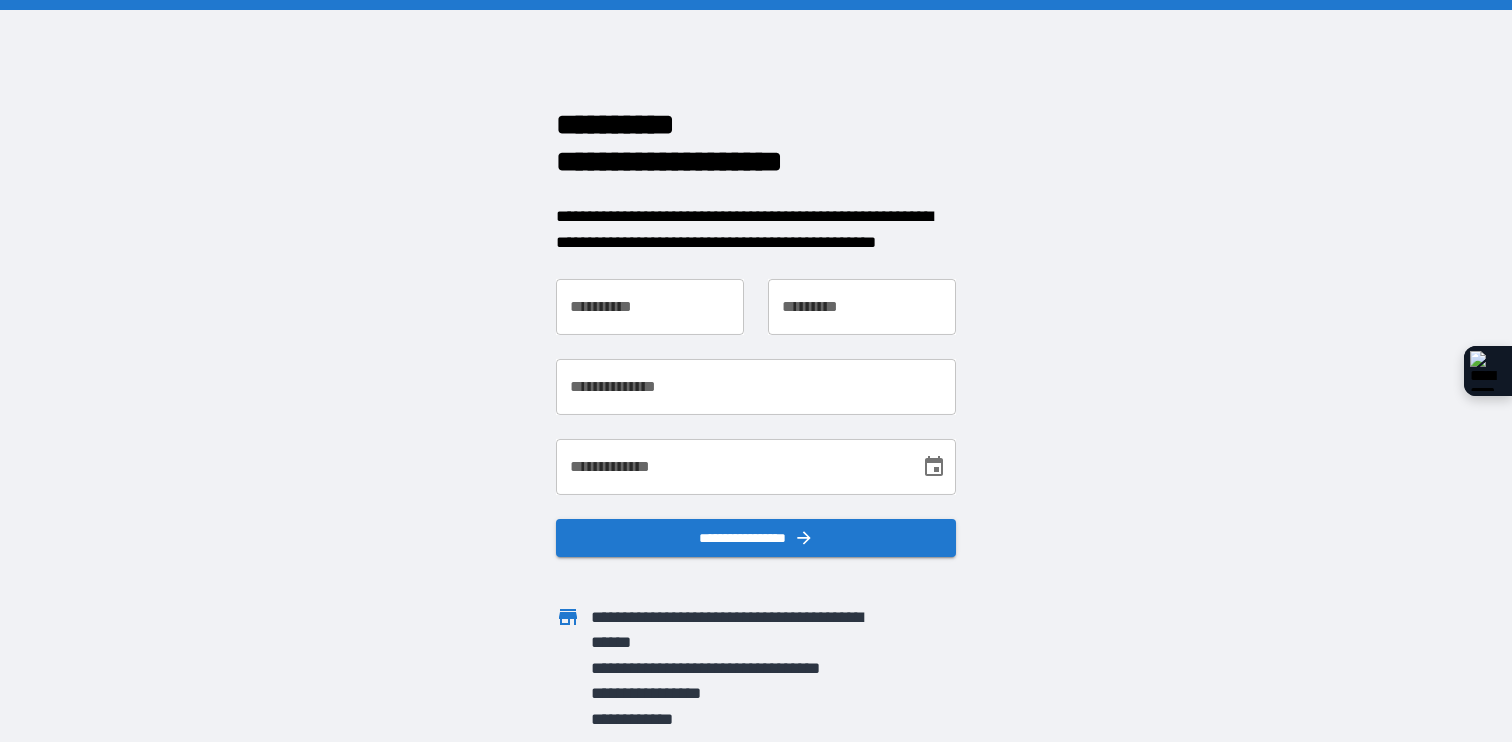 scroll, scrollTop: 0, scrollLeft: 0, axis: both 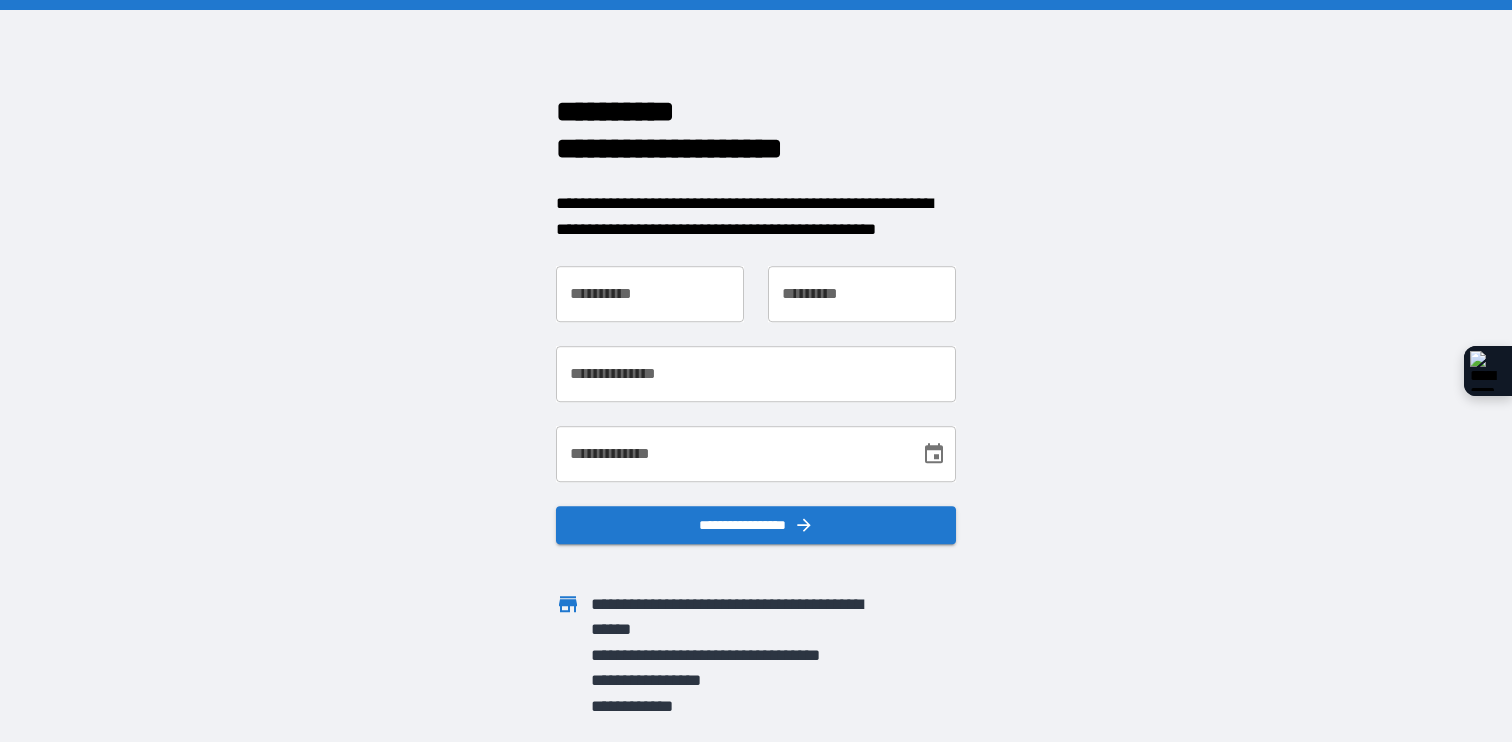 drag, startPoint x: 606, startPoint y: 281, endPoint x: 616, endPoint y: 286, distance: 11.18034 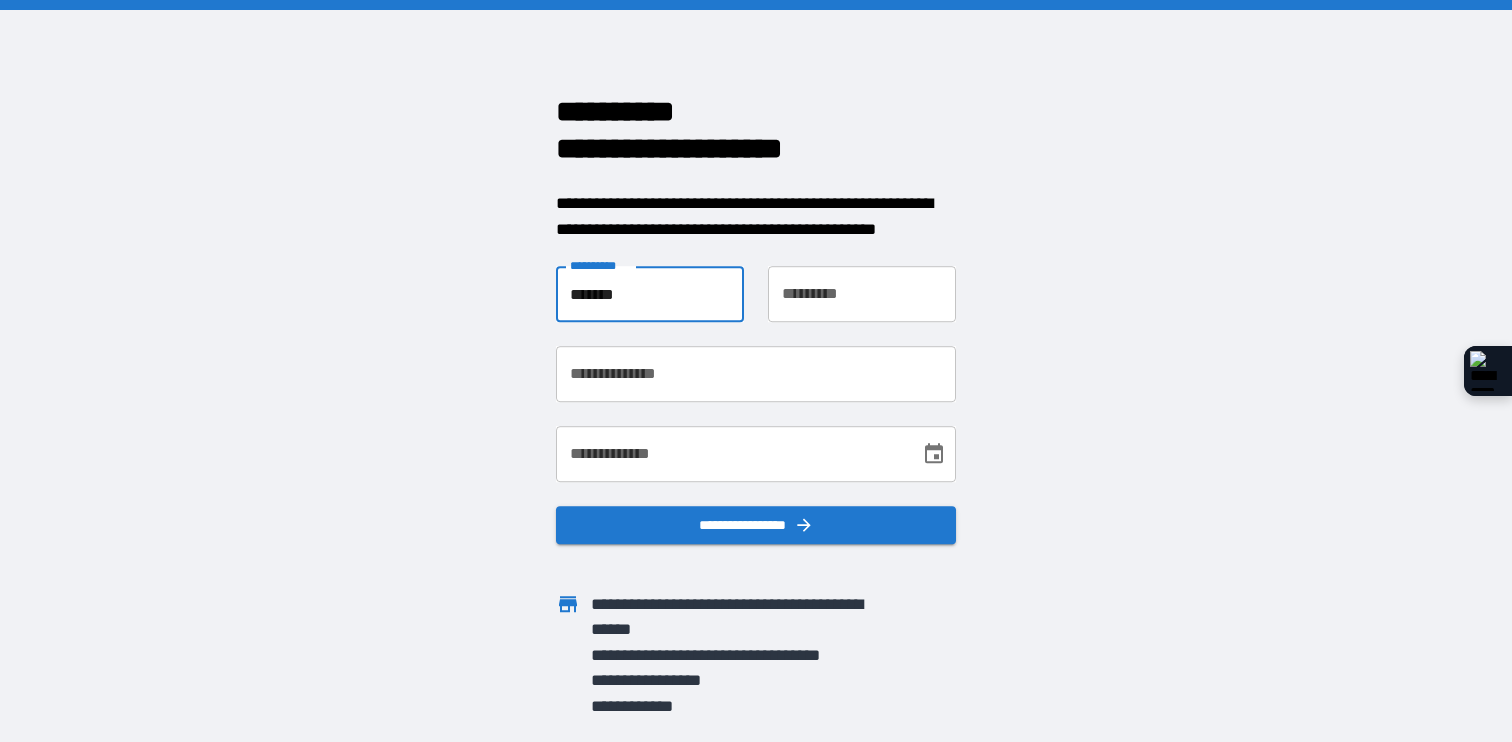type on "*******" 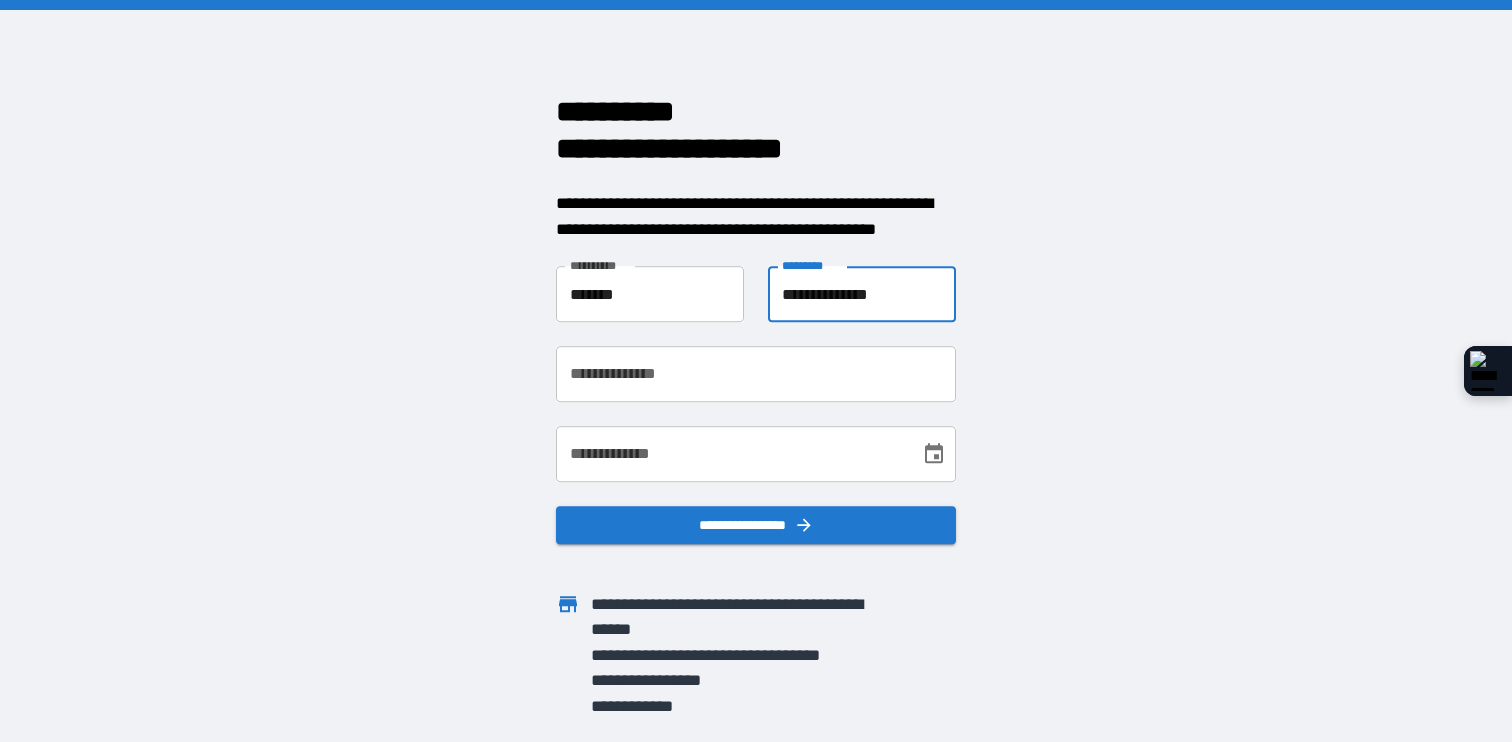 type on "**********" 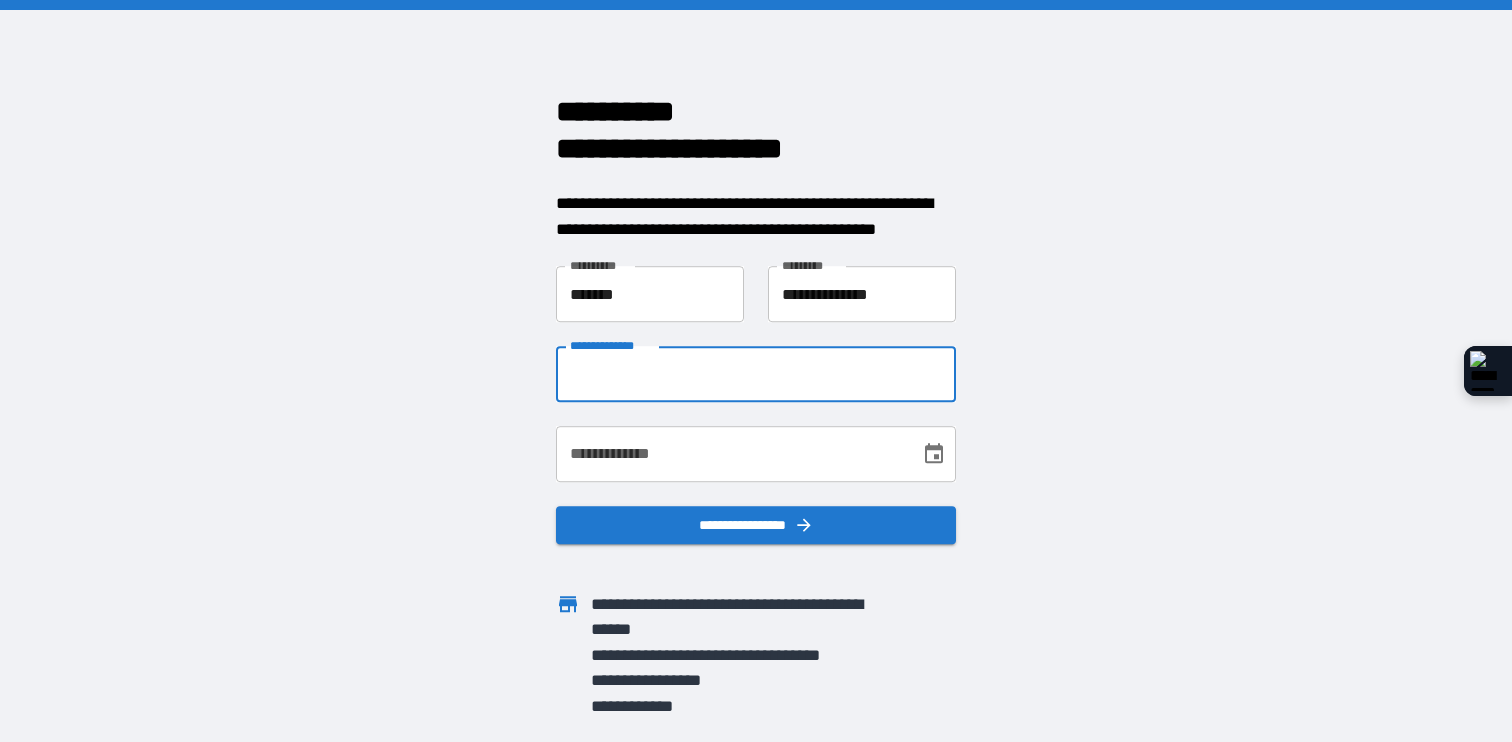 click on "**********" at bounding box center (756, 374) 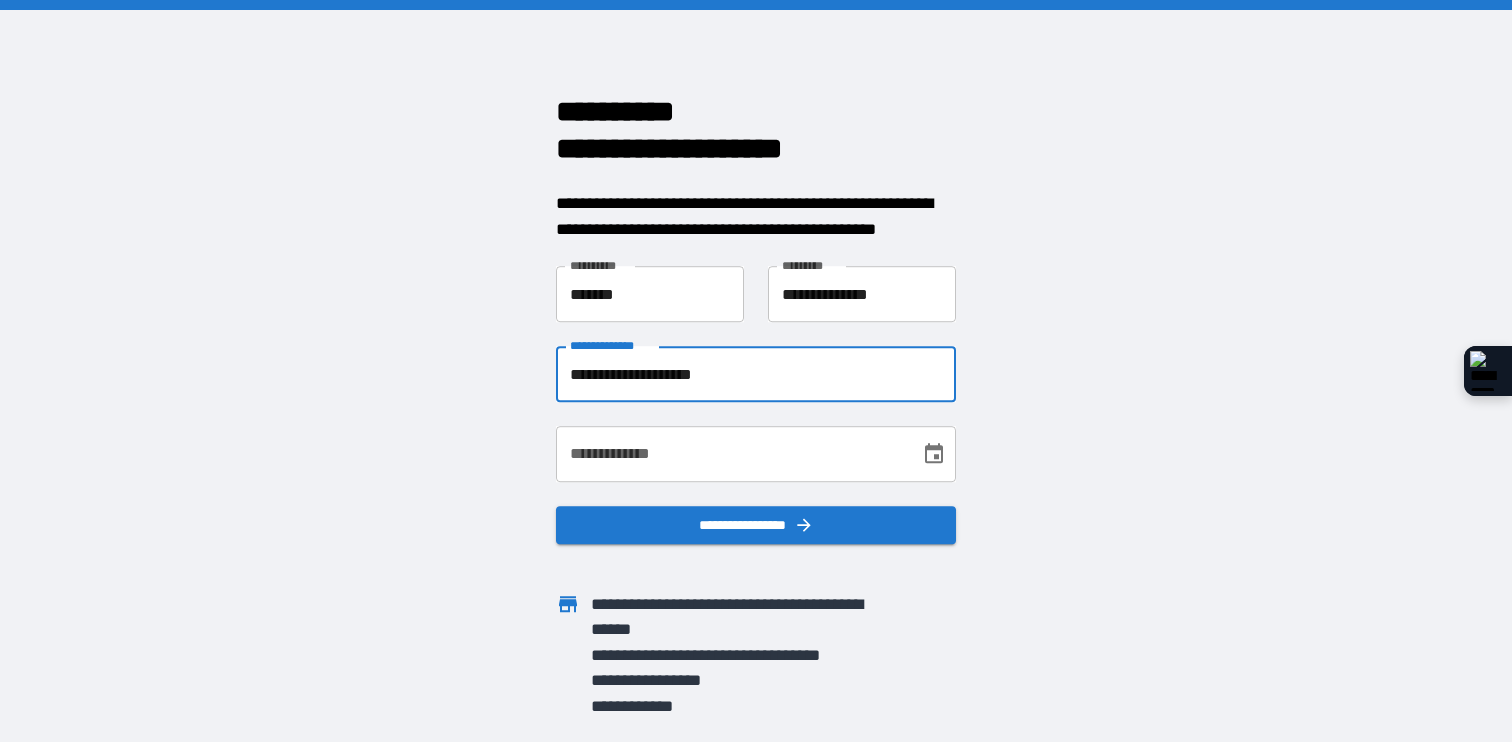 scroll, scrollTop: 3, scrollLeft: 0, axis: vertical 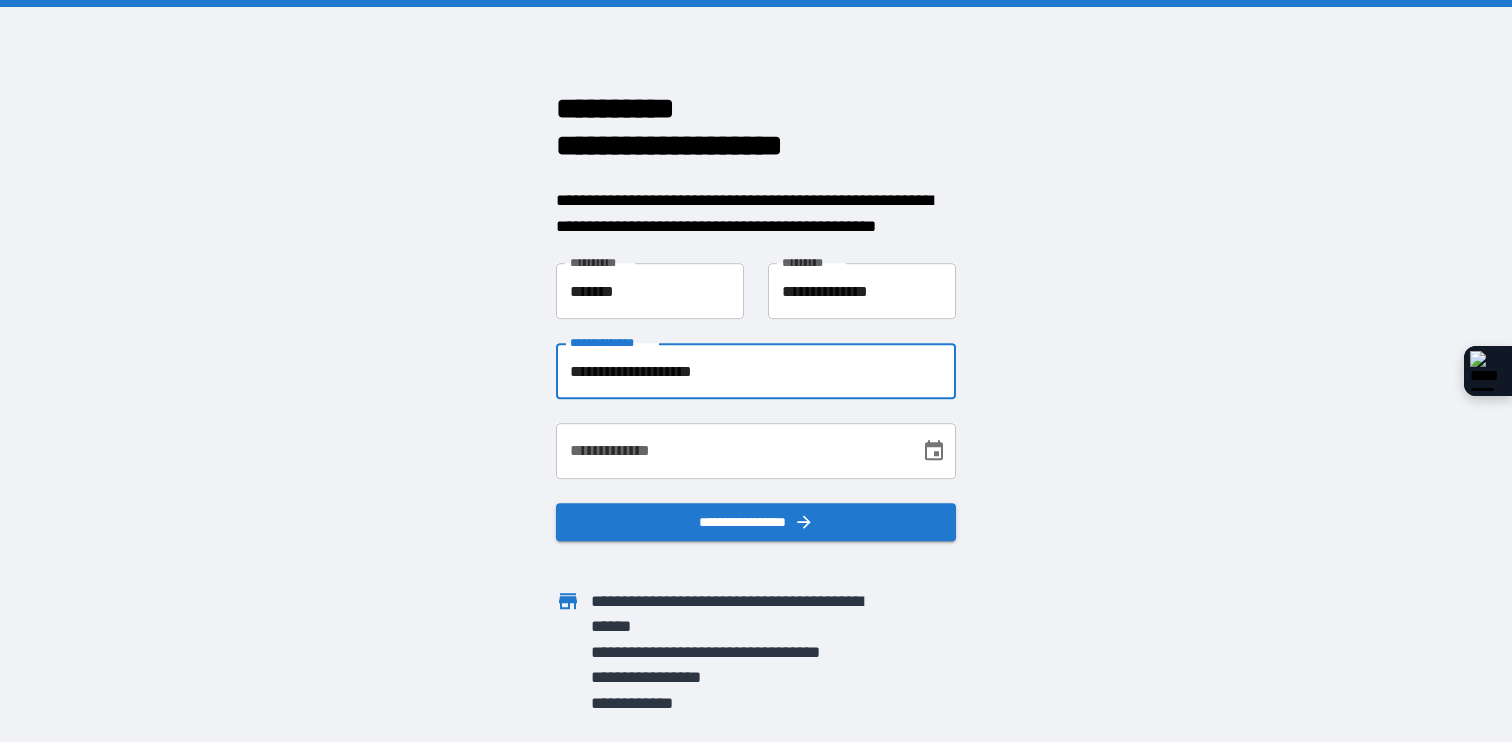 type on "**********" 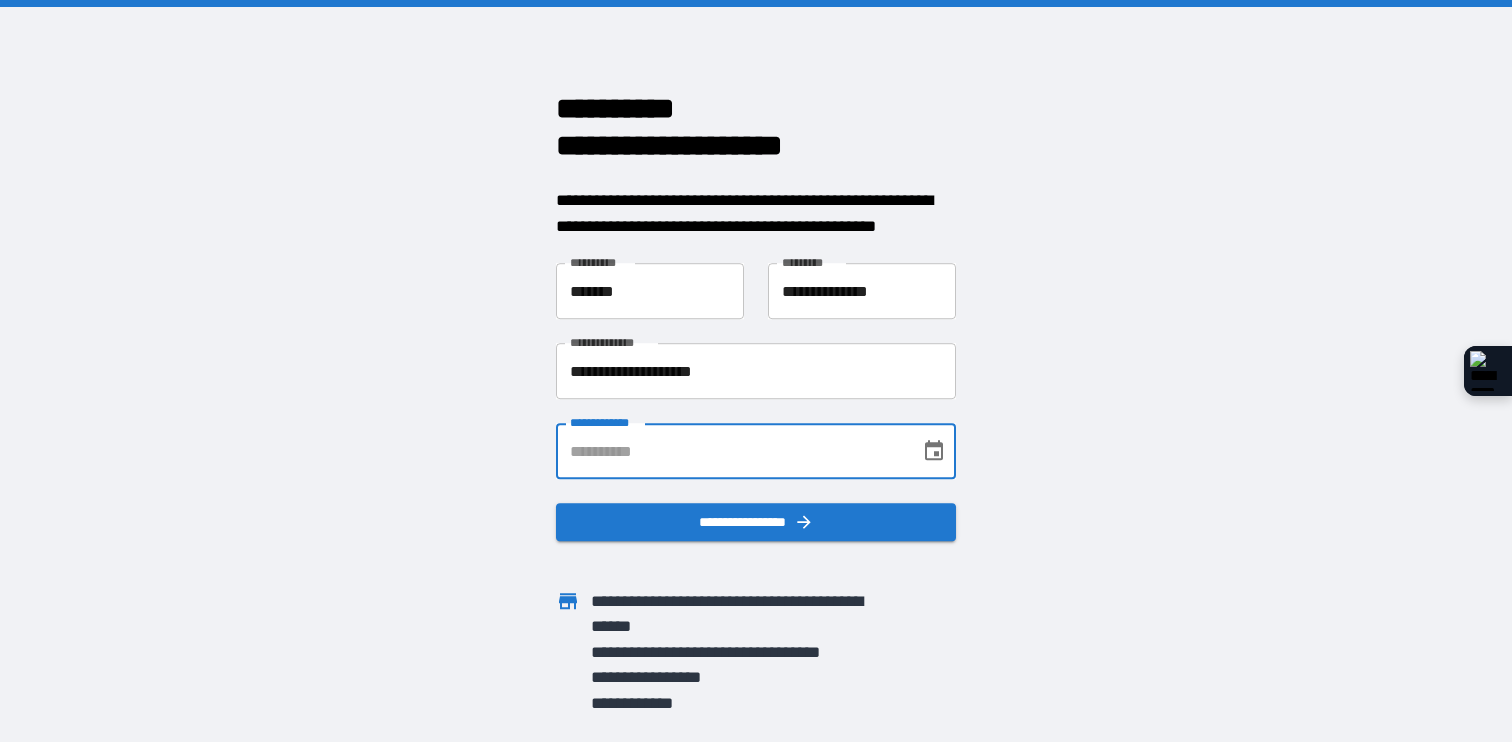 click on "**********" at bounding box center (731, 451) 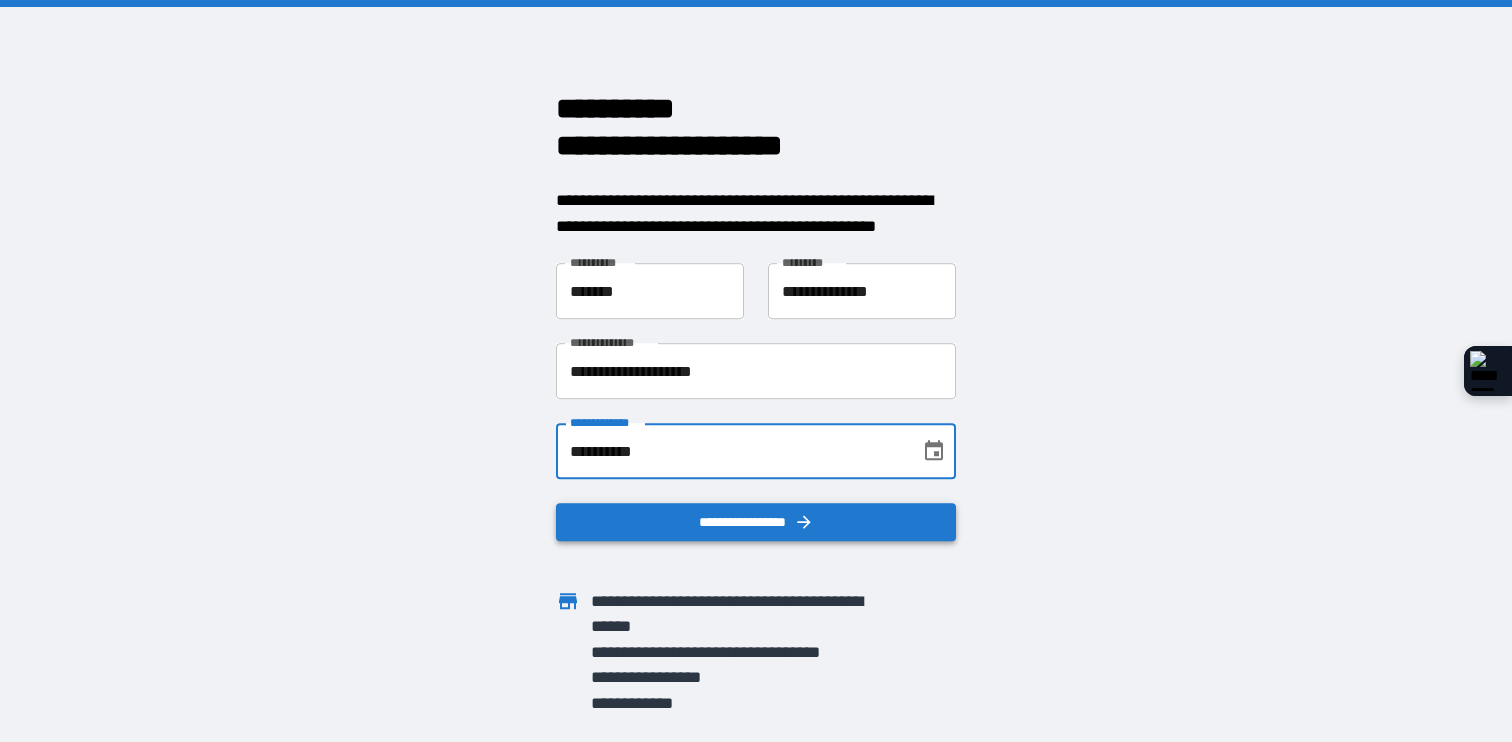 type on "**********" 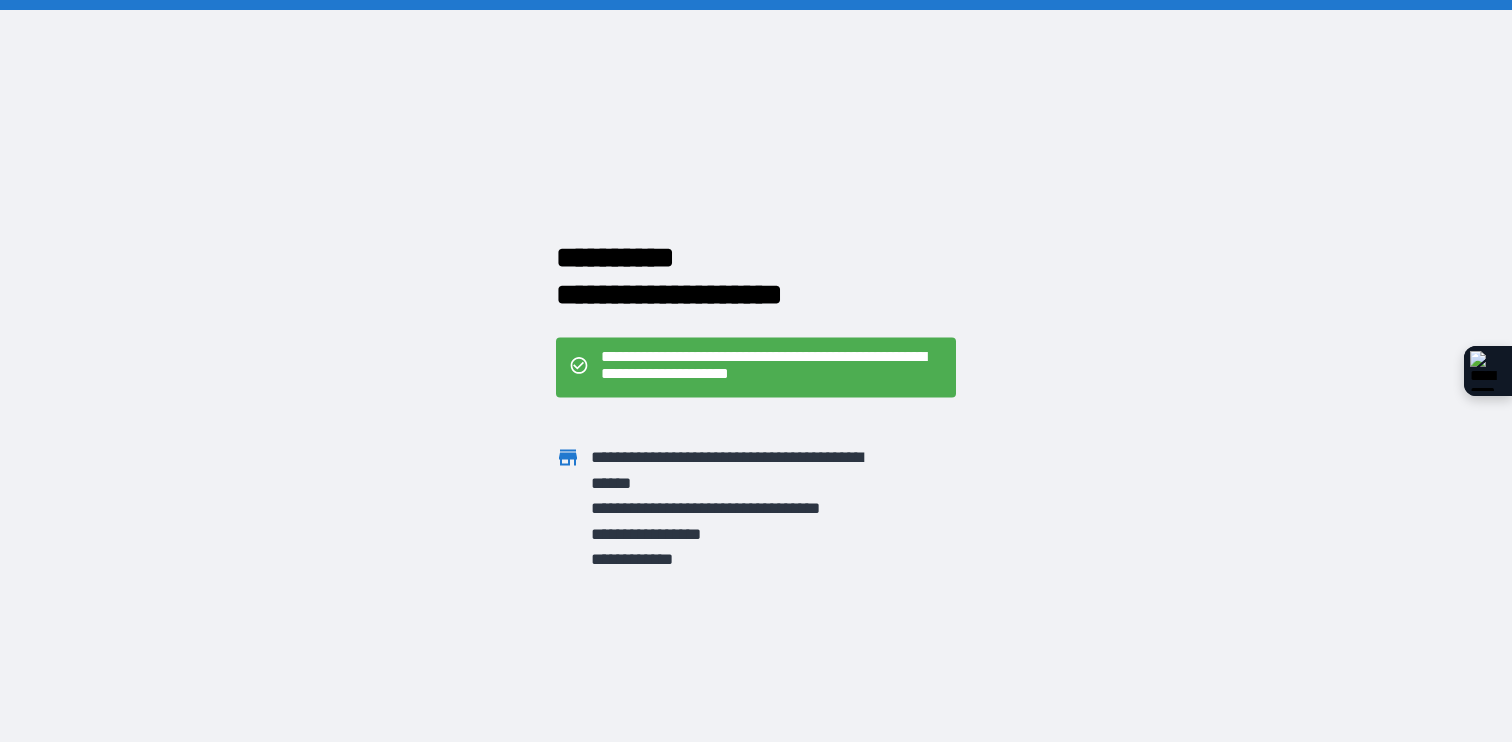 scroll, scrollTop: 0, scrollLeft: 0, axis: both 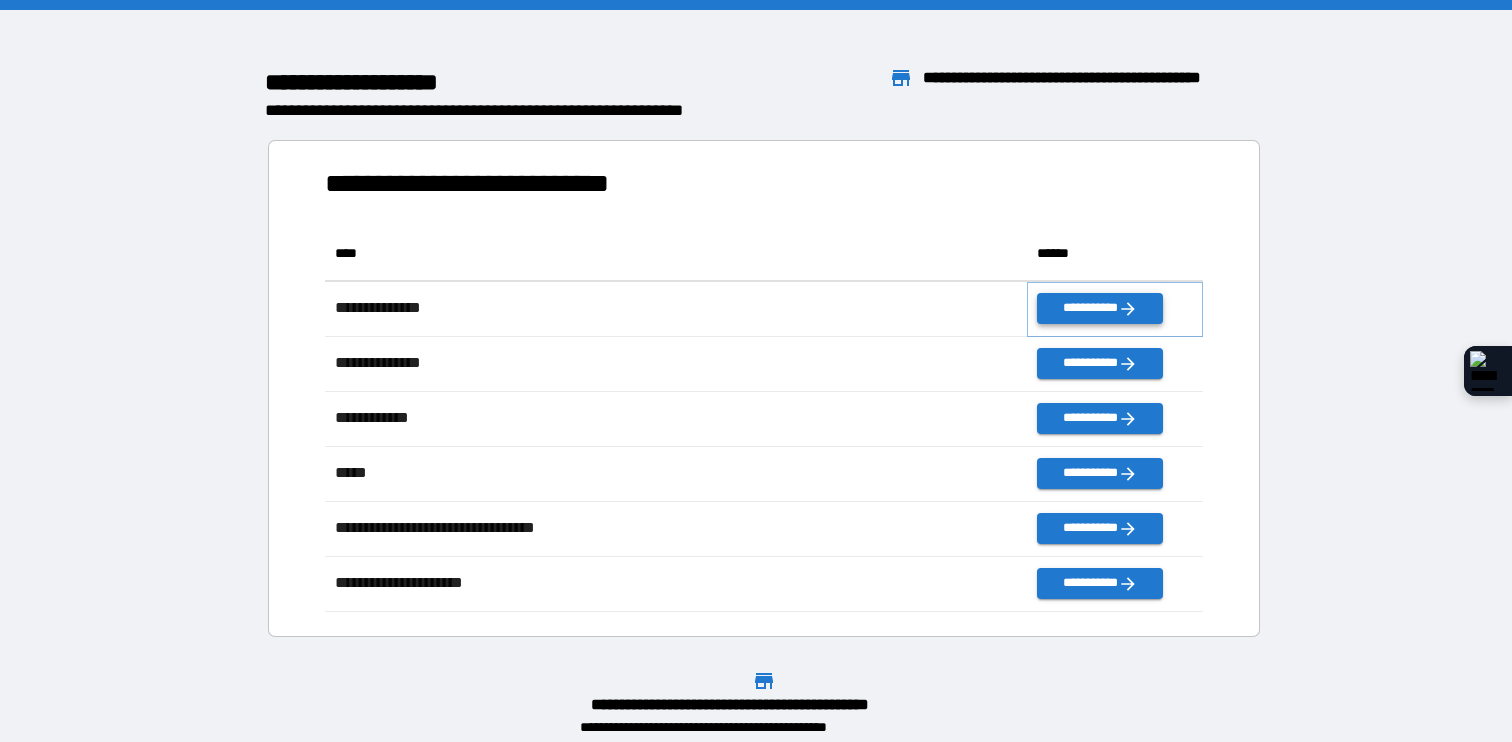 click on "**********" at bounding box center (1099, 308) 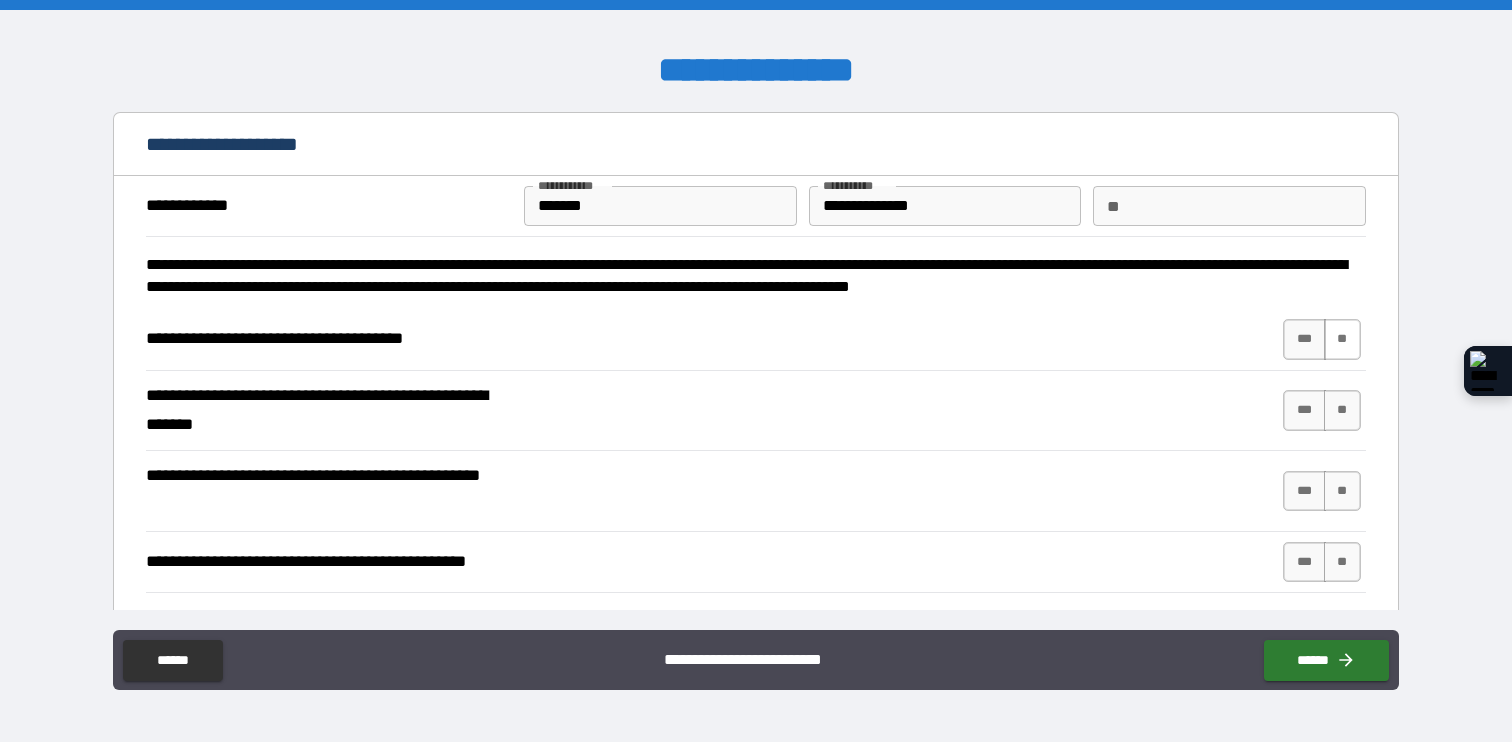 click on "**" at bounding box center (1342, 339) 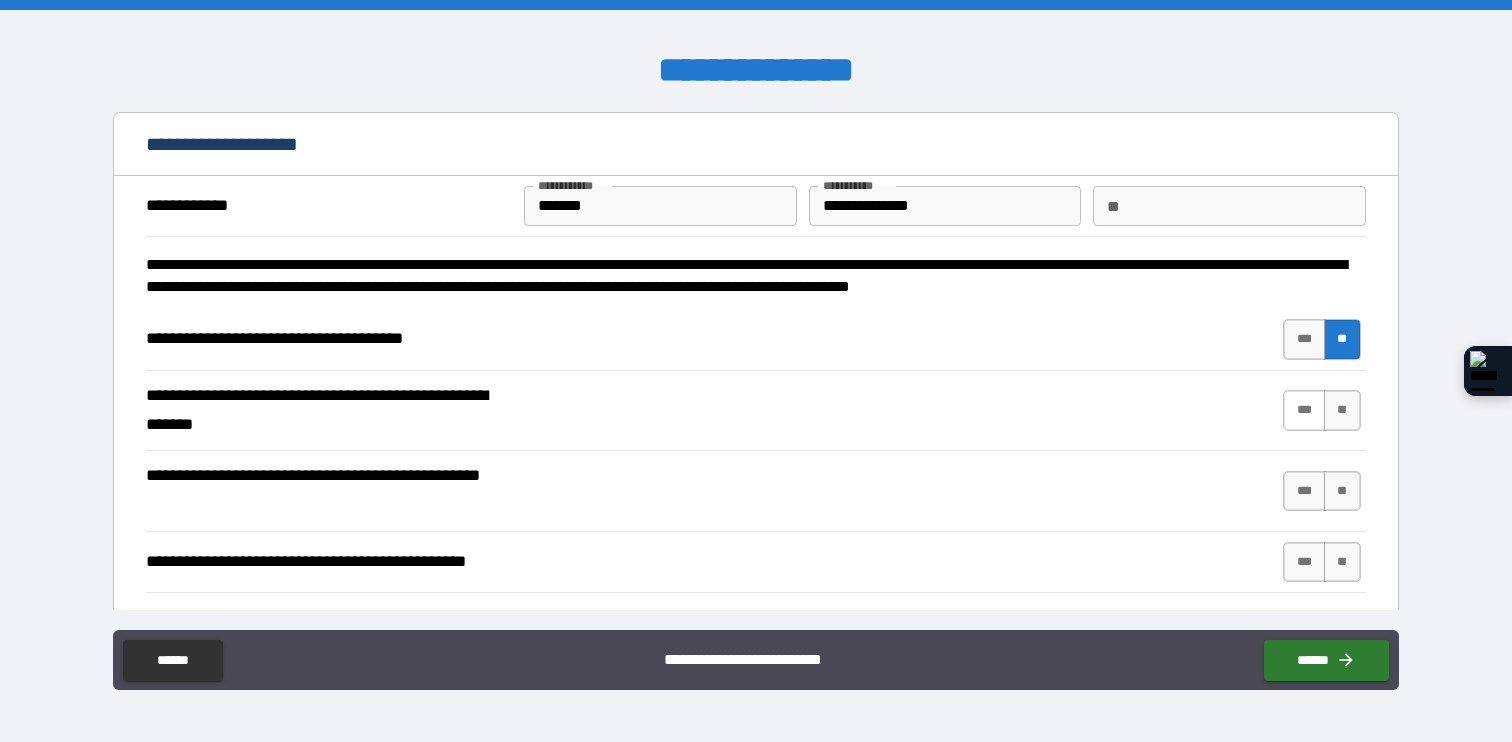 click on "***" at bounding box center (1304, 410) 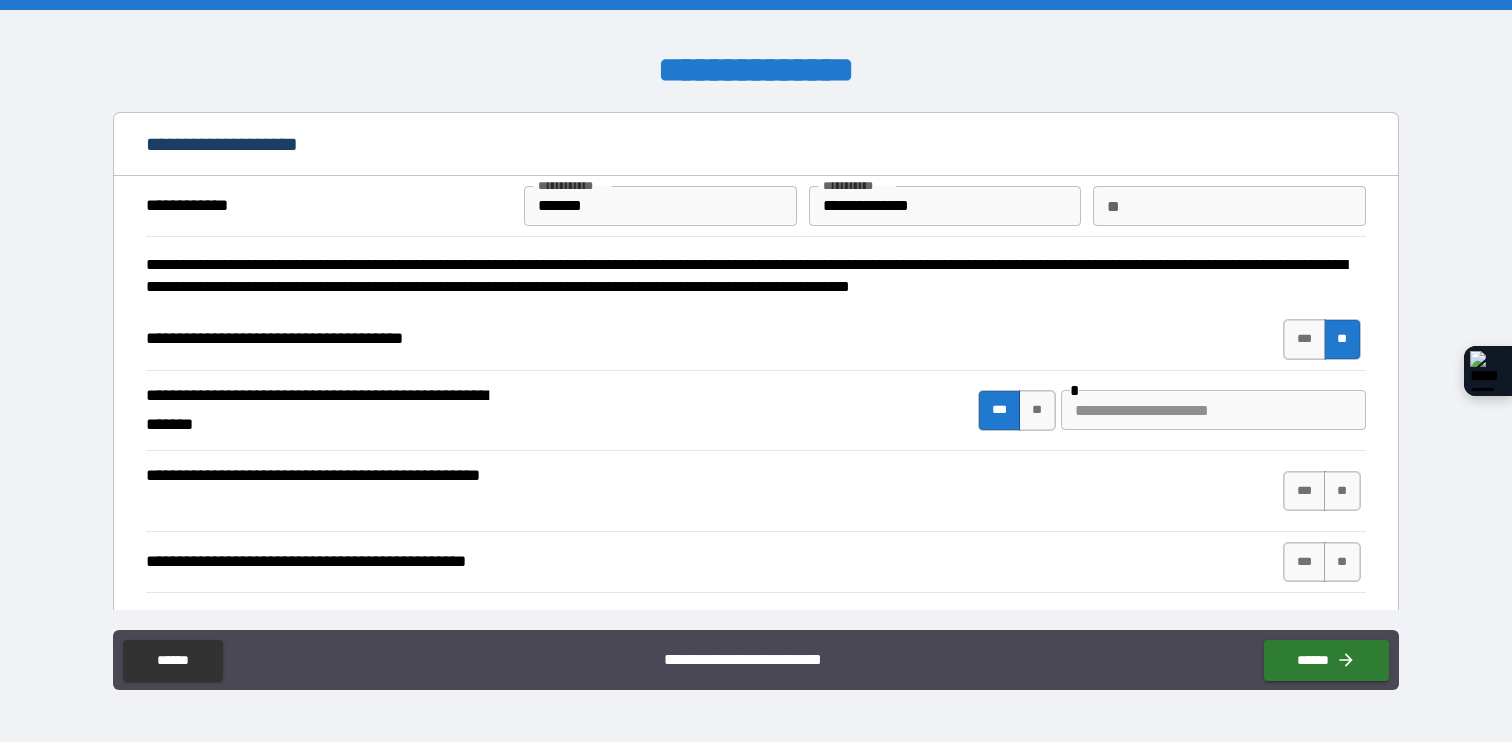 click at bounding box center (1213, 410) 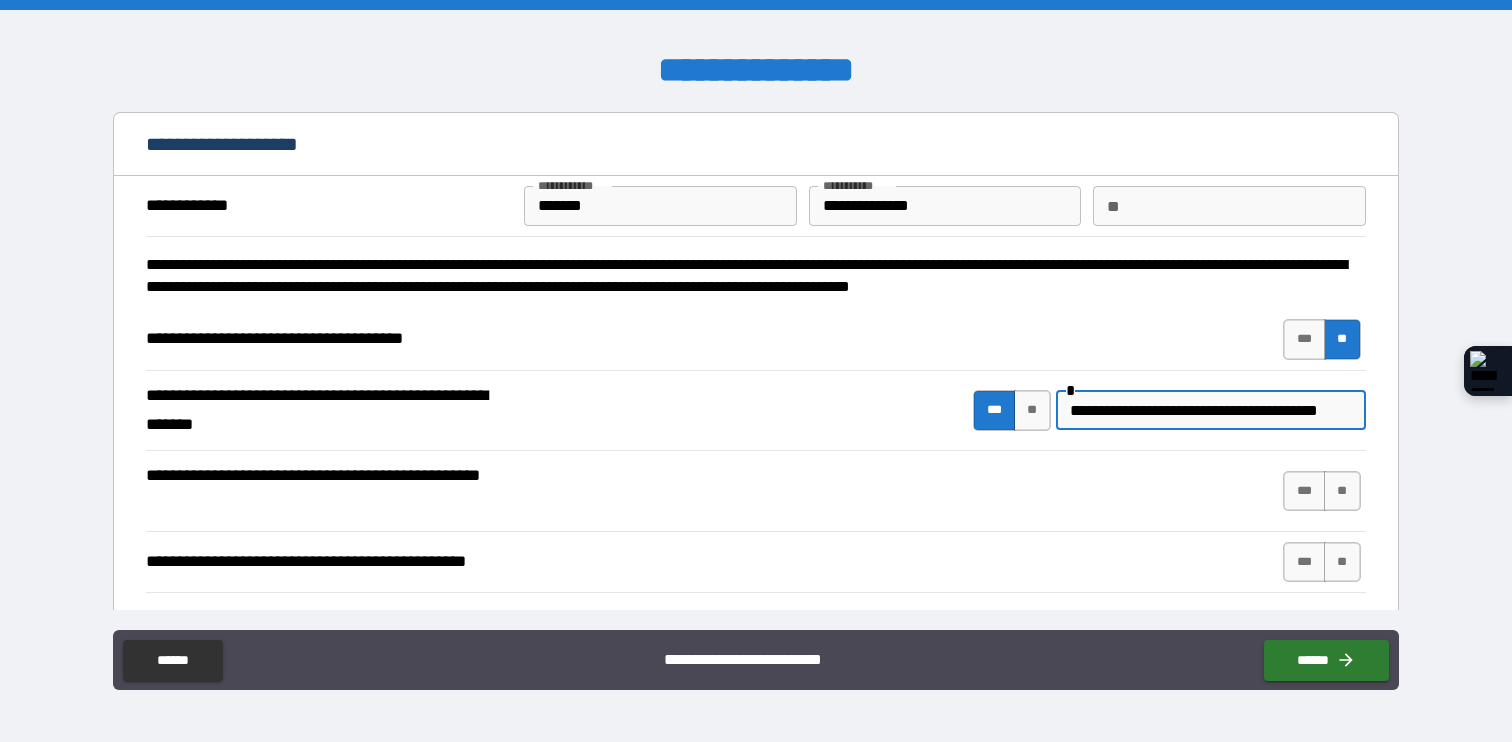 scroll, scrollTop: 0, scrollLeft: 44, axis: horizontal 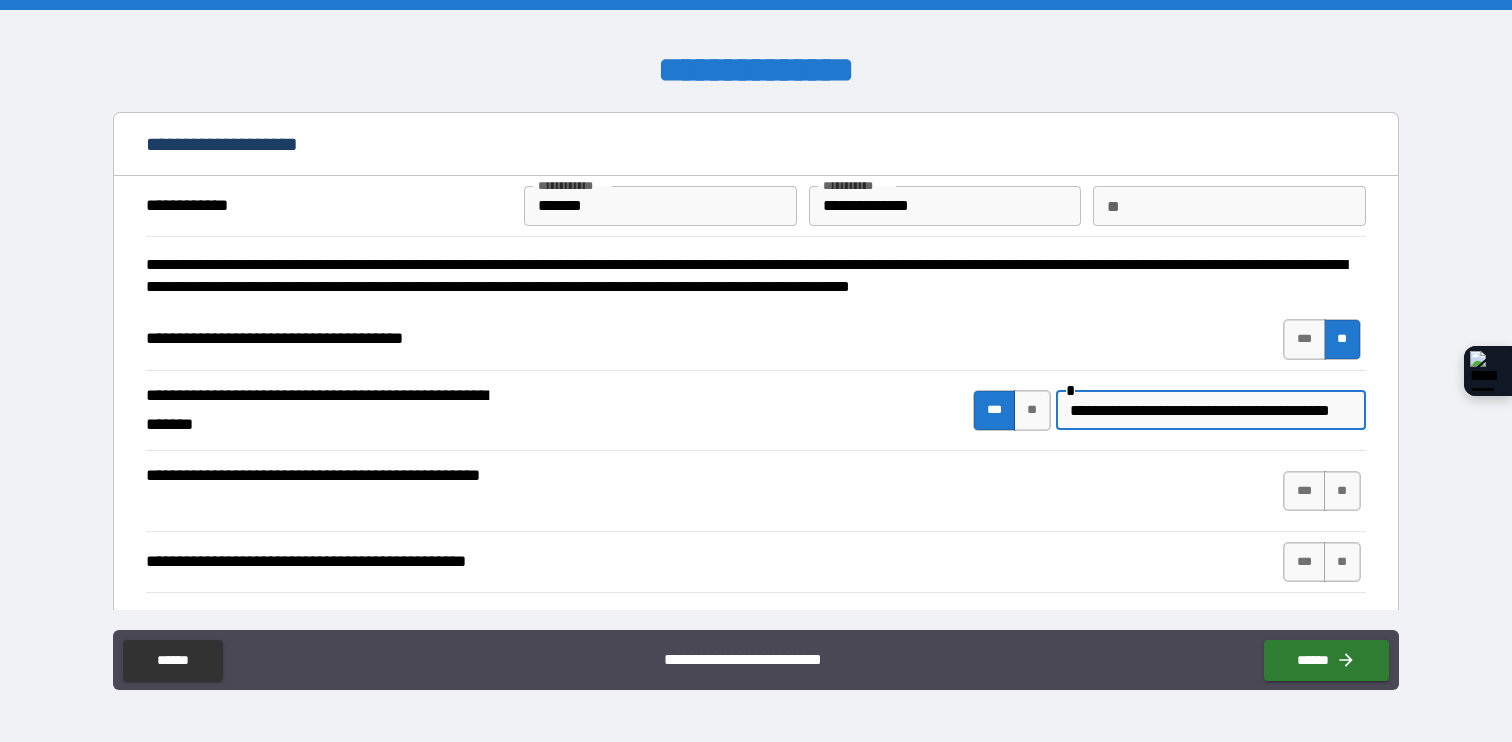 click on "**********" at bounding box center [1208, 410] 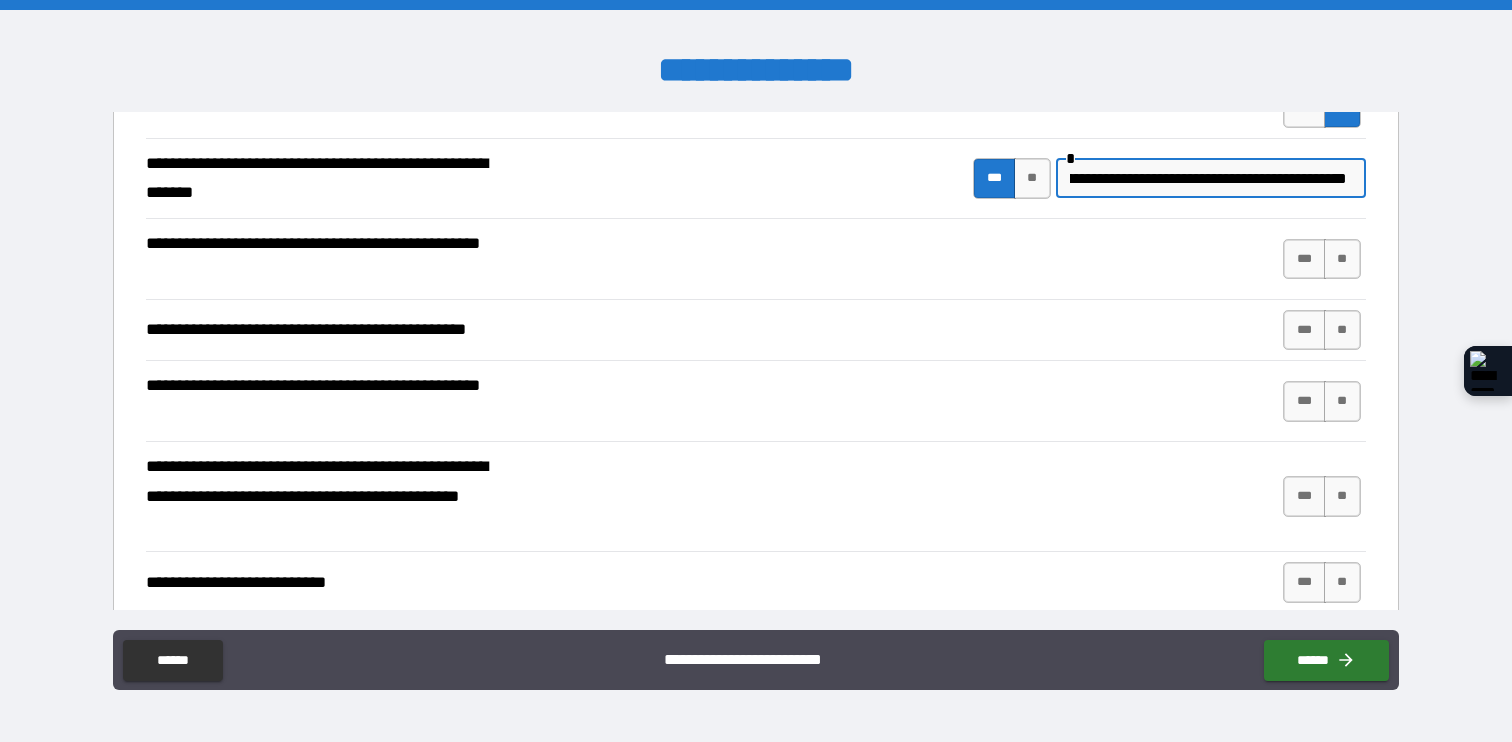 scroll, scrollTop: 235, scrollLeft: 0, axis: vertical 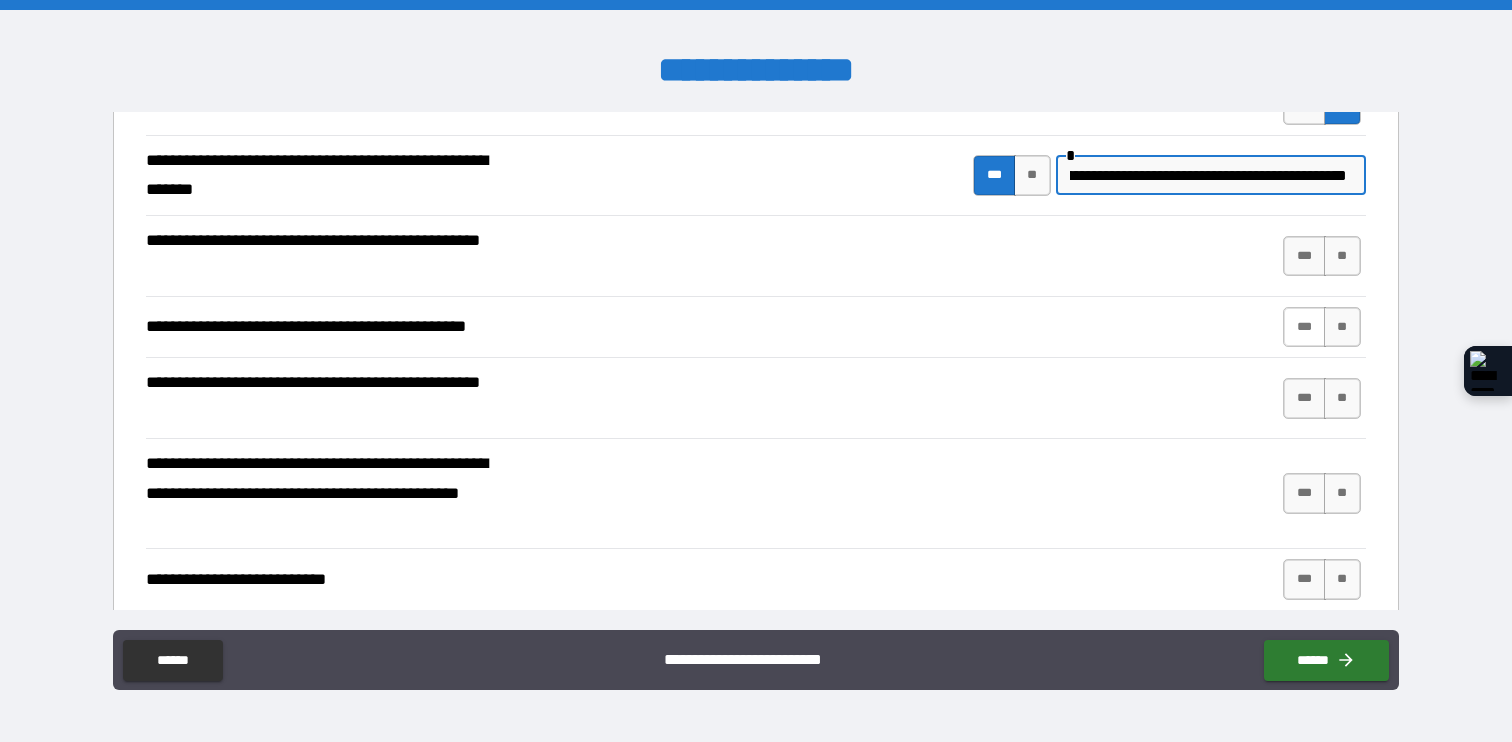 type on "**********" 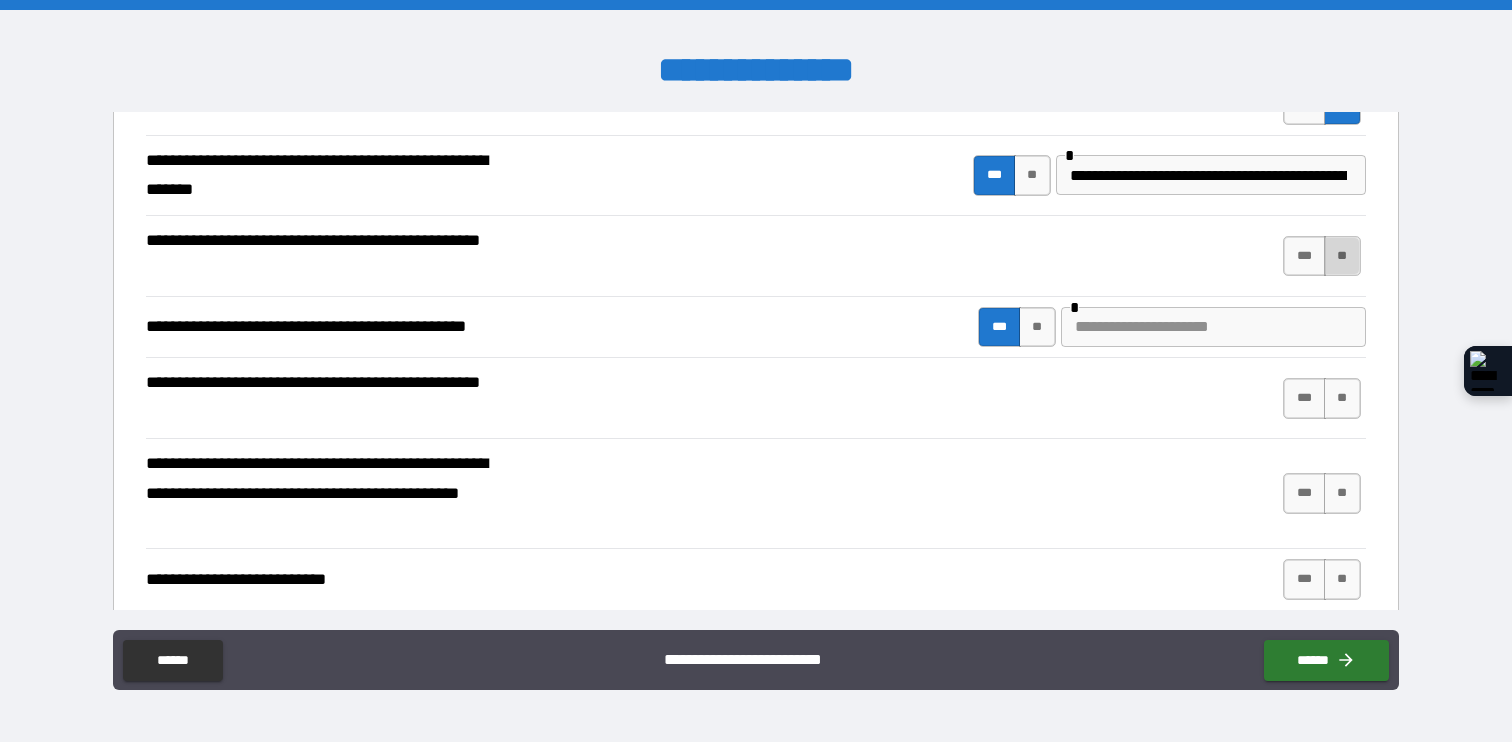 click on "**" at bounding box center [1342, 256] 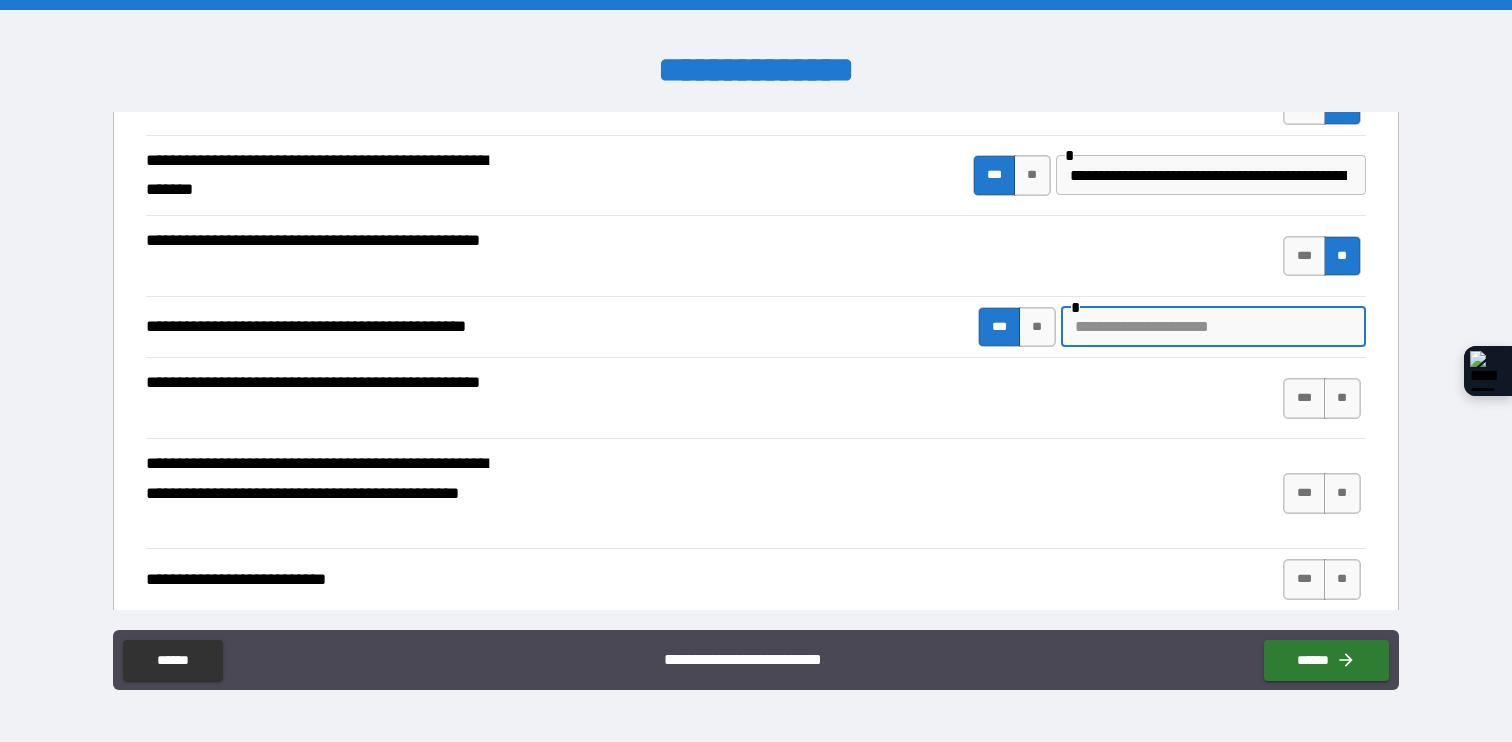 click at bounding box center [1213, 327] 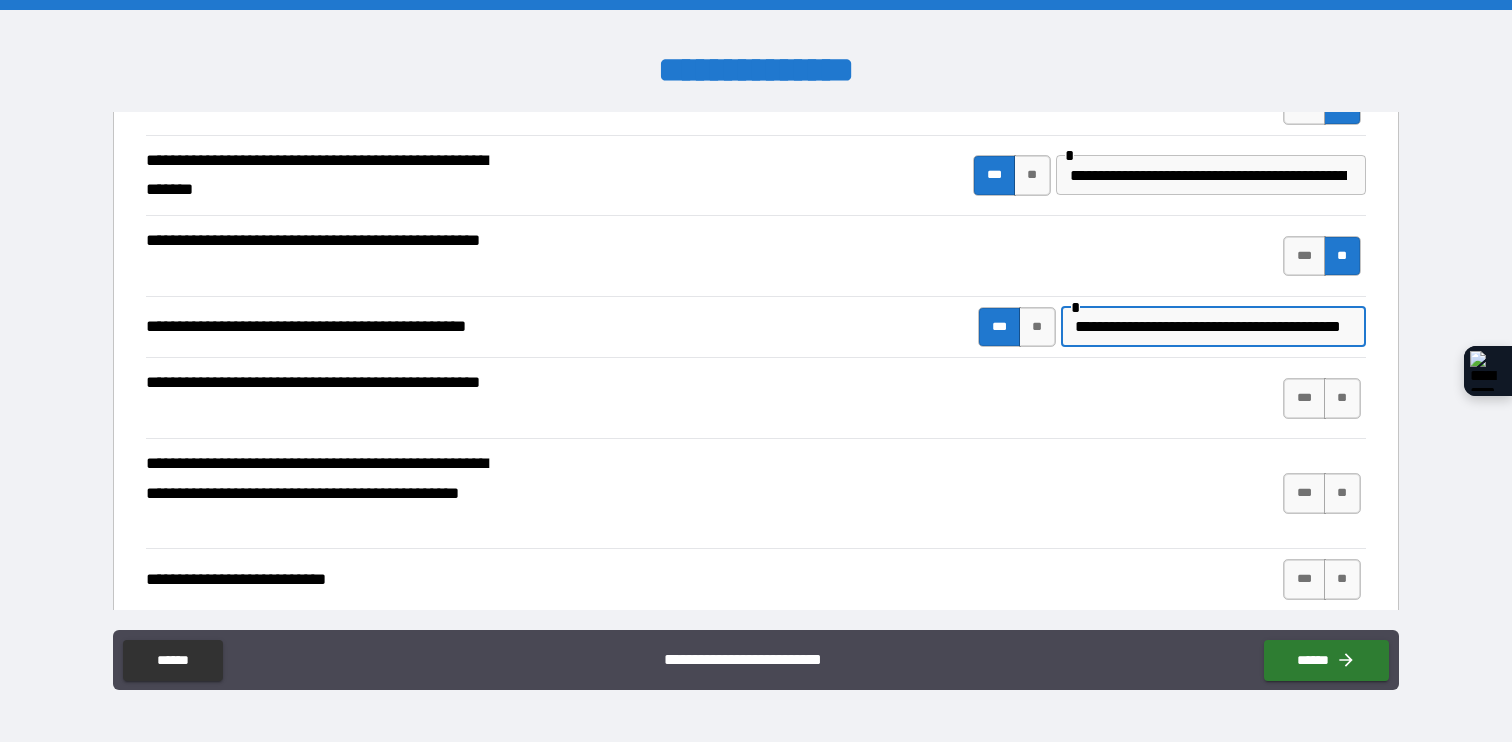 scroll, scrollTop: 0, scrollLeft: 14, axis: horizontal 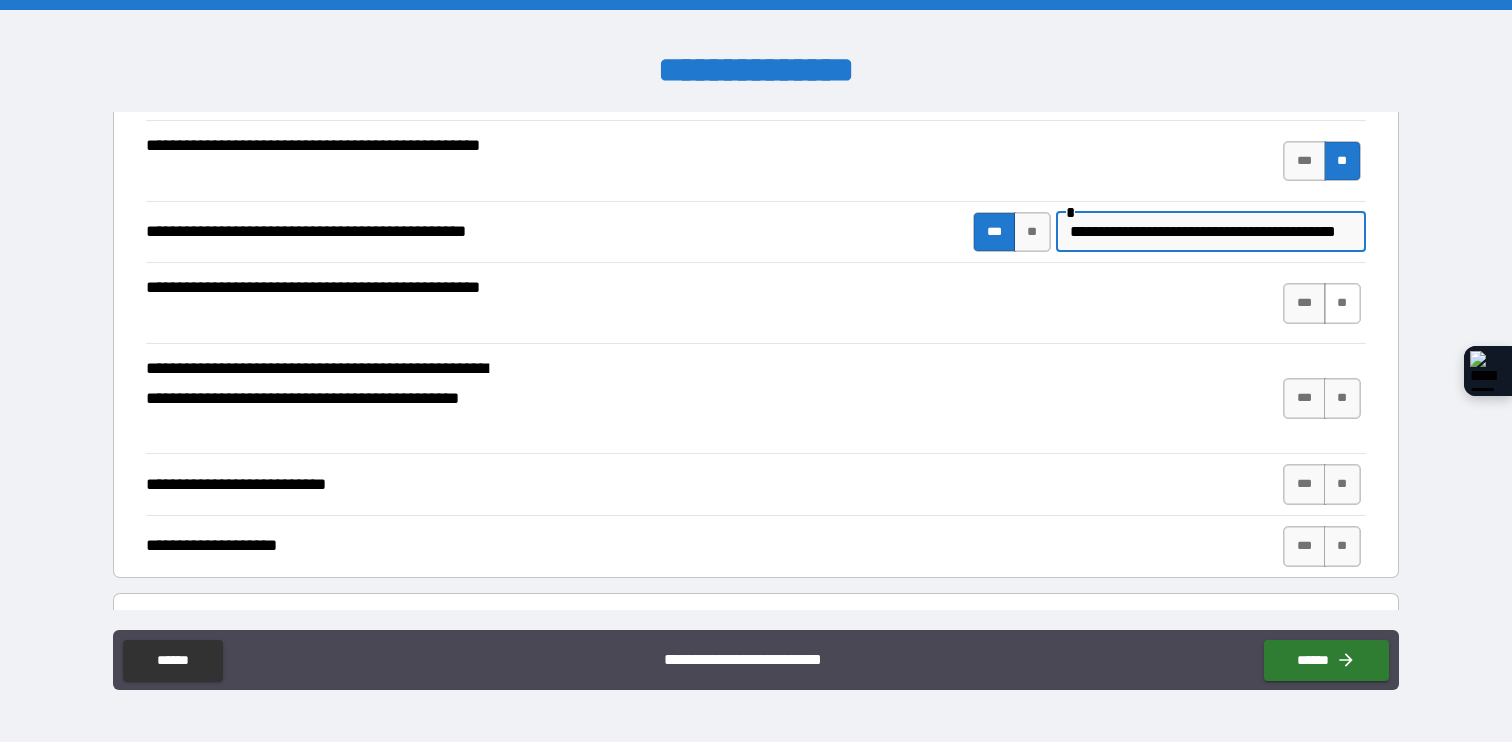 type on "**********" 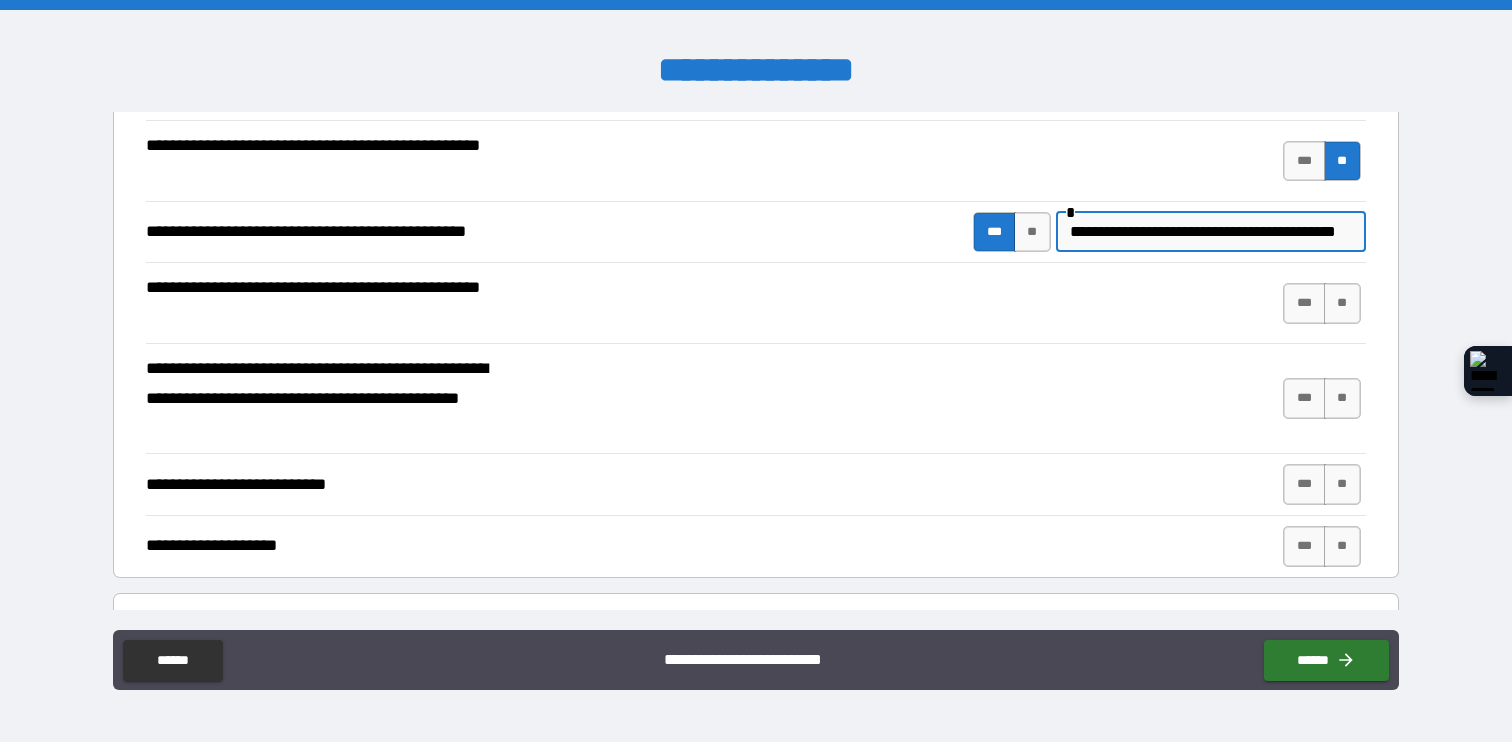scroll, scrollTop: 0, scrollLeft: 0, axis: both 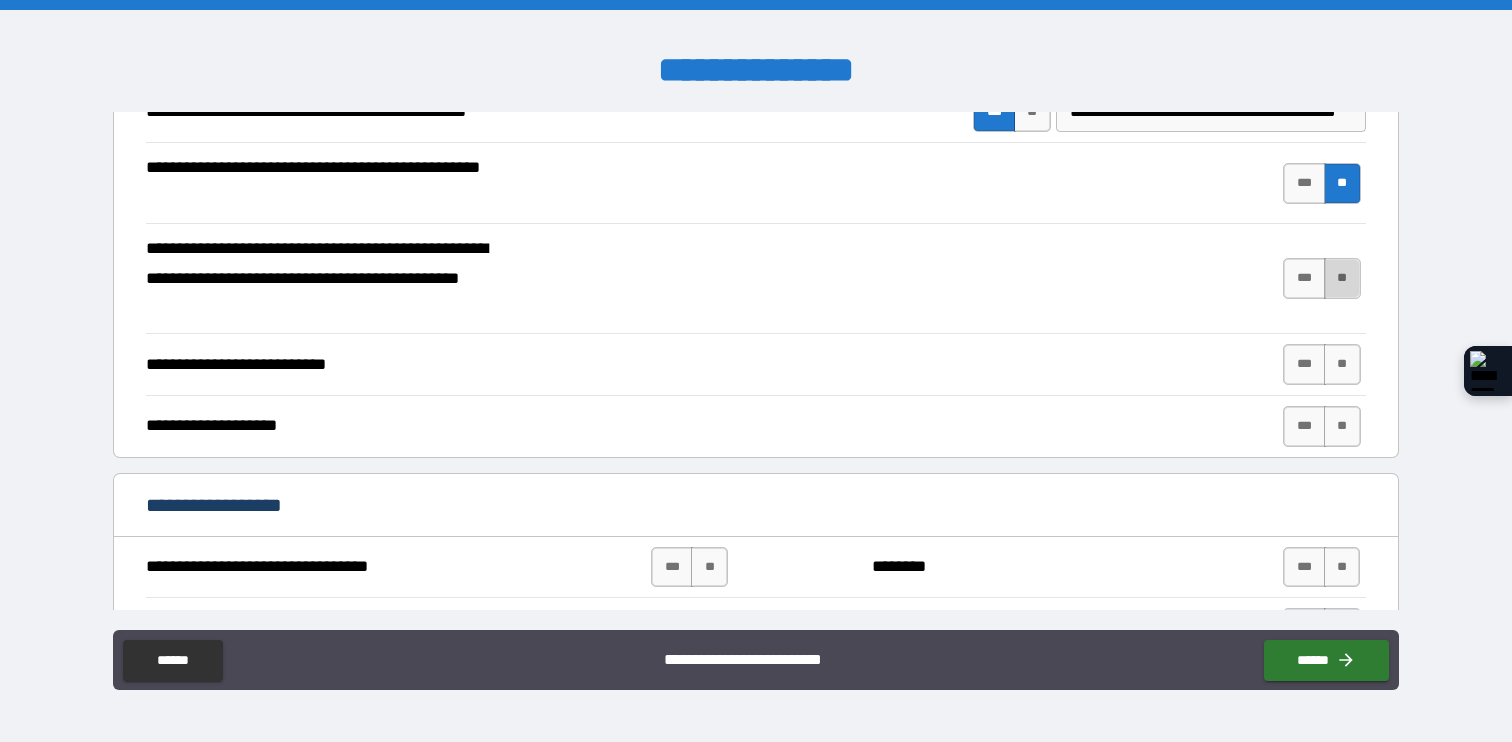 click on "**" at bounding box center (1342, 278) 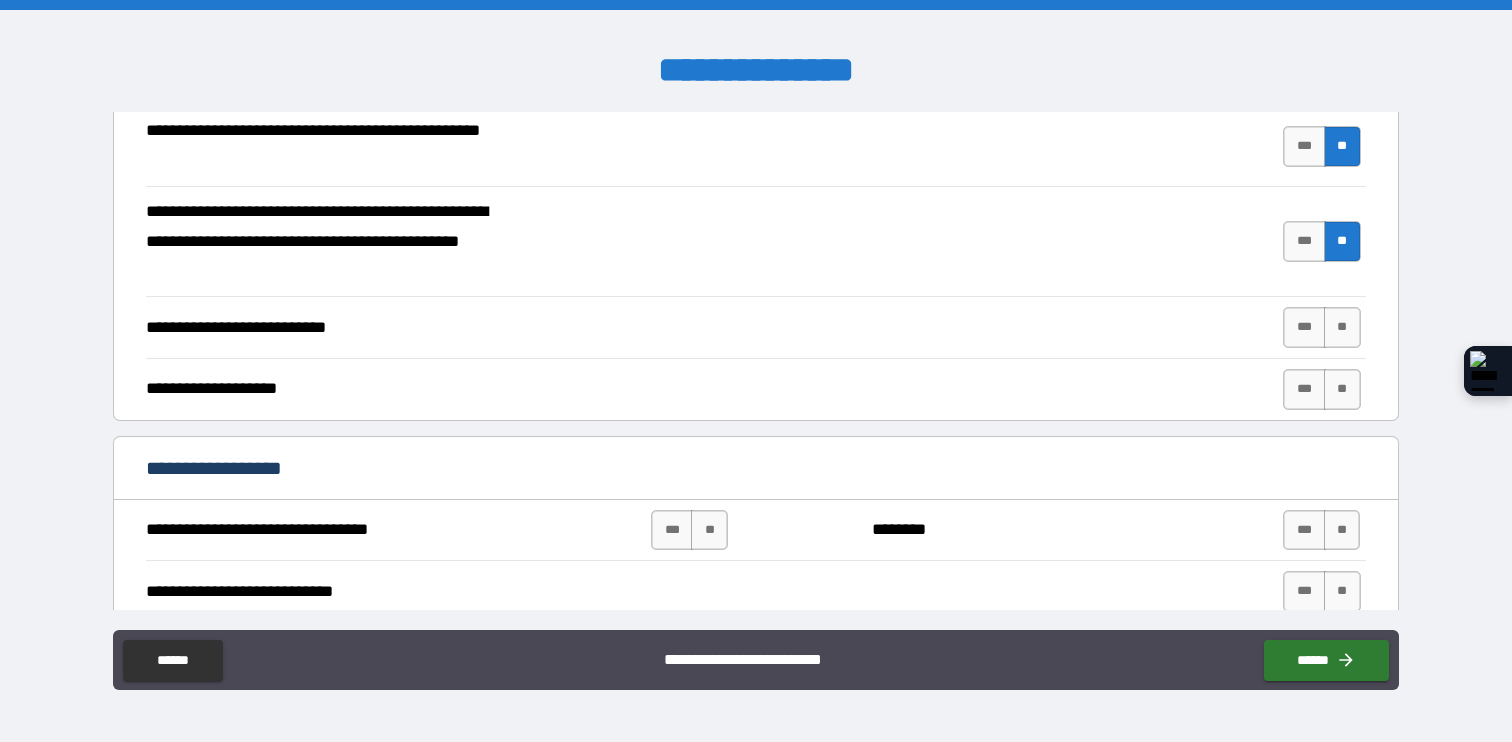 scroll, scrollTop: 491, scrollLeft: 0, axis: vertical 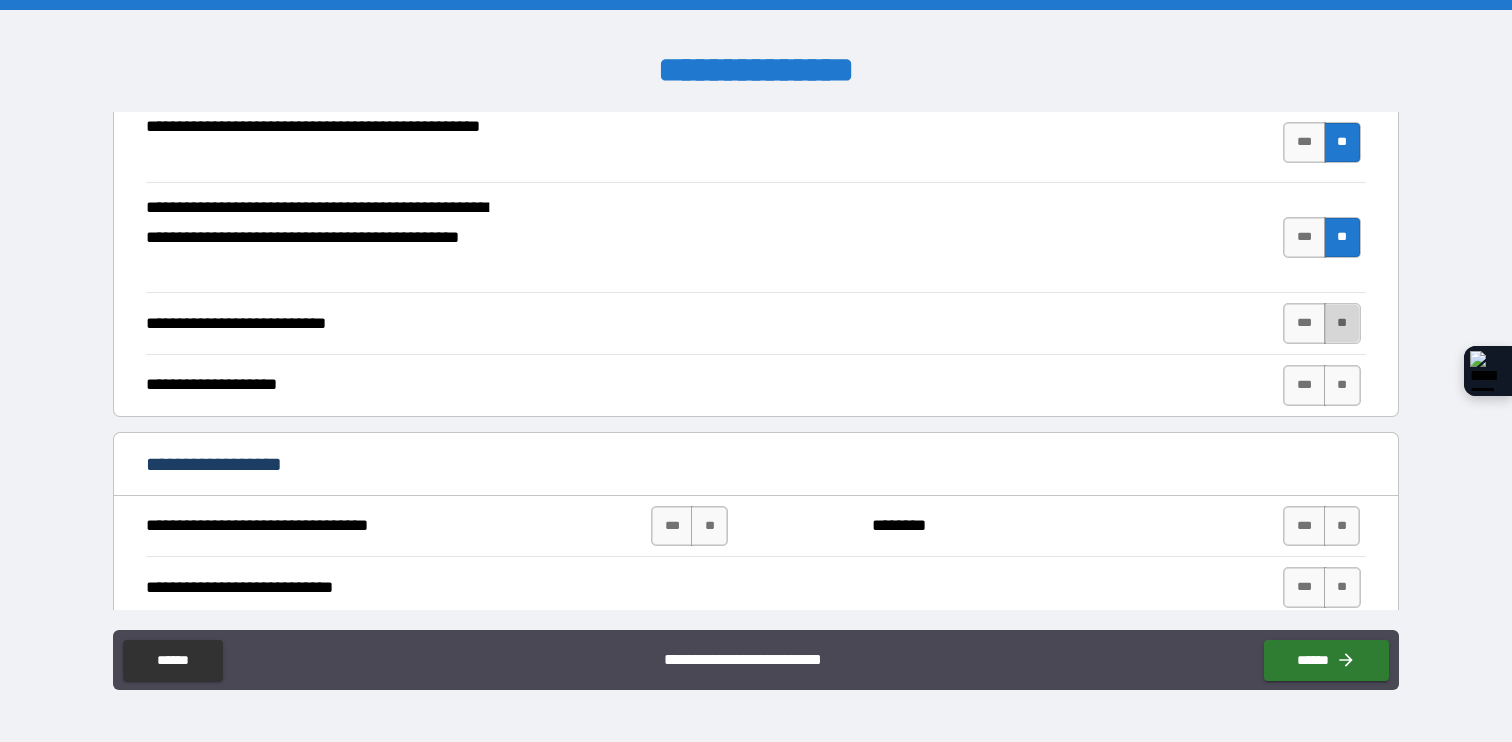 click on "**" at bounding box center [1342, 323] 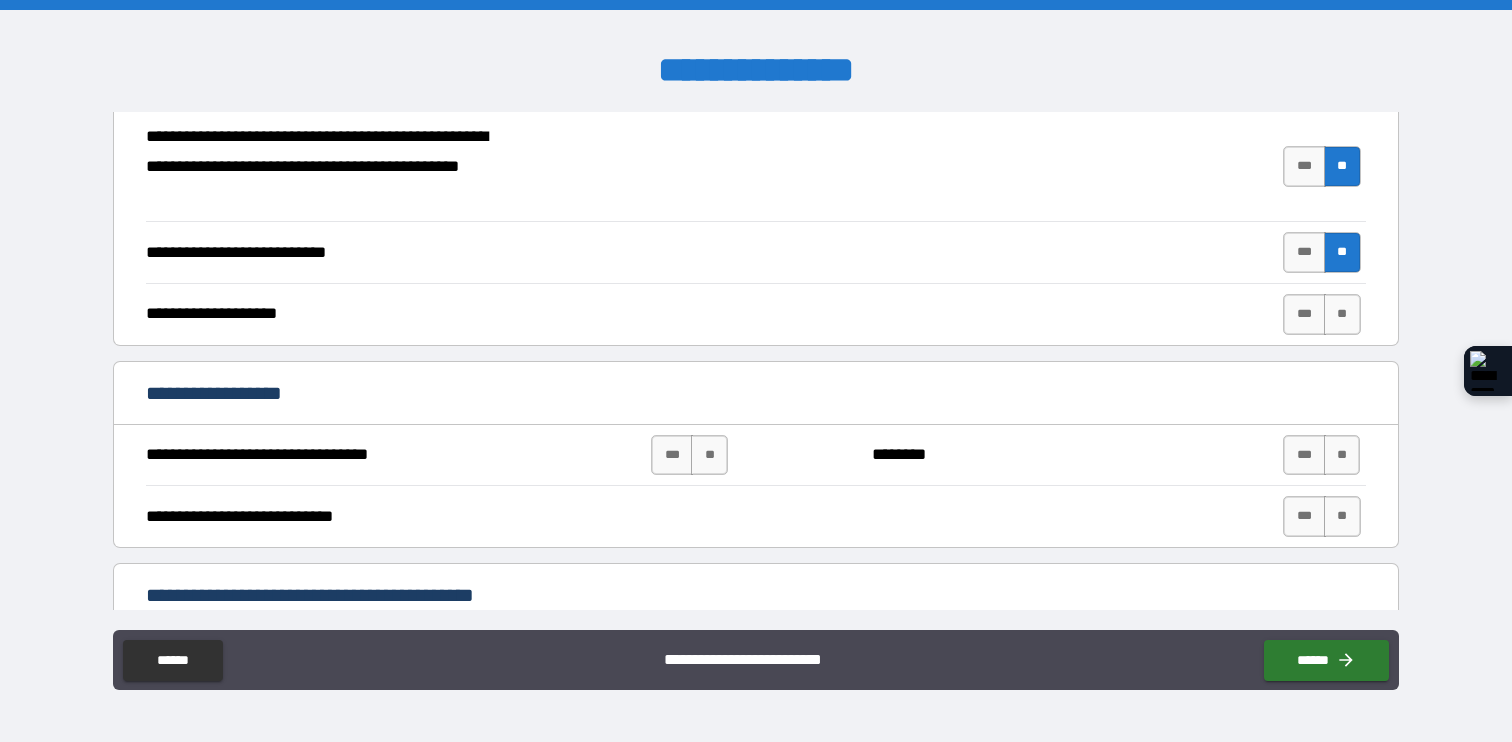 scroll, scrollTop: 619, scrollLeft: 0, axis: vertical 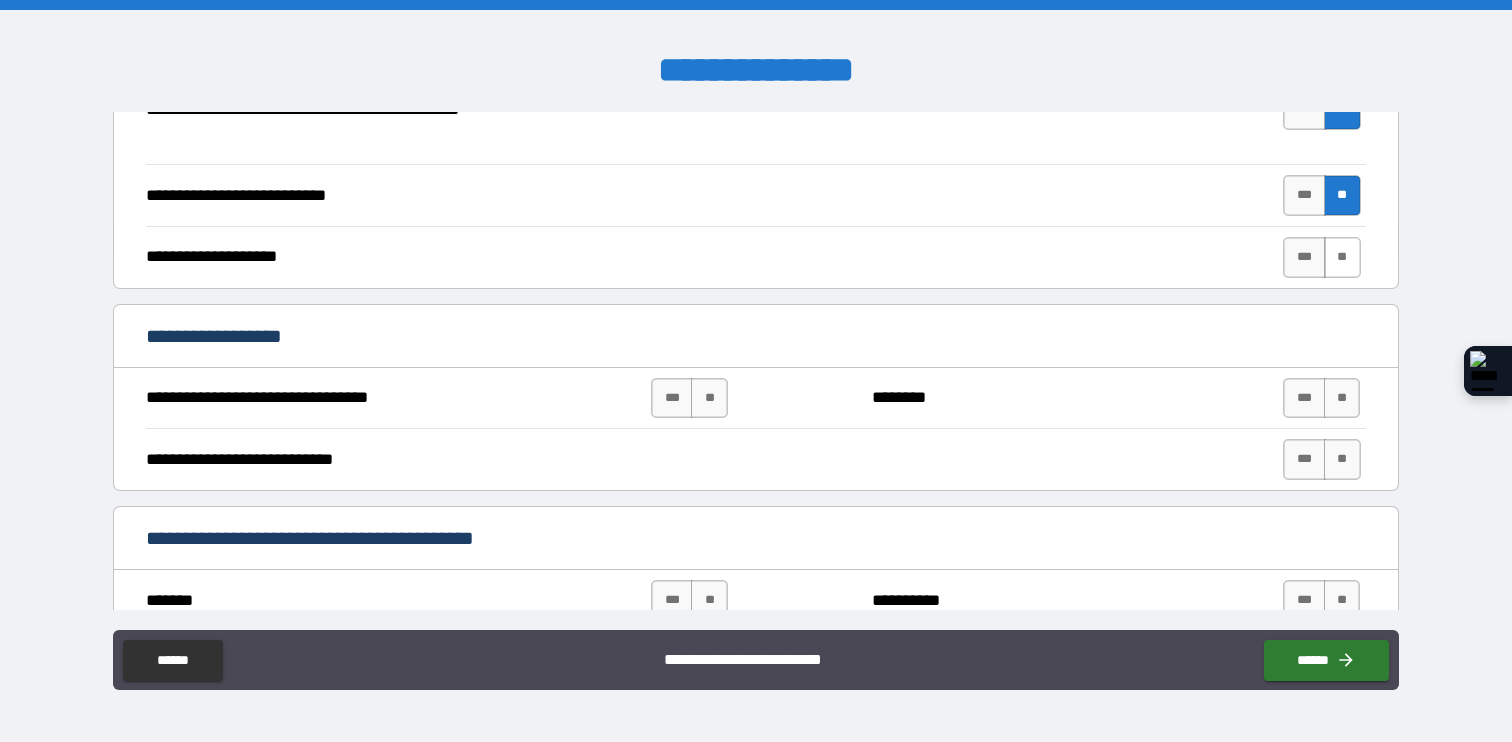 click on "**" at bounding box center [1342, 257] 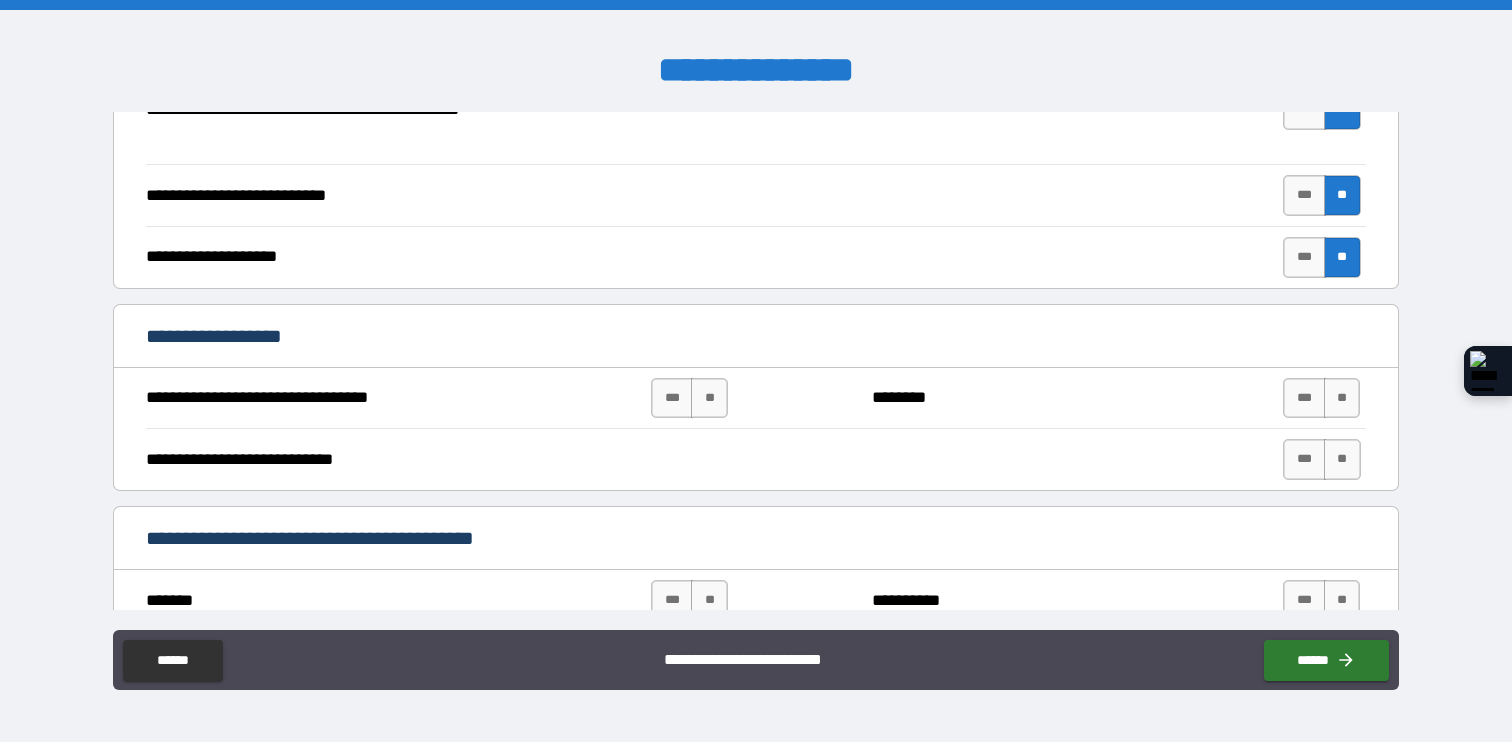 scroll, scrollTop: 731, scrollLeft: 0, axis: vertical 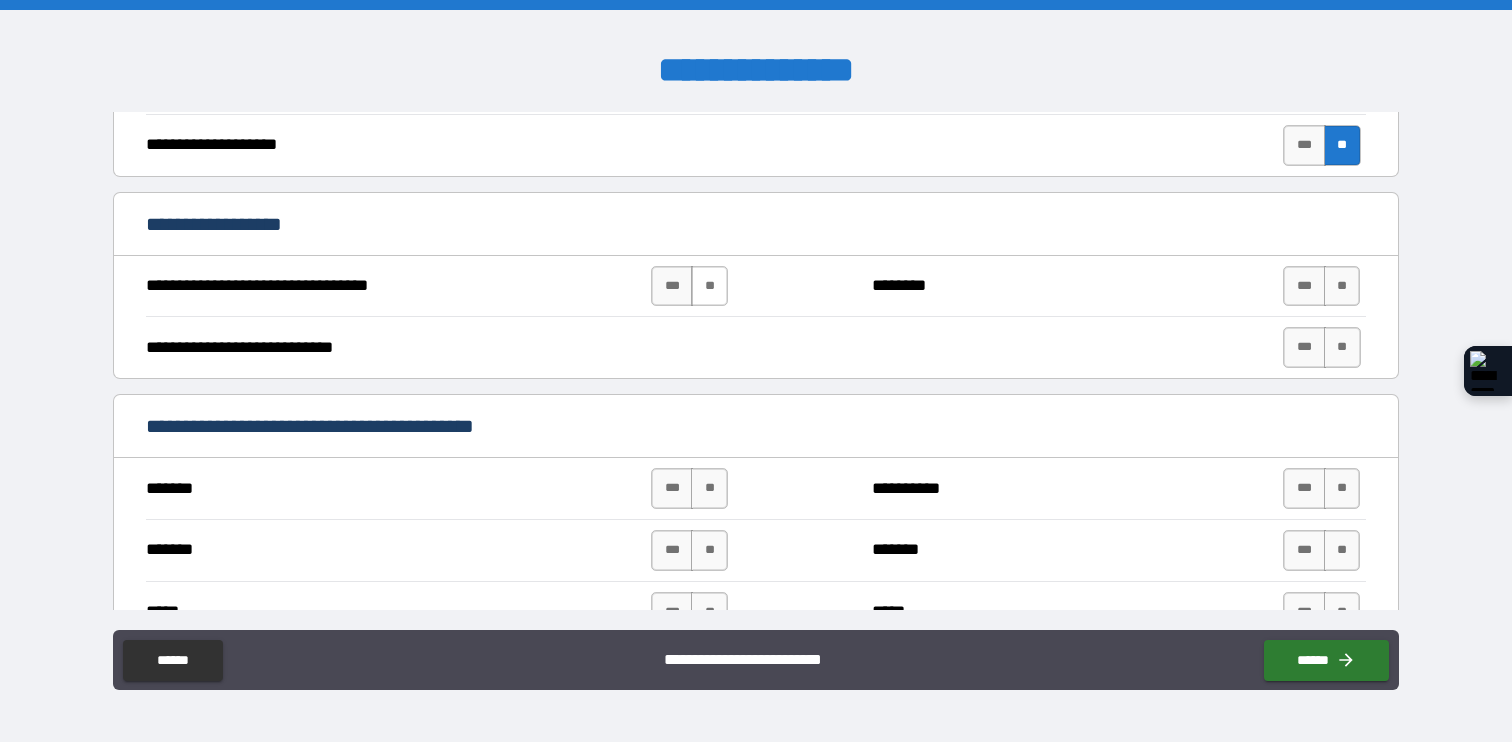 click on "**" at bounding box center [709, 286] 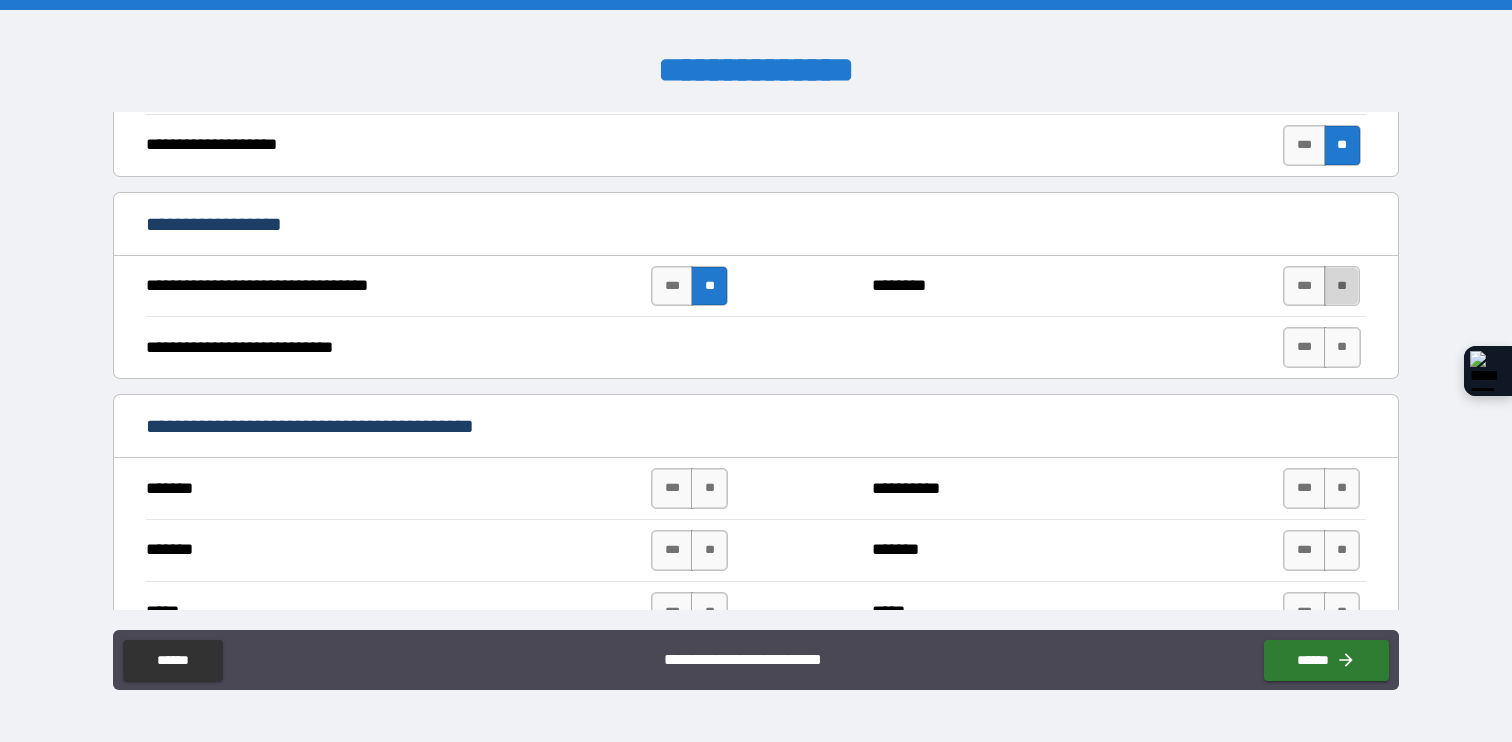 click on "**" at bounding box center [1342, 286] 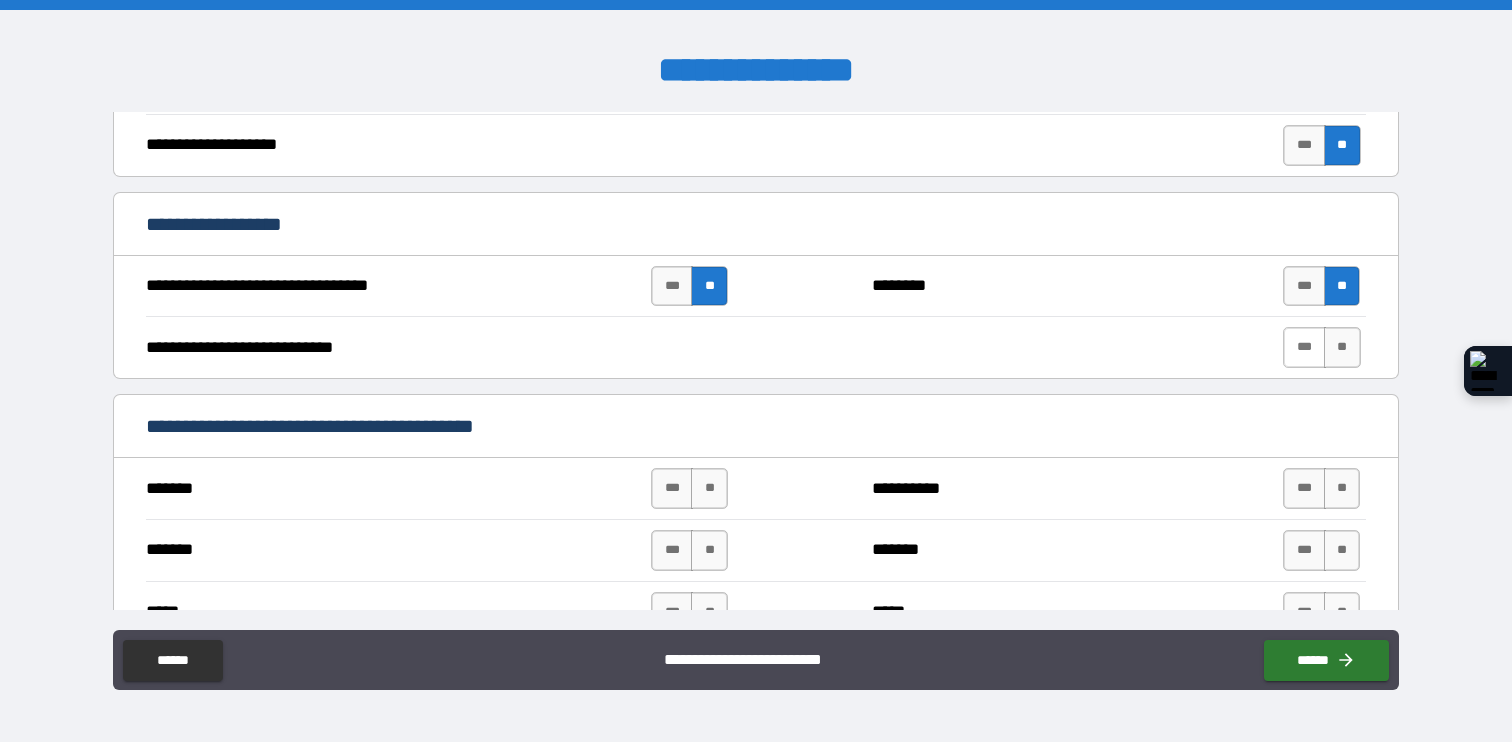 click on "***" at bounding box center (1304, 347) 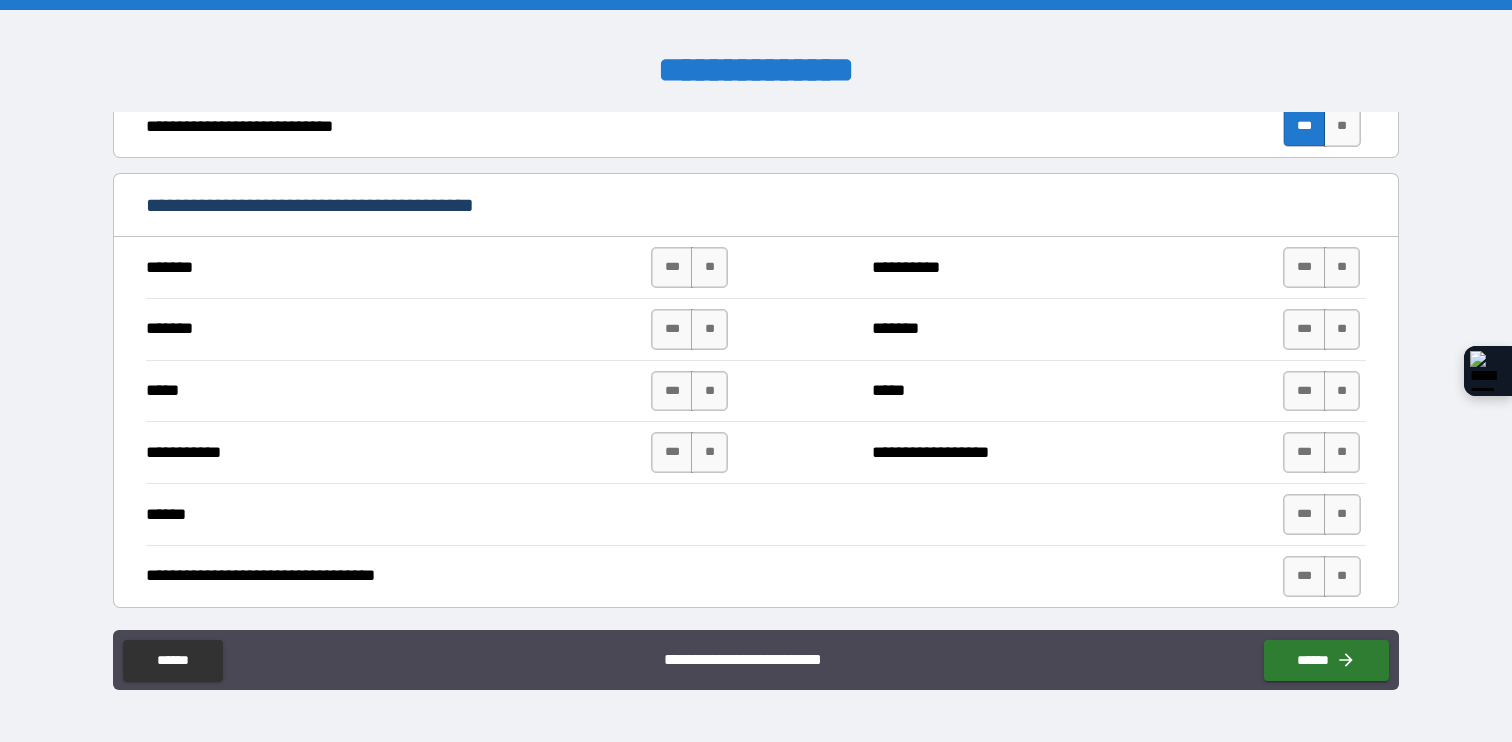 scroll, scrollTop: 961, scrollLeft: 0, axis: vertical 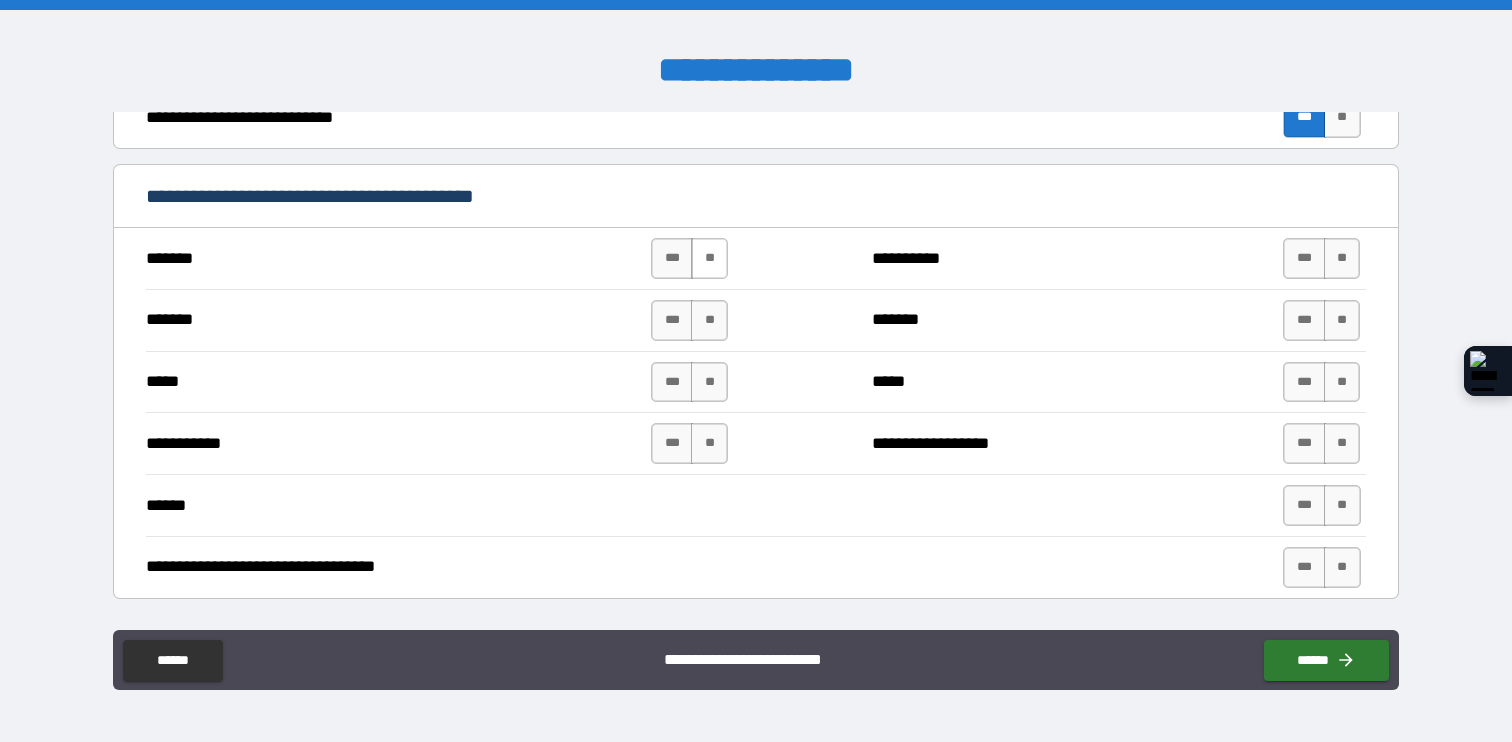 click on "**" at bounding box center [709, 258] 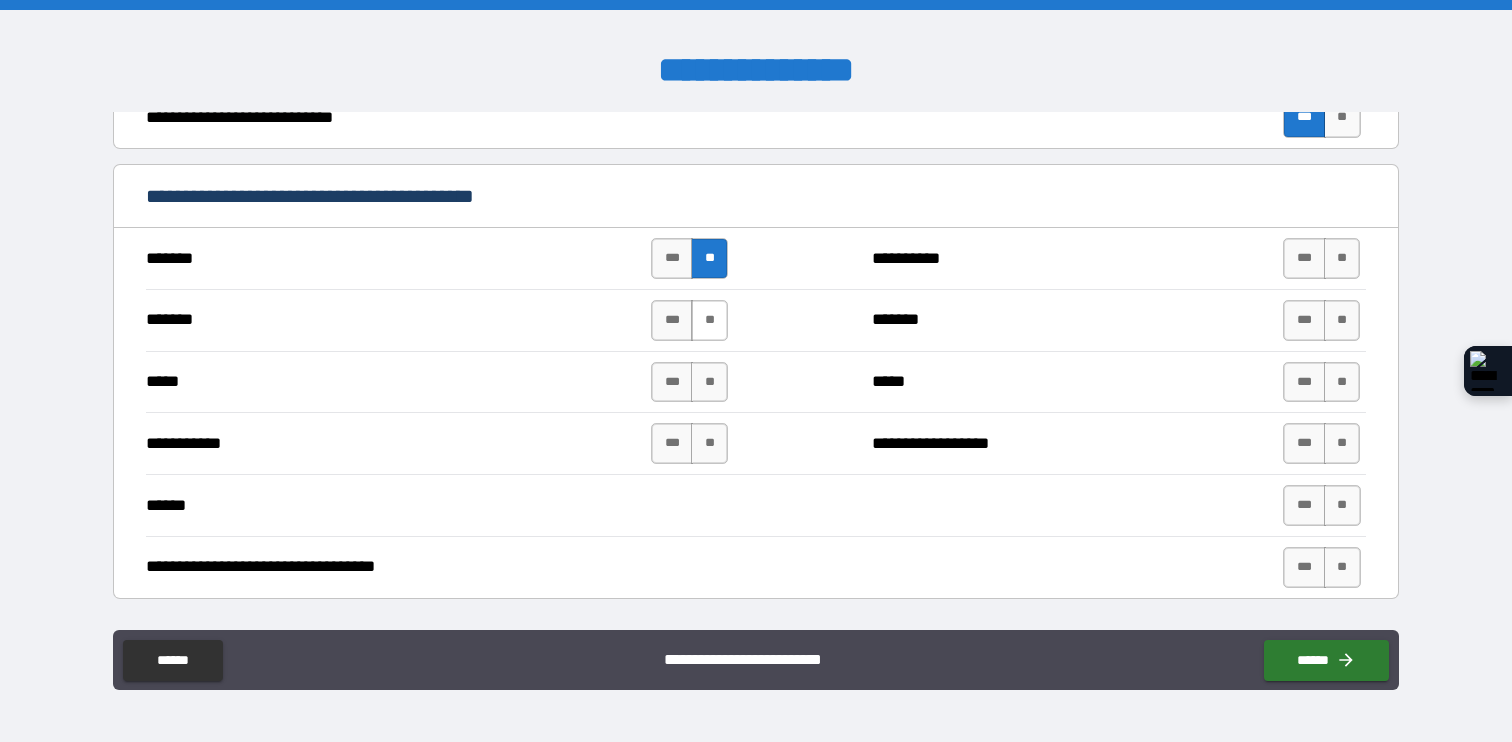 click on "**" at bounding box center (709, 320) 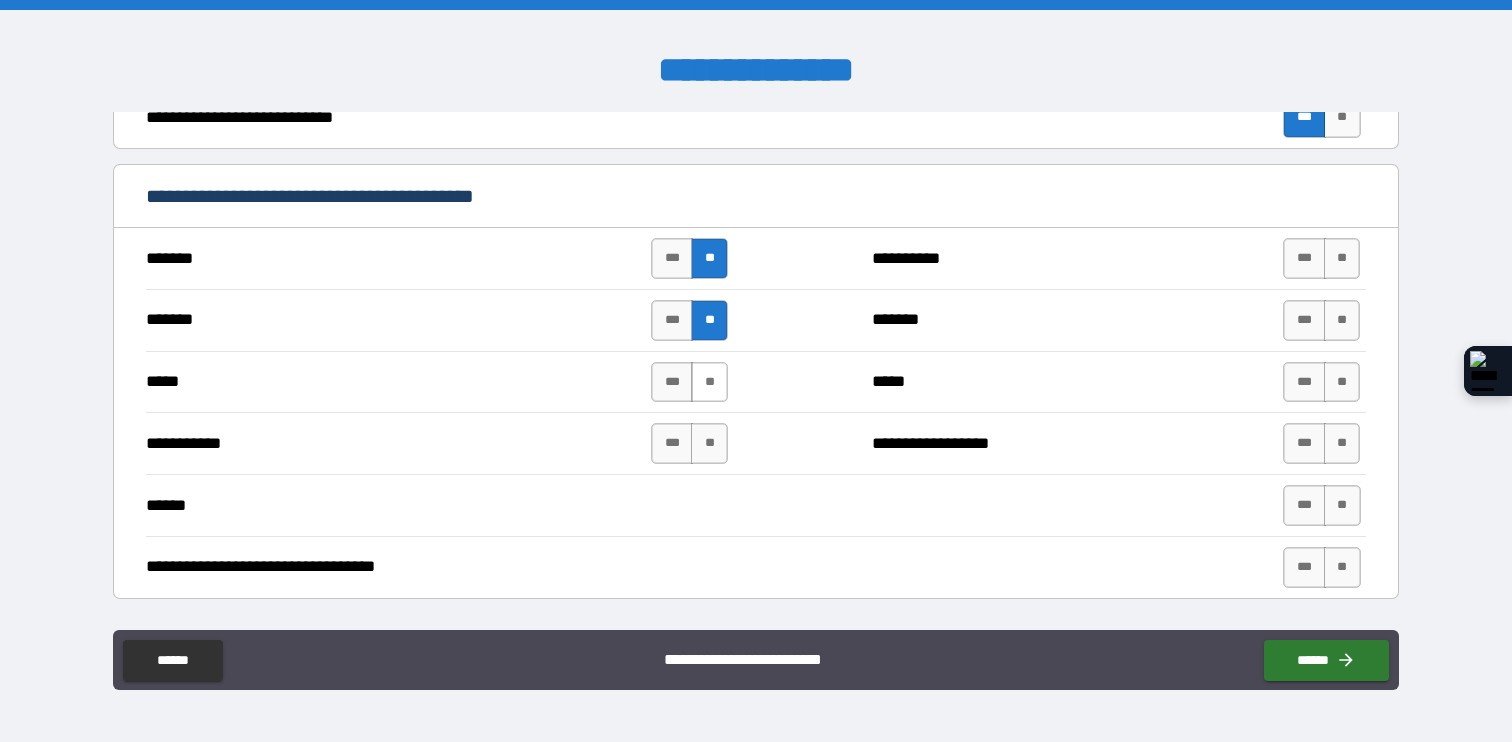 click on "**" at bounding box center (709, 382) 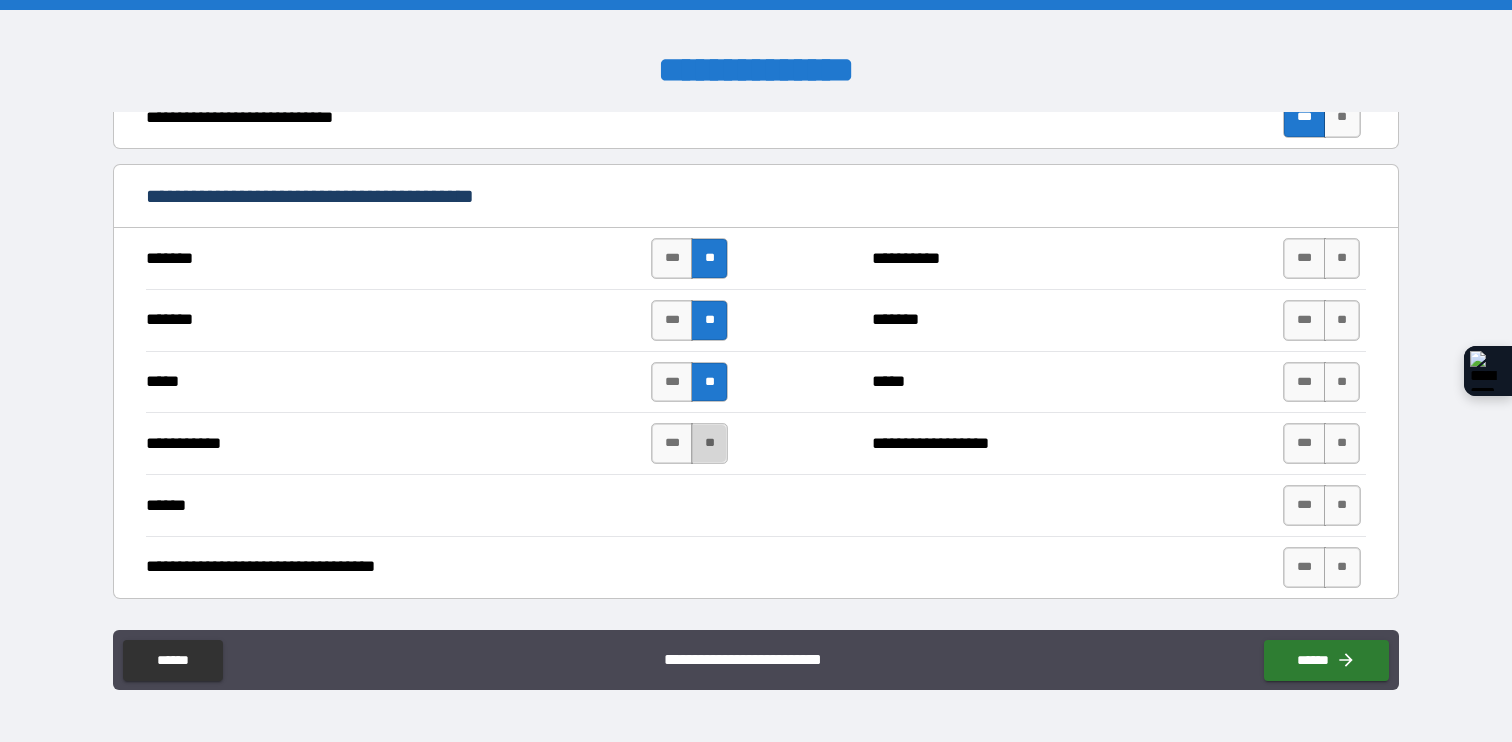 click on "**" at bounding box center [709, 443] 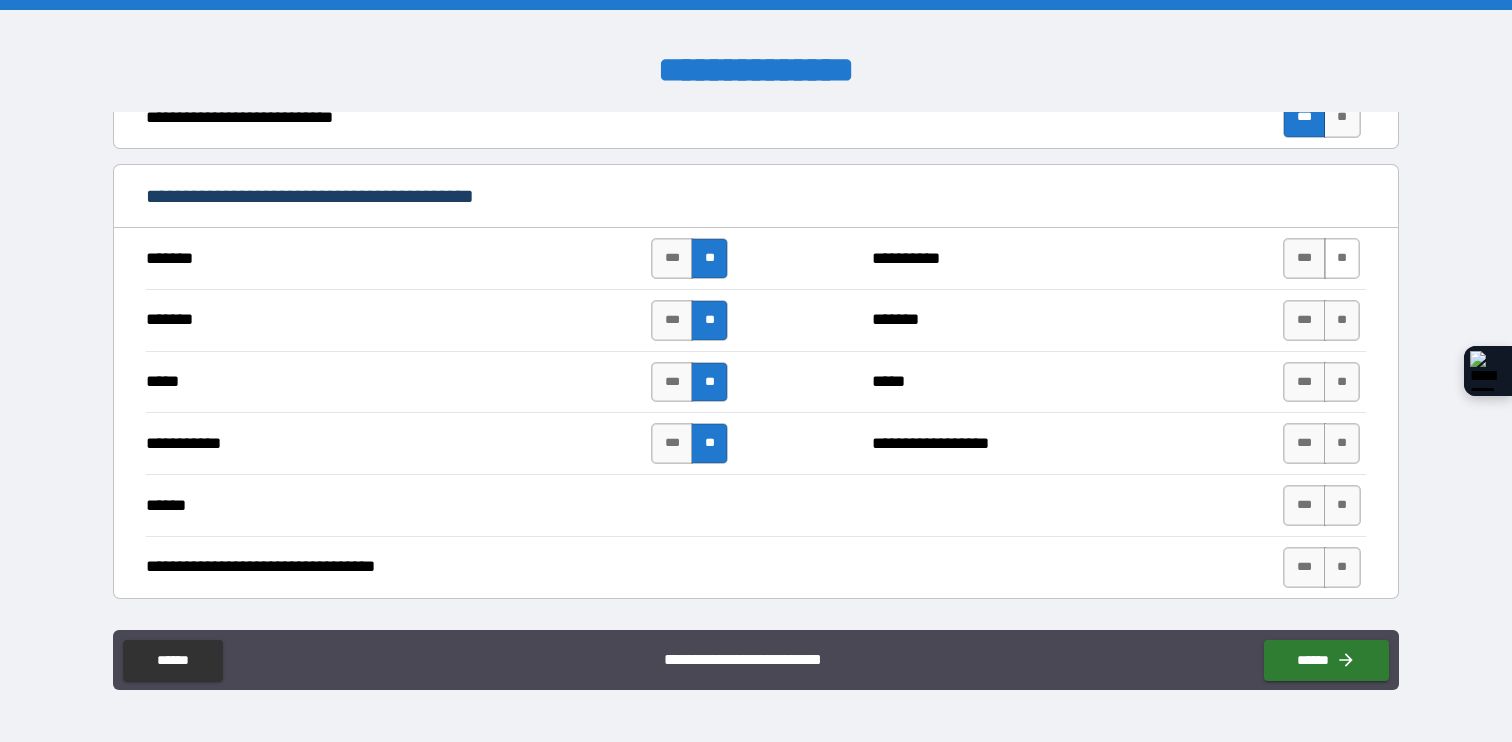 click on "**" at bounding box center [1342, 258] 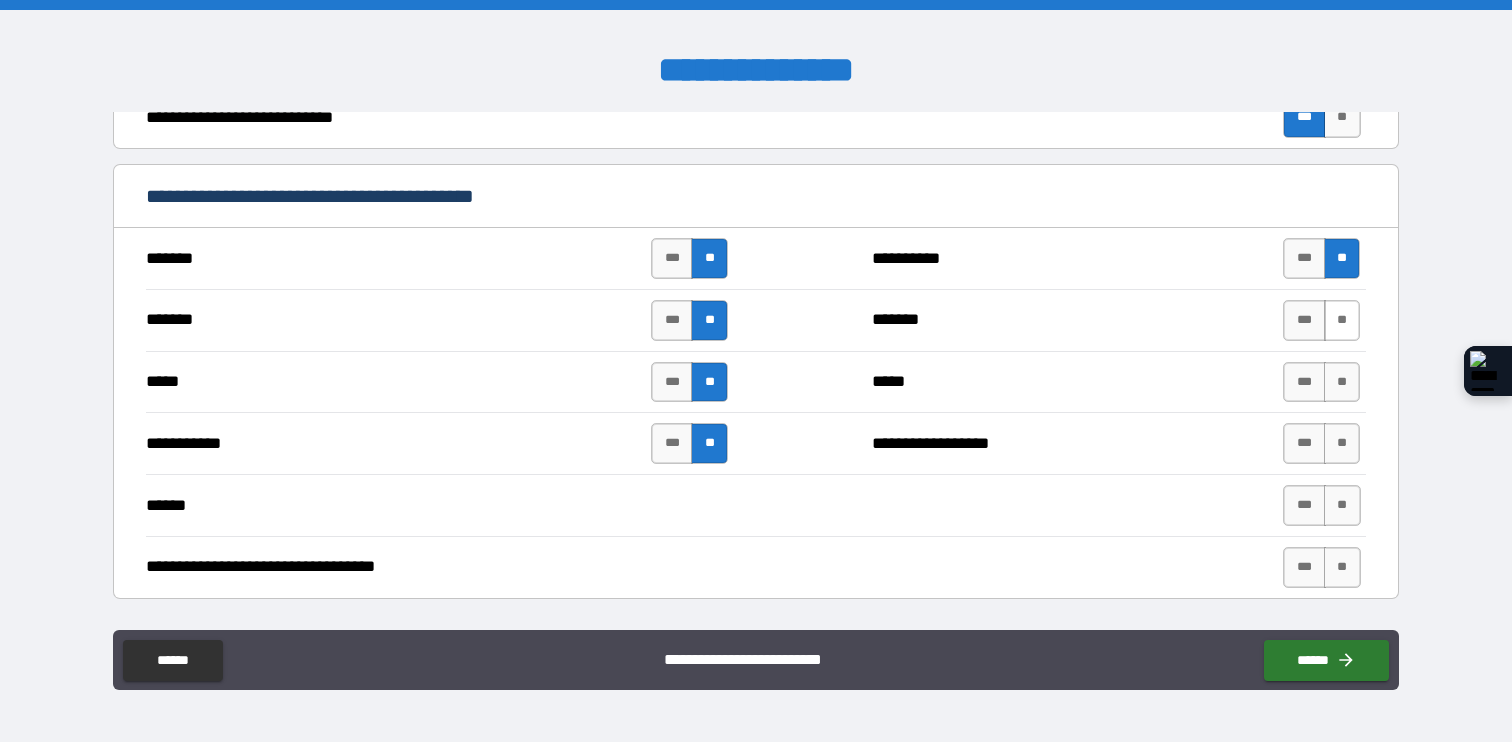drag, startPoint x: 1326, startPoint y: 317, endPoint x: 1330, endPoint y: 330, distance: 13.601471 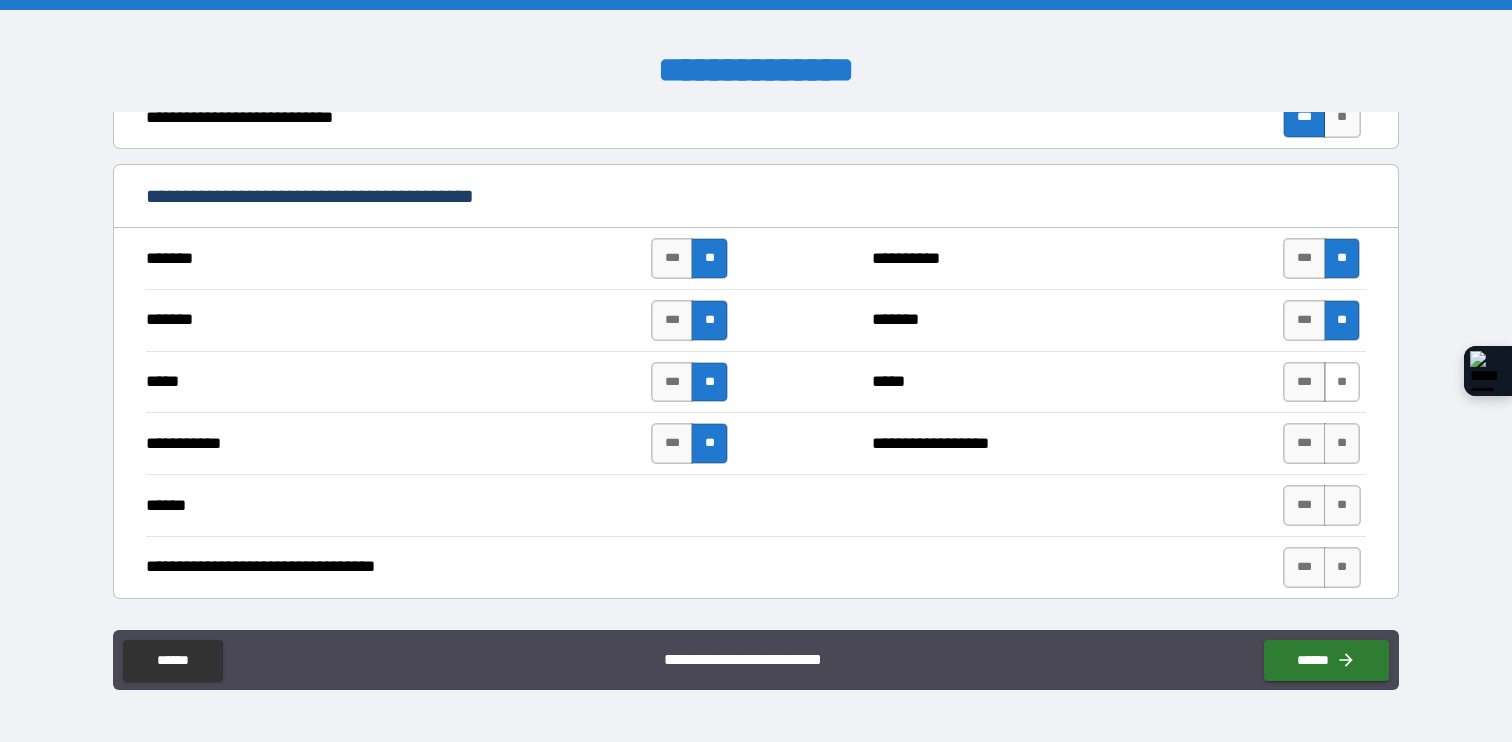click on "**" at bounding box center (1342, 382) 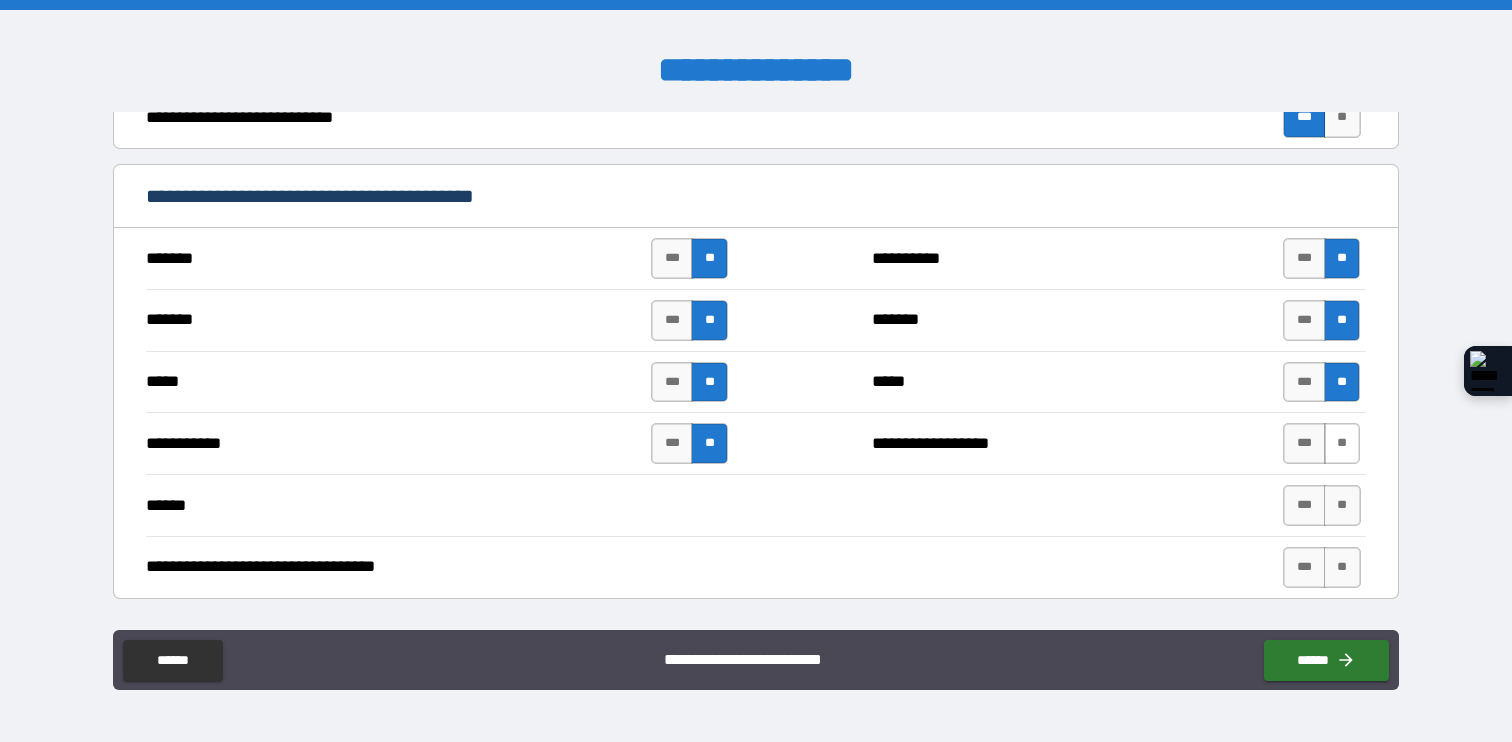 click on "**" at bounding box center (1342, 443) 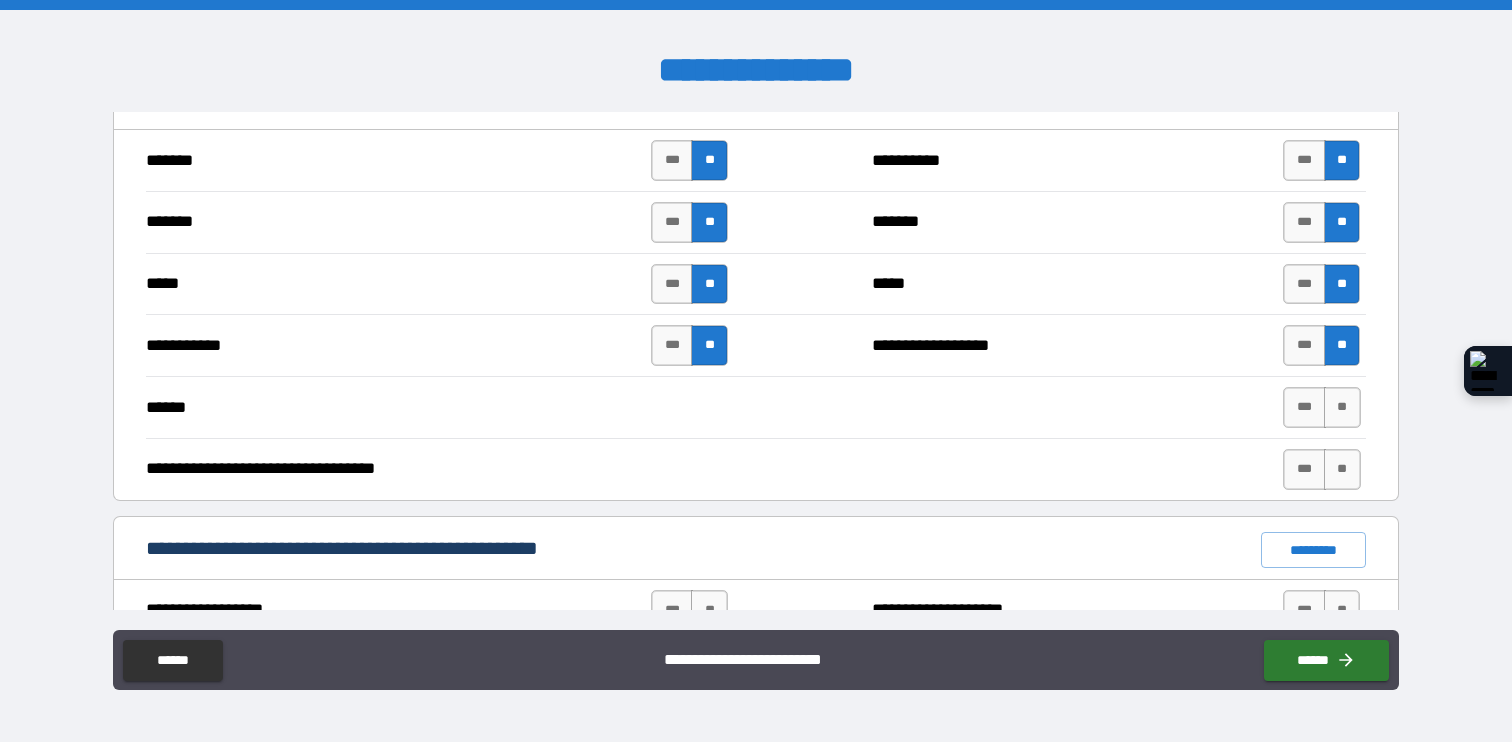 scroll, scrollTop: 1074, scrollLeft: 0, axis: vertical 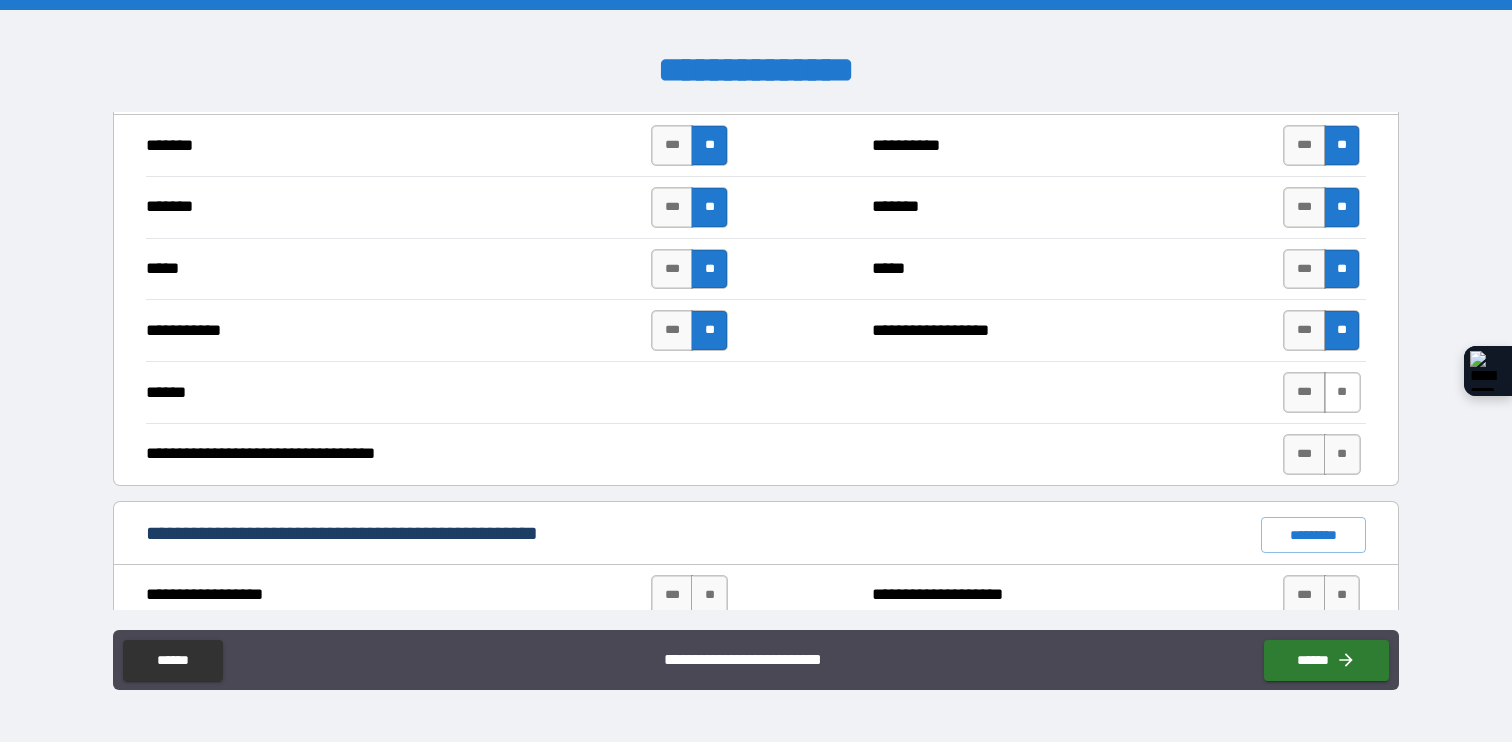 click on "**" at bounding box center [1342, 392] 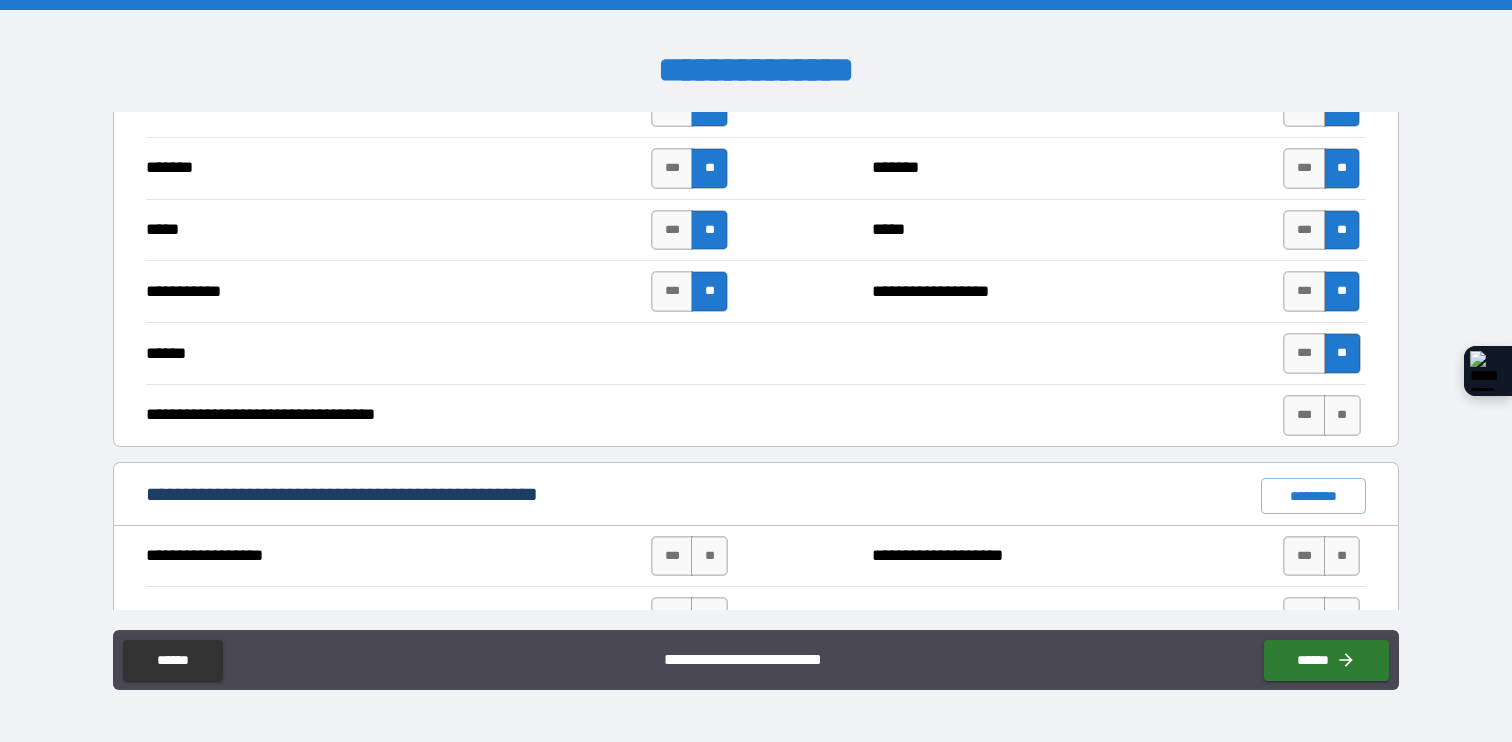 scroll, scrollTop: 1115, scrollLeft: 0, axis: vertical 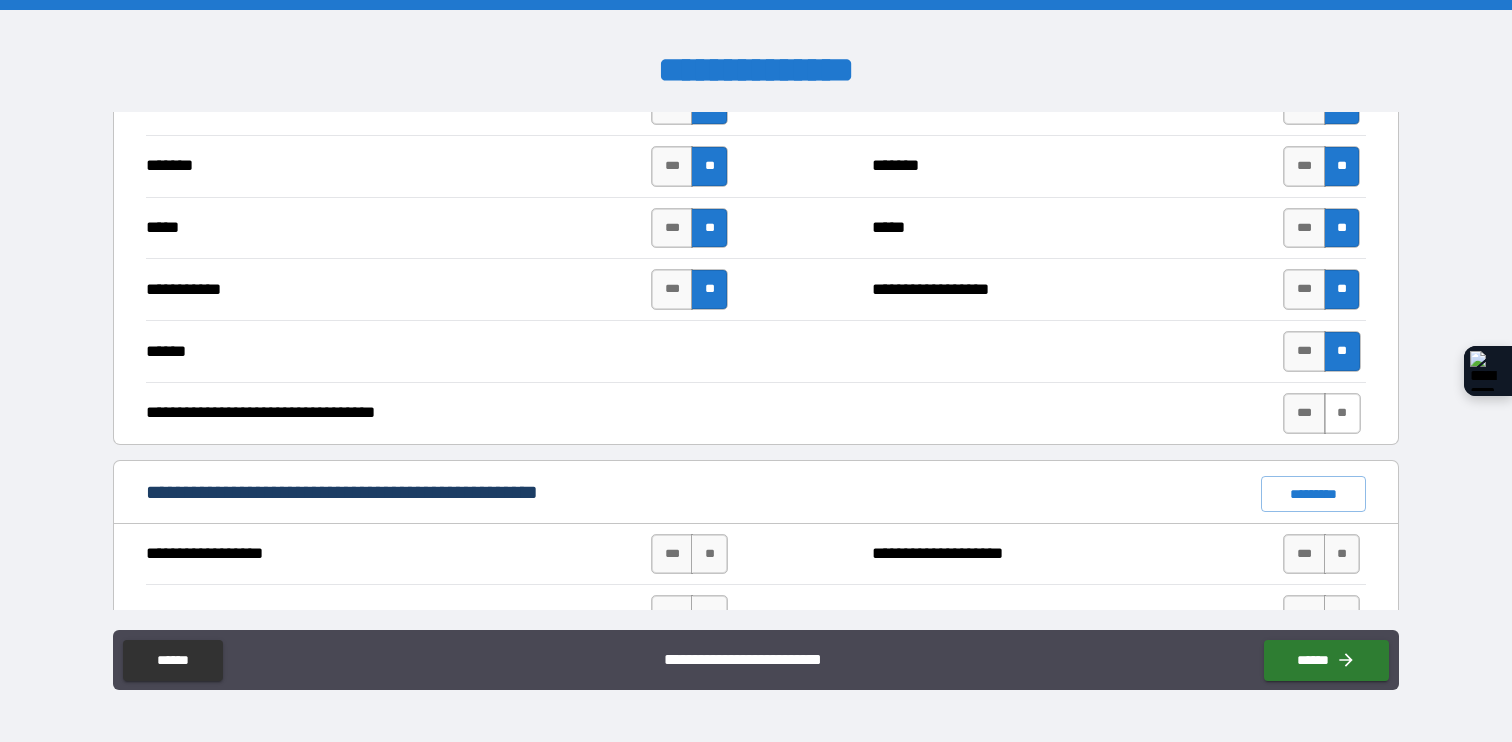 click on "**" at bounding box center [1342, 413] 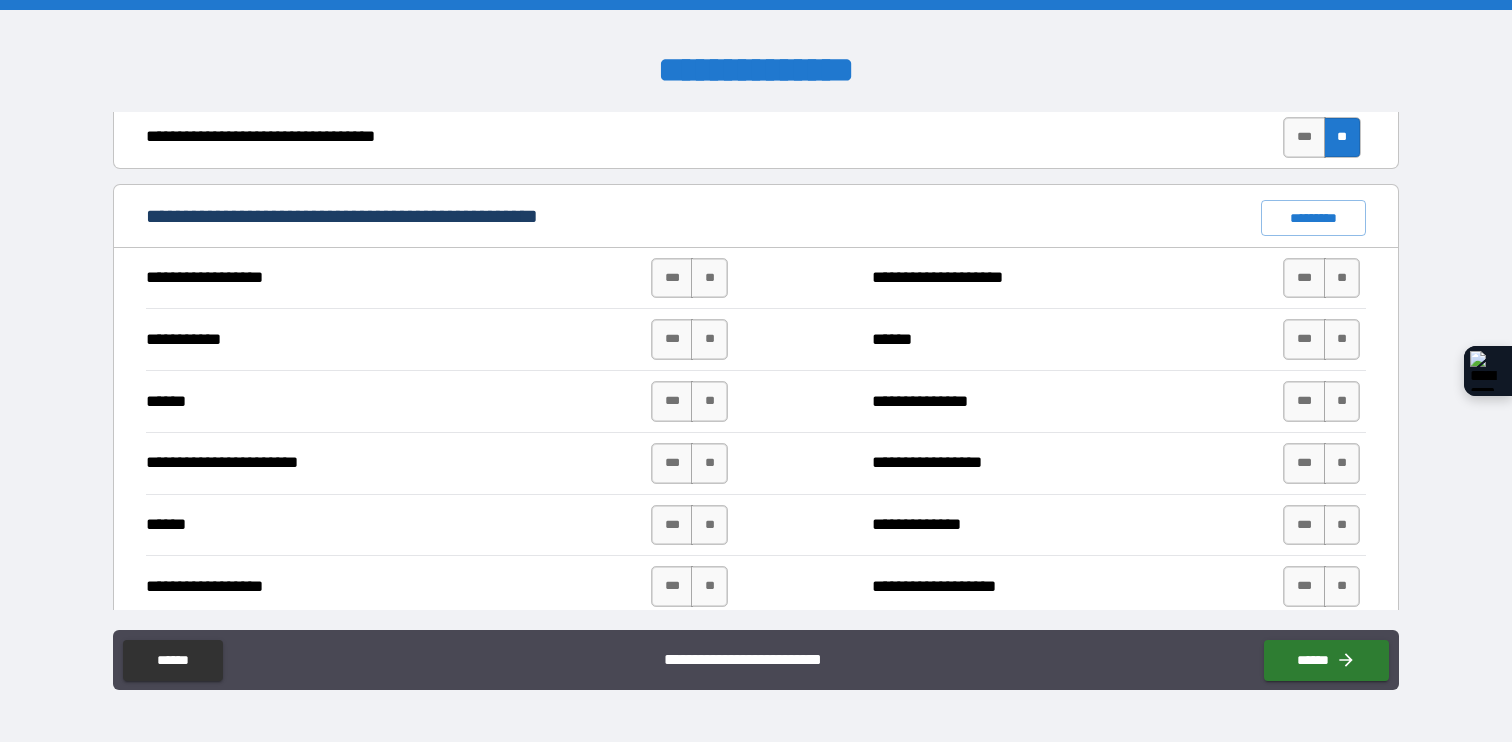 scroll, scrollTop: 1403, scrollLeft: 0, axis: vertical 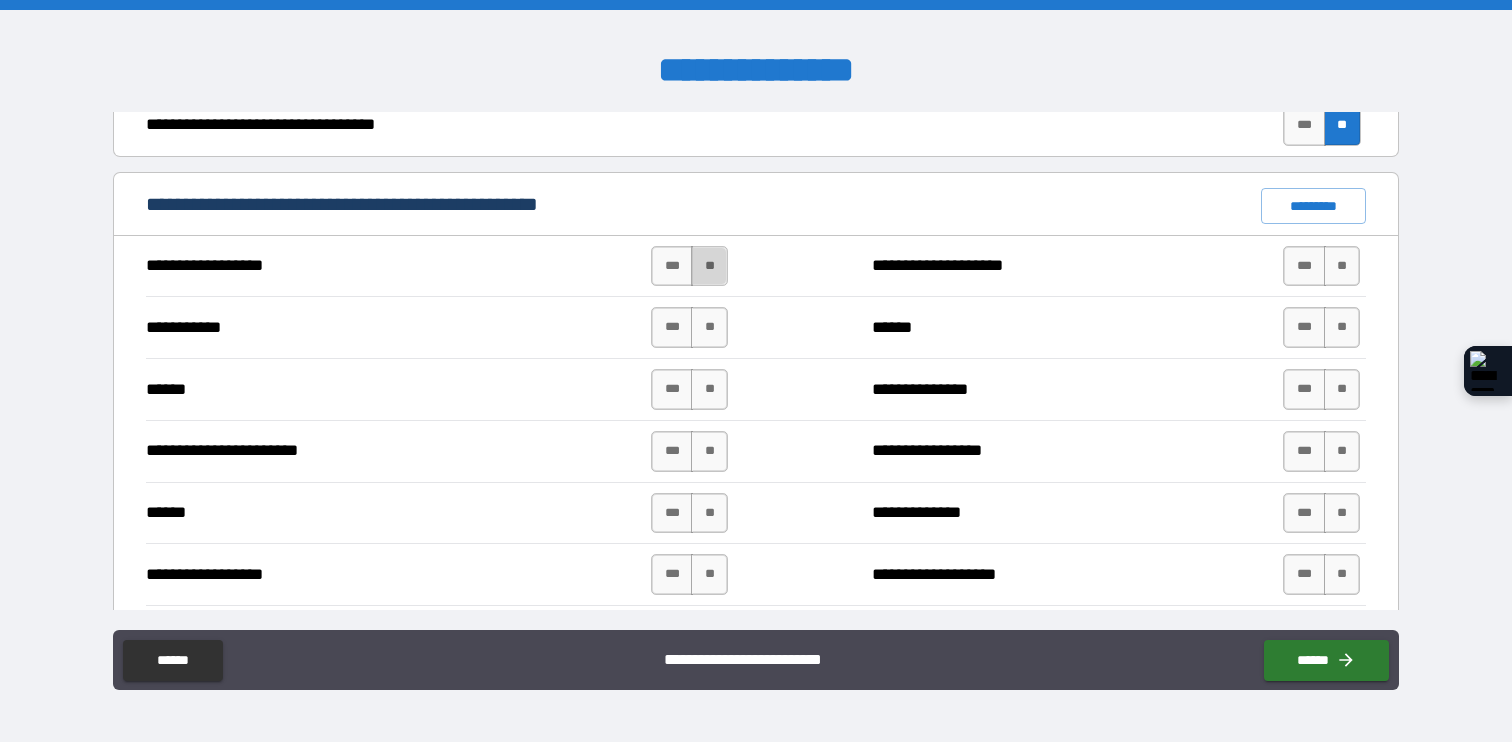 click on "**" at bounding box center (709, 266) 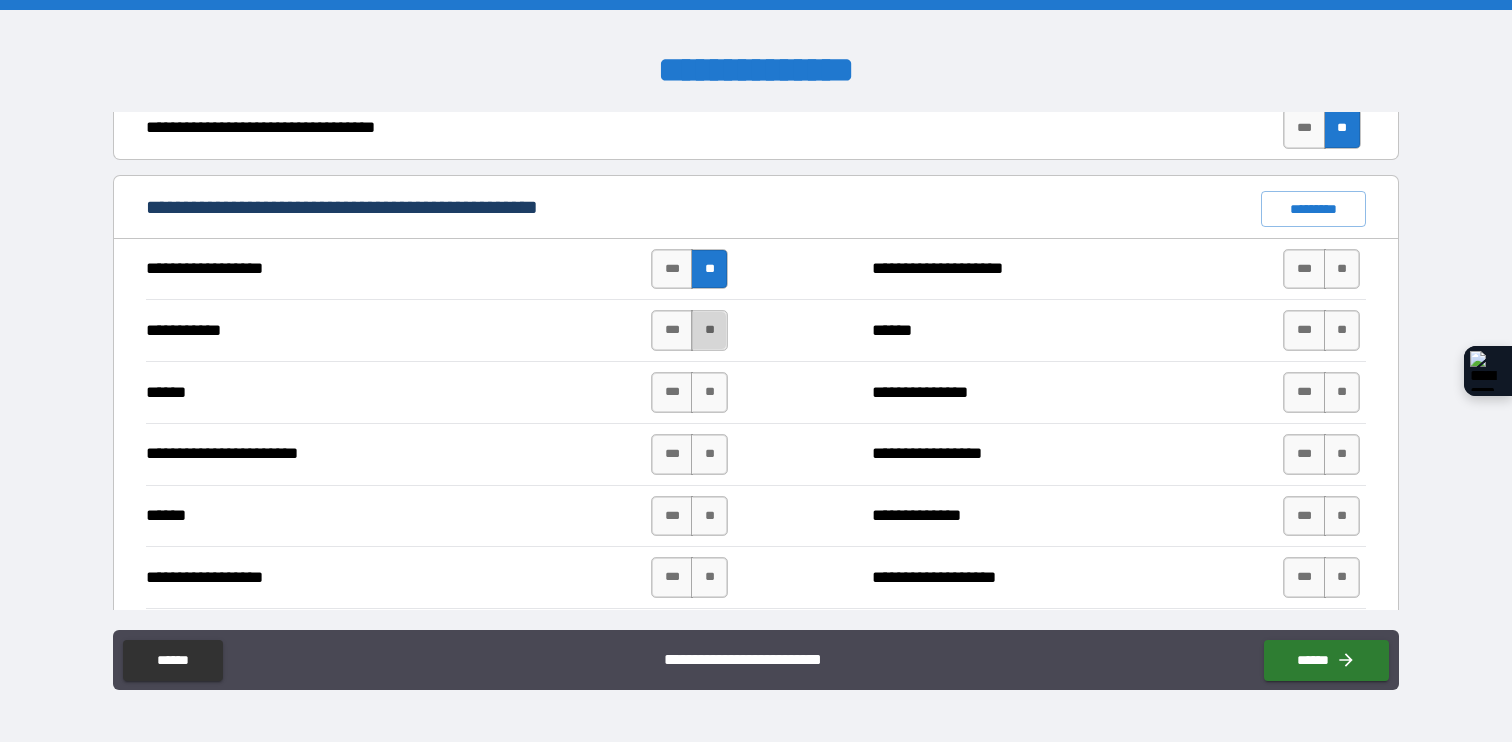 click on "**" at bounding box center [709, 330] 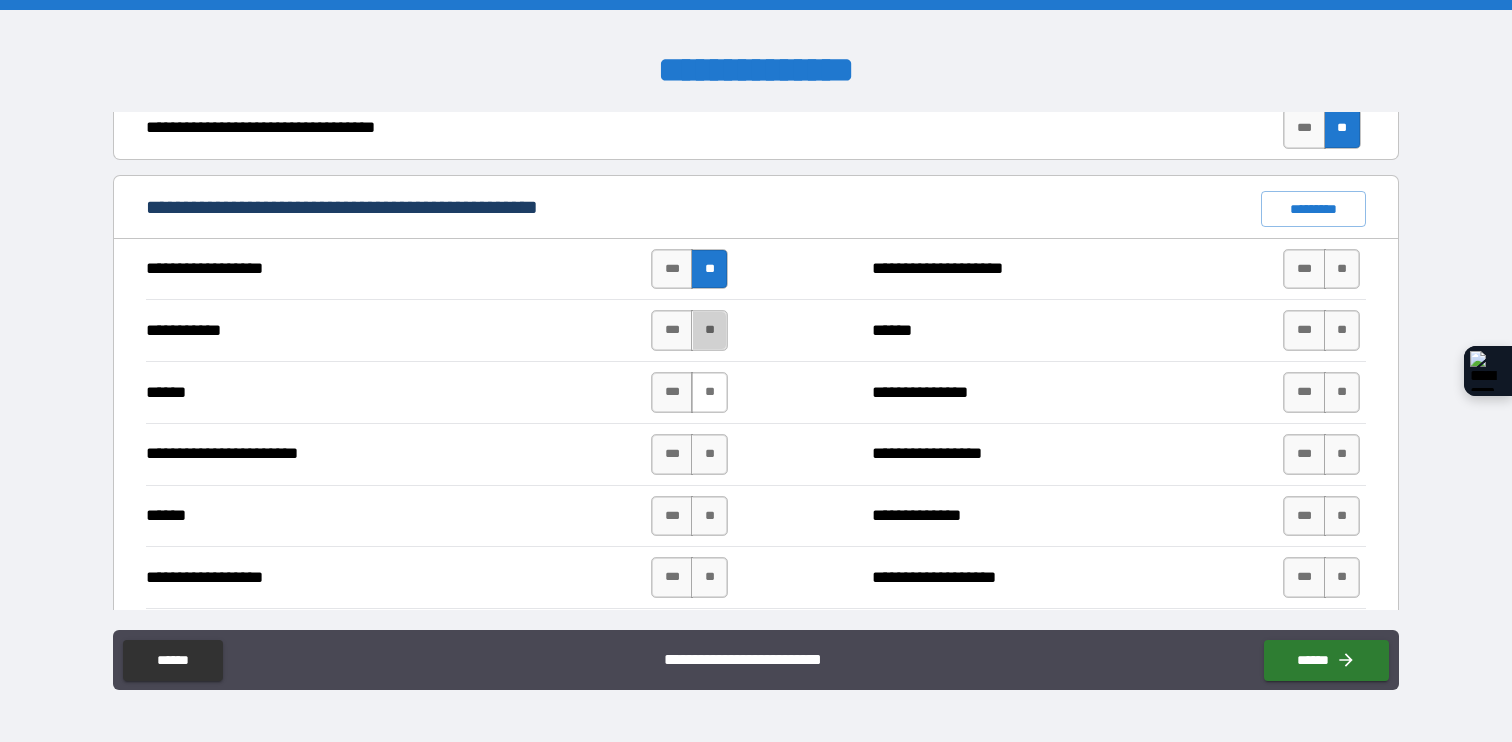 scroll, scrollTop: 1403, scrollLeft: 0, axis: vertical 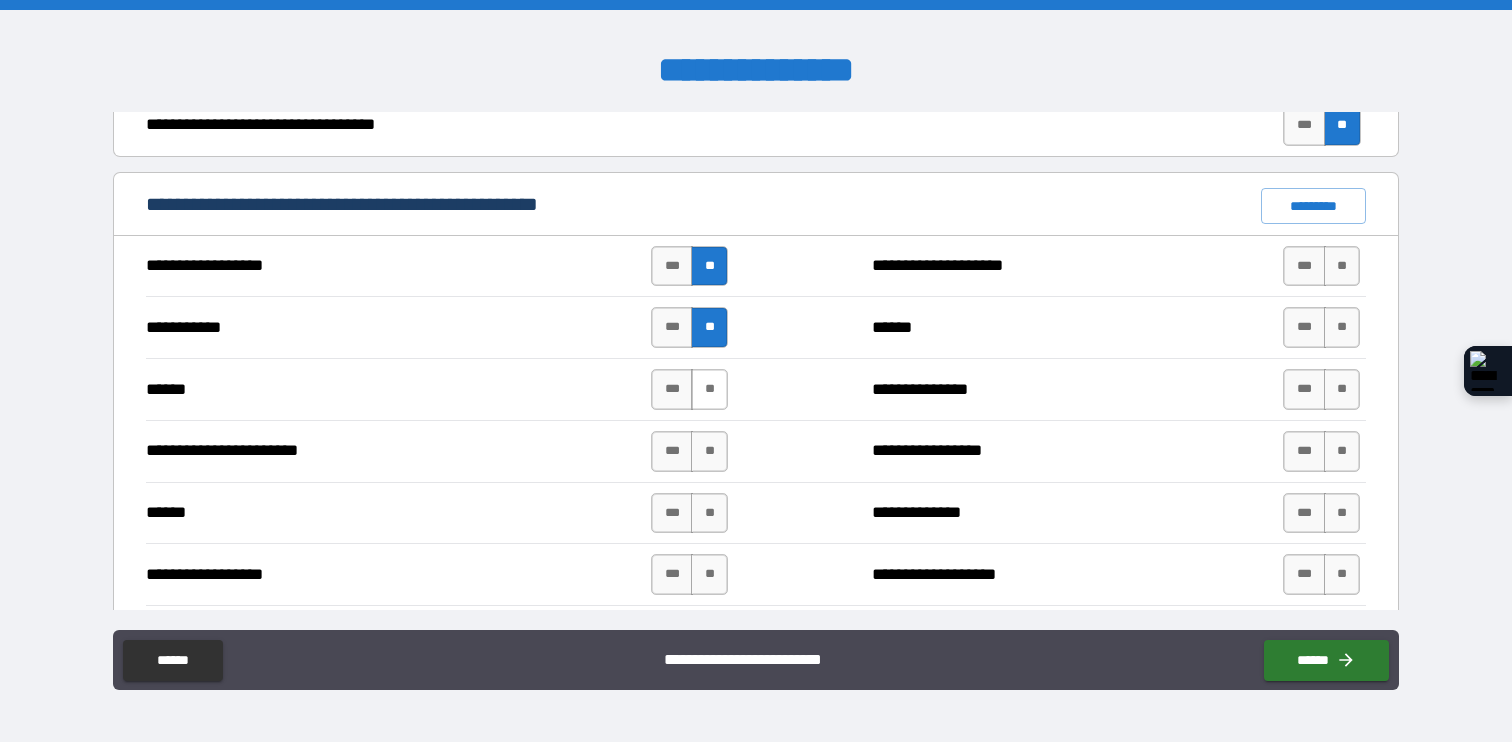 click on "**" at bounding box center [709, 389] 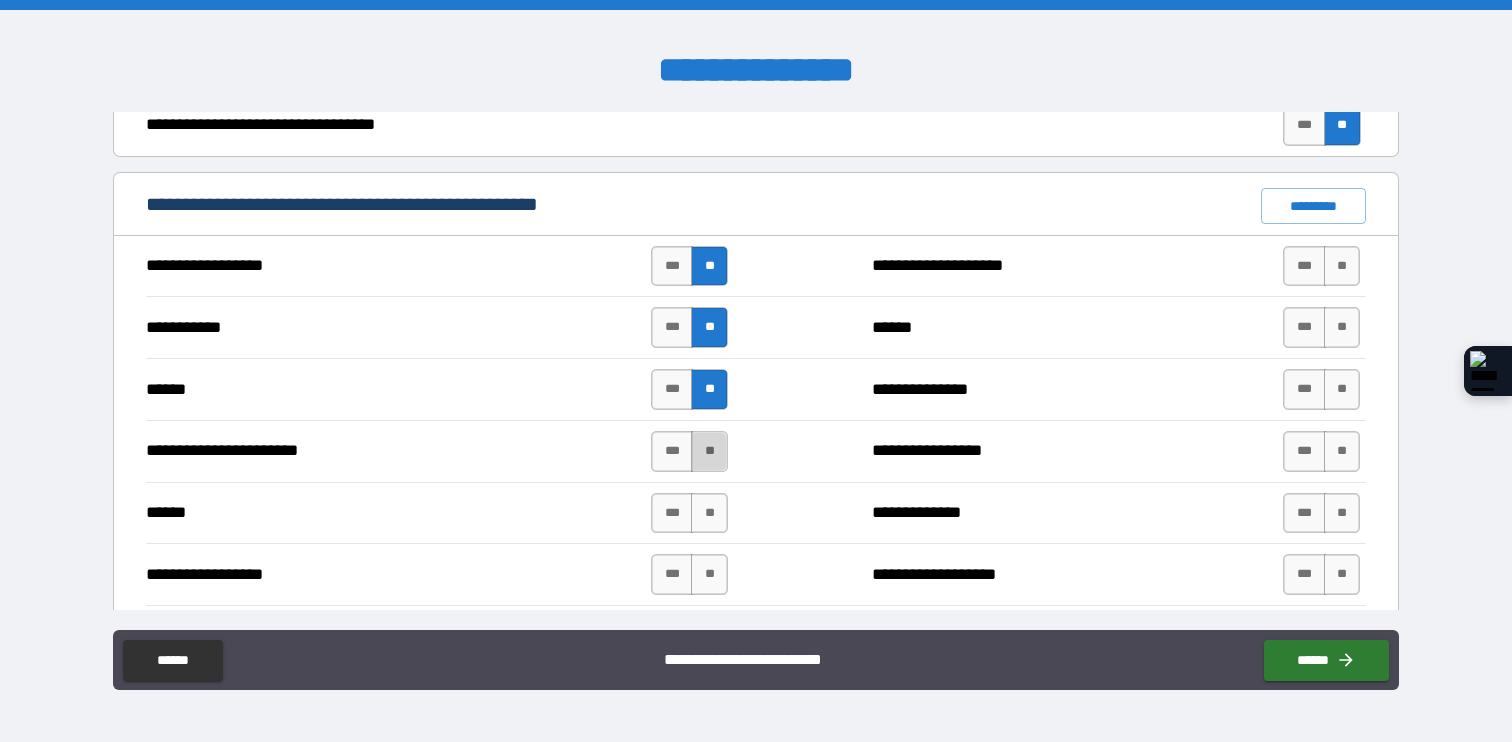 click on "**" at bounding box center [709, 451] 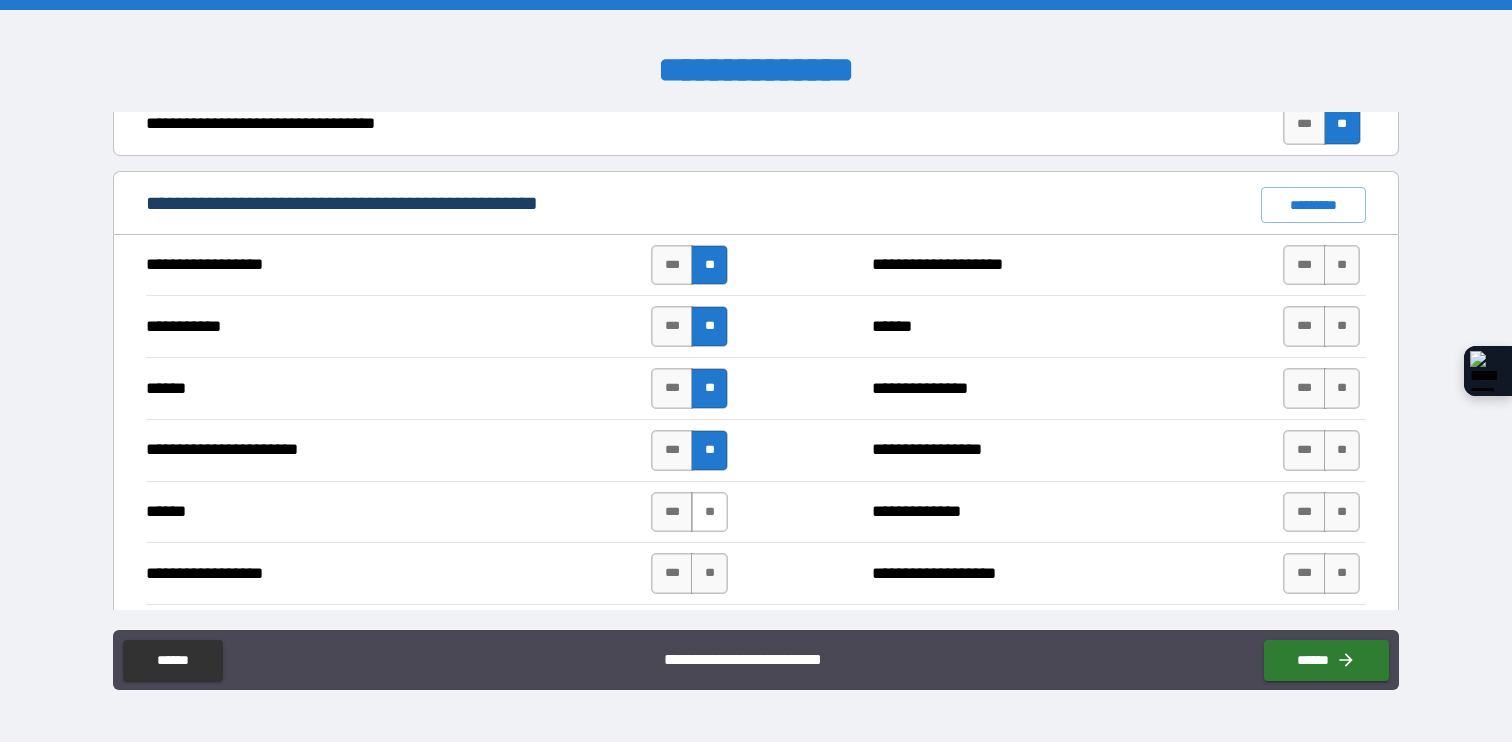 click on "**" at bounding box center [709, 512] 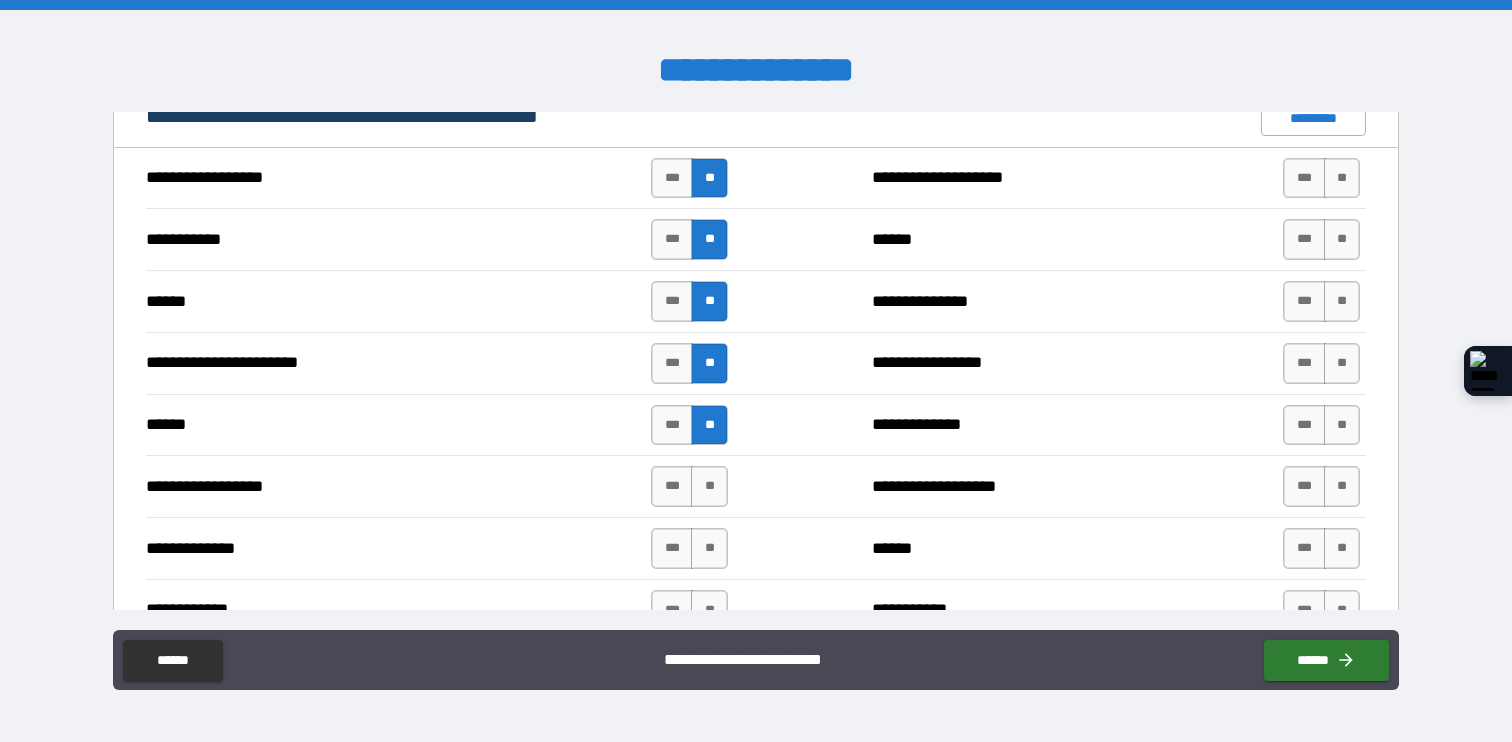 scroll, scrollTop: 1536, scrollLeft: 0, axis: vertical 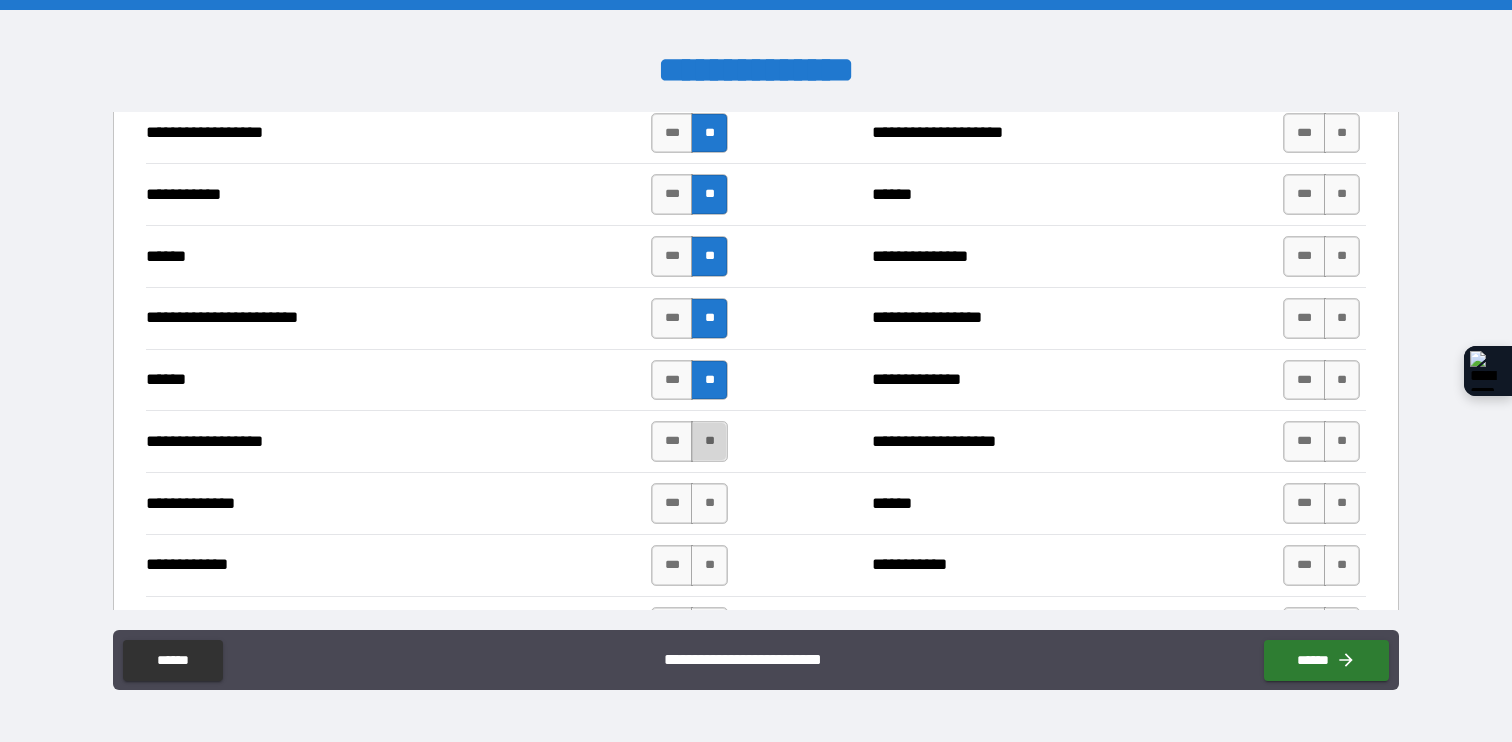 click on "**" at bounding box center [709, 441] 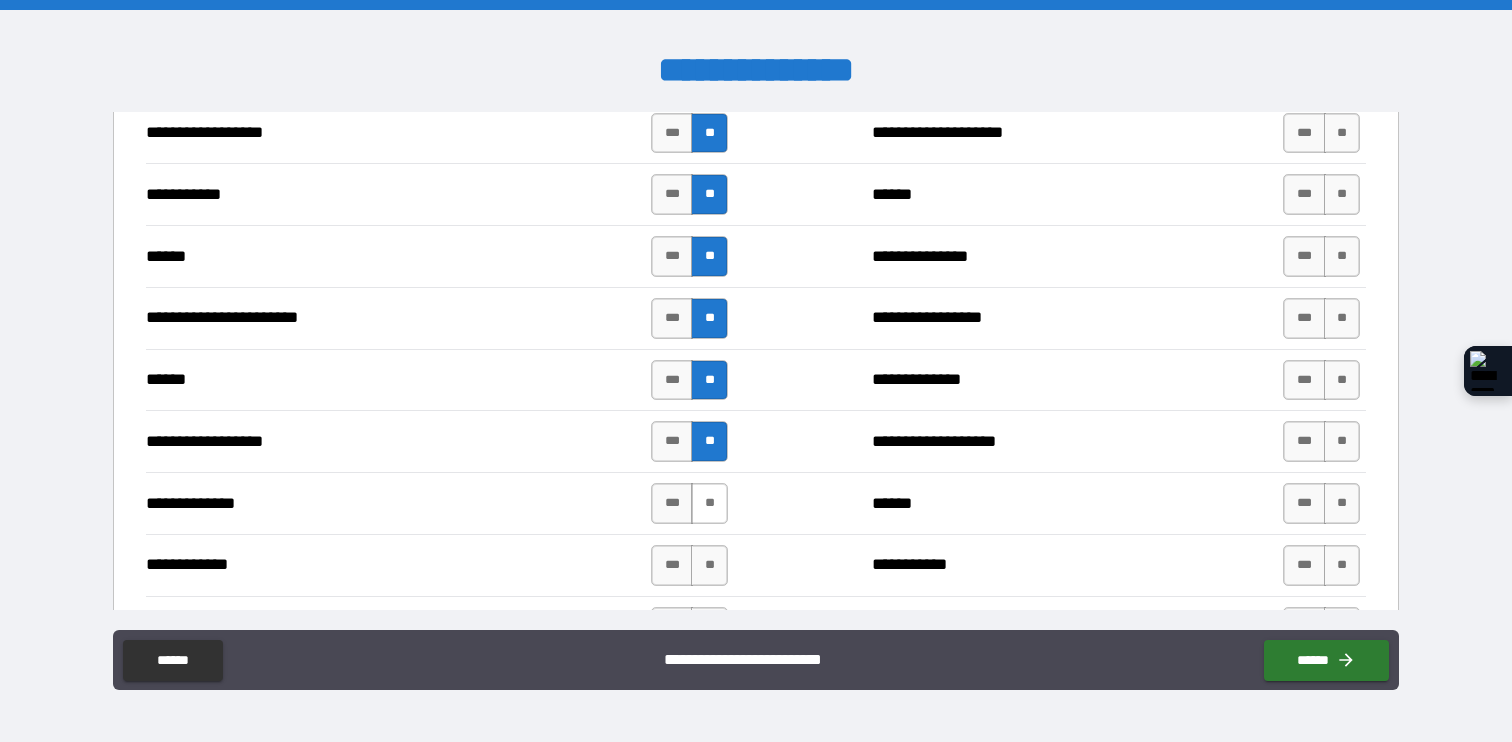 click on "**" at bounding box center [709, 503] 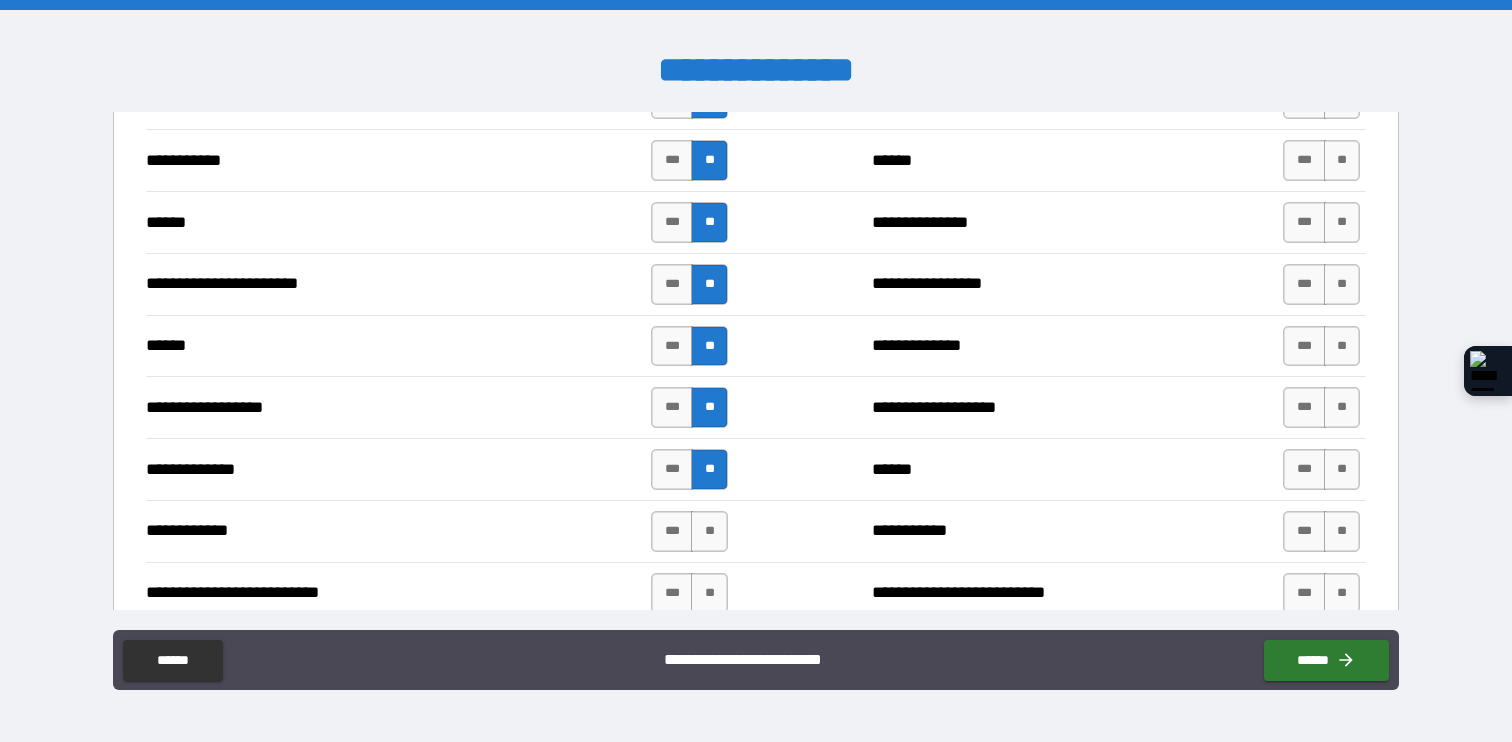 scroll, scrollTop: 1582, scrollLeft: 0, axis: vertical 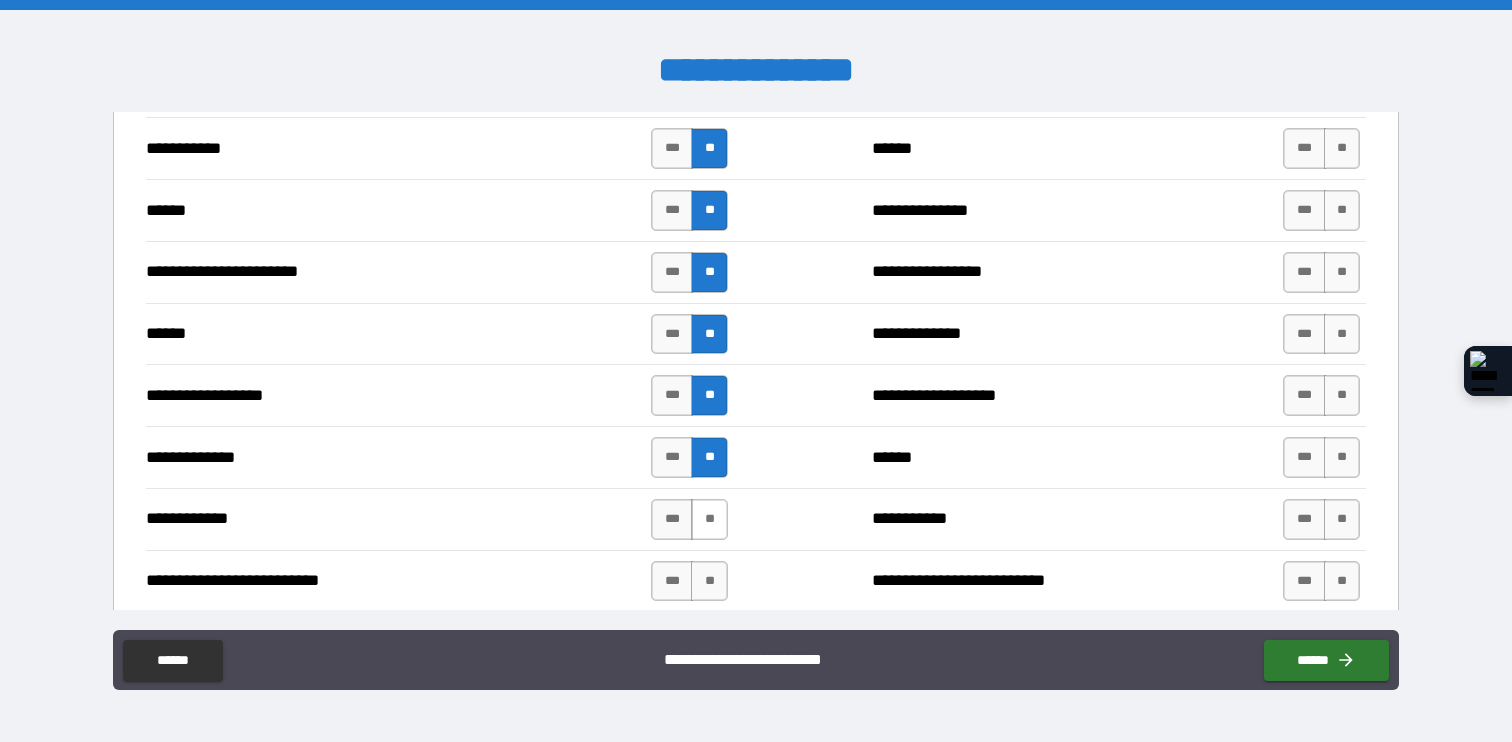 click on "**" at bounding box center [709, 519] 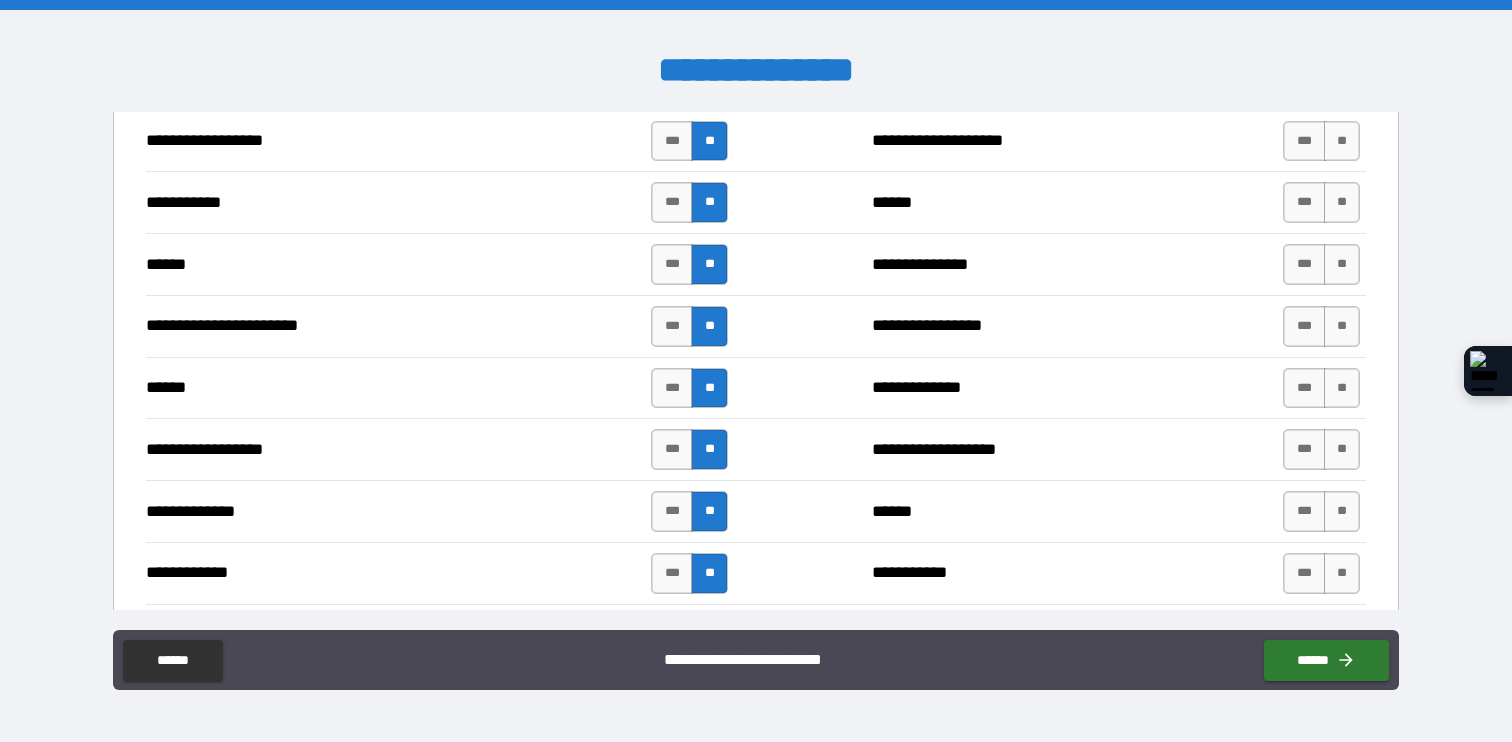 scroll, scrollTop: 1538, scrollLeft: 0, axis: vertical 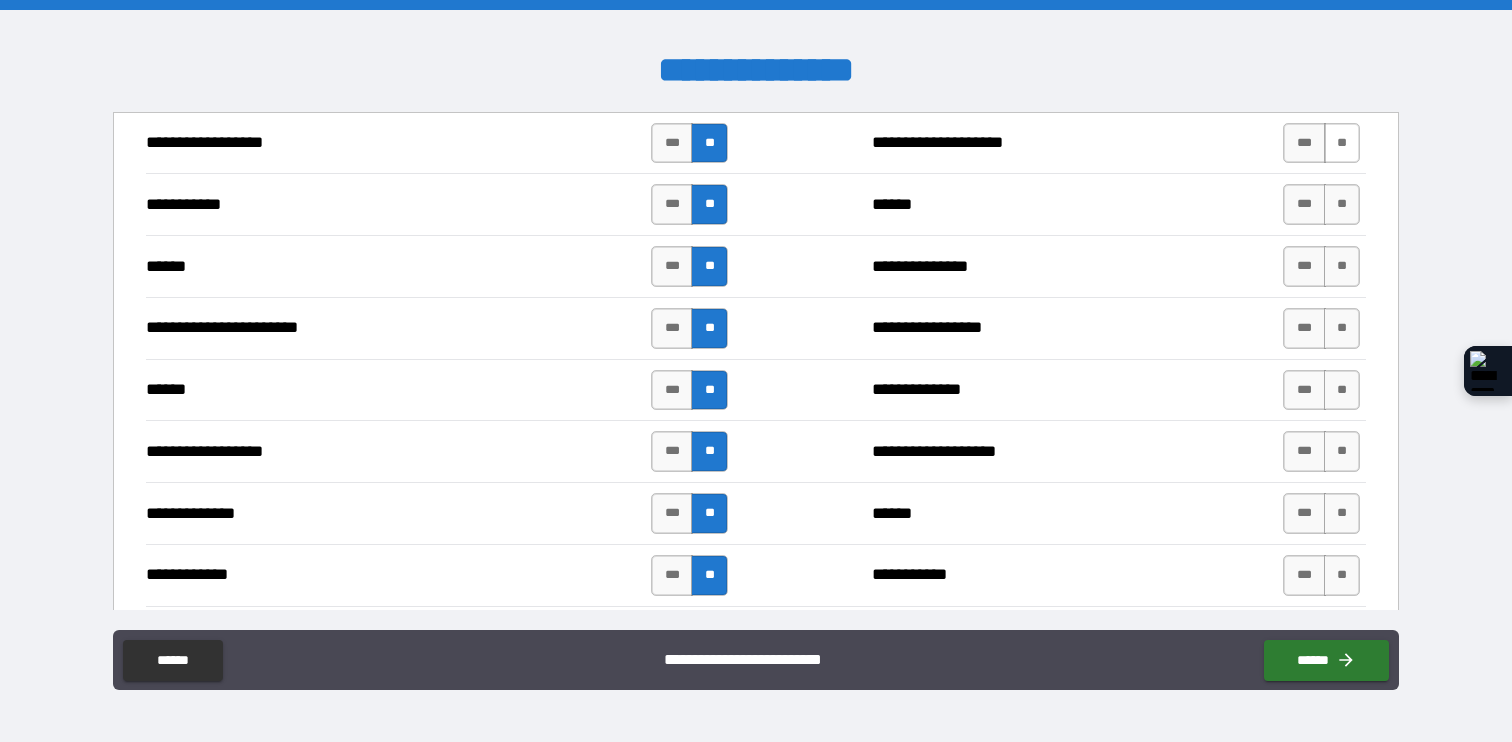 click on "**" at bounding box center [1342, 143] 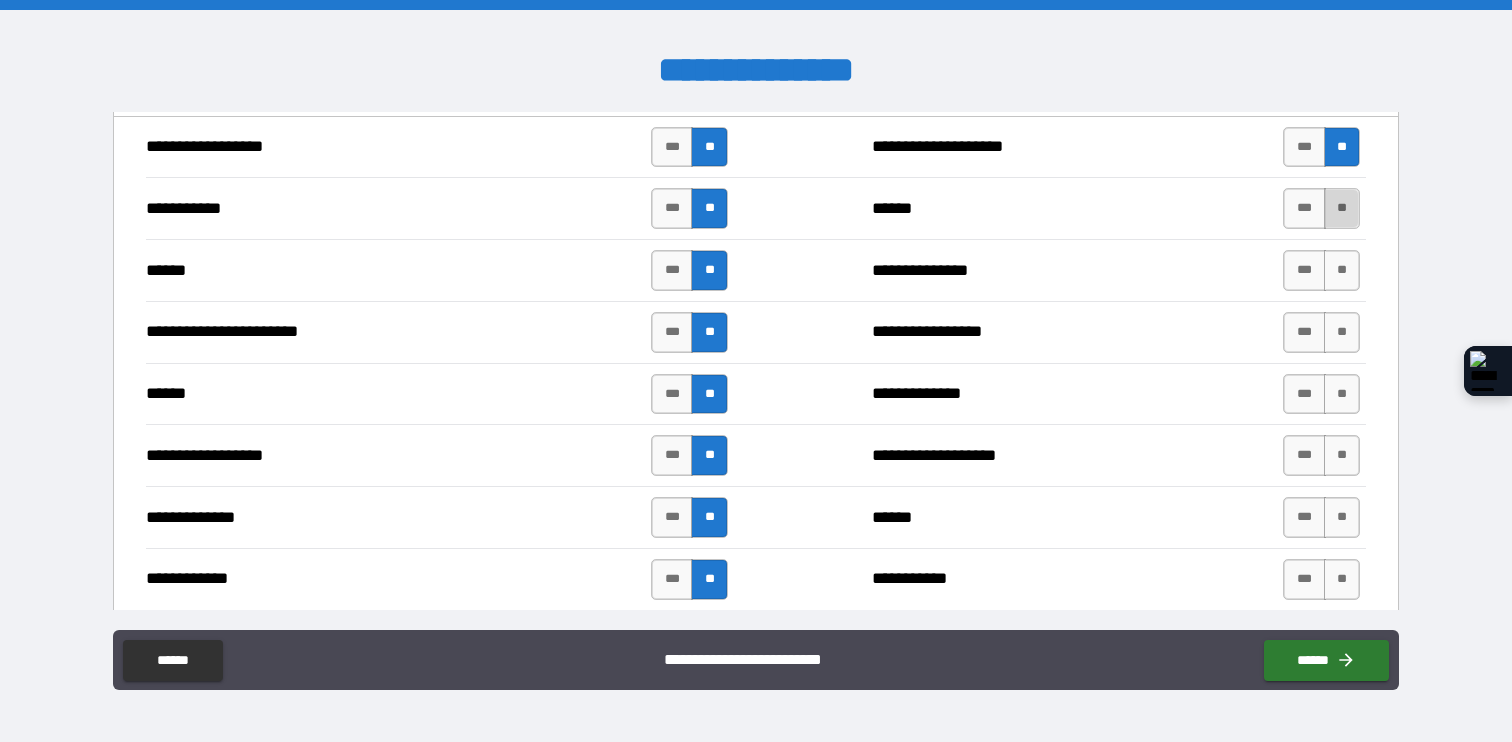click on "**" at bounding box center (1342, 208) 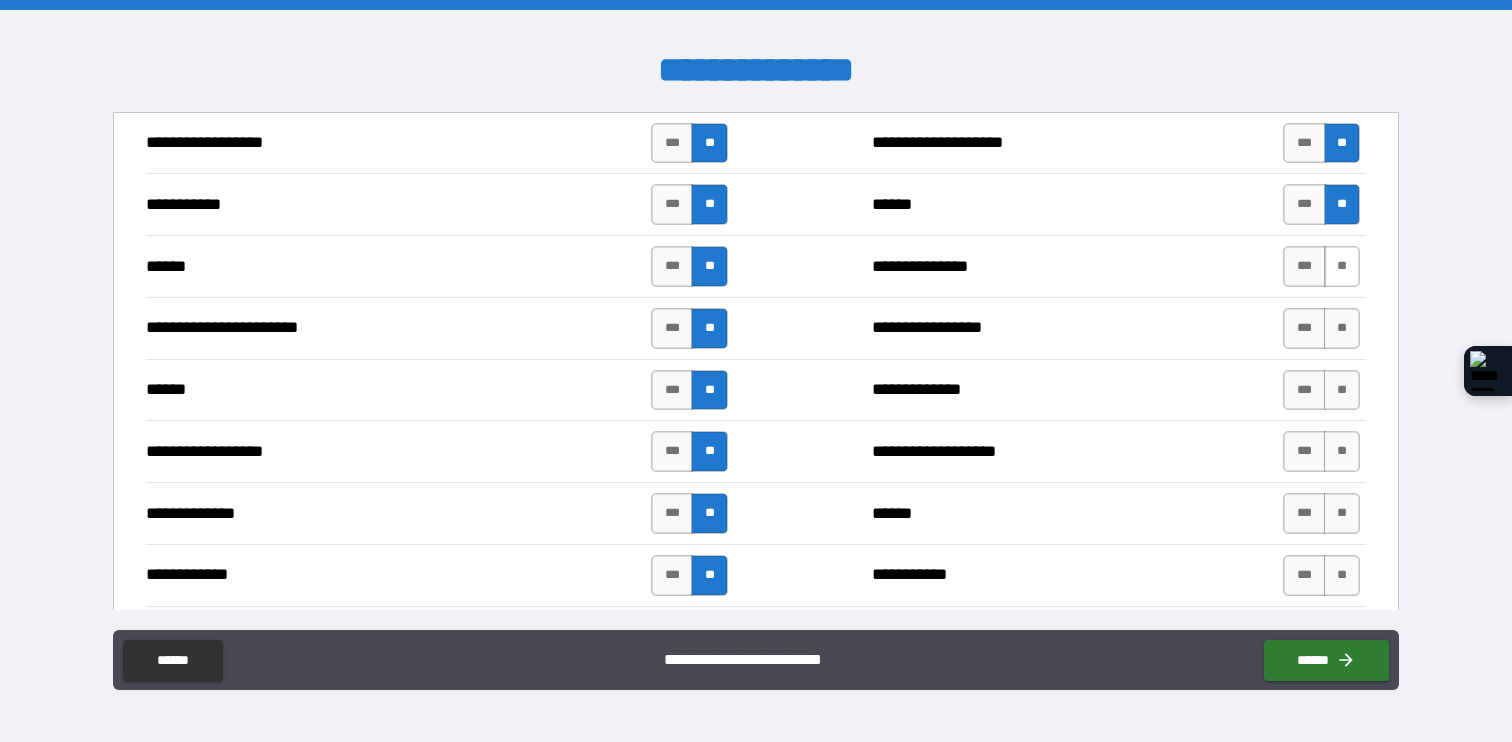 scroll, scrollTop: 1536, scrollLeft: 0, axis: vertical 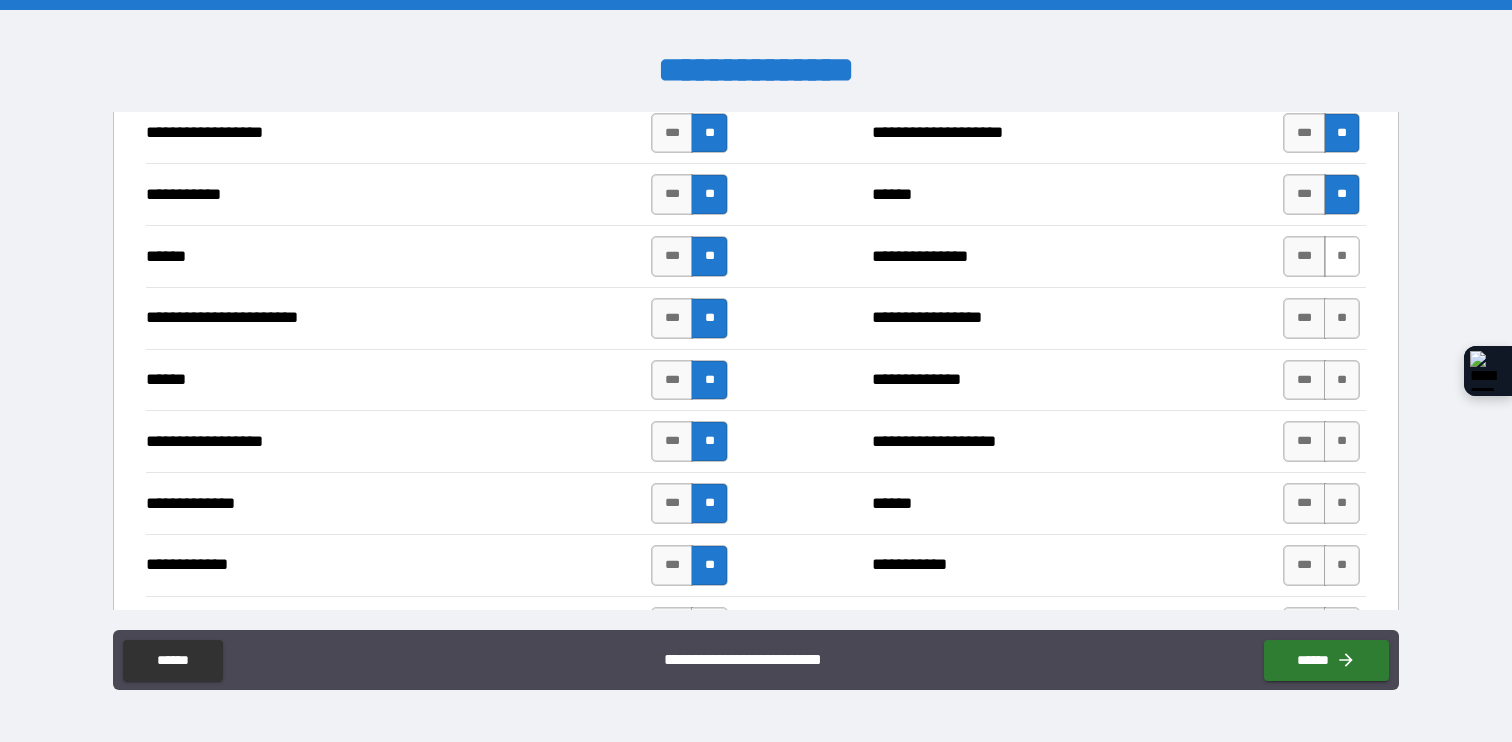 click on "**" at bounding box center (1342, 256) 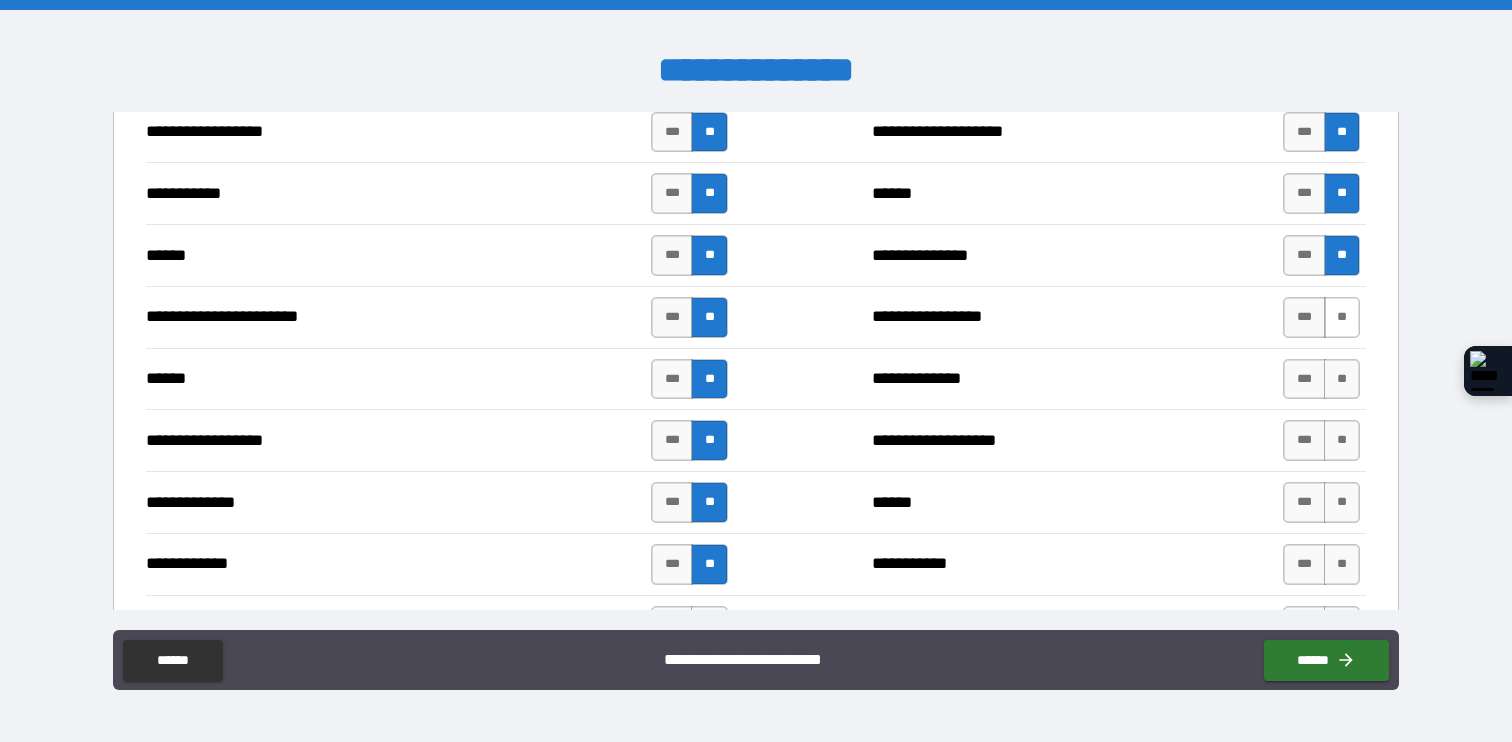 scroll, scrollTop: 1526, scrollLeft: 0, axis: vertical 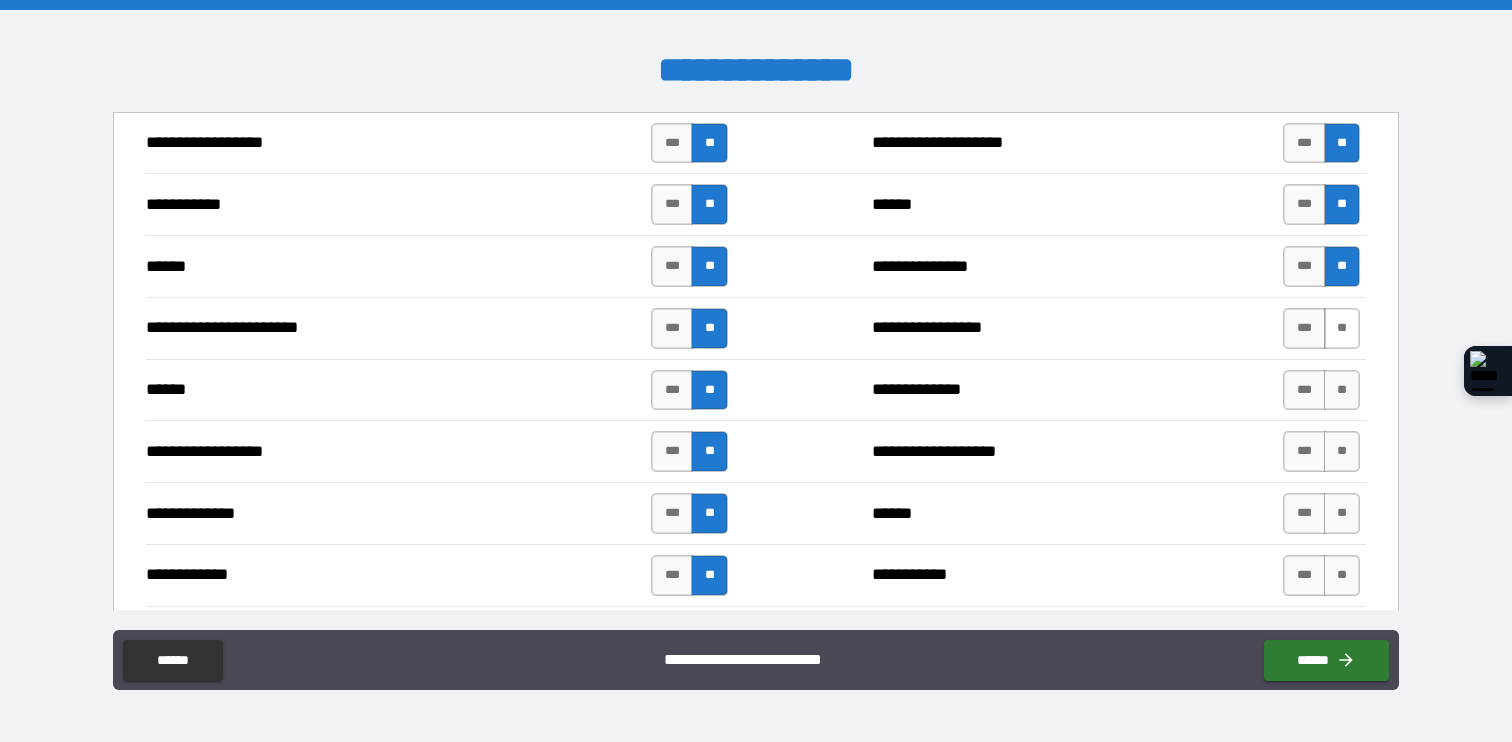 click on "**" at bounding box center (1342, 328) 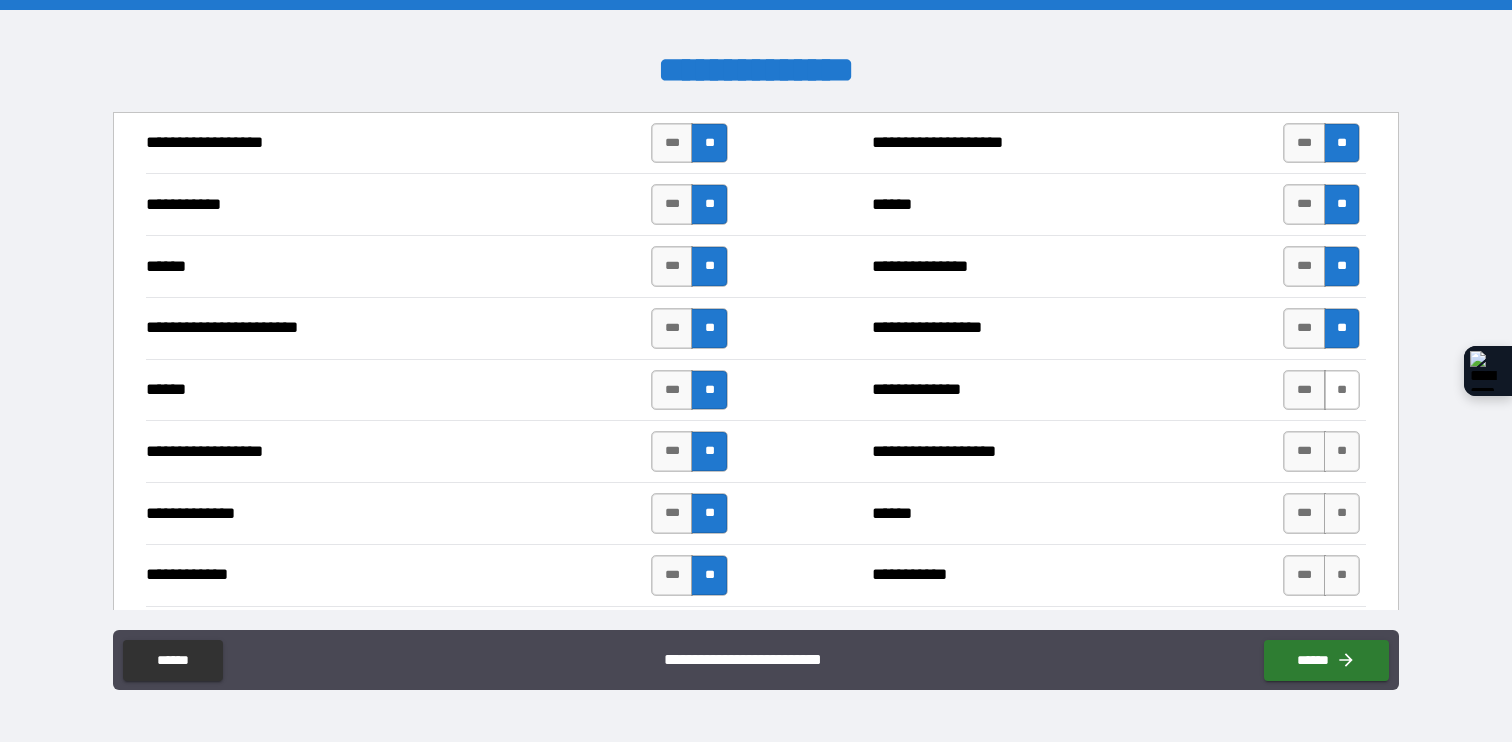 click on "**" at bounding box center (1342, 390) 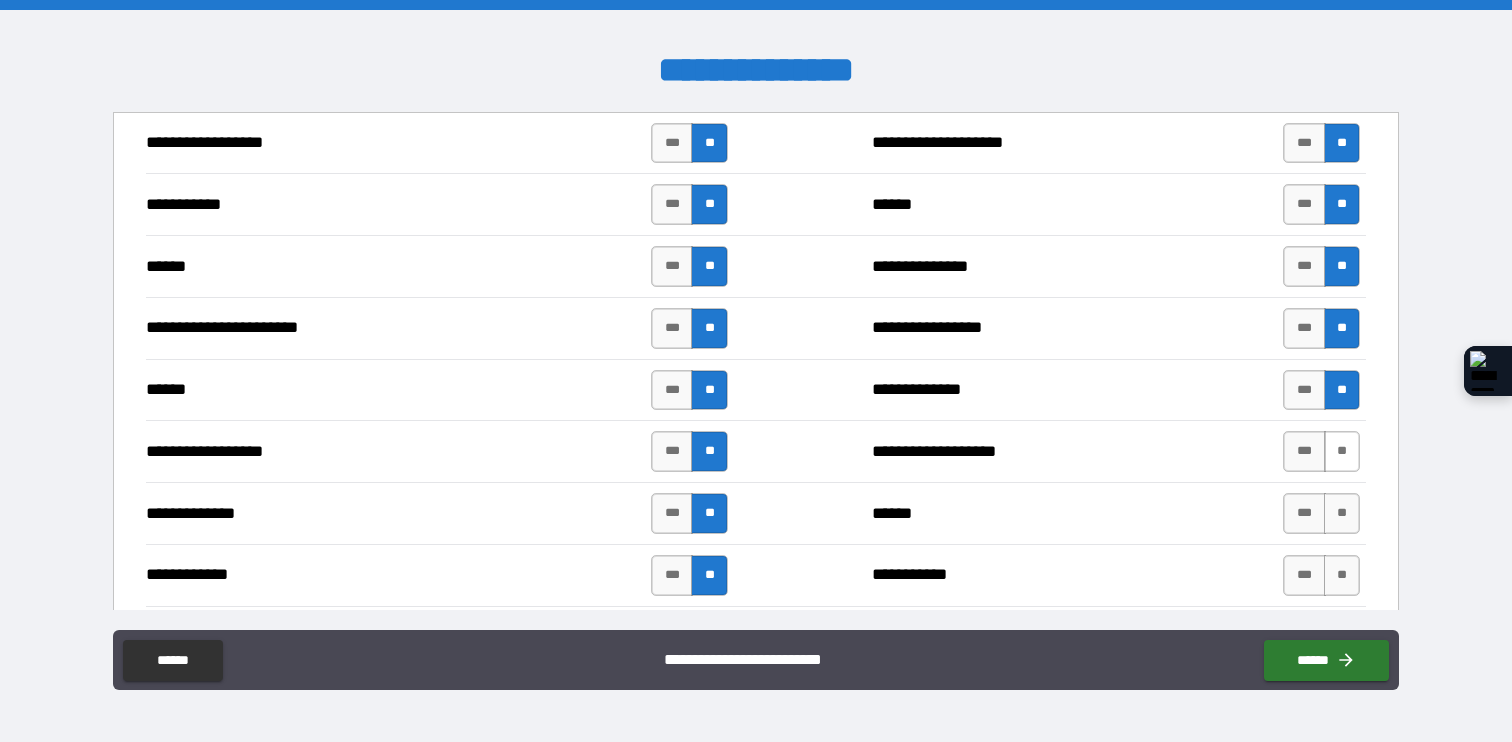 drag, startPoint x: 1330, startPoint y: 447, endPoint x: 1339, endPoint y: 465, distance: 20.12461 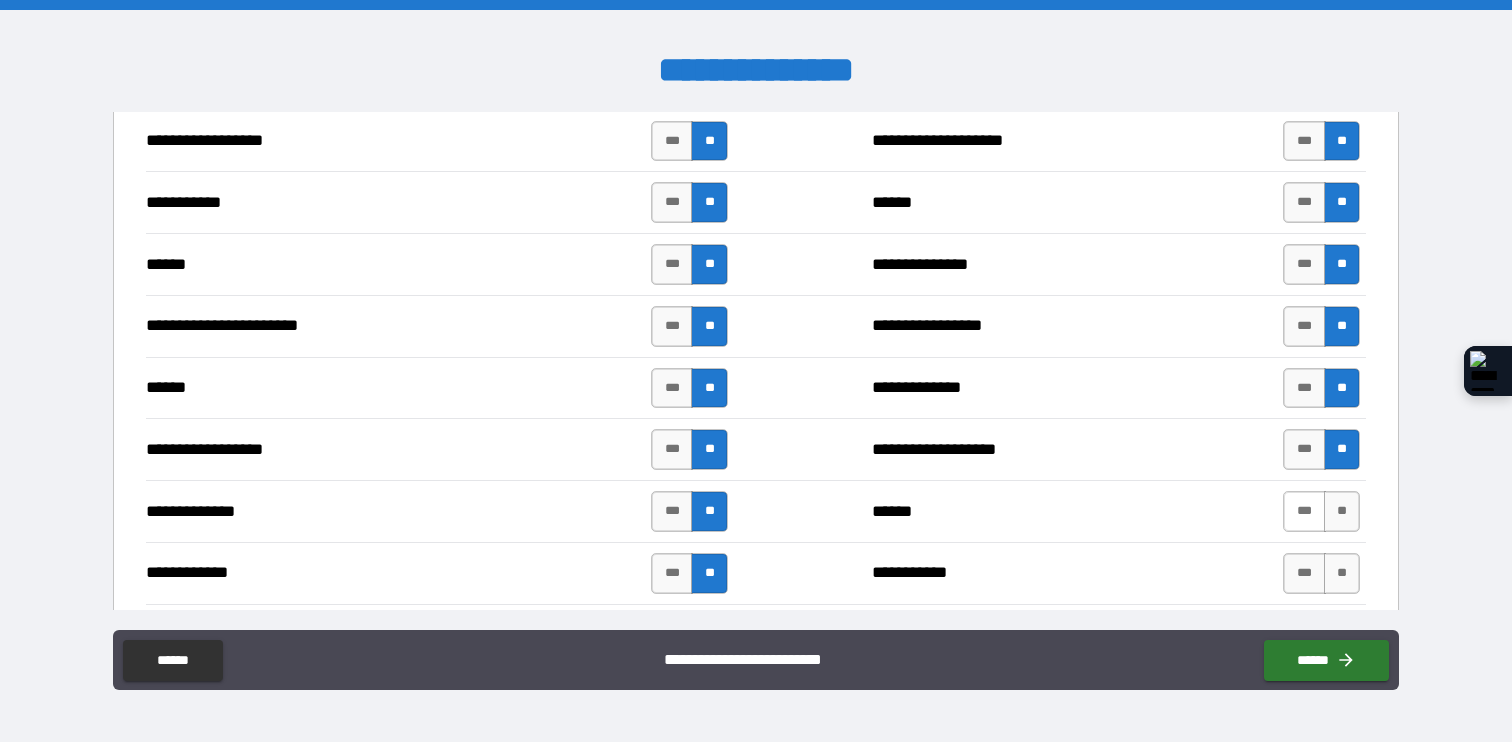 click on "***" at bounding box center (1304, 511) 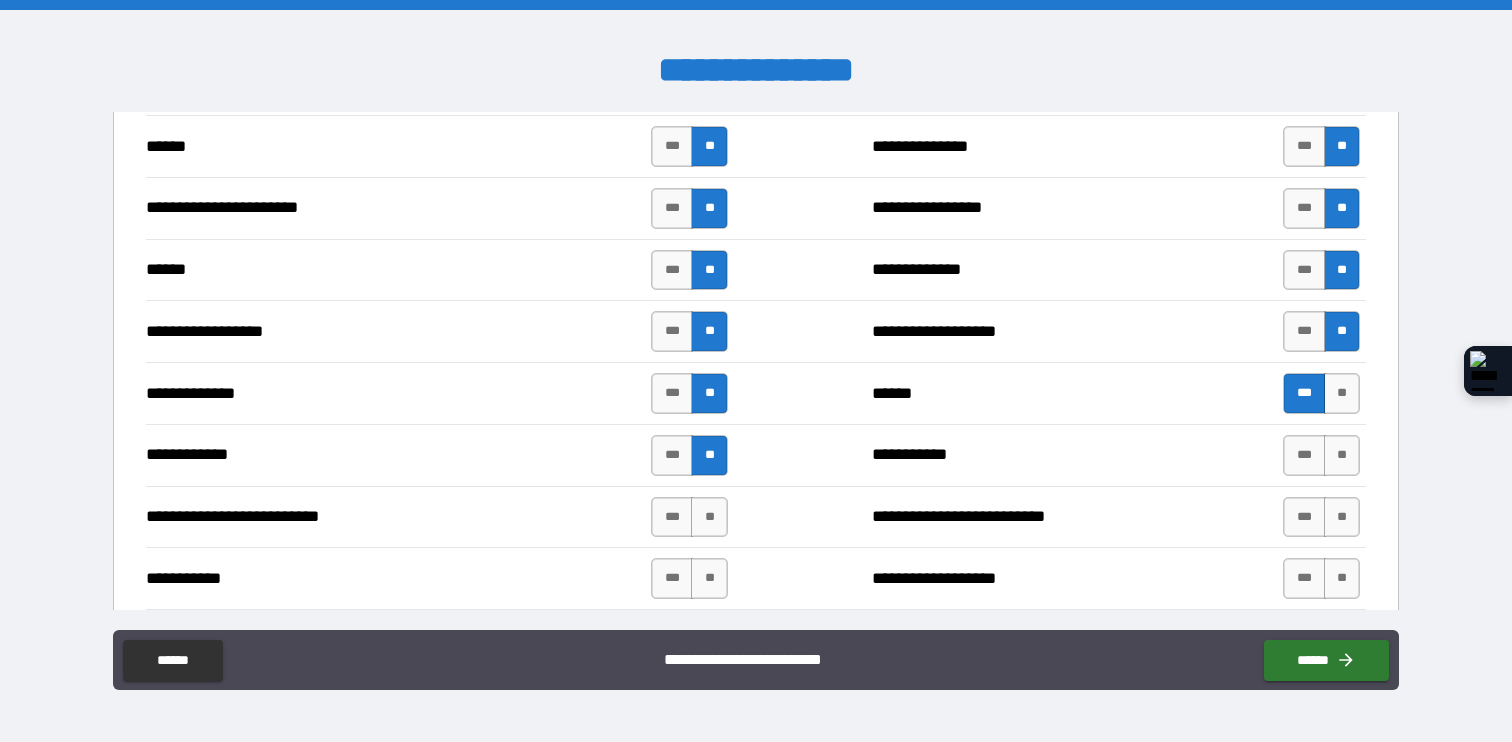 scroll, scrollTop: 1696, scrollLeft: 0, axis: vertical 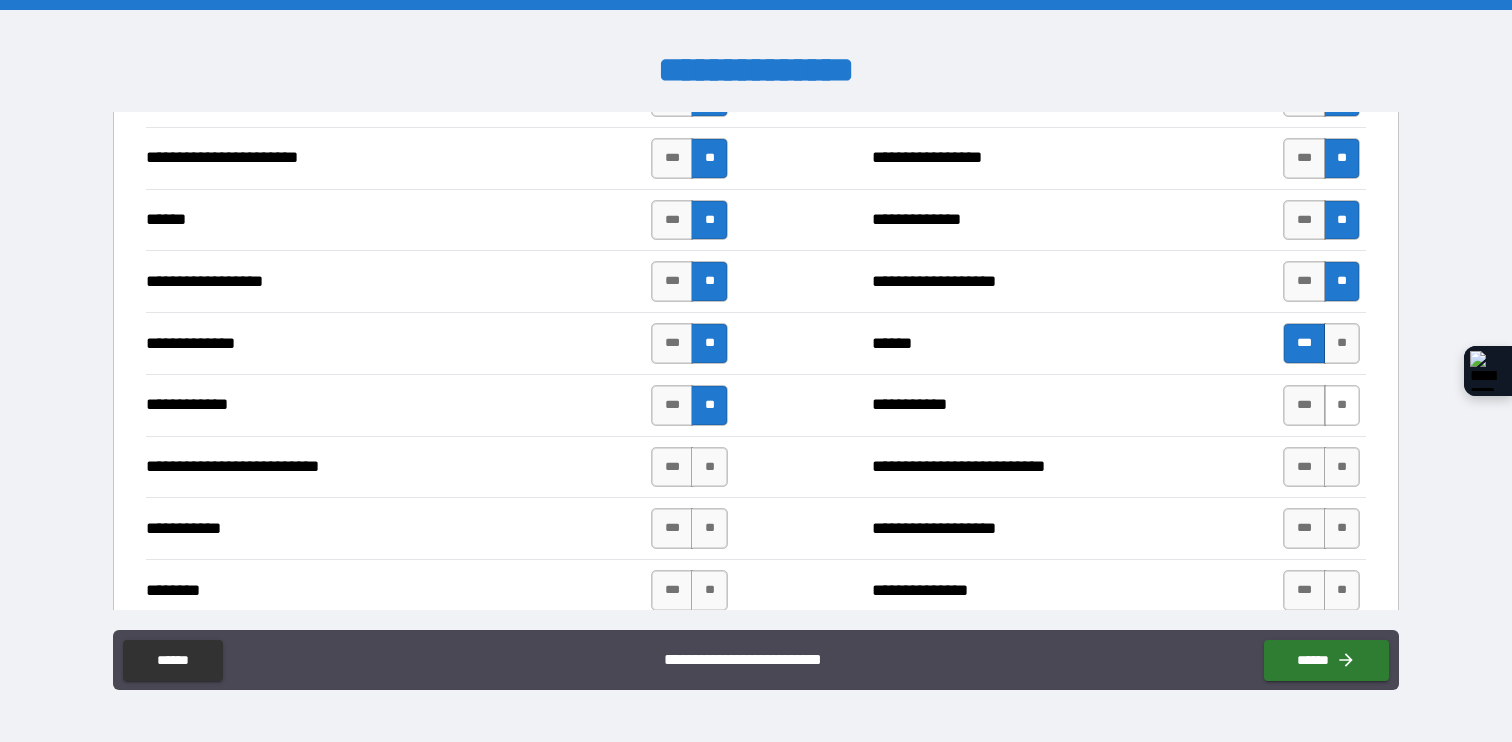 click on "**" at bounding box center [1342, 405] 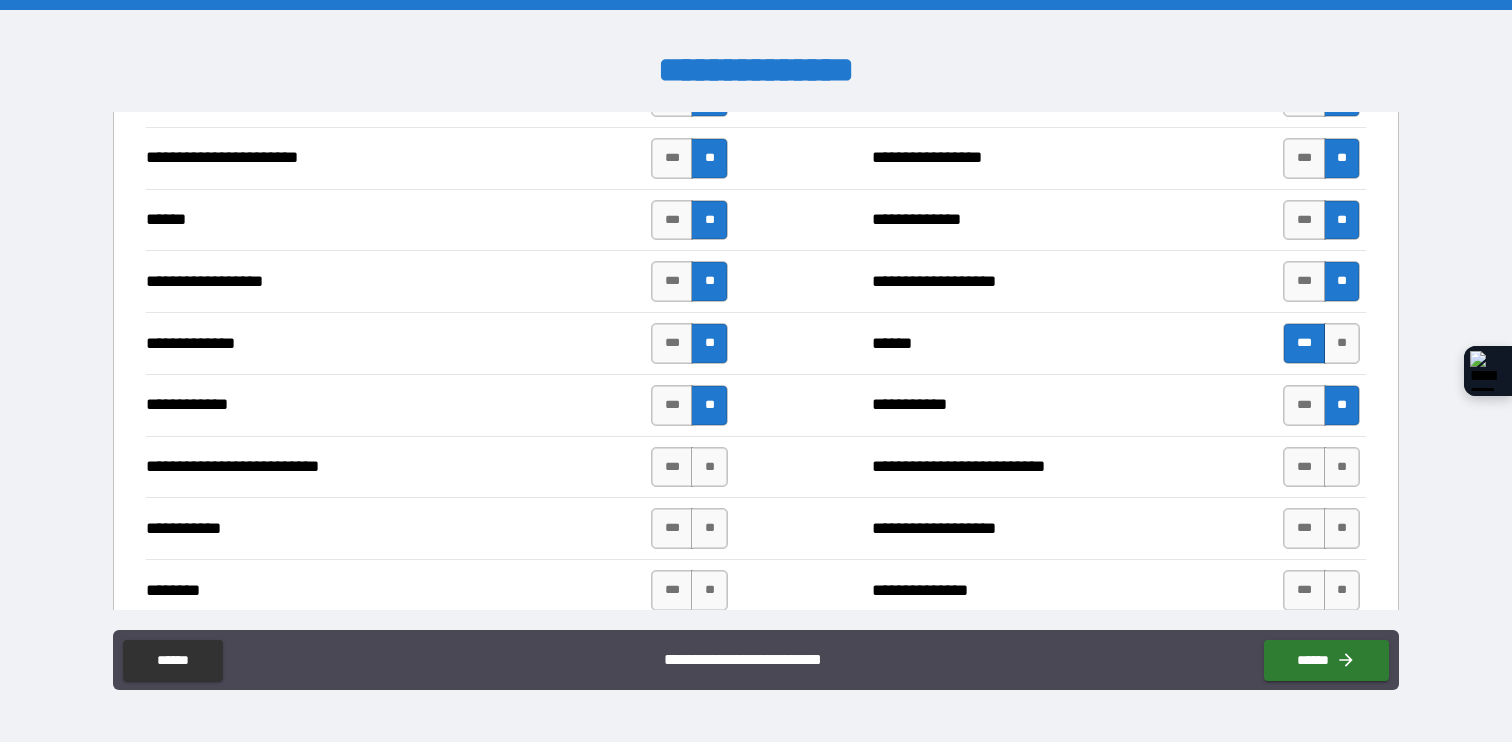 scroll, scrollTop: 1794, scrollLeft: 0, axis: vertical 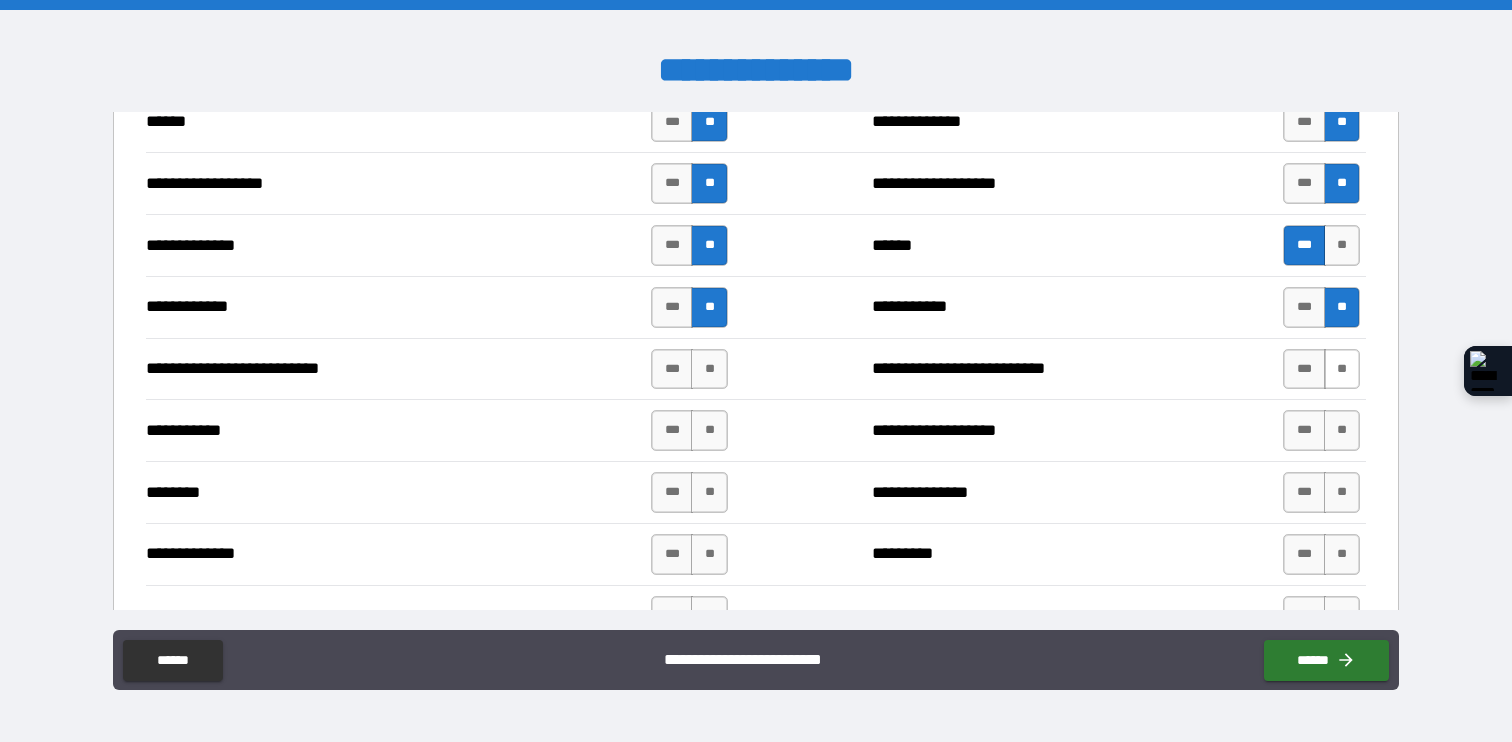 click on "**" at bounding box center [1342, 369] 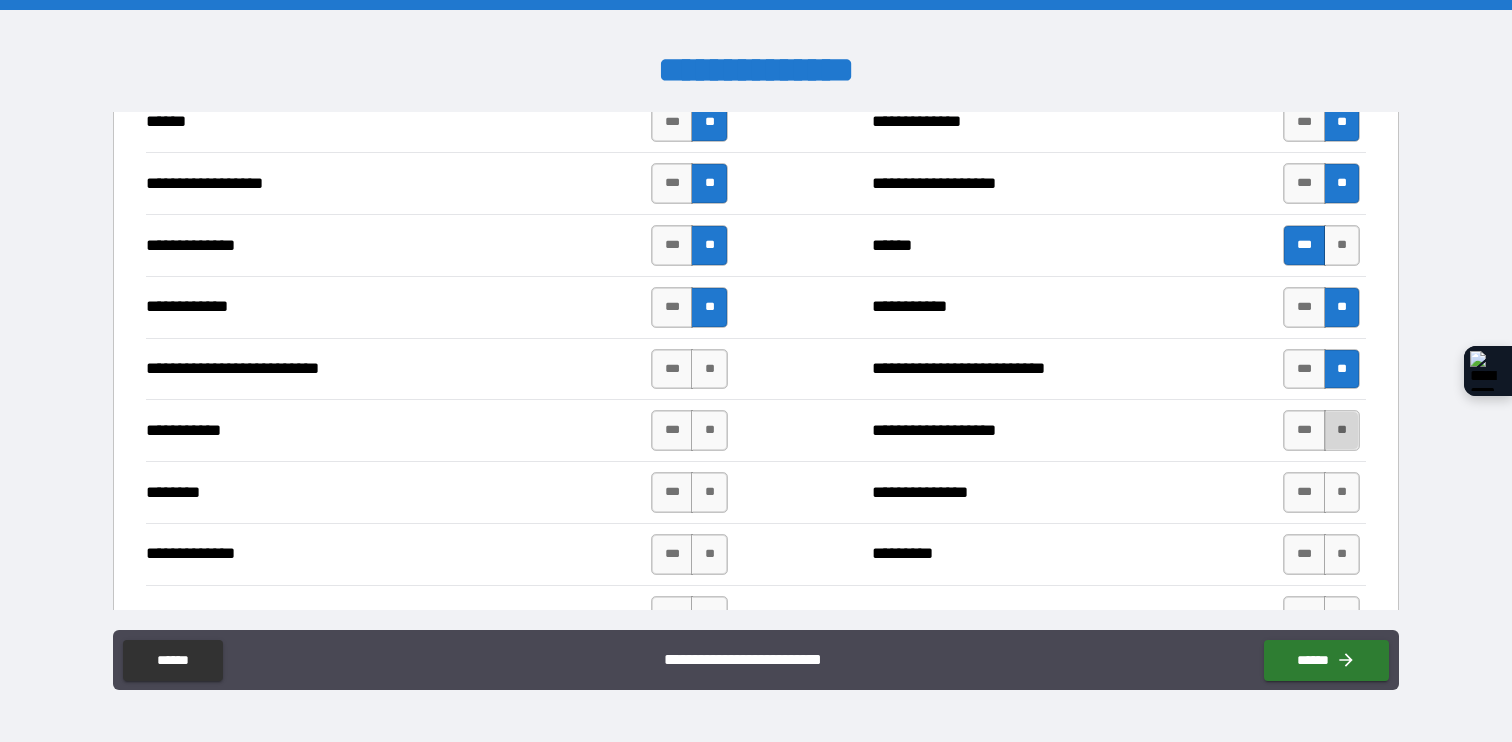 click on "**" at bounding box center (1342, 430) 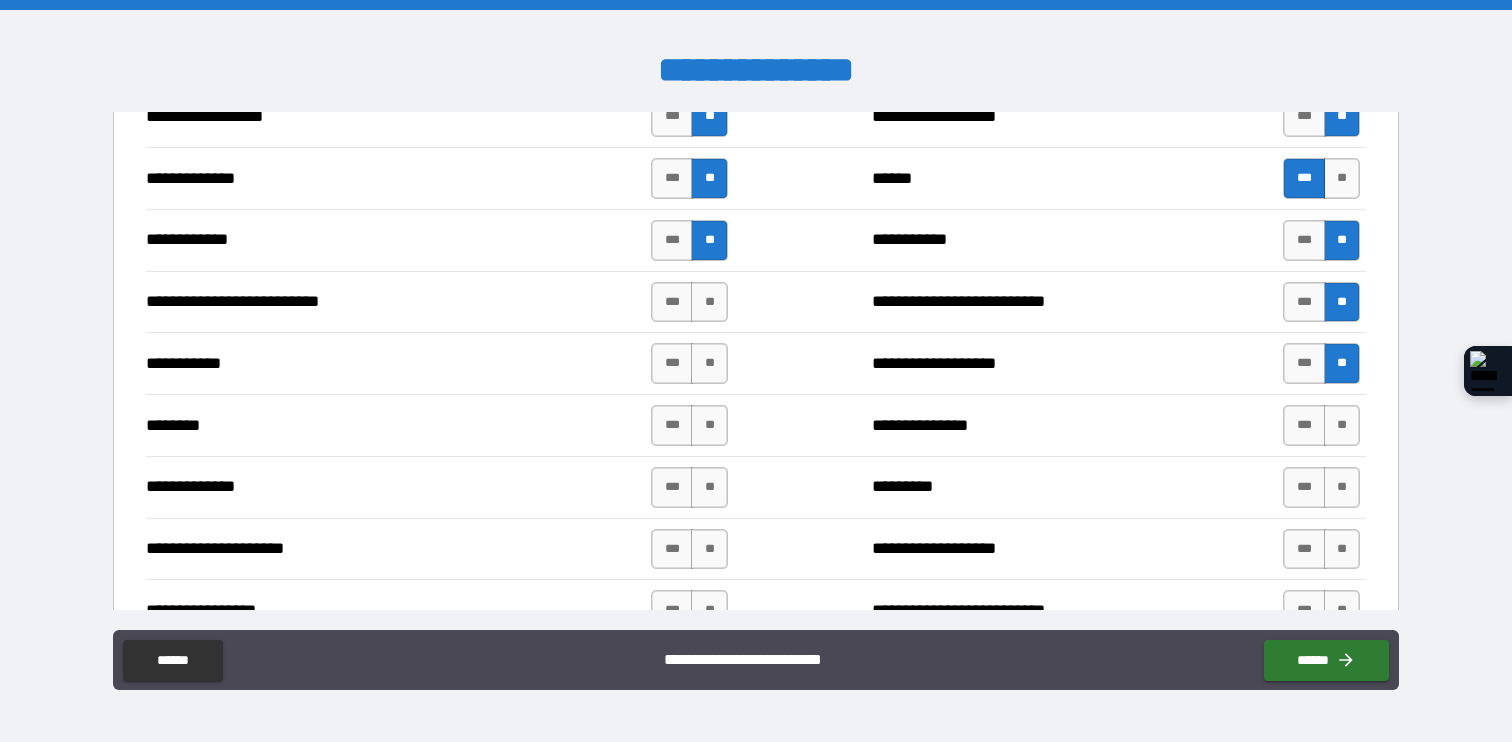 scroll, scrollTop: 1862, scrollLeft: 0, axis: vertical 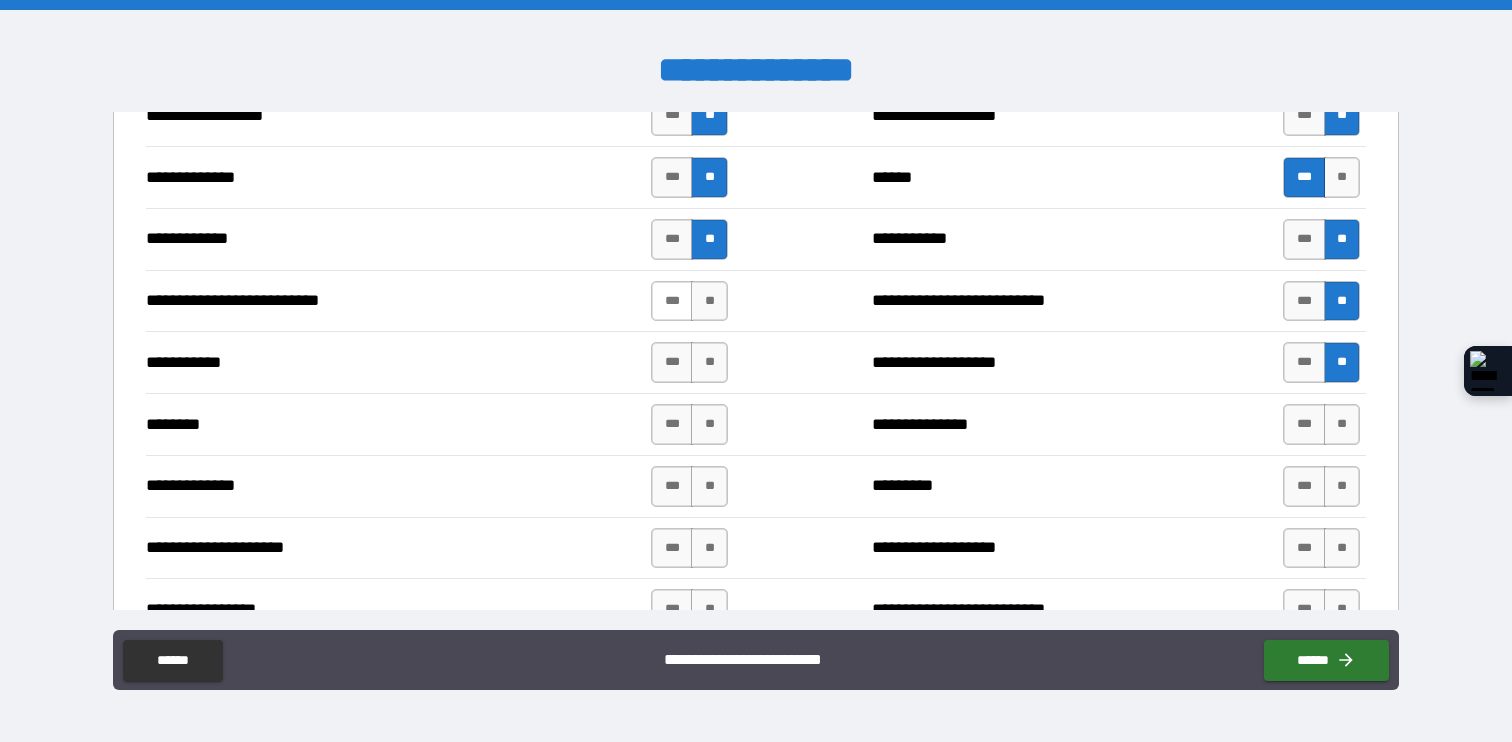 click on "***" at bounding box center [672, 301] 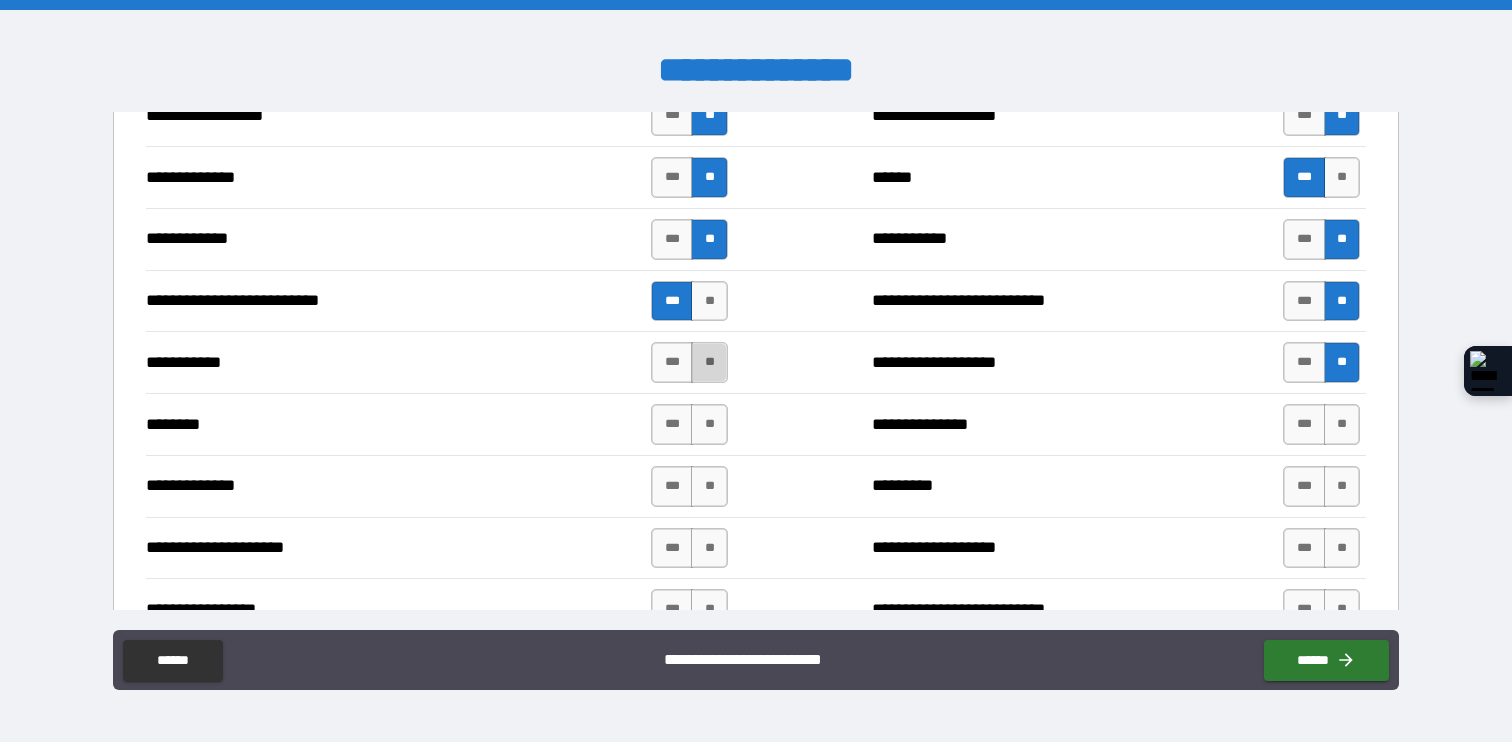 click on "**" at bounding box center [709, 362] 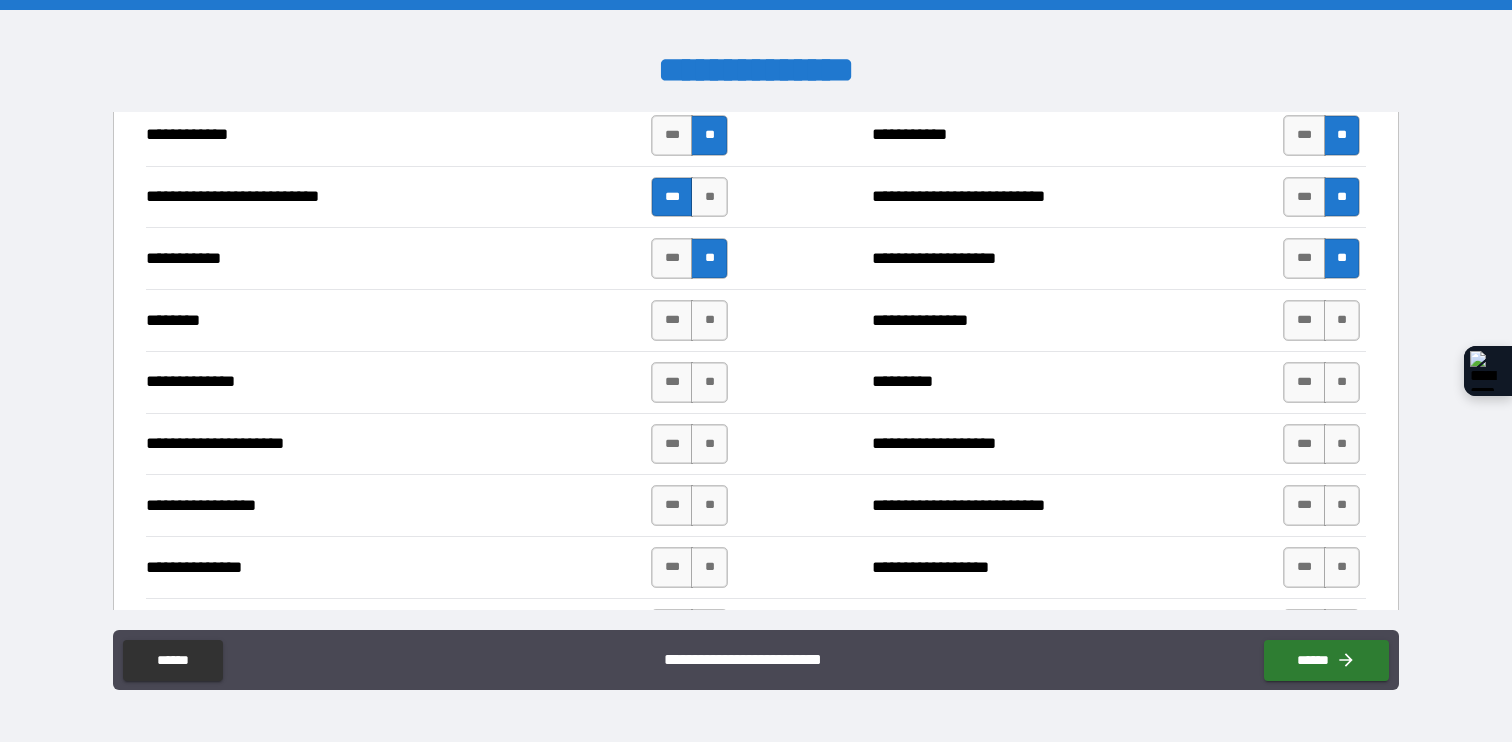scroll, scrollTop: 1958, scrollLeft: 0, axis: vertical 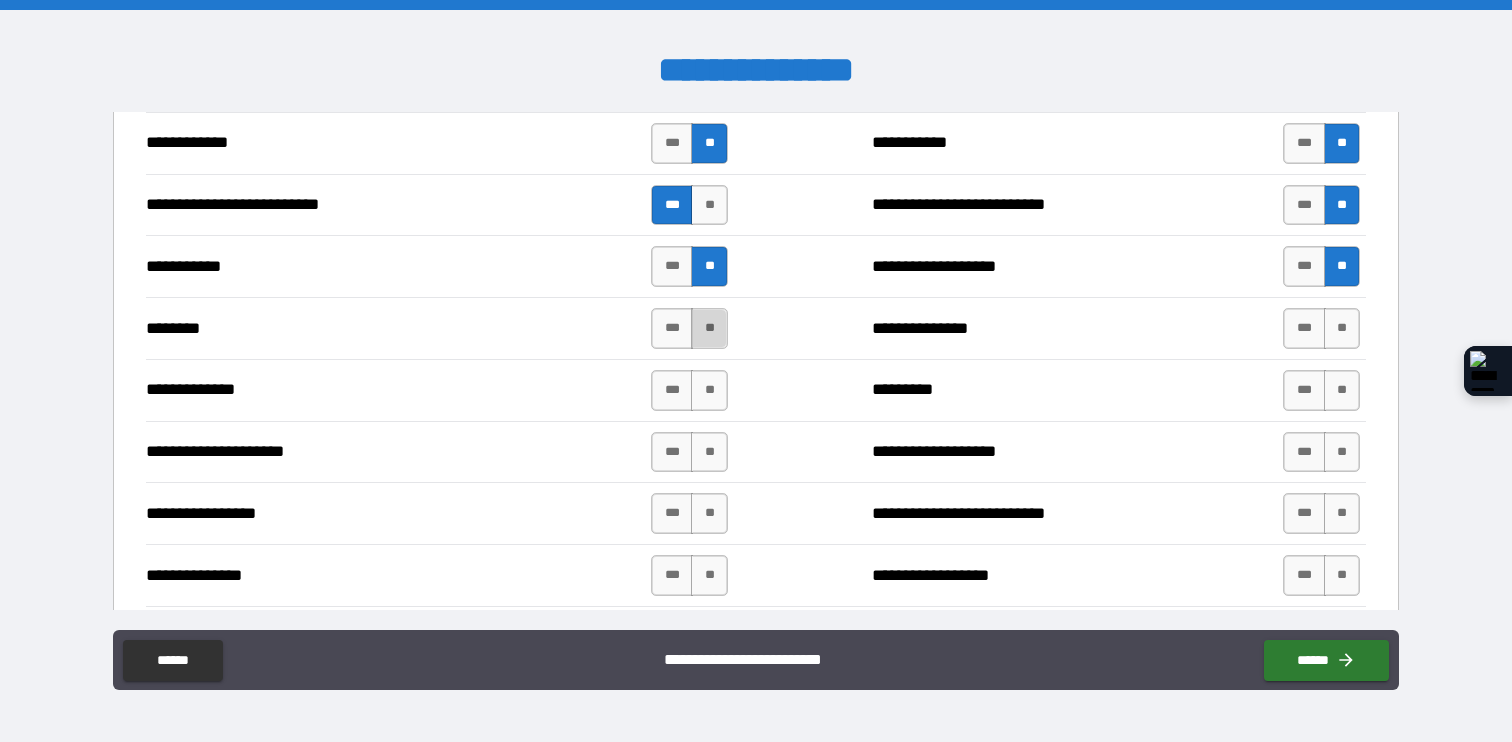 click on "**" at bounding box center (709, 328) 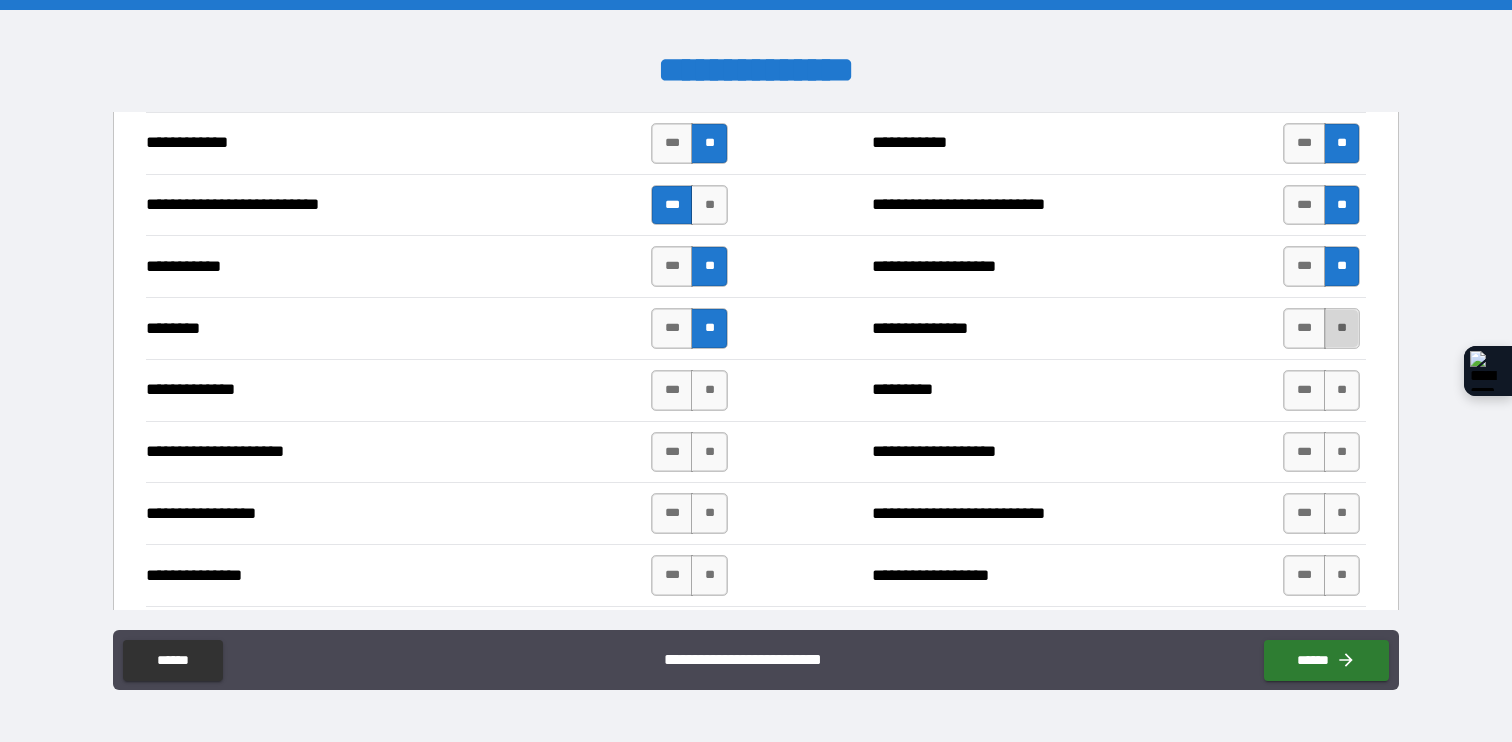 click on "**" at bounding box center (1342, 328) 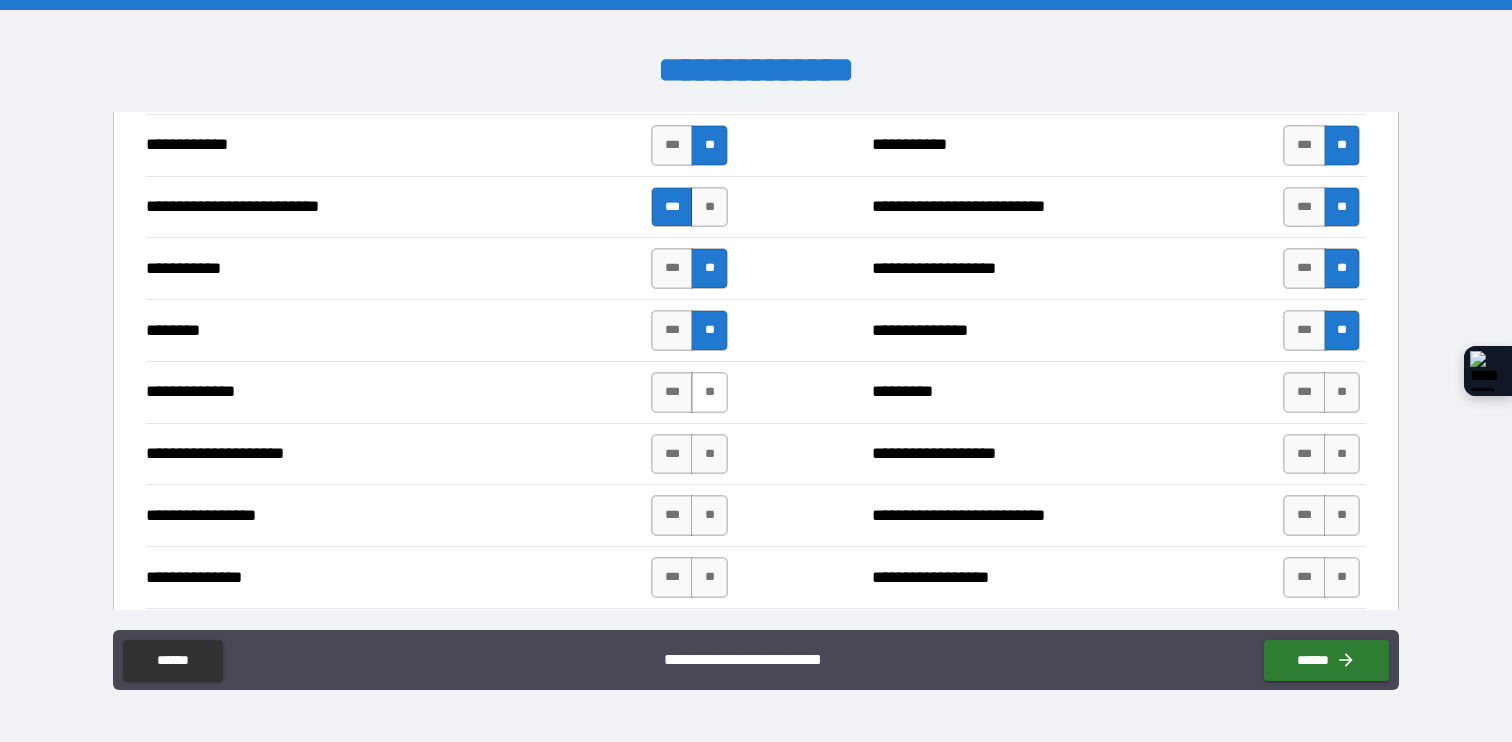 click on "**" at bounding box center (709, 392) 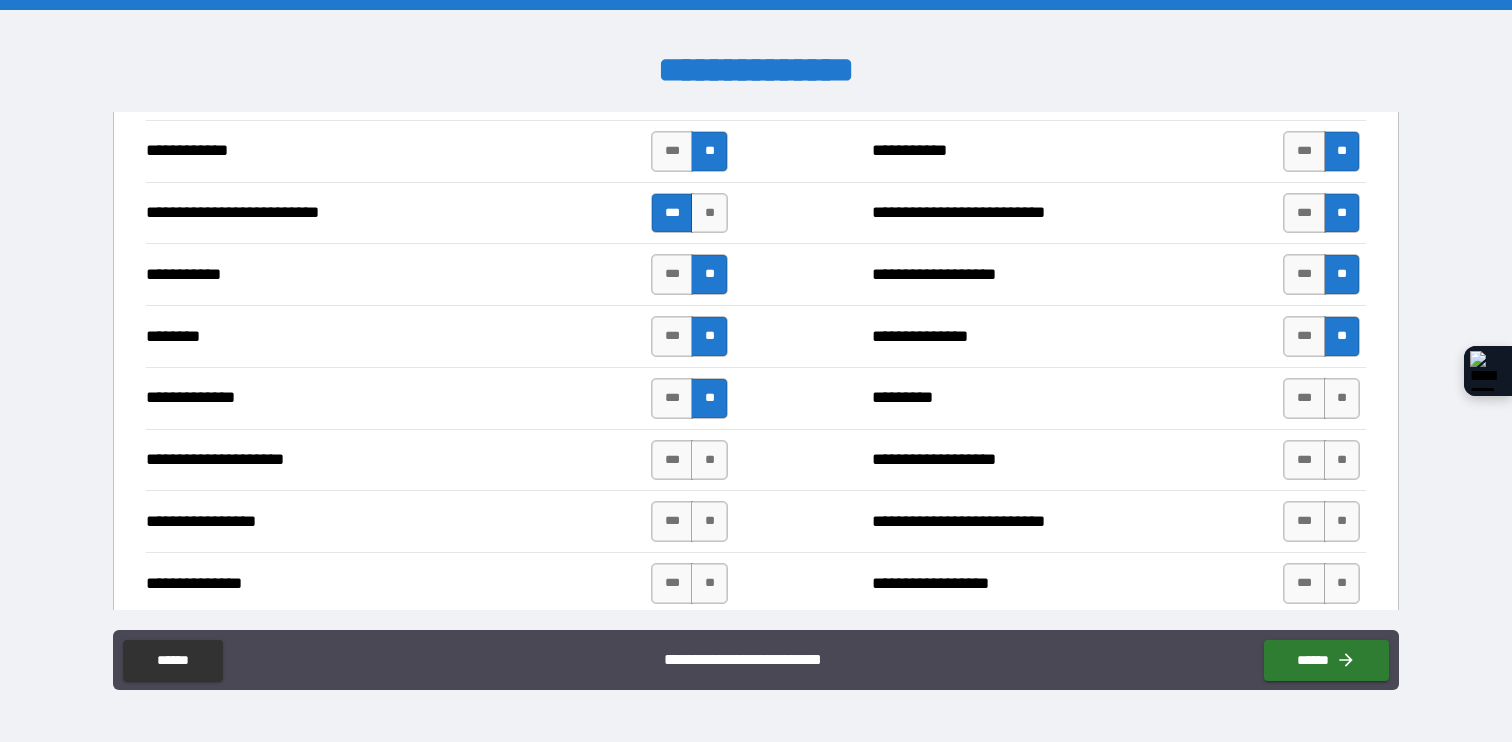 scroll, scrollTop: 1951, scrollLeft: 0, axis: vertical 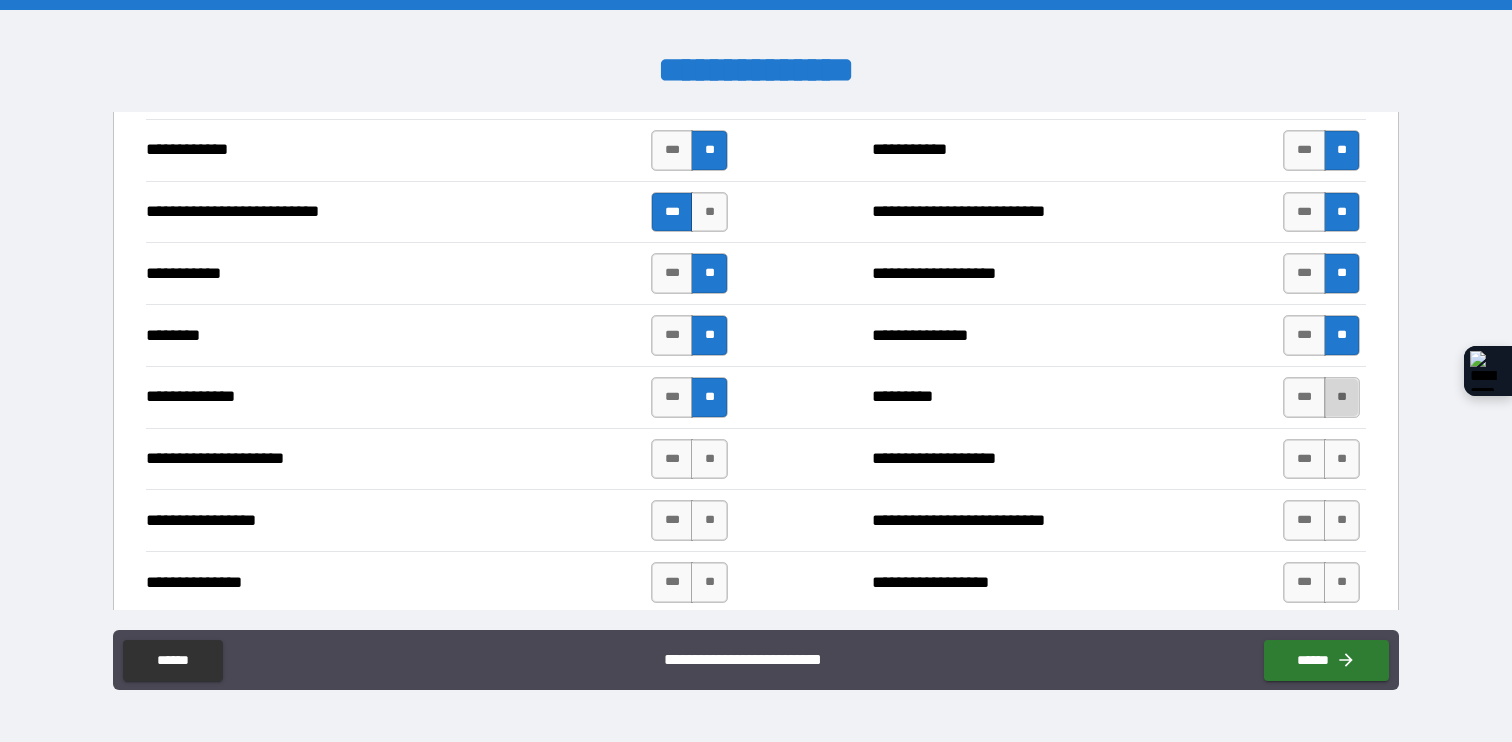 click on "**" at bounding box center (1342, 397) 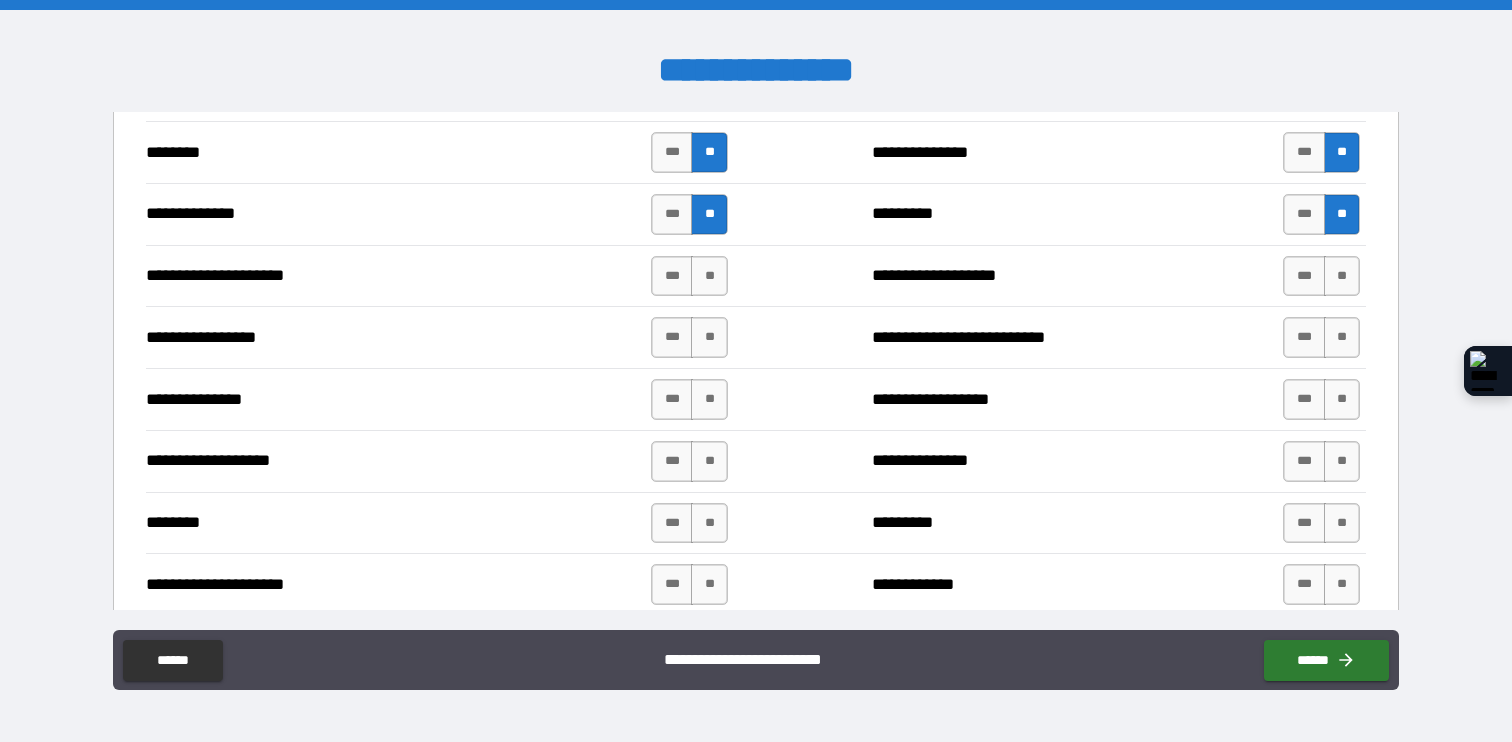 scroll, scrollTop: 2136, scrollLeft: 0, axis: vertical 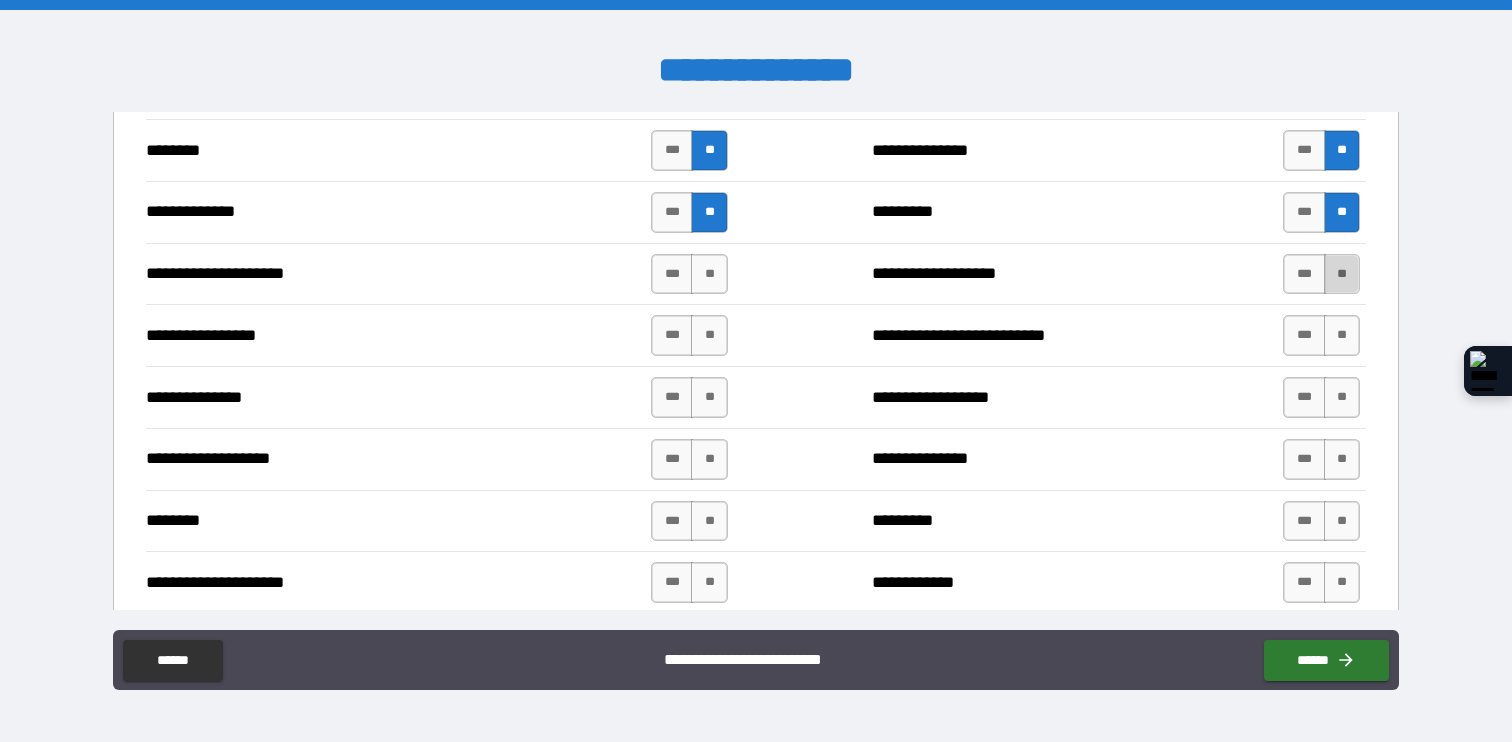 click on "**" at bounding box center [1342, 274] 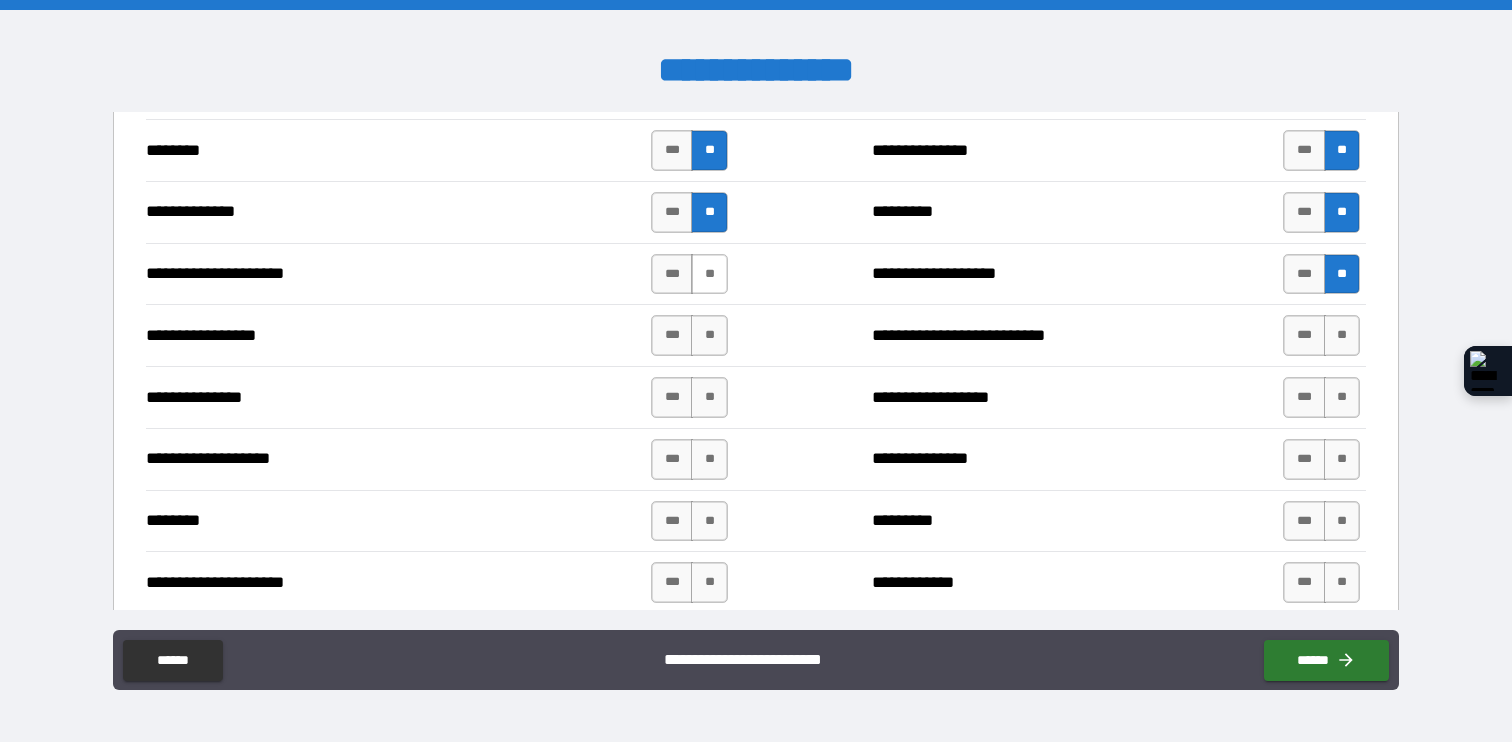 click on "**" at bounding box center (709, 274) 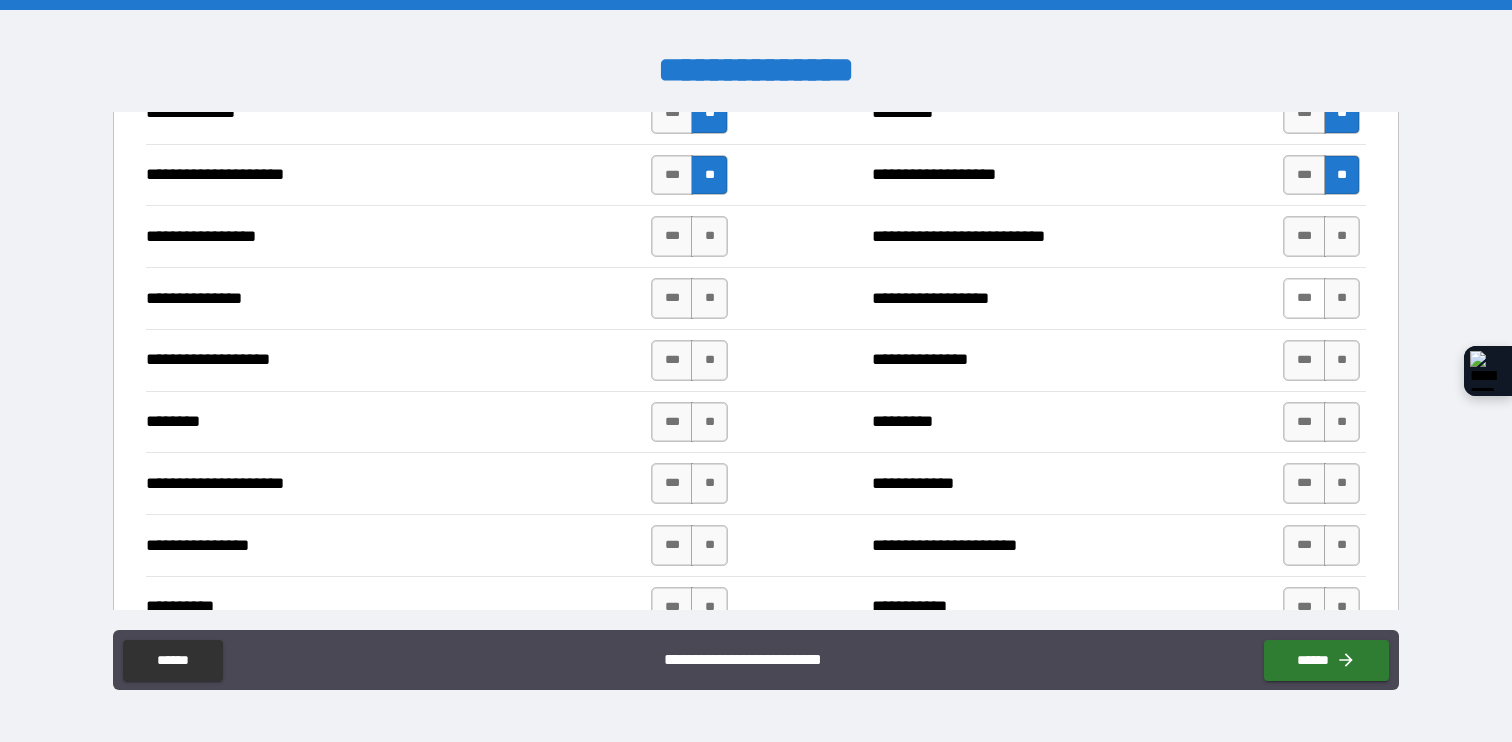 scroll, scrollTop: 2228, scrollLeft: 0, axis: vertical 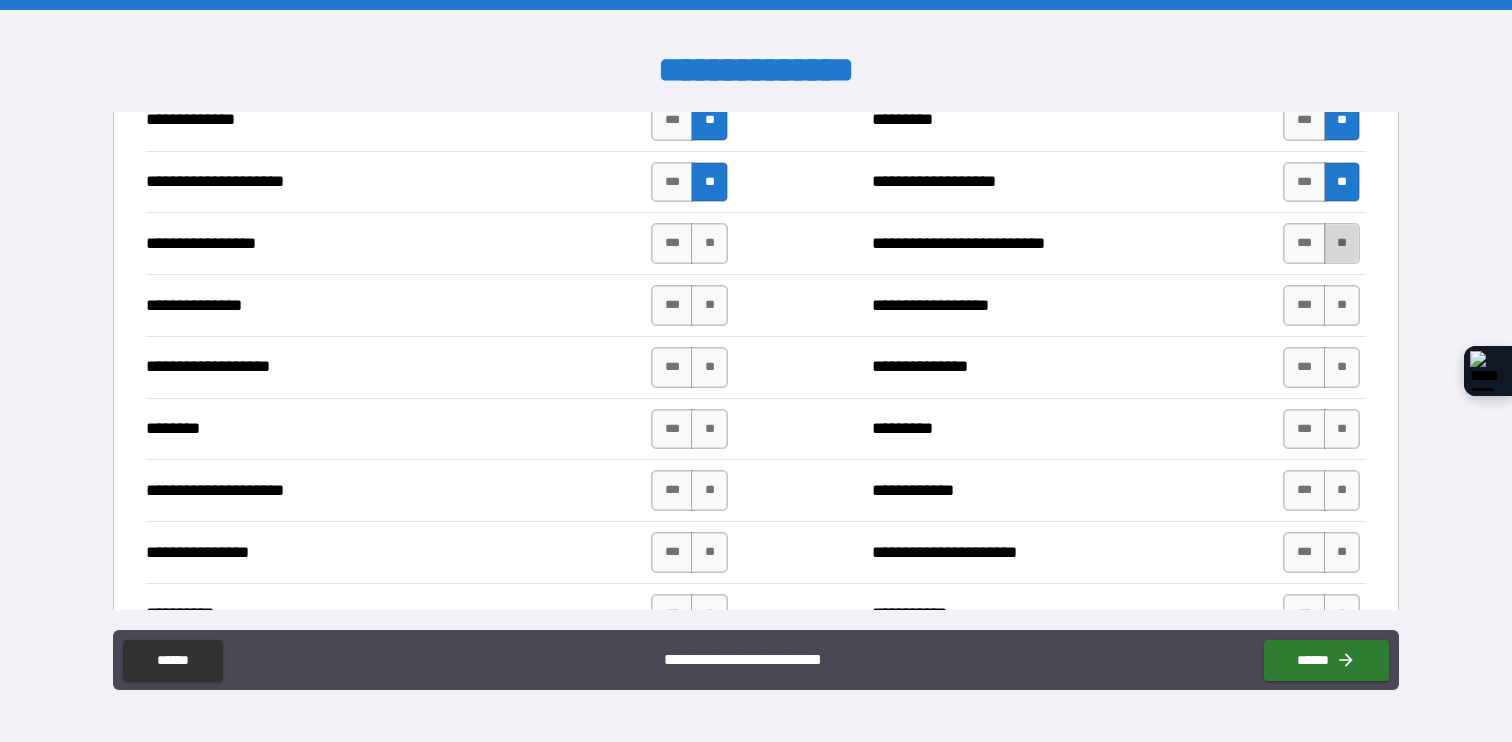 click on "**" at bounding box center (1342, 243) 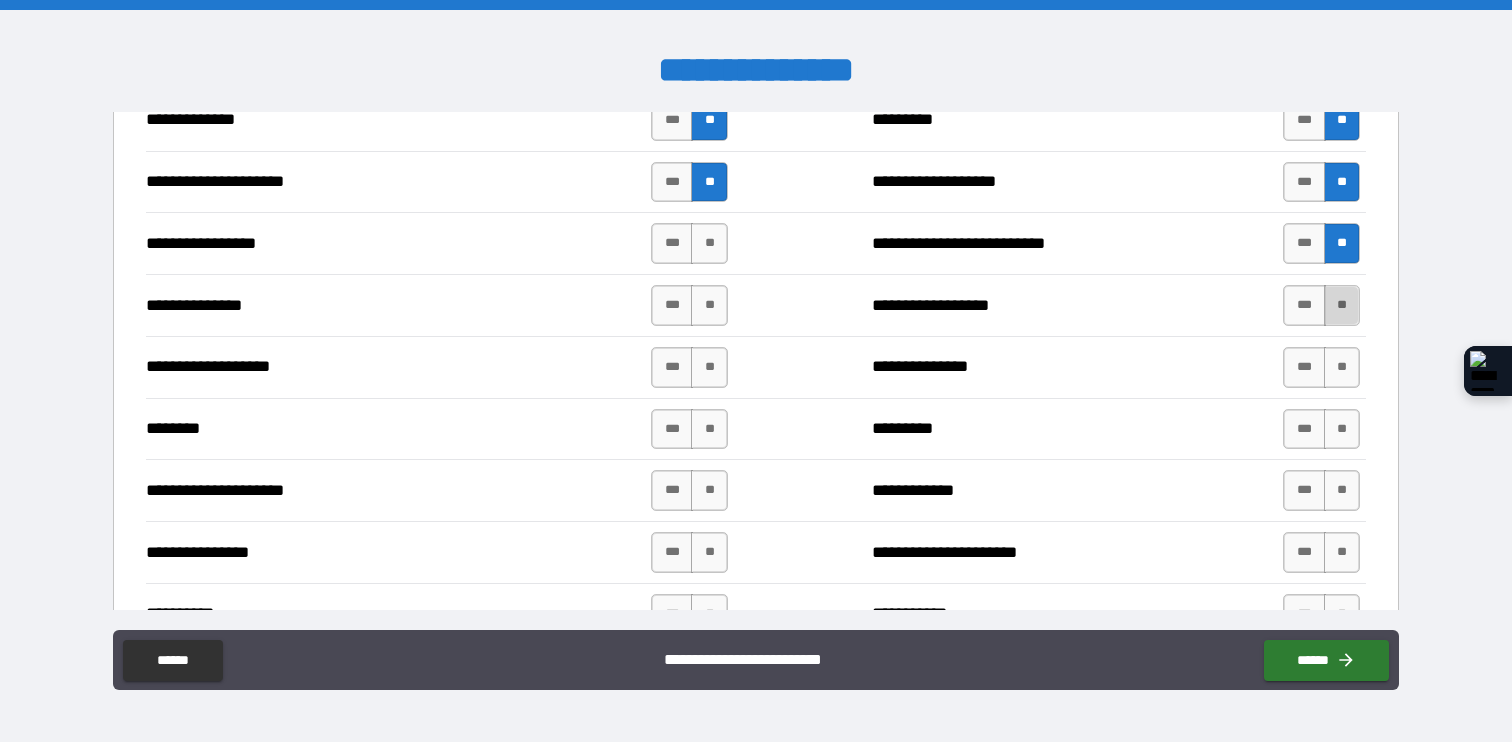 click on "**" at bounding box center (1342, 305) 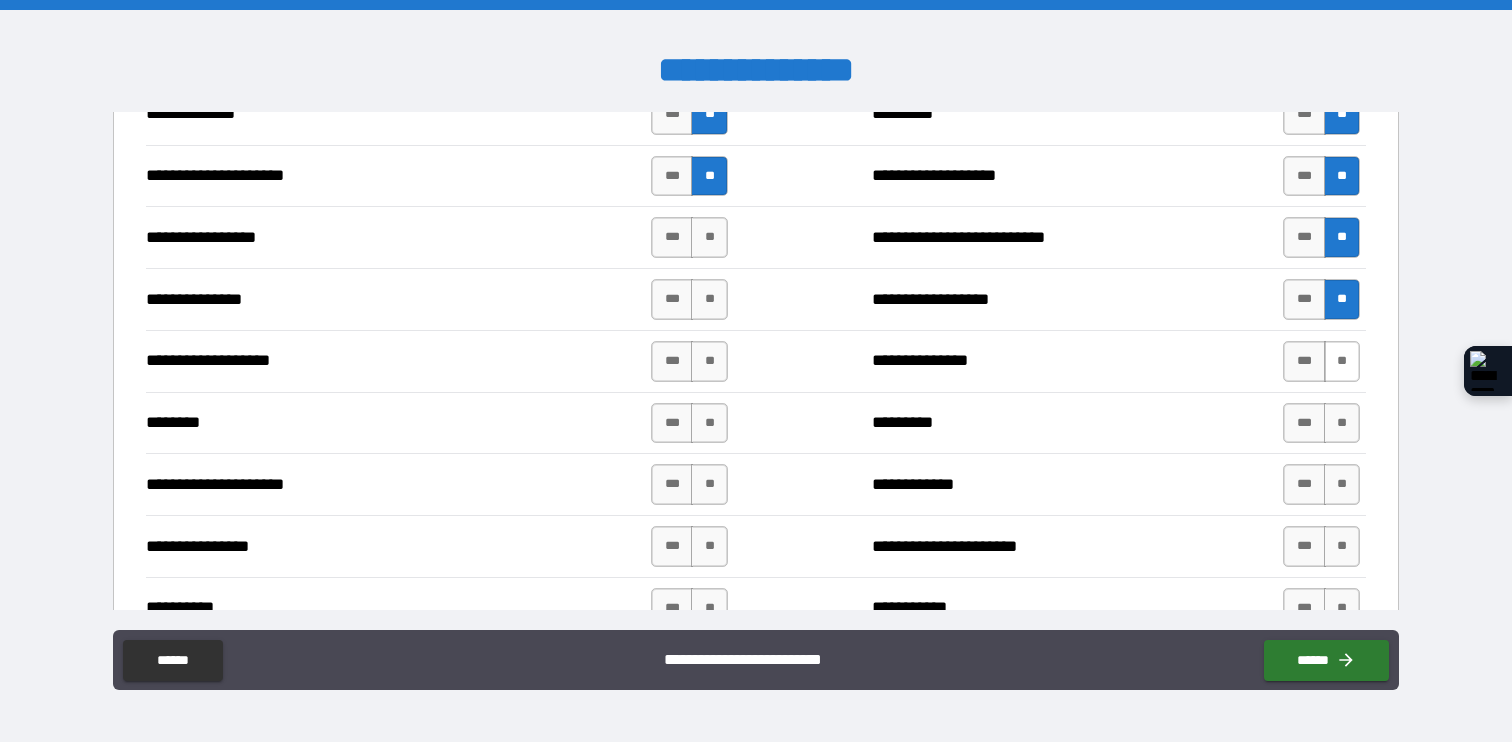 click on "**" at bounding box center (1342, 361) 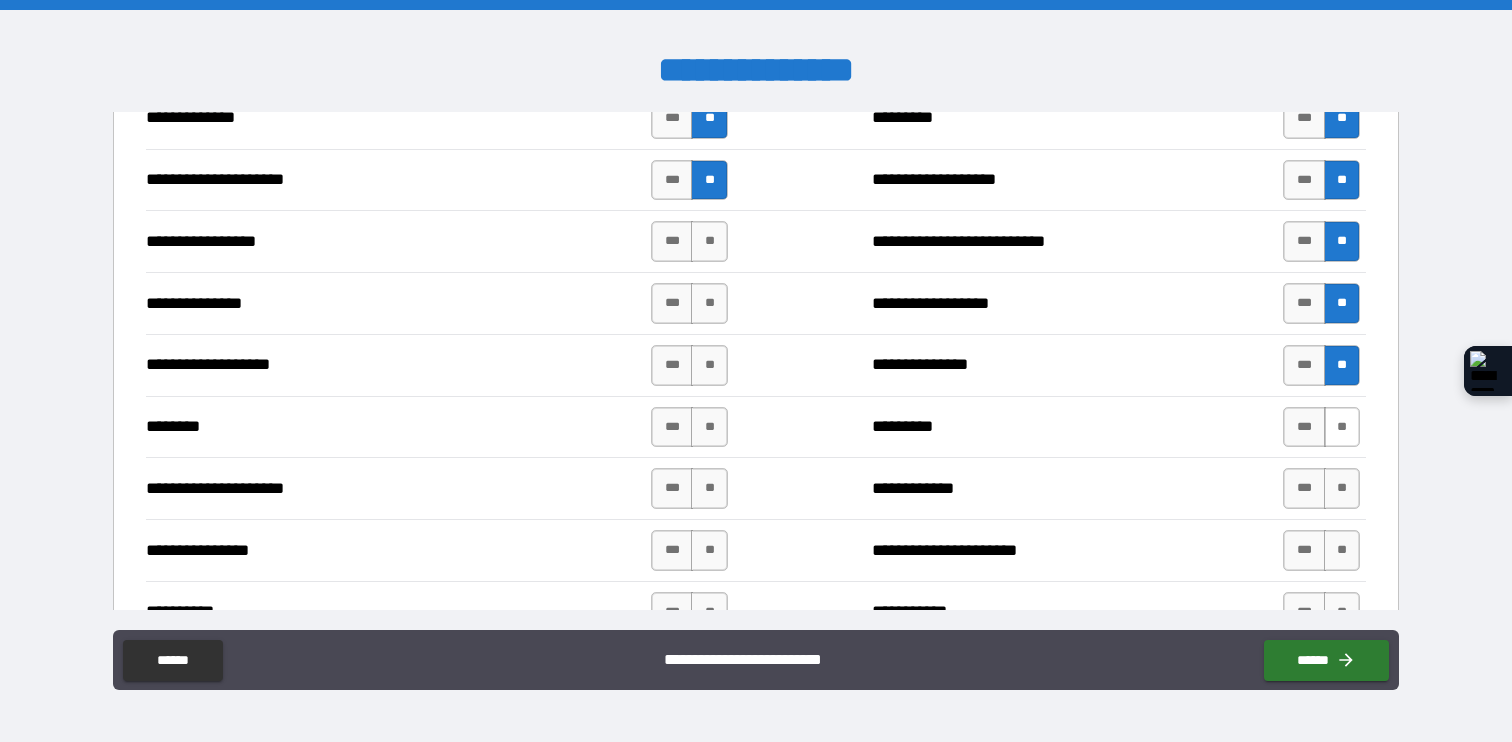 click on "**" at bounding box center [1342, 427] 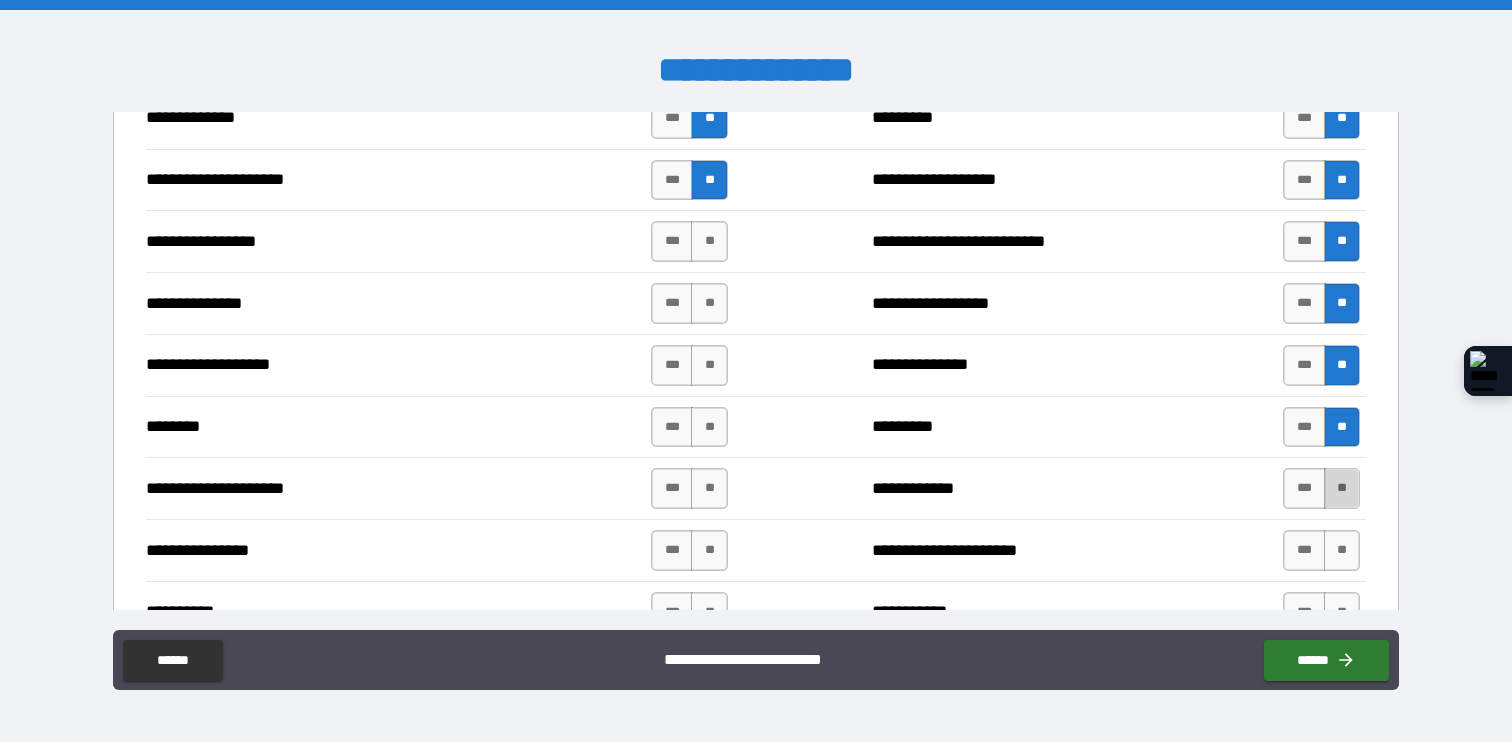 click on "**" at bounding box center (1342, 488) 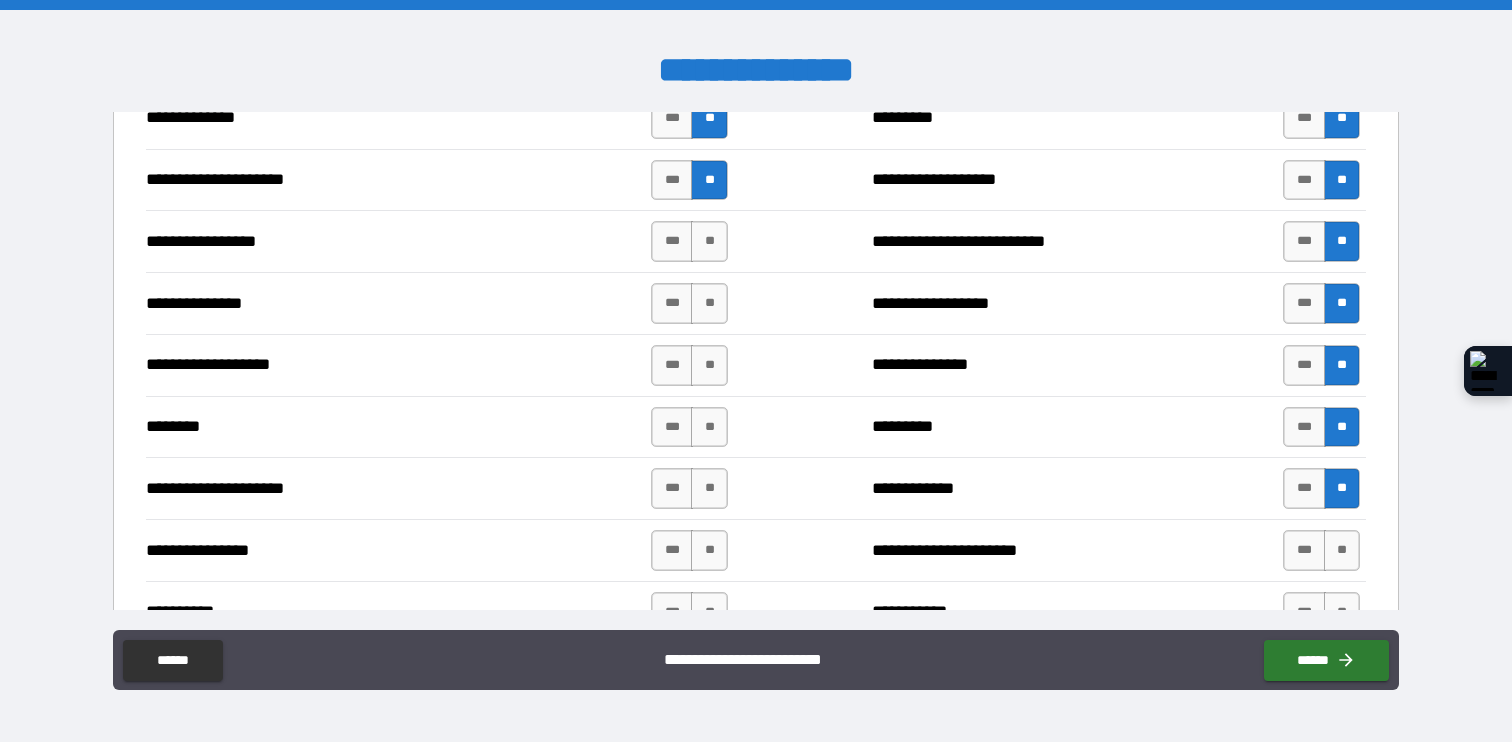 drag, startPoint x: 1339, startPoint y: 569, endPoint x: 1296, endPoint y: 571, distance: 43.046486 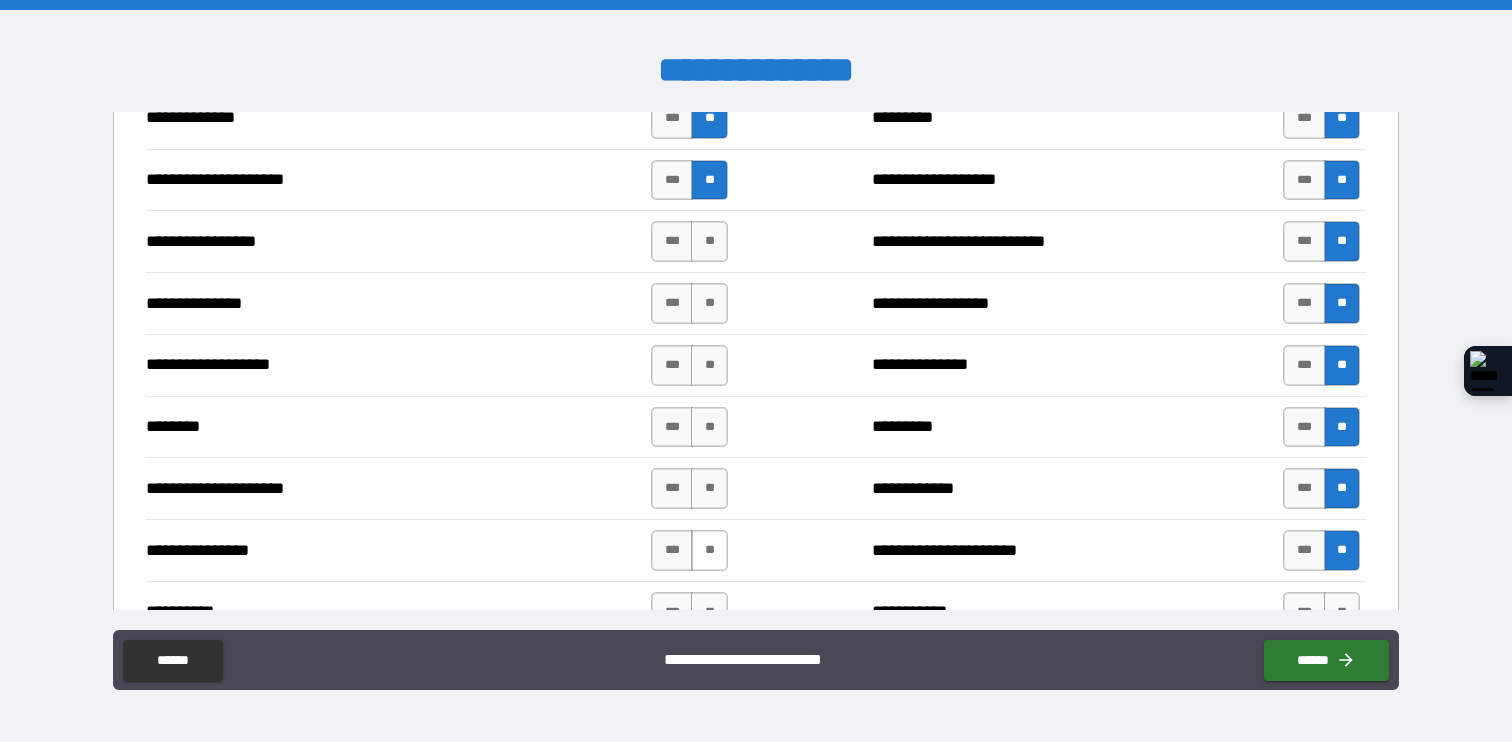 click on "**" at bounding box center [709, 550] 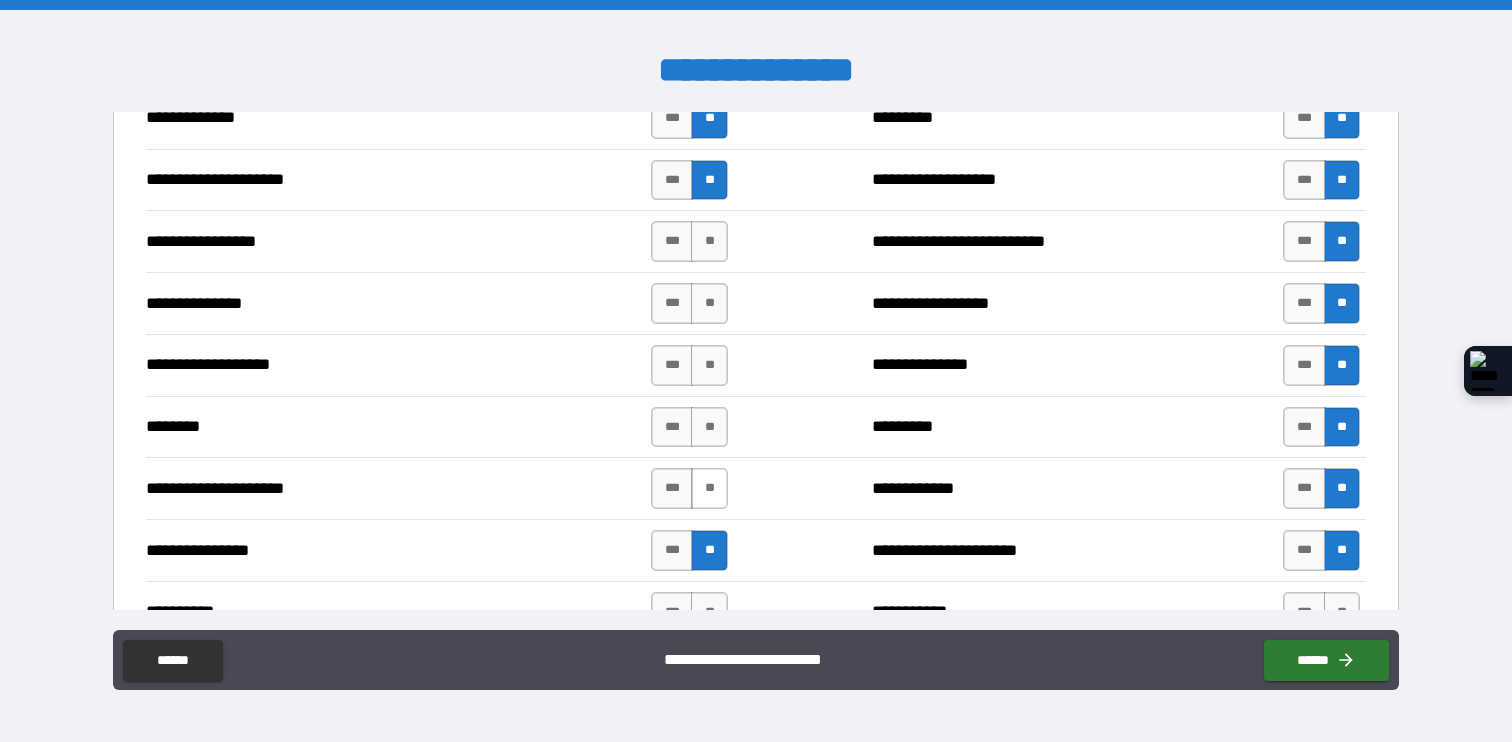 click on "**" at bounding box center (709, 488) 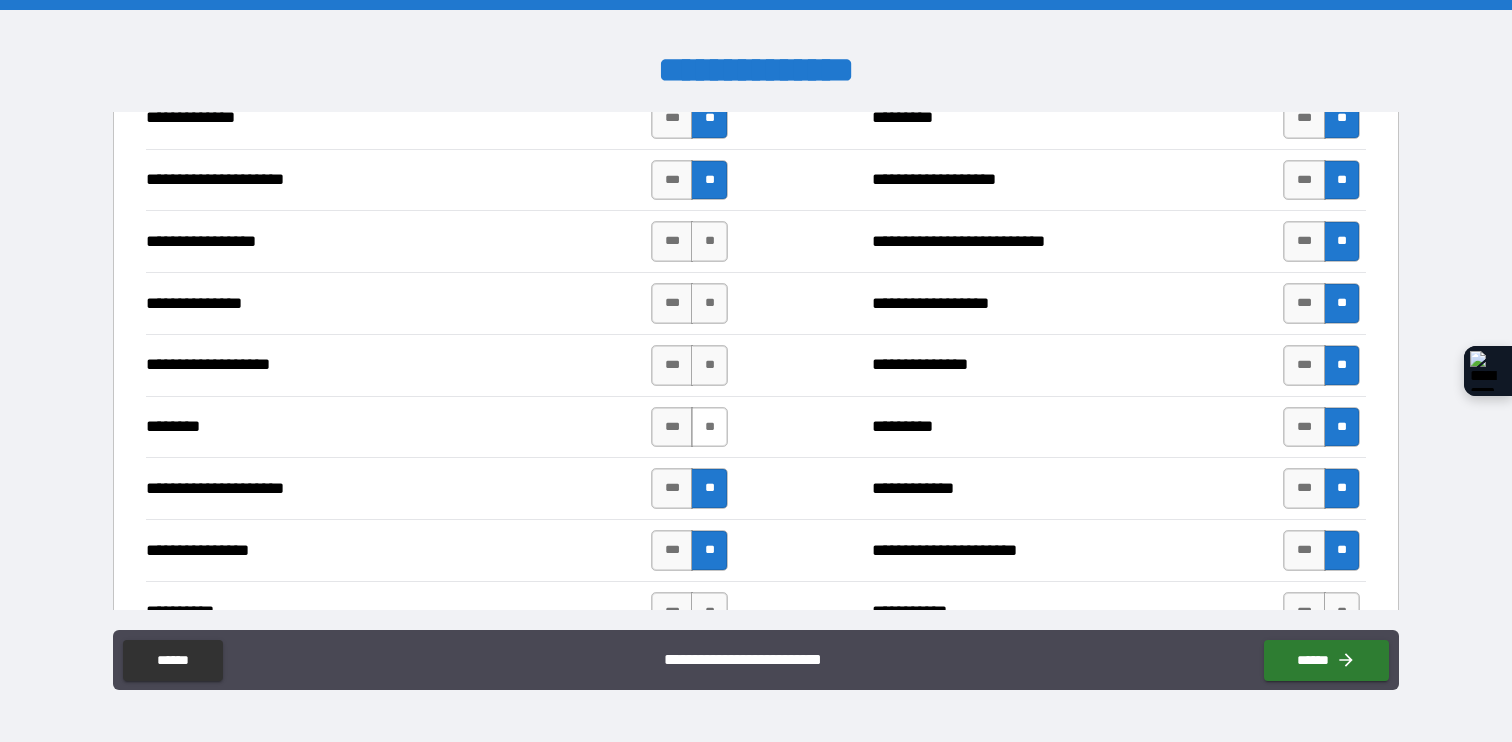 click on "**" at bounding box center [709, 427] 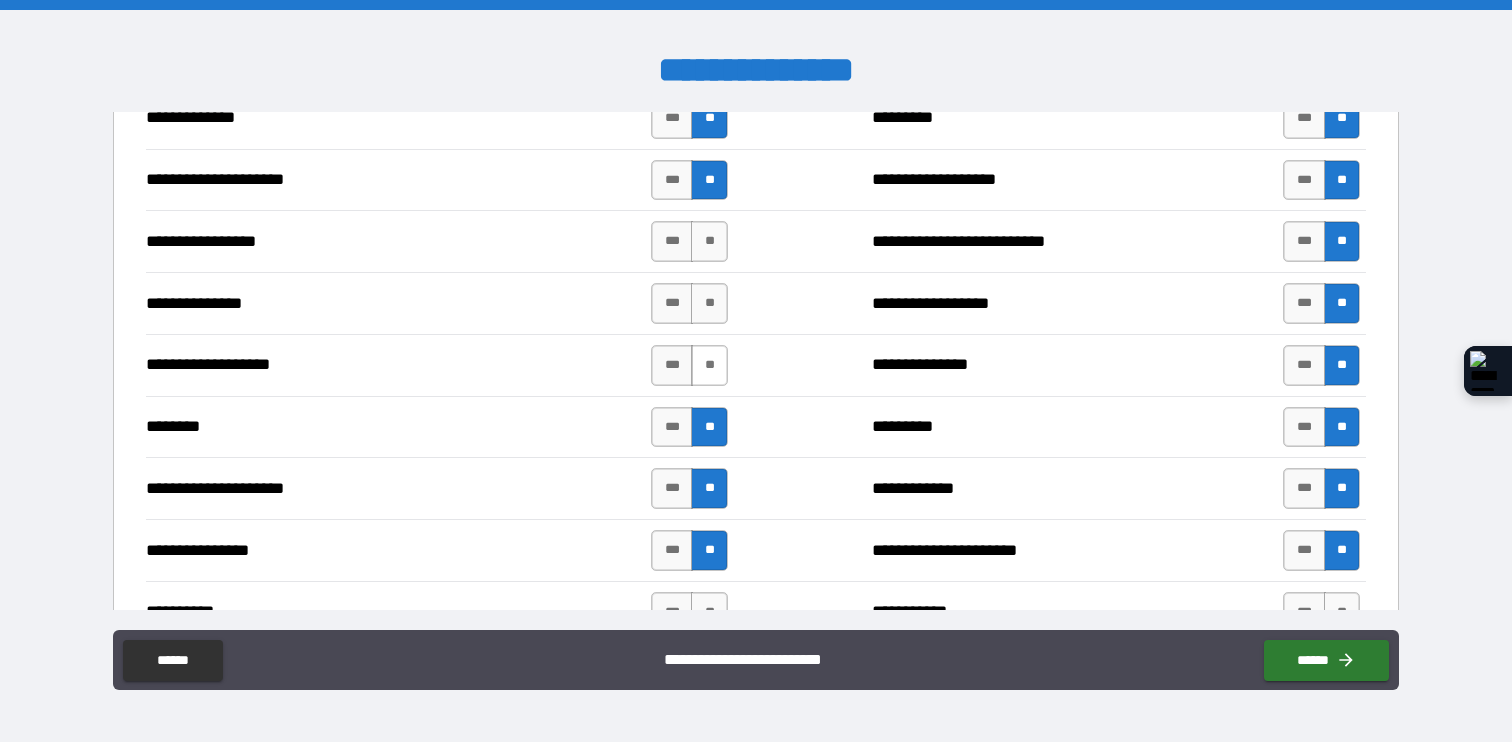 click on "**" at bounding box center [709, 365] 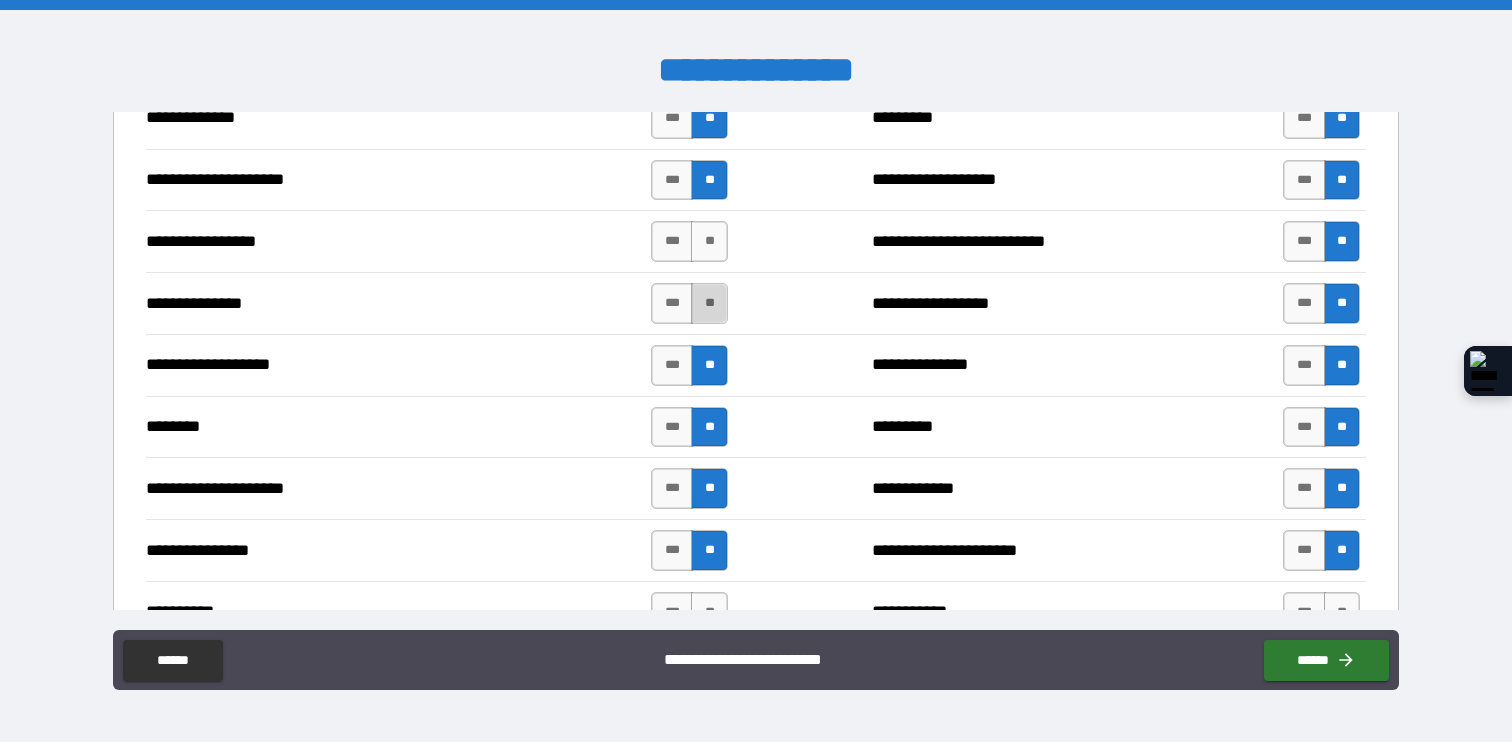 click on "**" at bounding box center (709, 303) 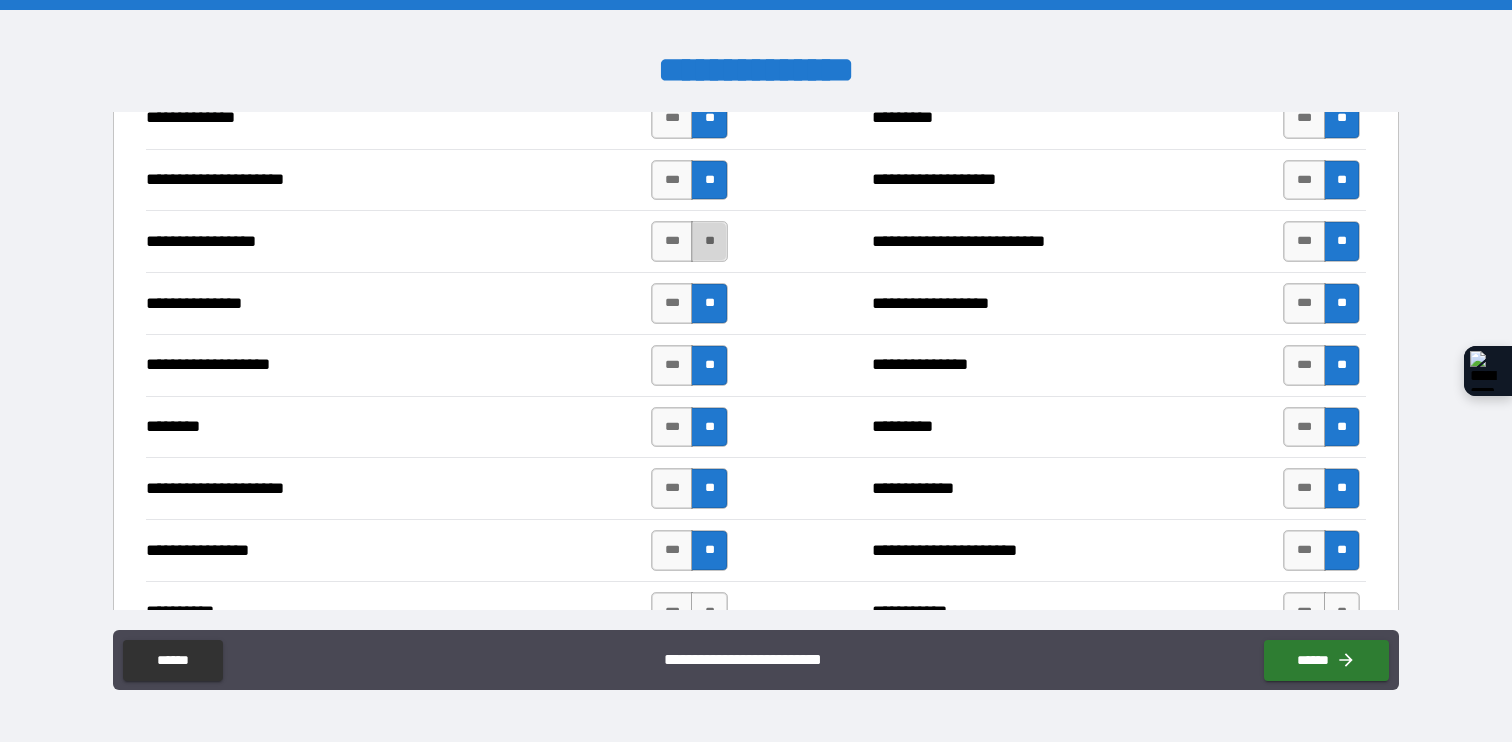 click on "**" at bounding box center (709, 241) 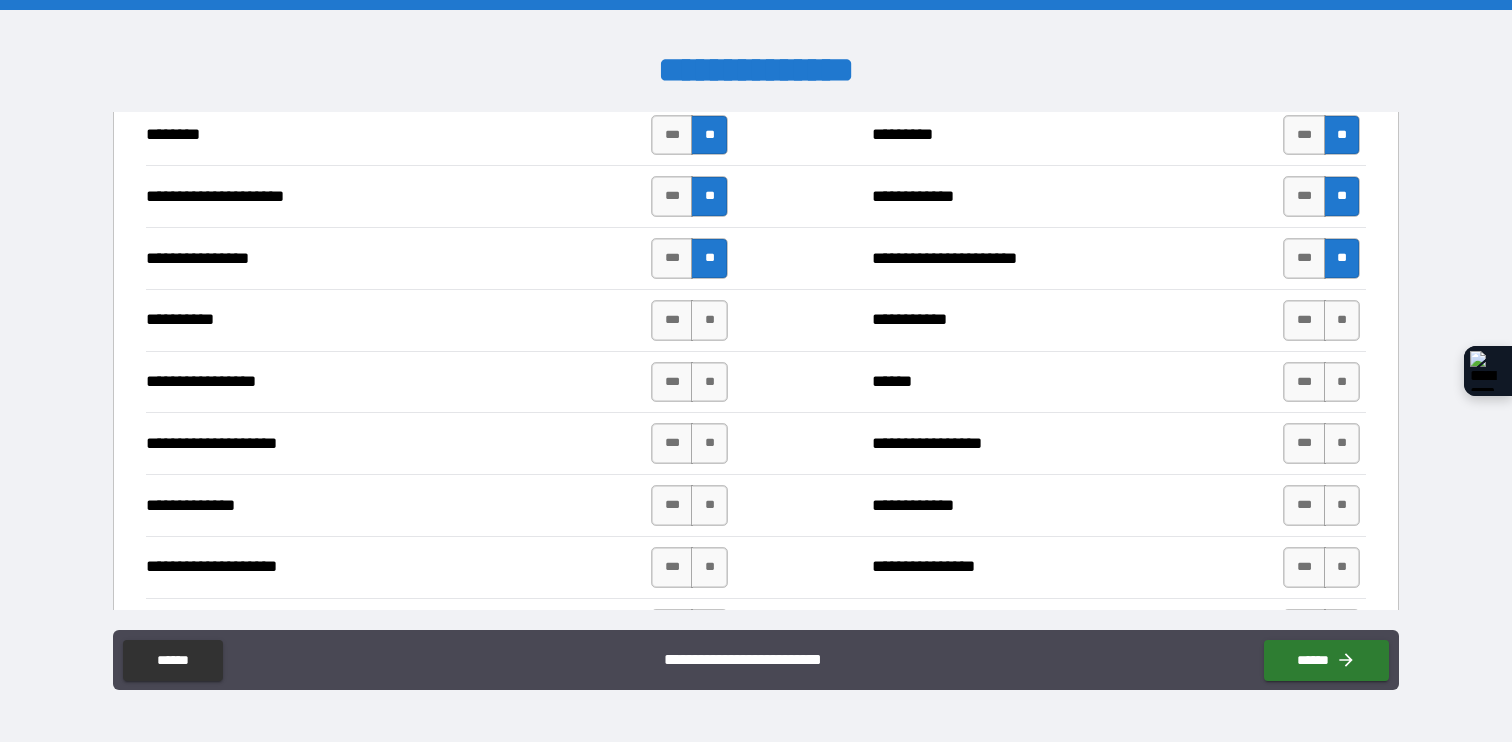 scroll, scrollTop: 2519, scrollLeft: 0, axis: vertical 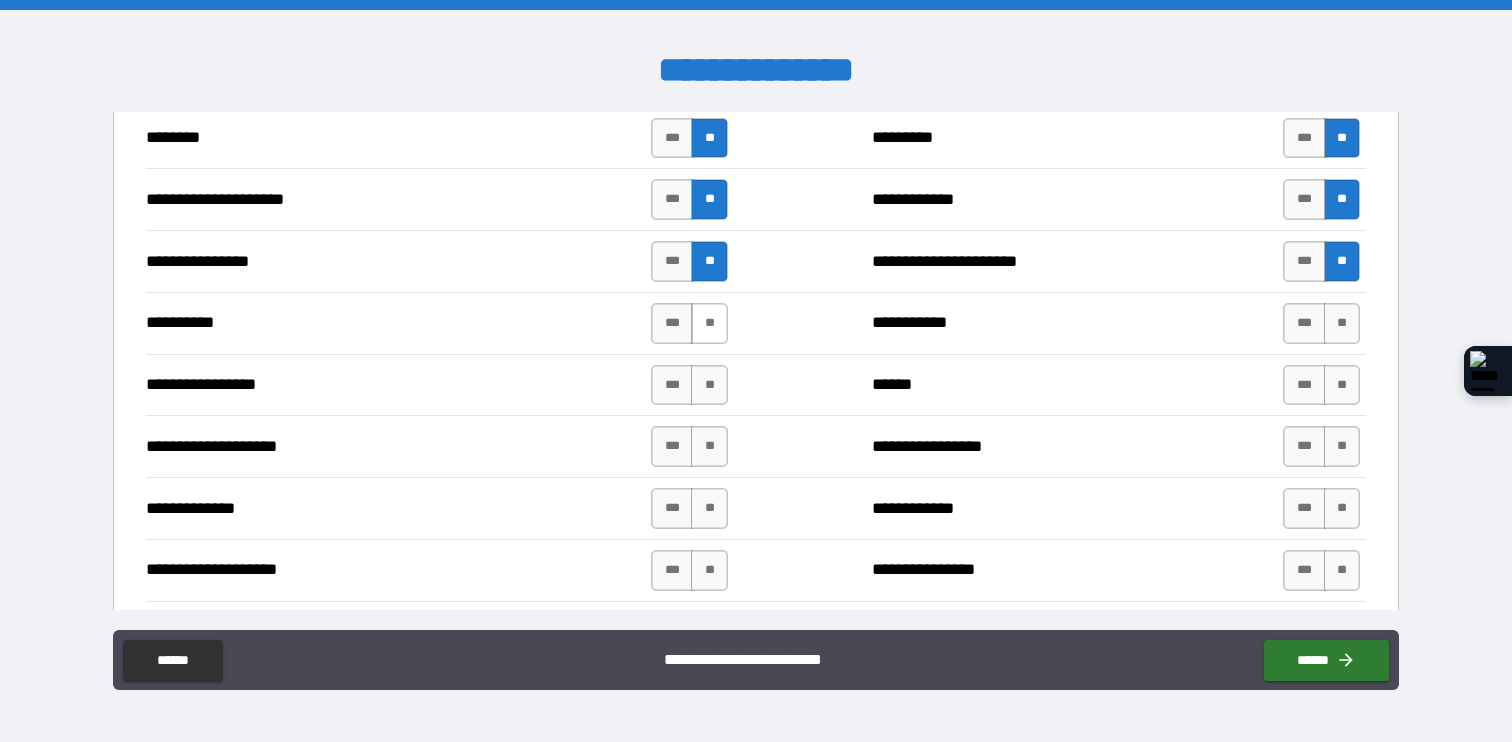 click on "**" at bounding box center [709, 323] 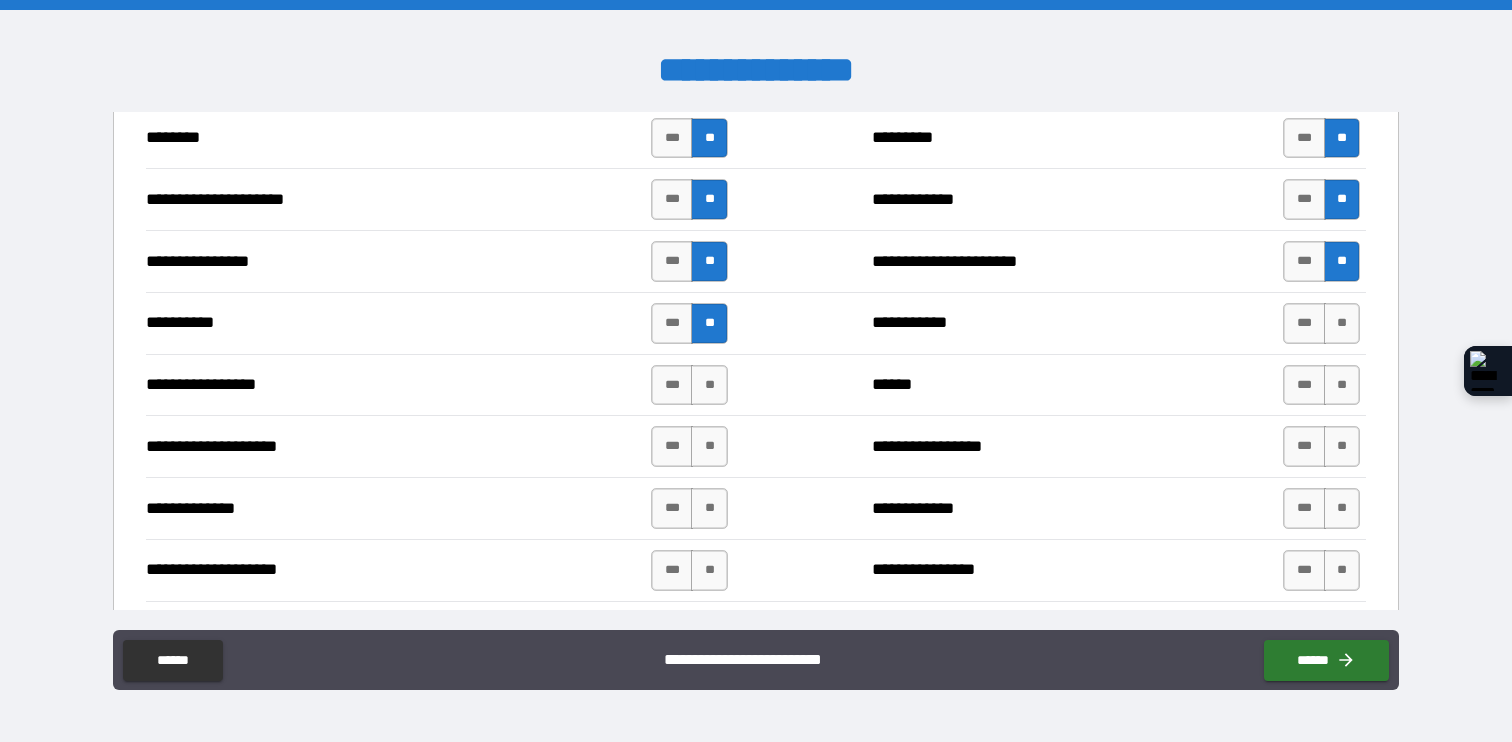 drag, startPoint x: 705, startPoint y: 386, endPoint x: 709, endPoint y: 410, distance: 24.33105 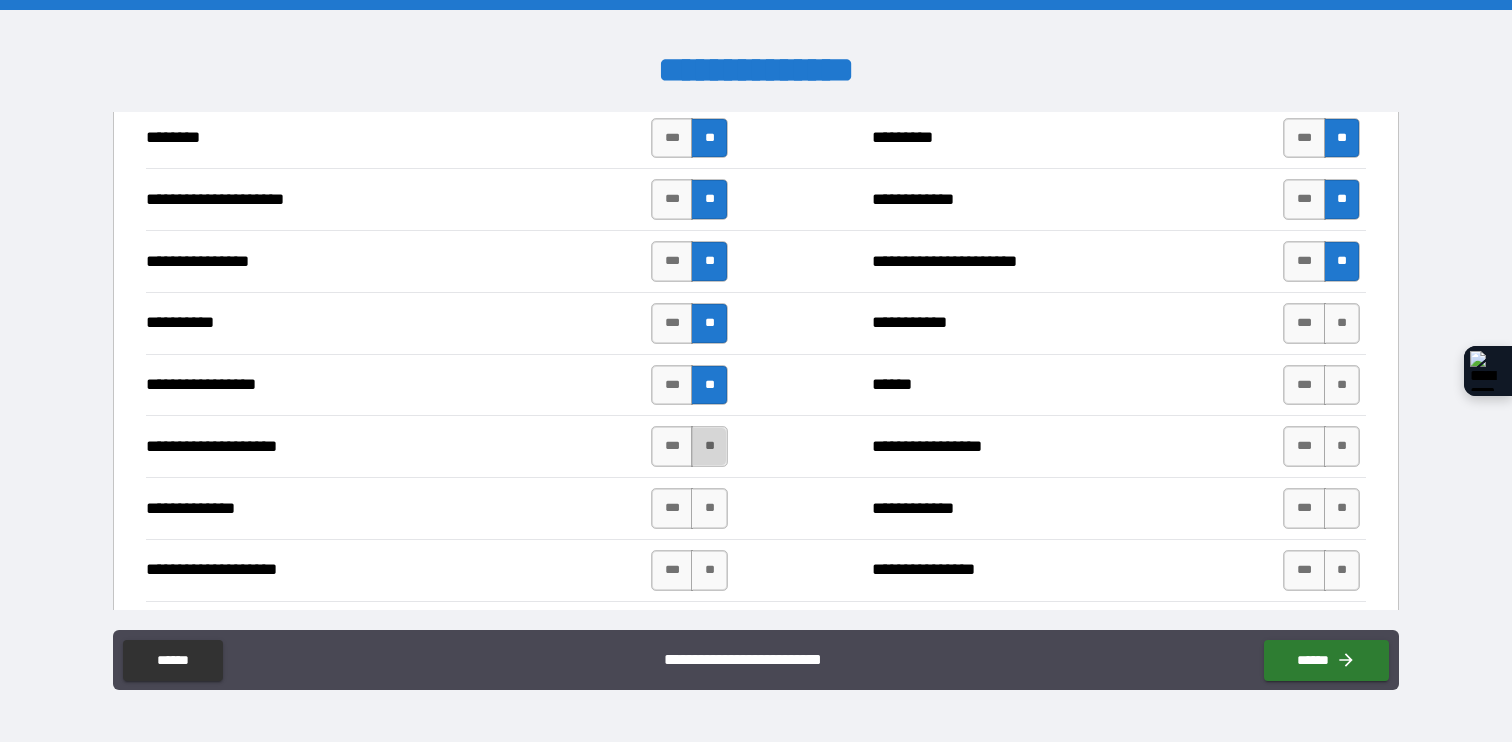 drag, startPoint x: 710, startPoint y: 431, endPoint x: 709, endPoint y: 464, distance: 33.01515 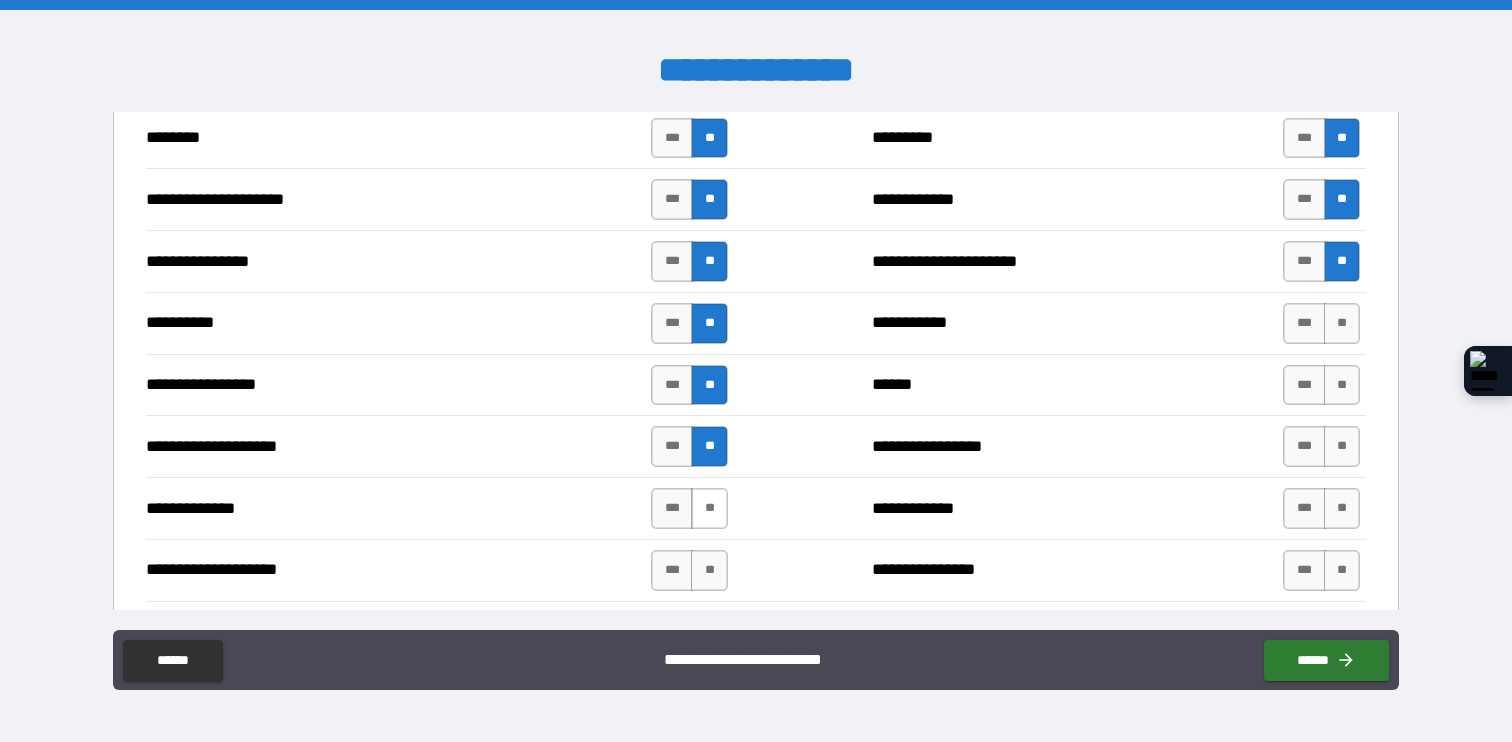 click on "**" at bounding box center [709, 508] 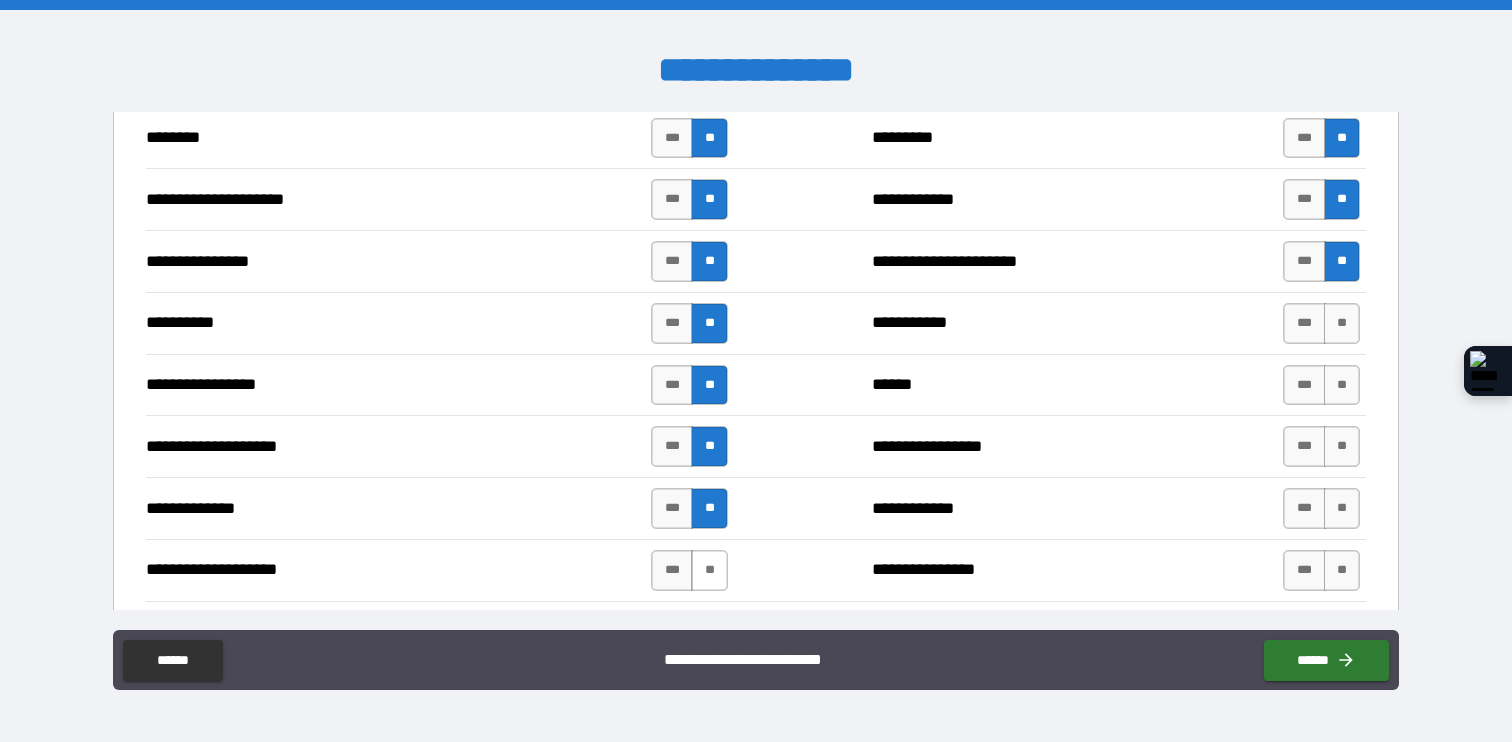click on "**" at bounding box center [709, 570] 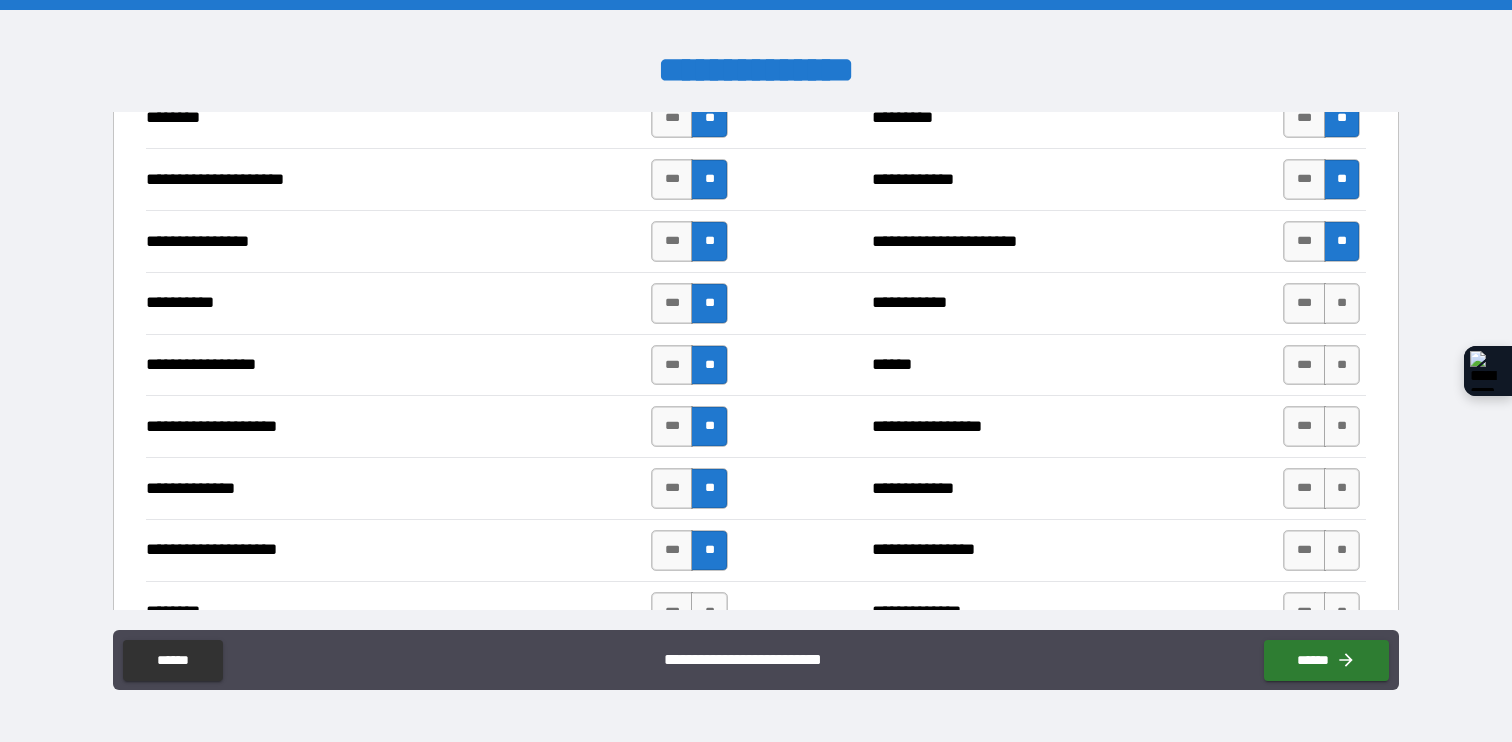scroll, scrollTop: 2545, scrollLeft: 0, axis: vertical 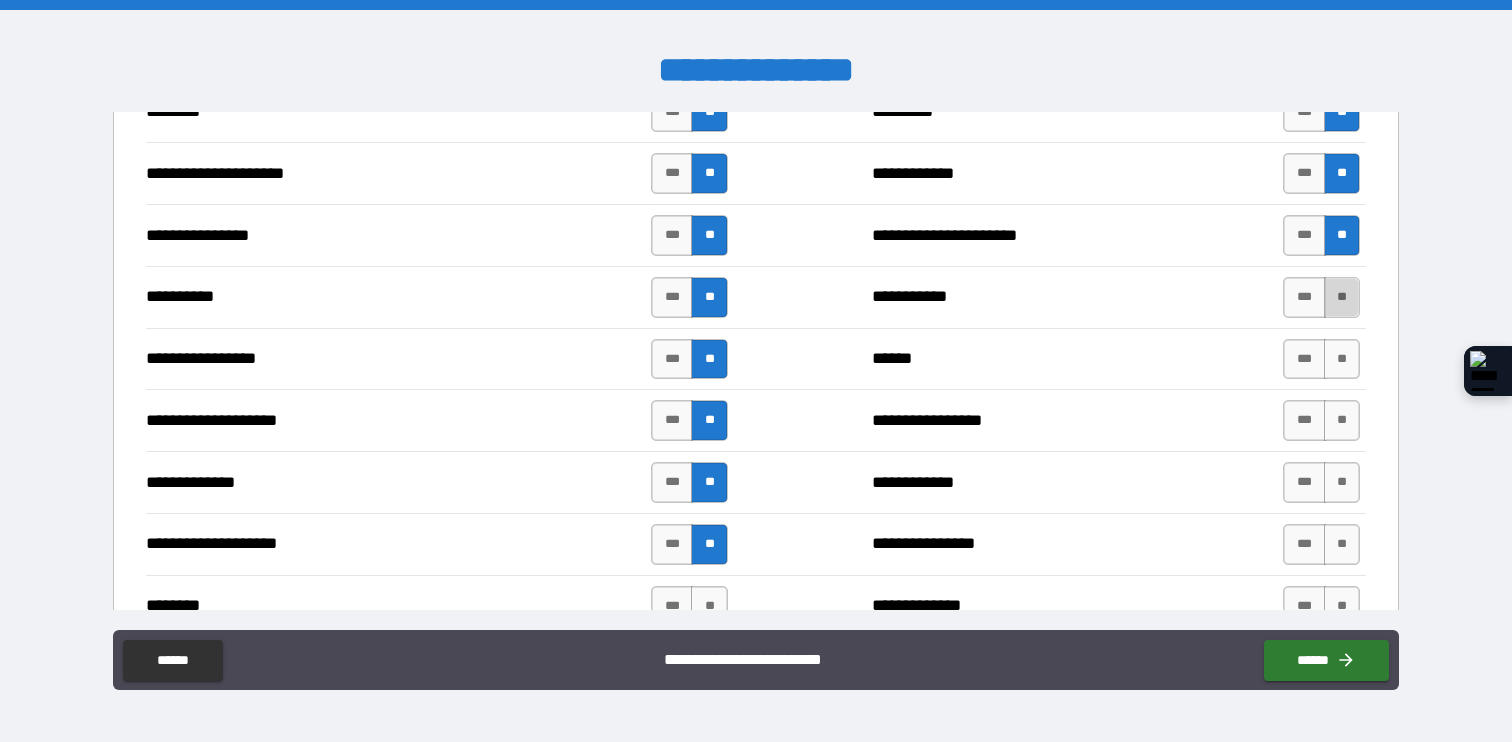 click on "**" at bounding box center (1342, 297) 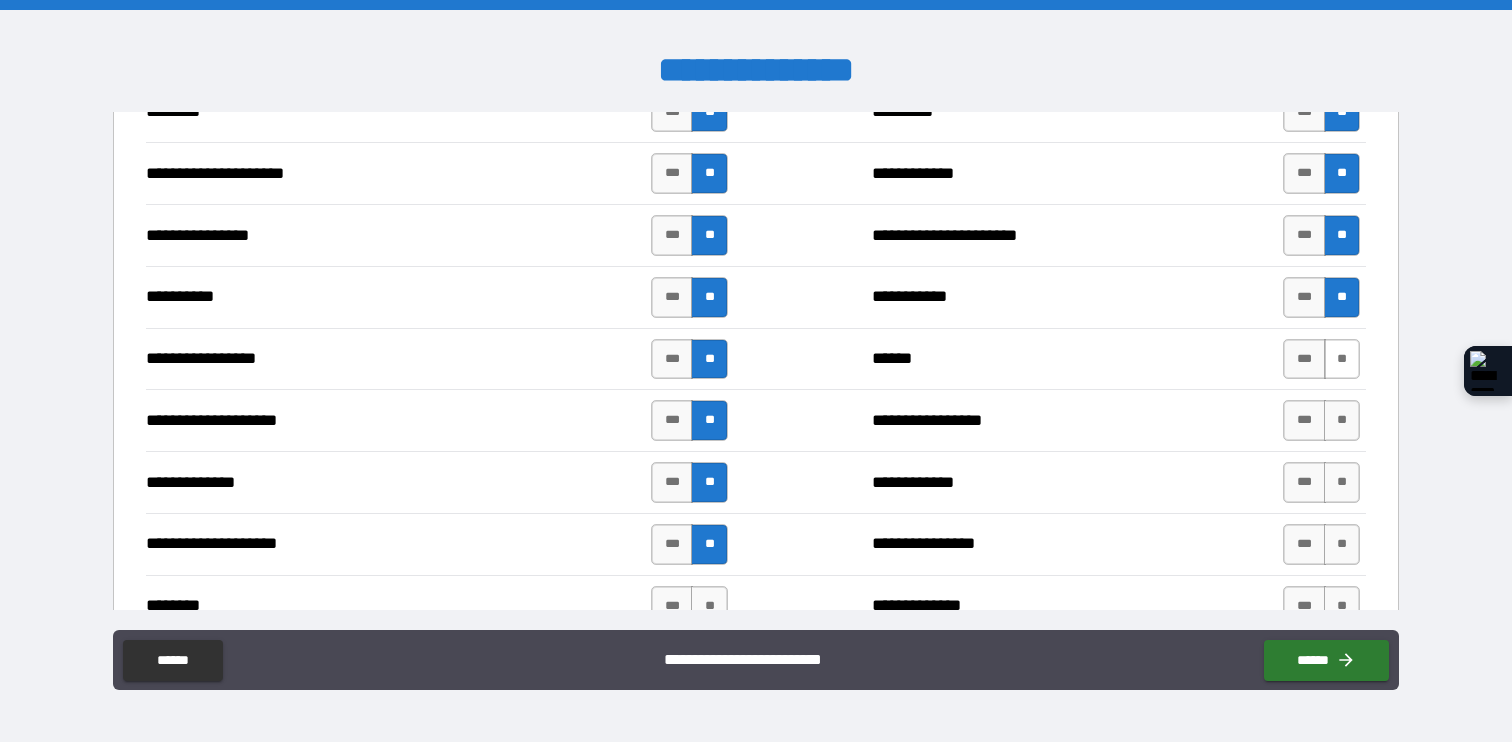 click on "**" at bounding box center (1342, 359) 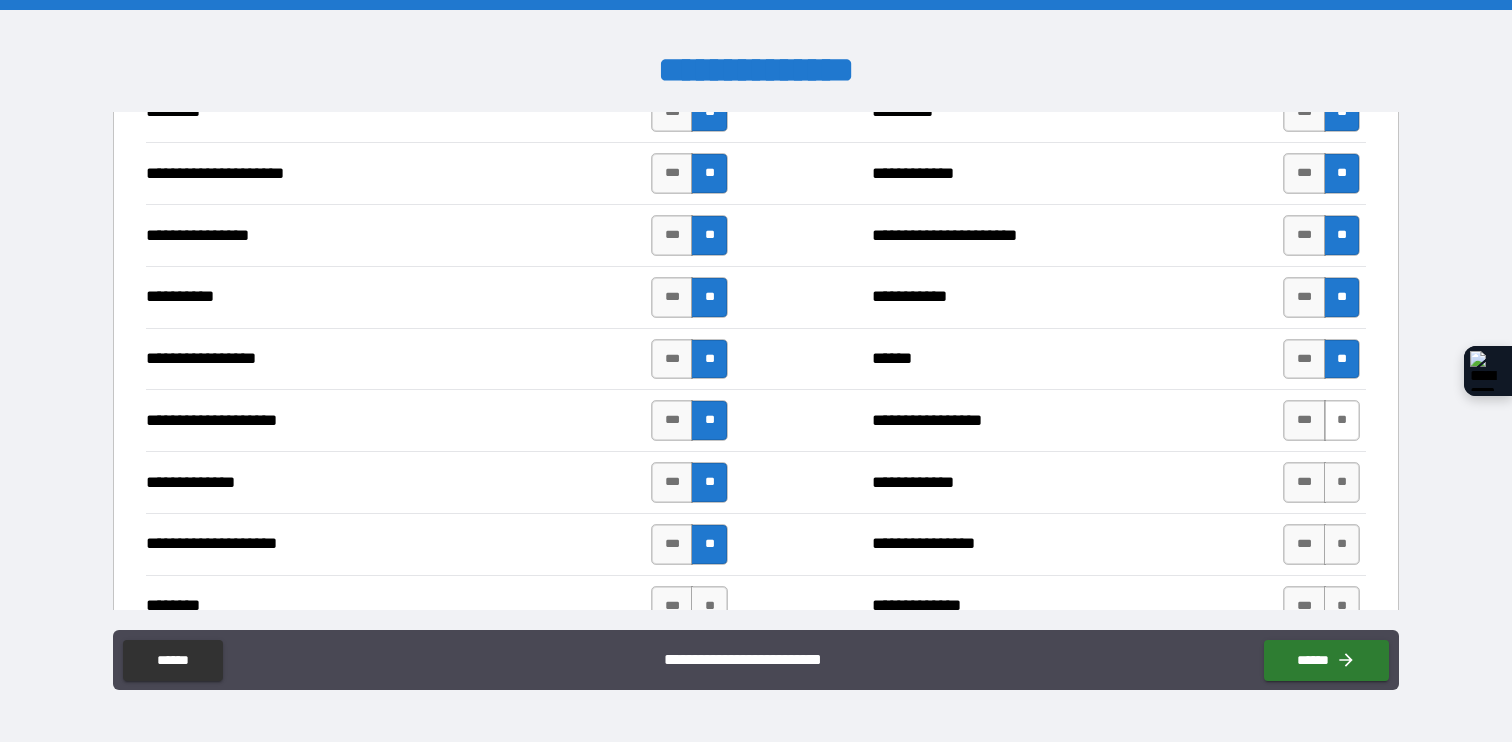 click on "**" at bounding box center [1342, 420] 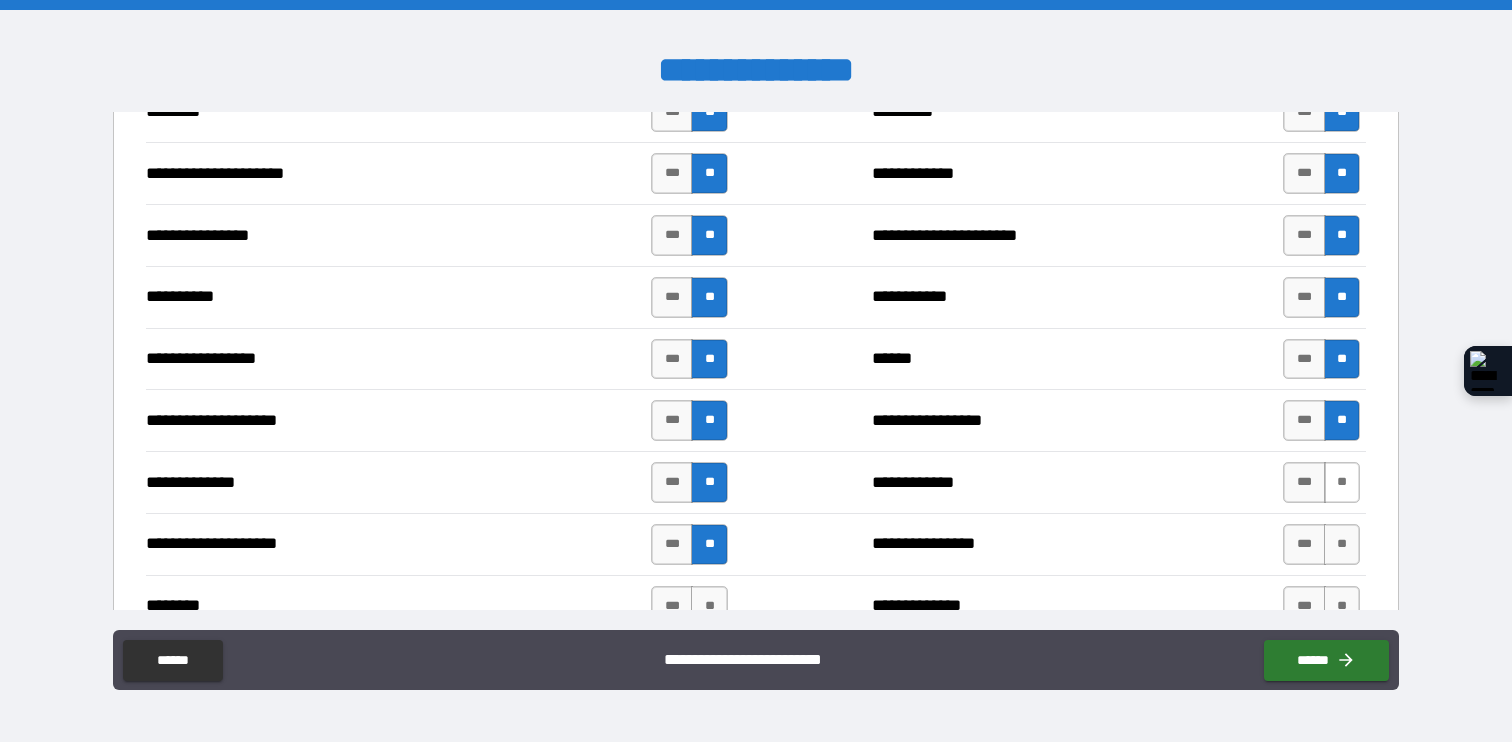 click on "**" at bounding box center (1342, 482) 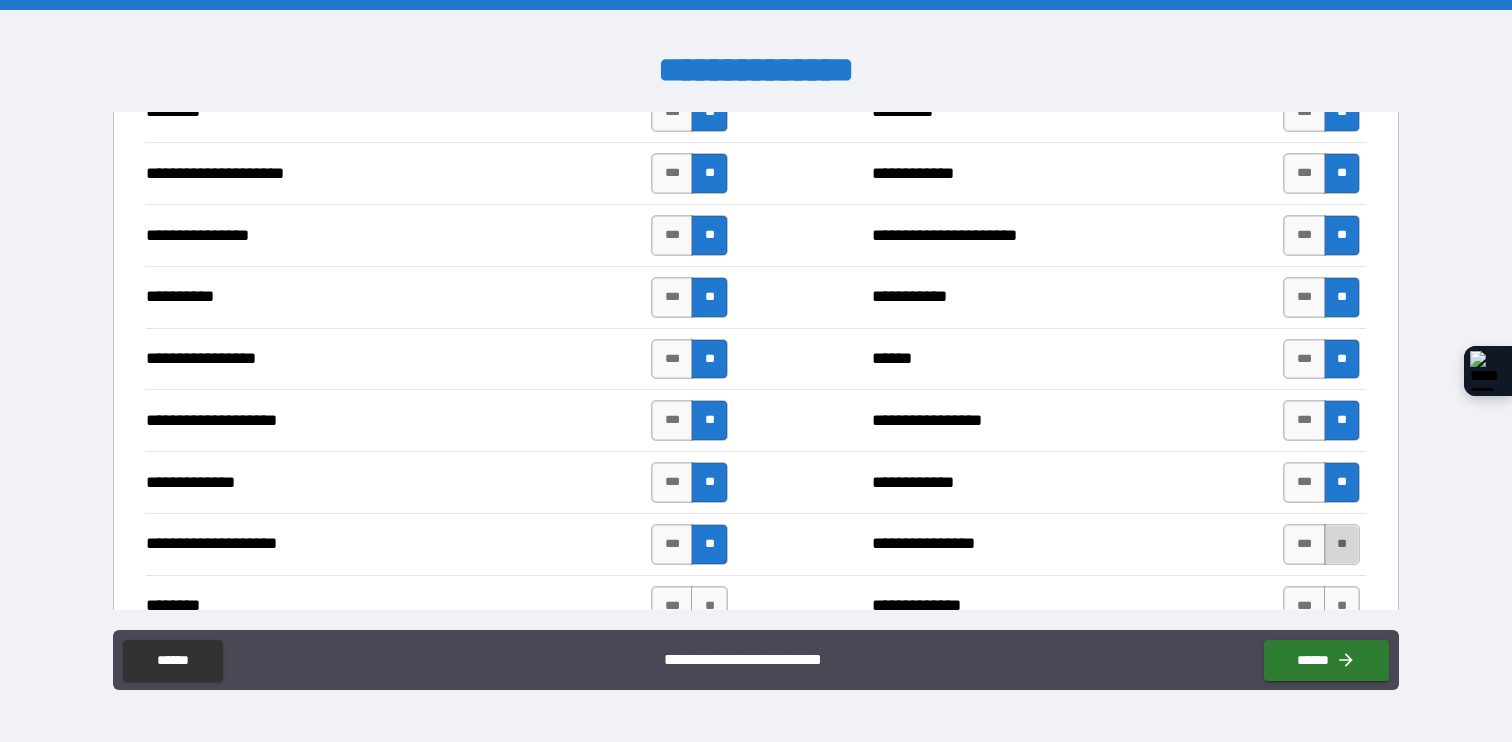 click on "**" at bounding box center (1342, 544) 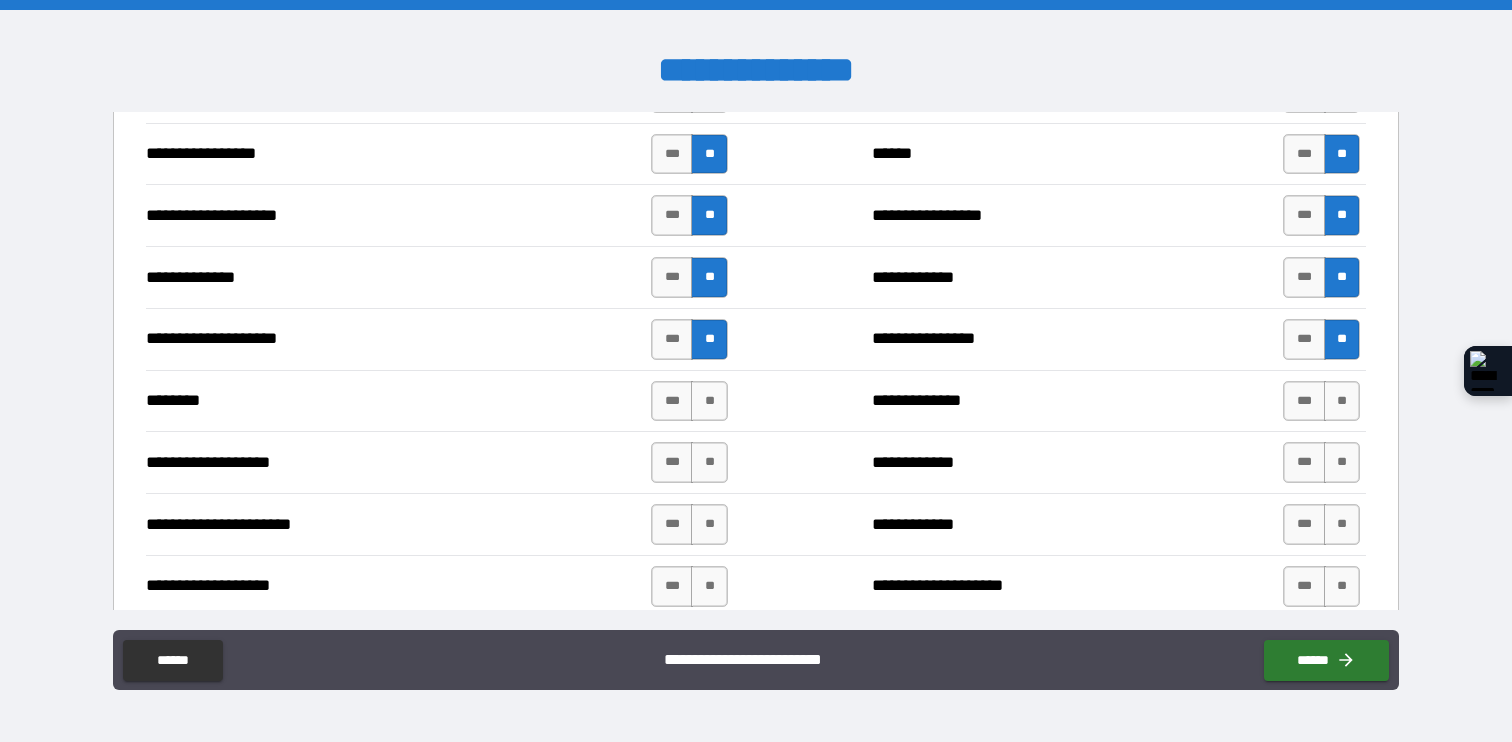 scroll, scrollTop: 2758, scrollLeft: 0, axis: vertical 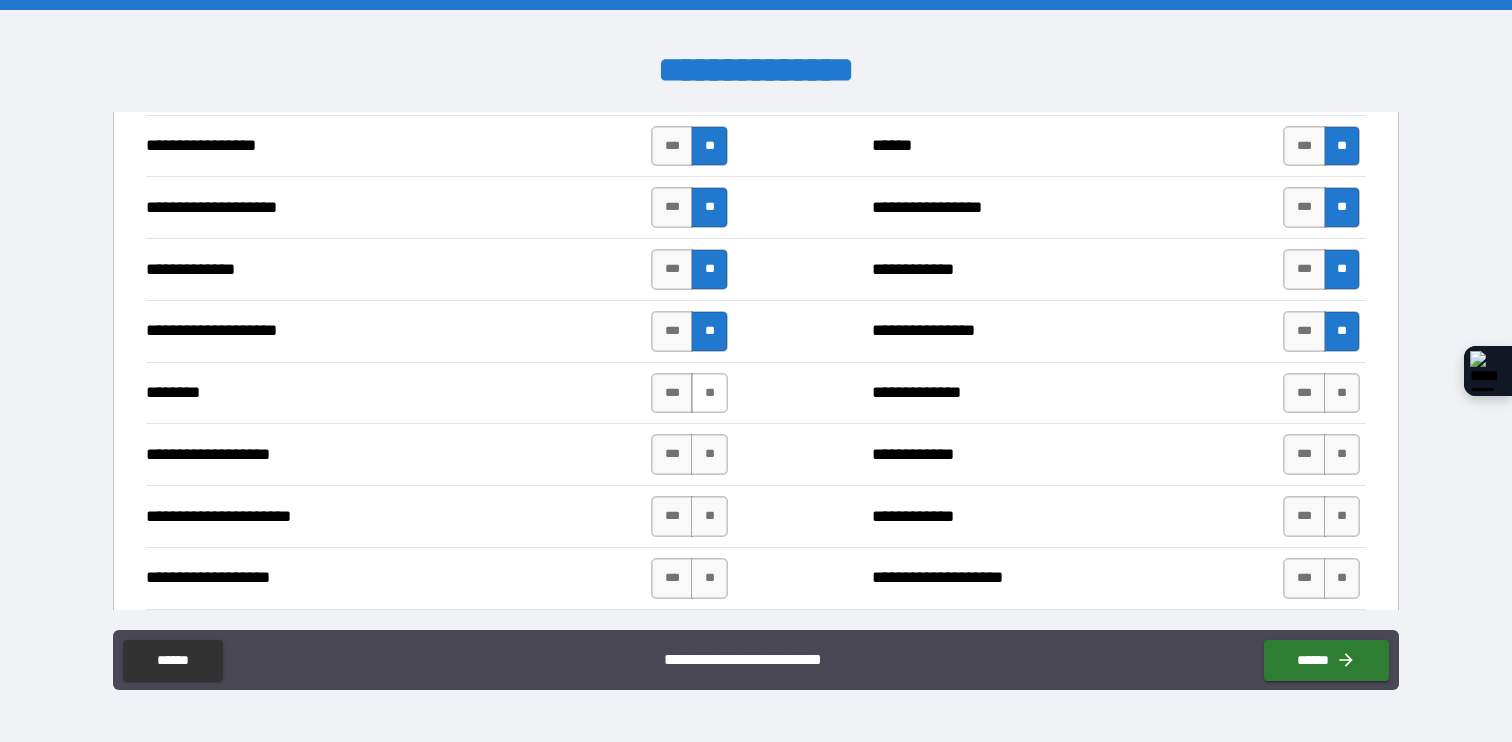 click on "**" at bounding box center [709, 393] 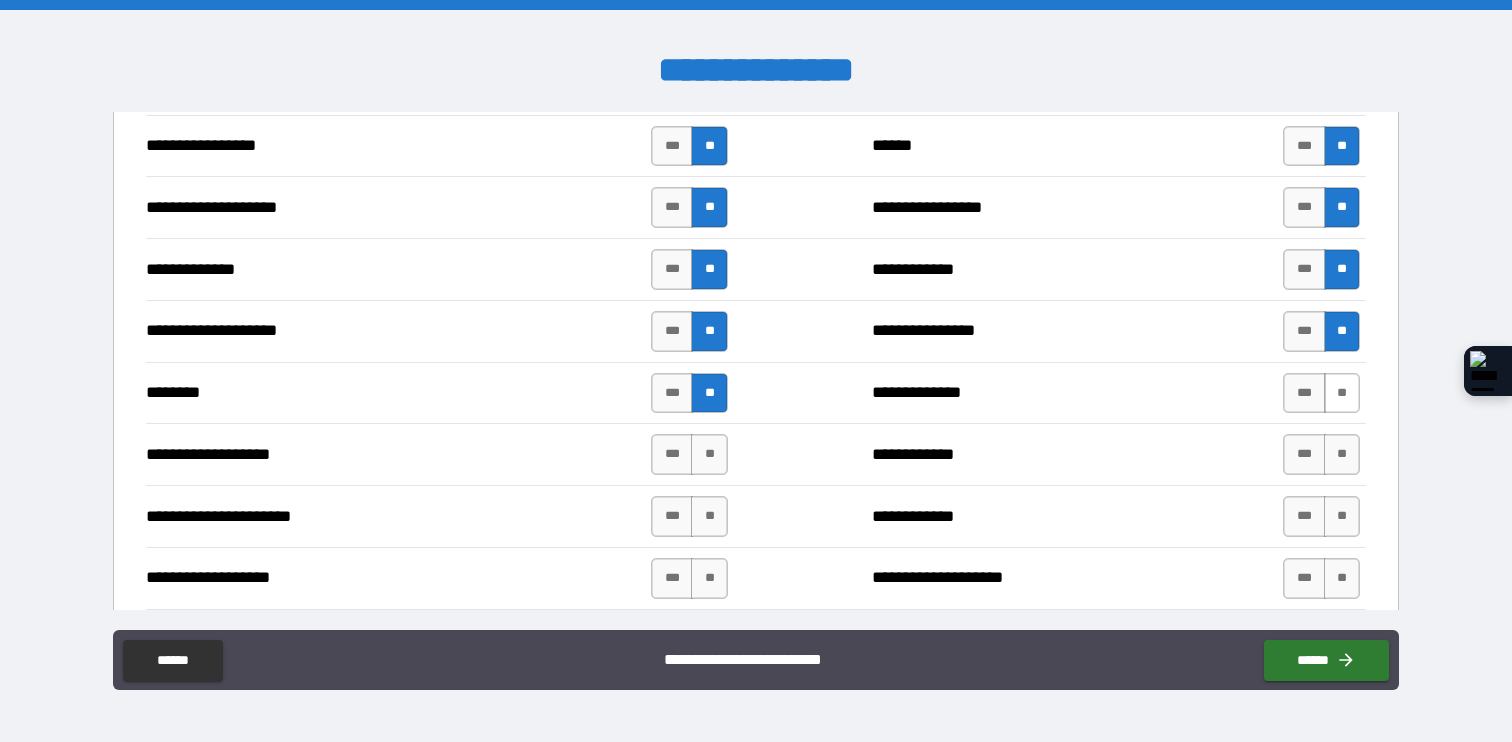 click on "**" at bounding box center (1342, 393) 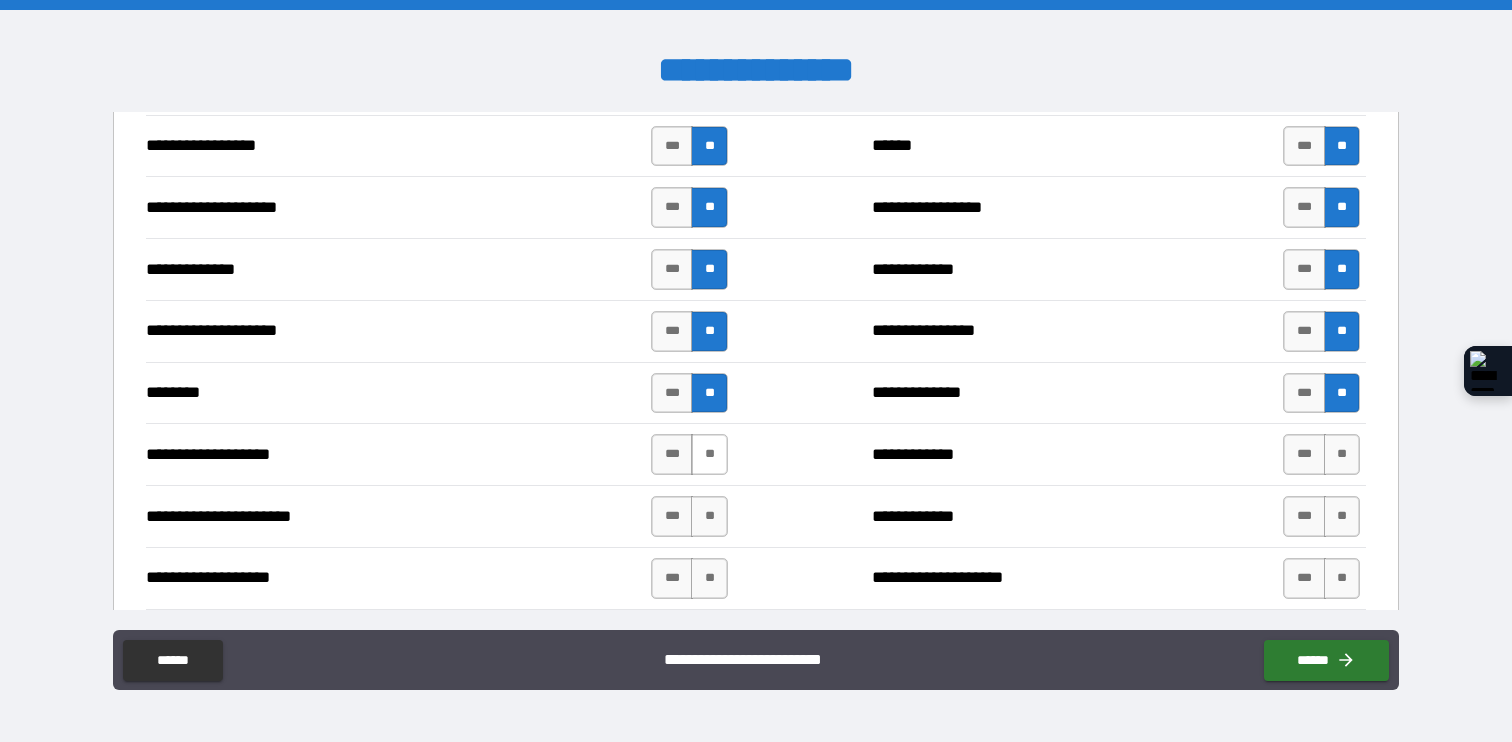 click on "**" at bounding box center [709, 454] 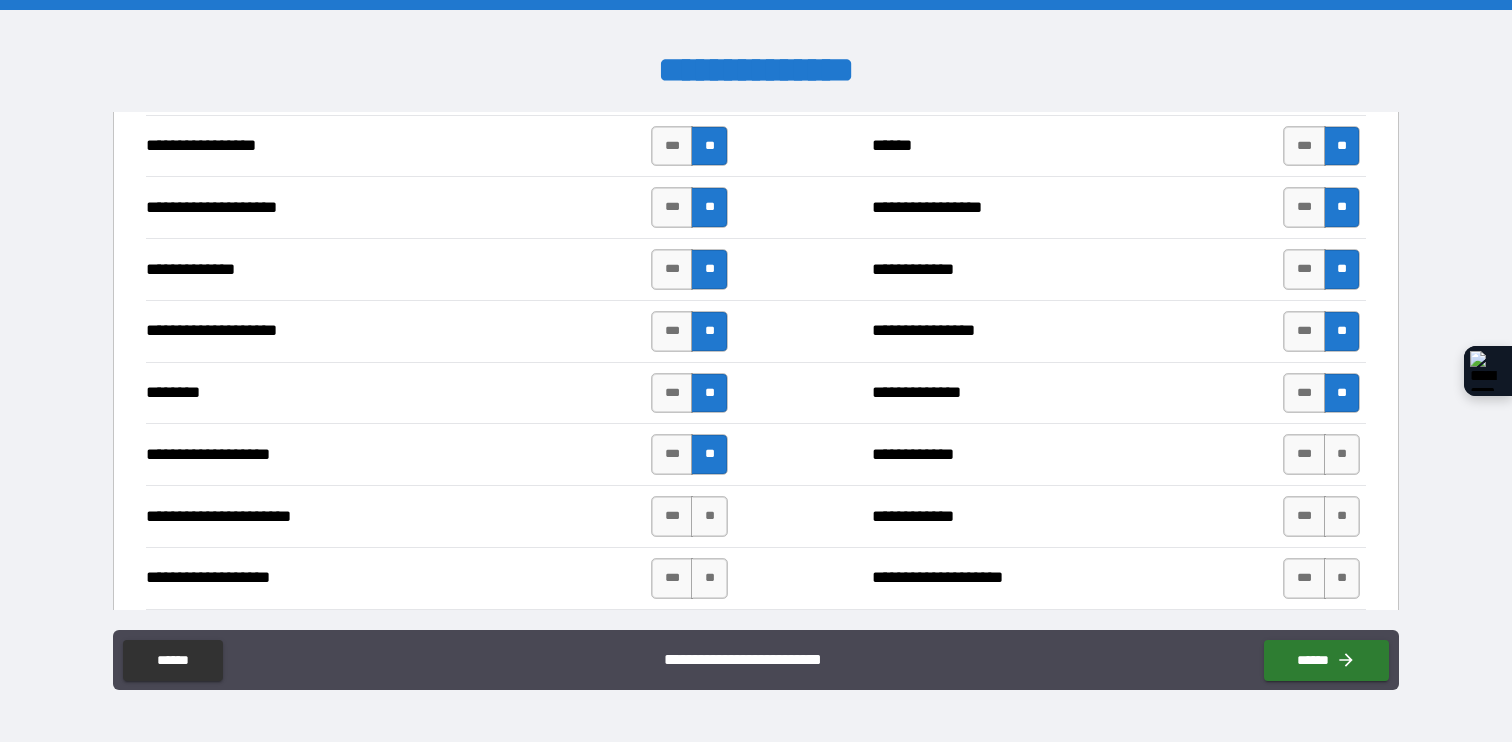 drag, startPoint x: 1333, startPoint y: 457, endPoint x: 1268, endPoint y: 463, distance: 65.27634 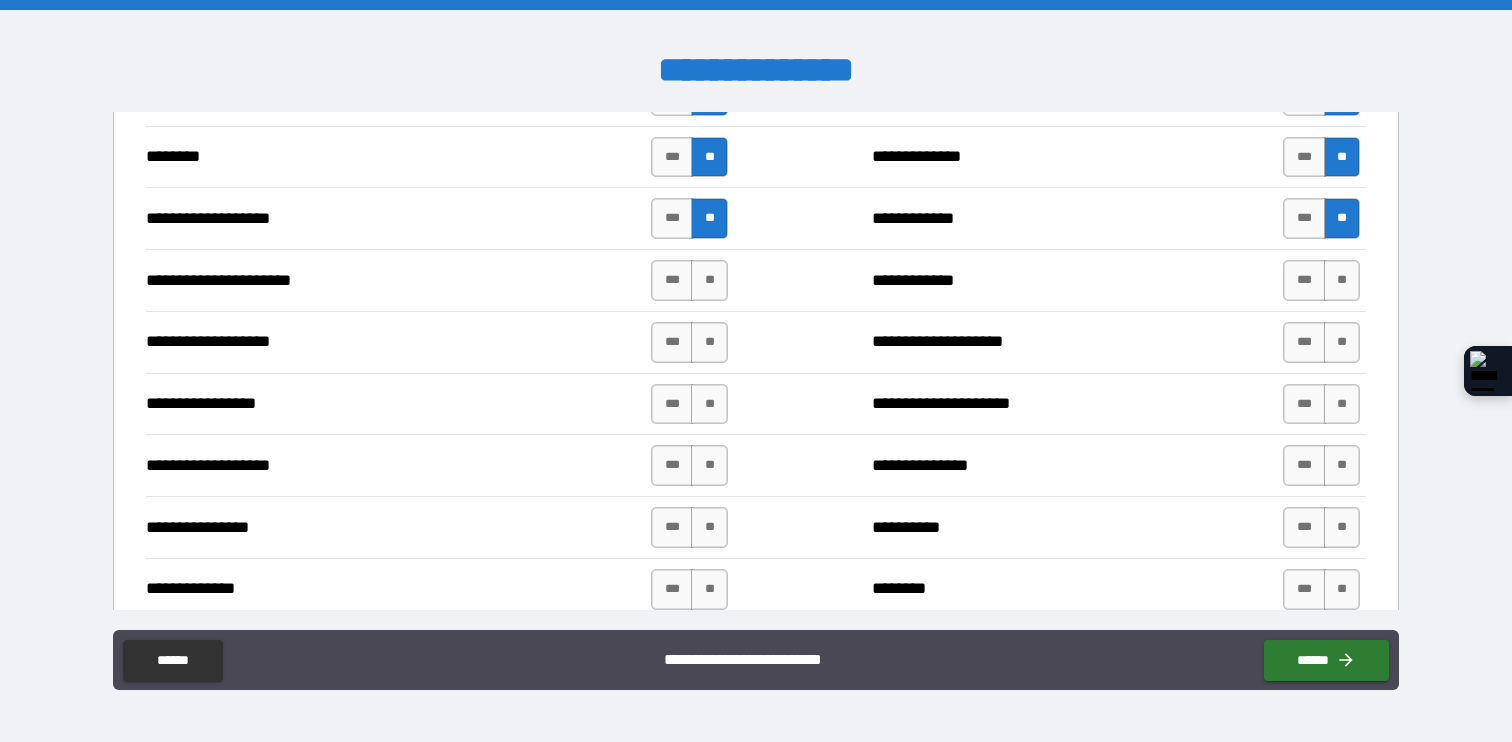 scroll, scrollTop: 2995, scrollLeft: 0, axis: vertical 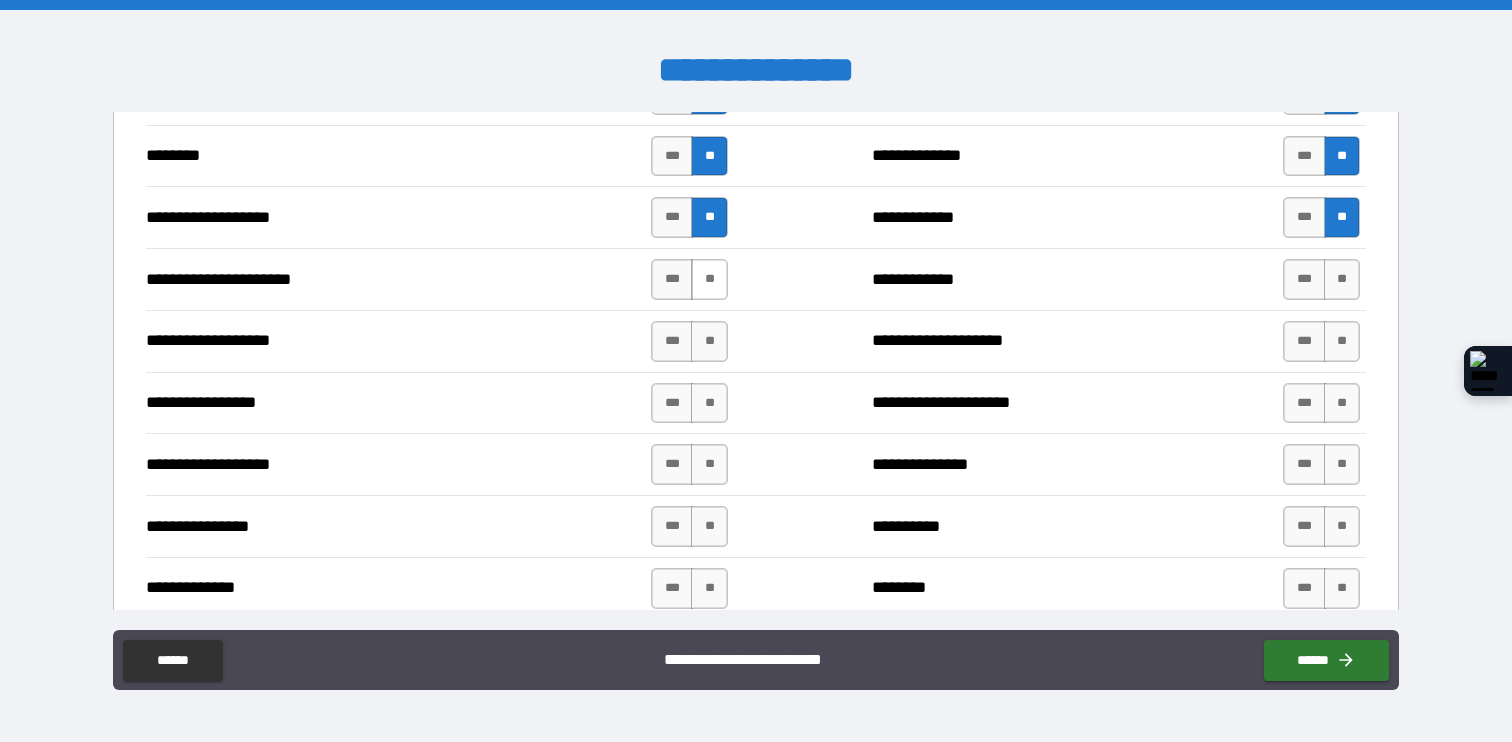 click on "**" at bounding box center (709, 279) 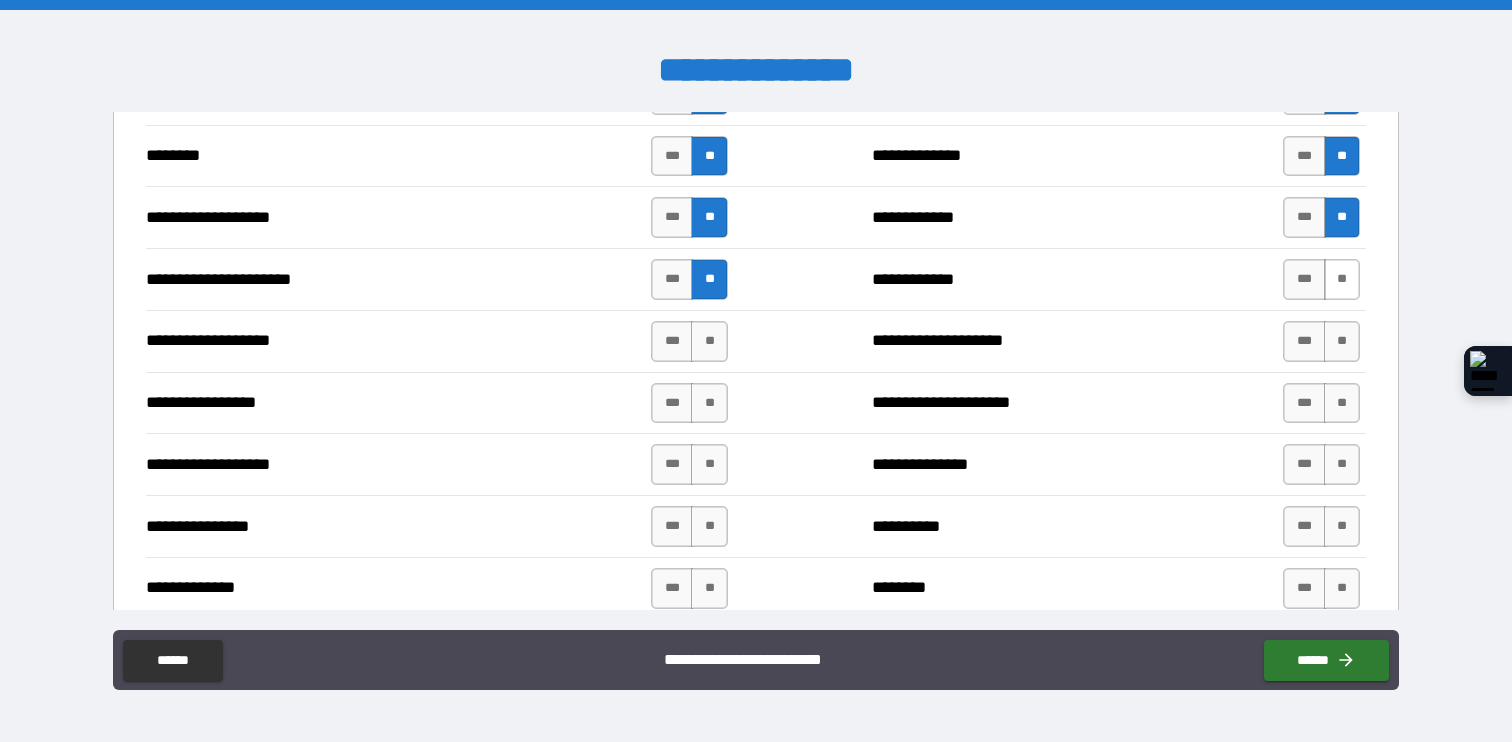 click on "**" at bounding box center [1342, 279] 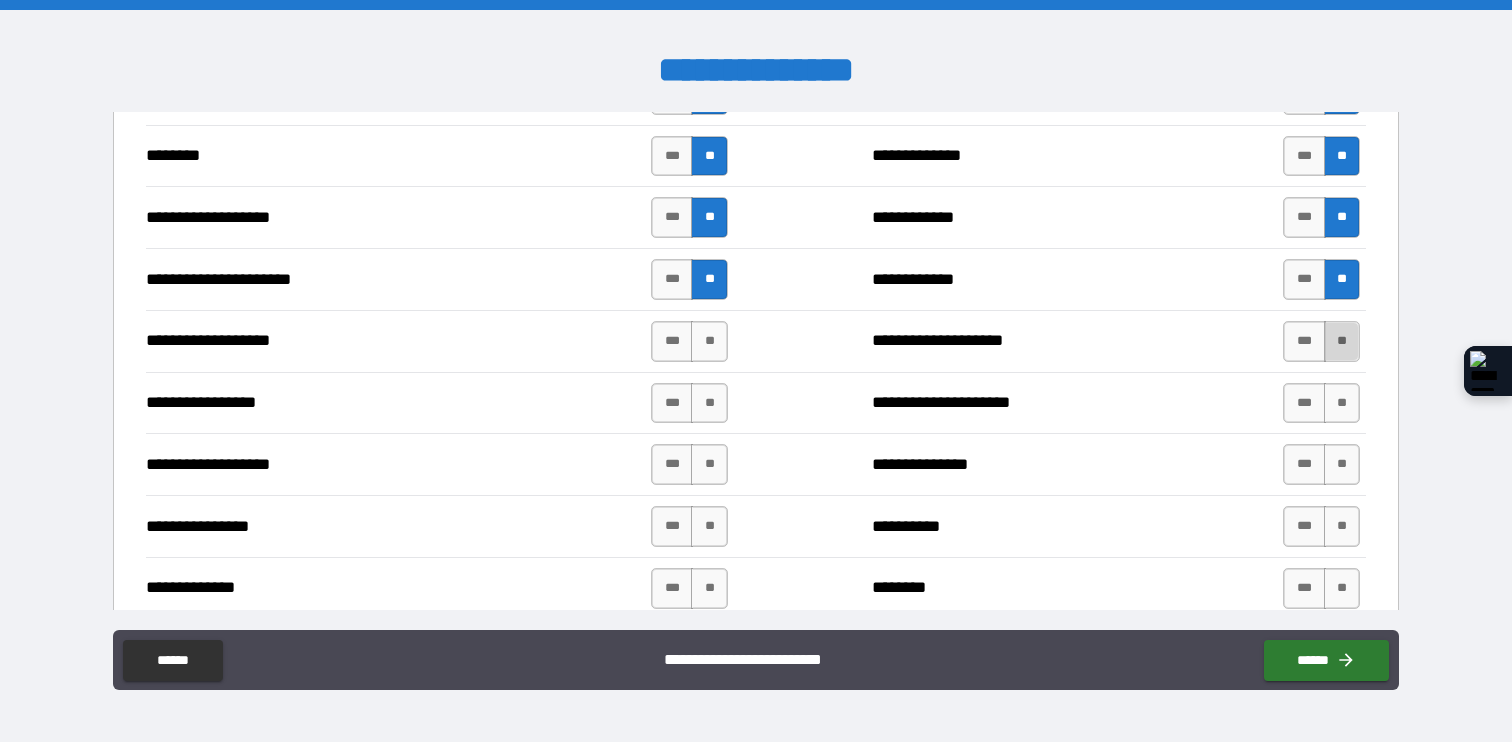 click on "**" at bounding box center [1342, 341] 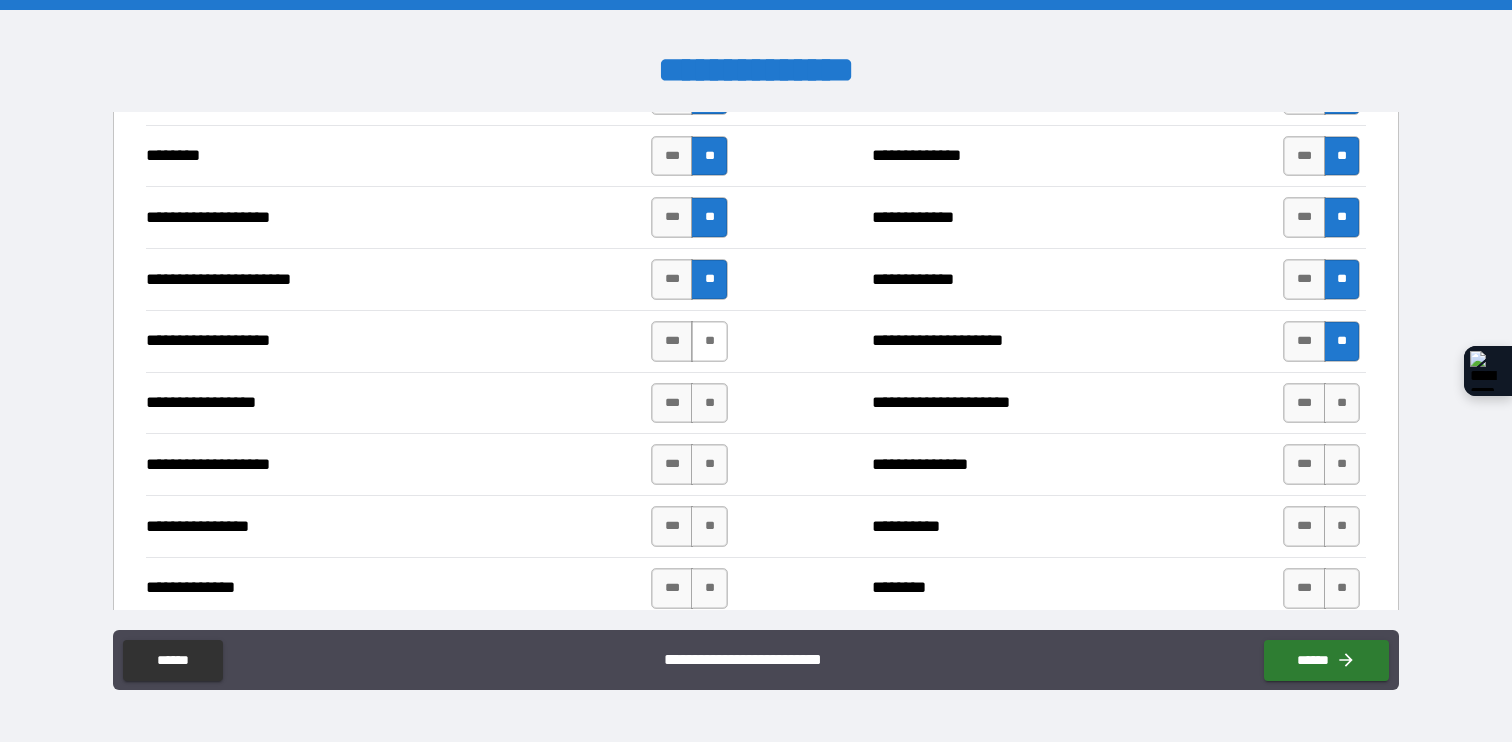 click on "**" at bounding box center (709, 341) 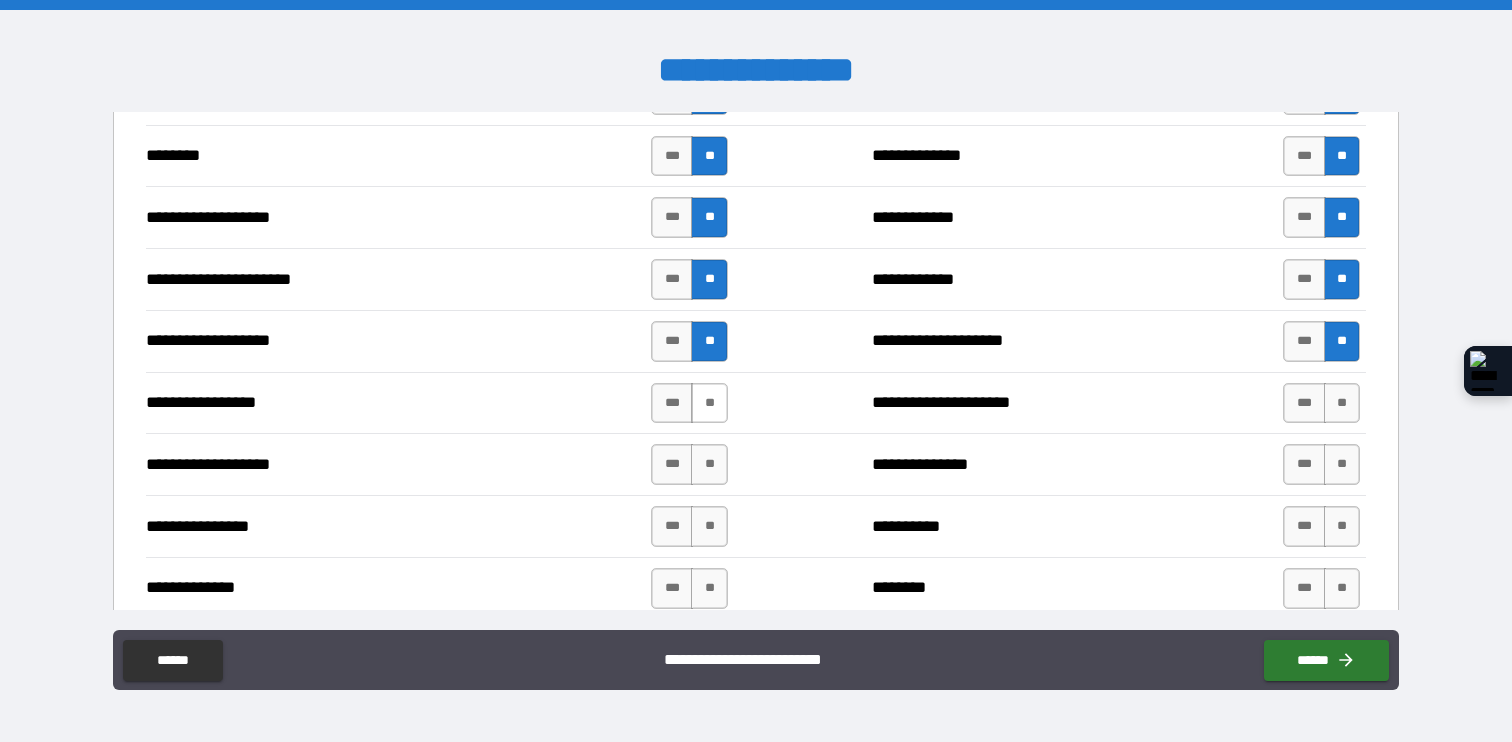 click on "**" at bounding box center (709, 403) 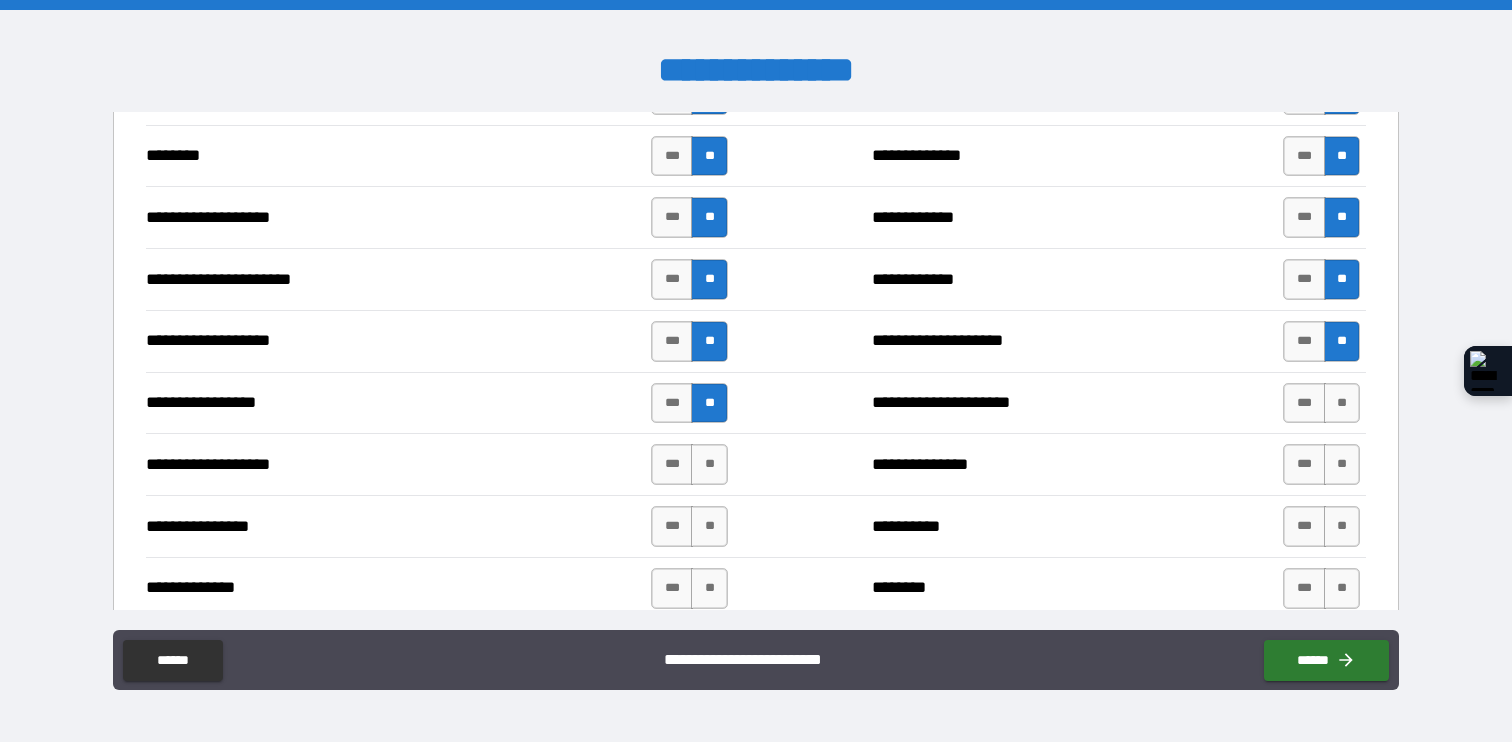 drag, startPoint x: 1284, startPoint y: 400, endPoint x: 1179, endPoint y: 408, distance: 105.30432 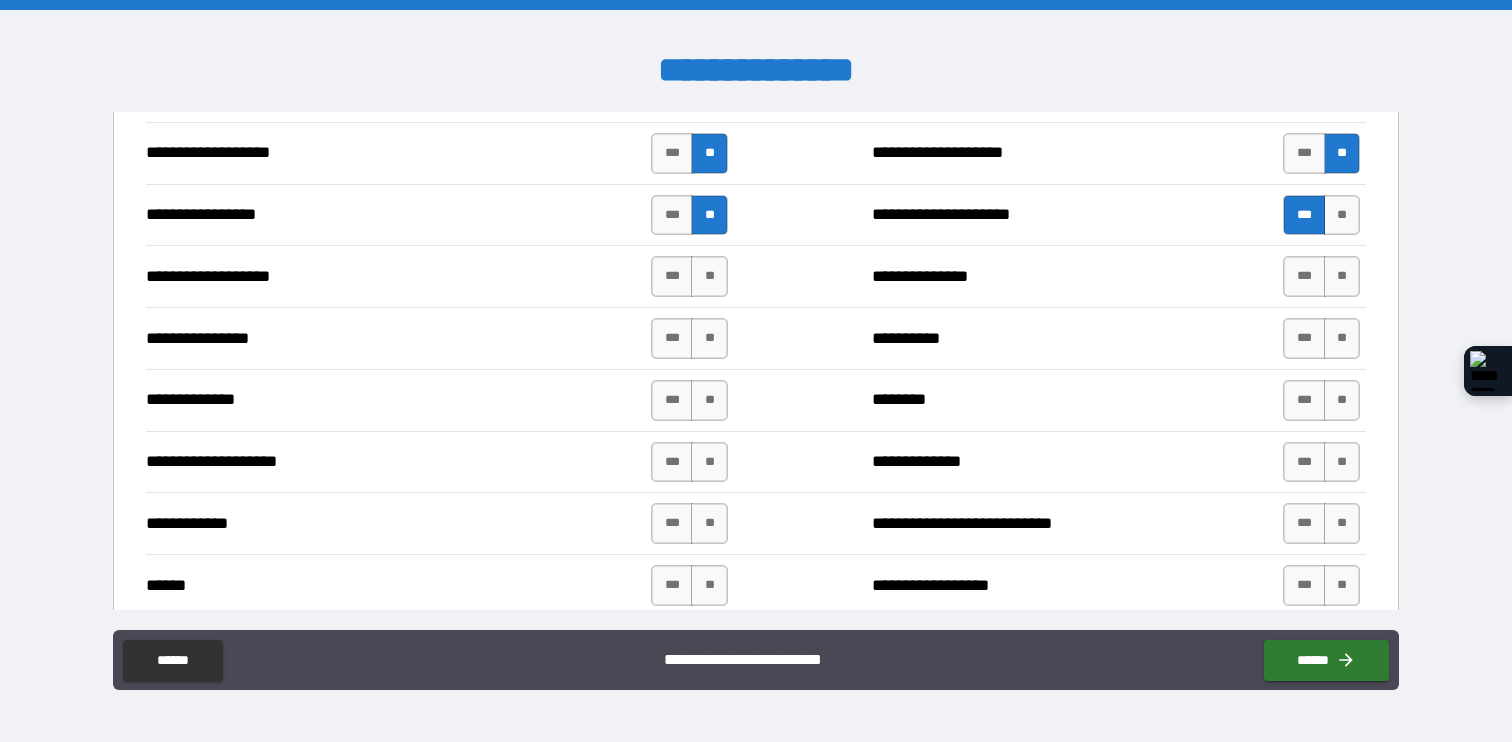 scroll, scrollTop: 3190, scrollLeft: 0, axis: vertical 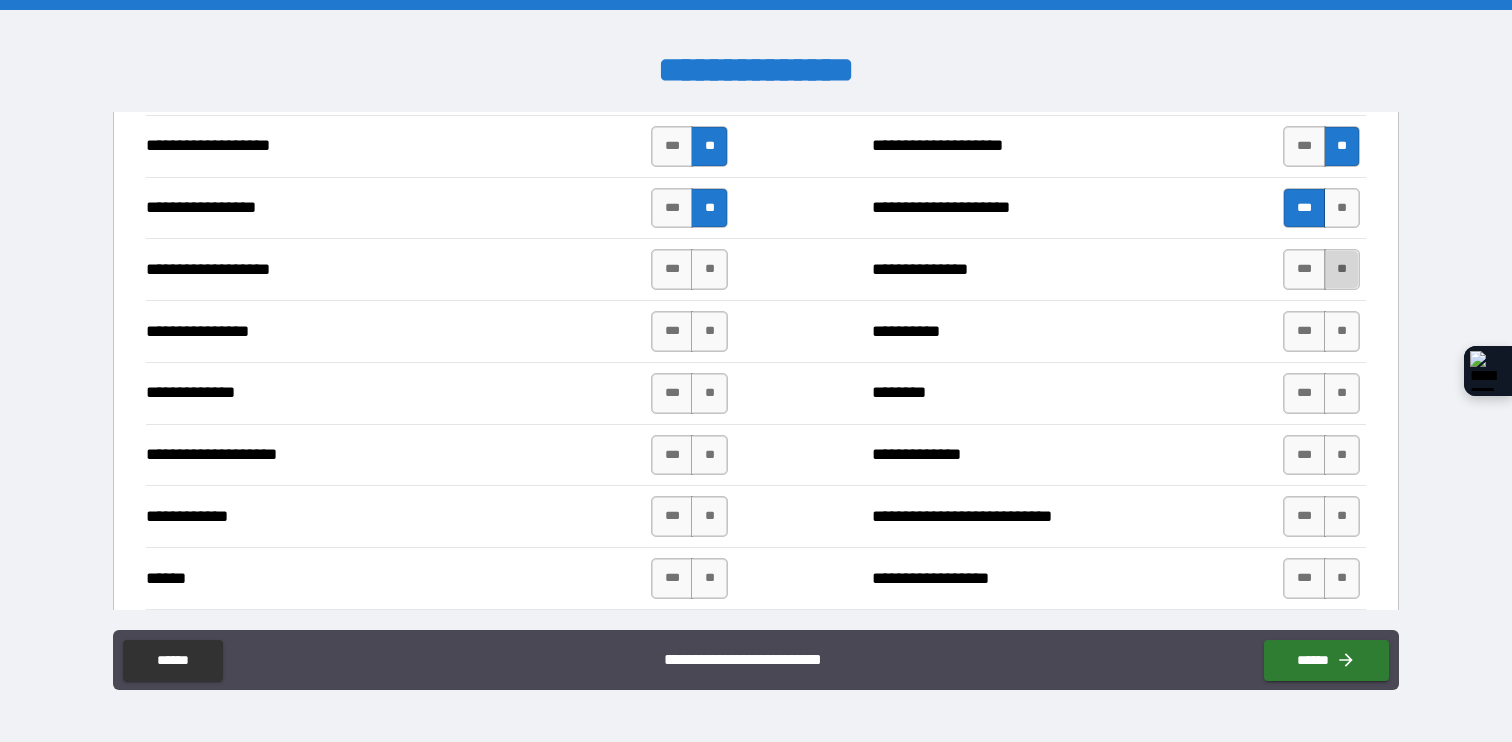 click on "**" at bounding box center (1342, 269) 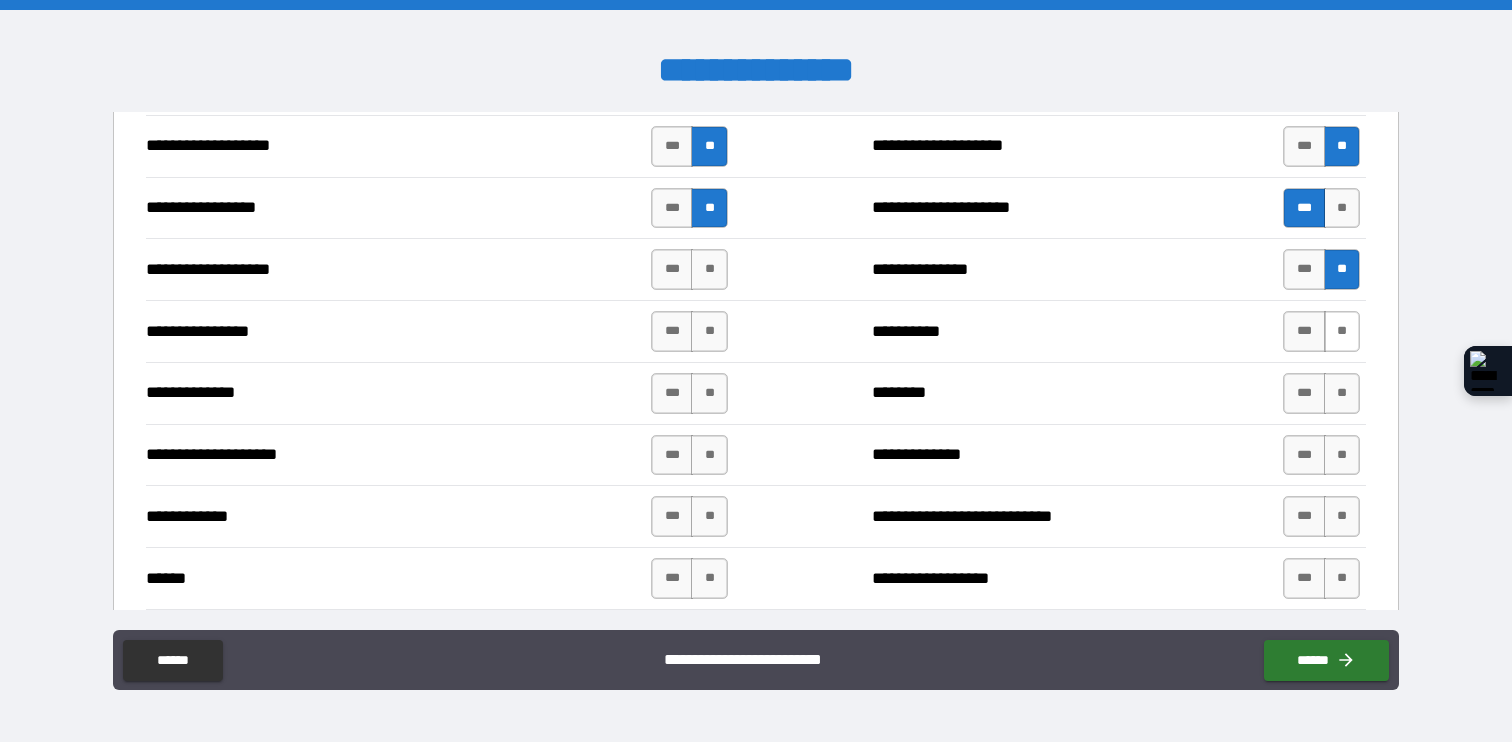 click on "**" at bounding box center (1342, 331) 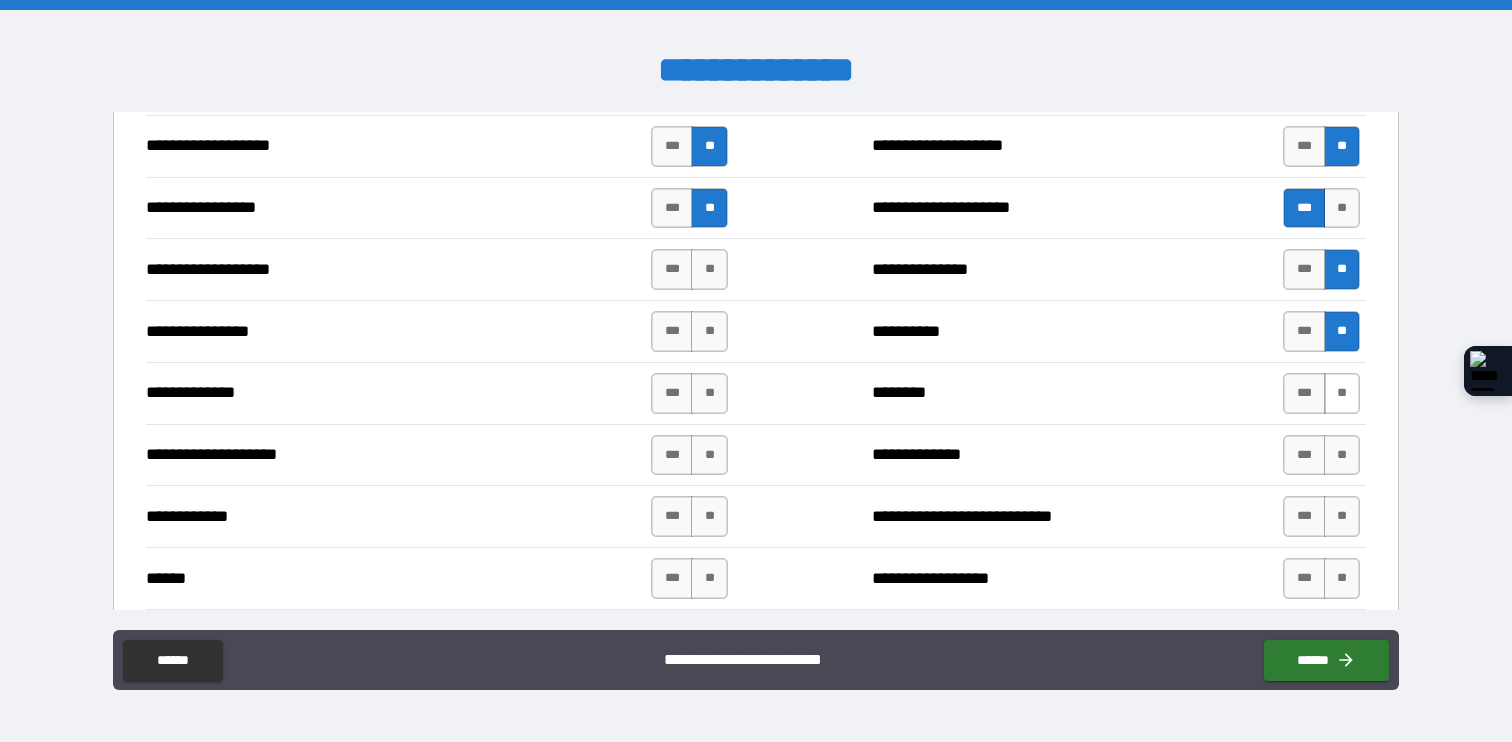 click on "**" at bounding box center [1342, 393] 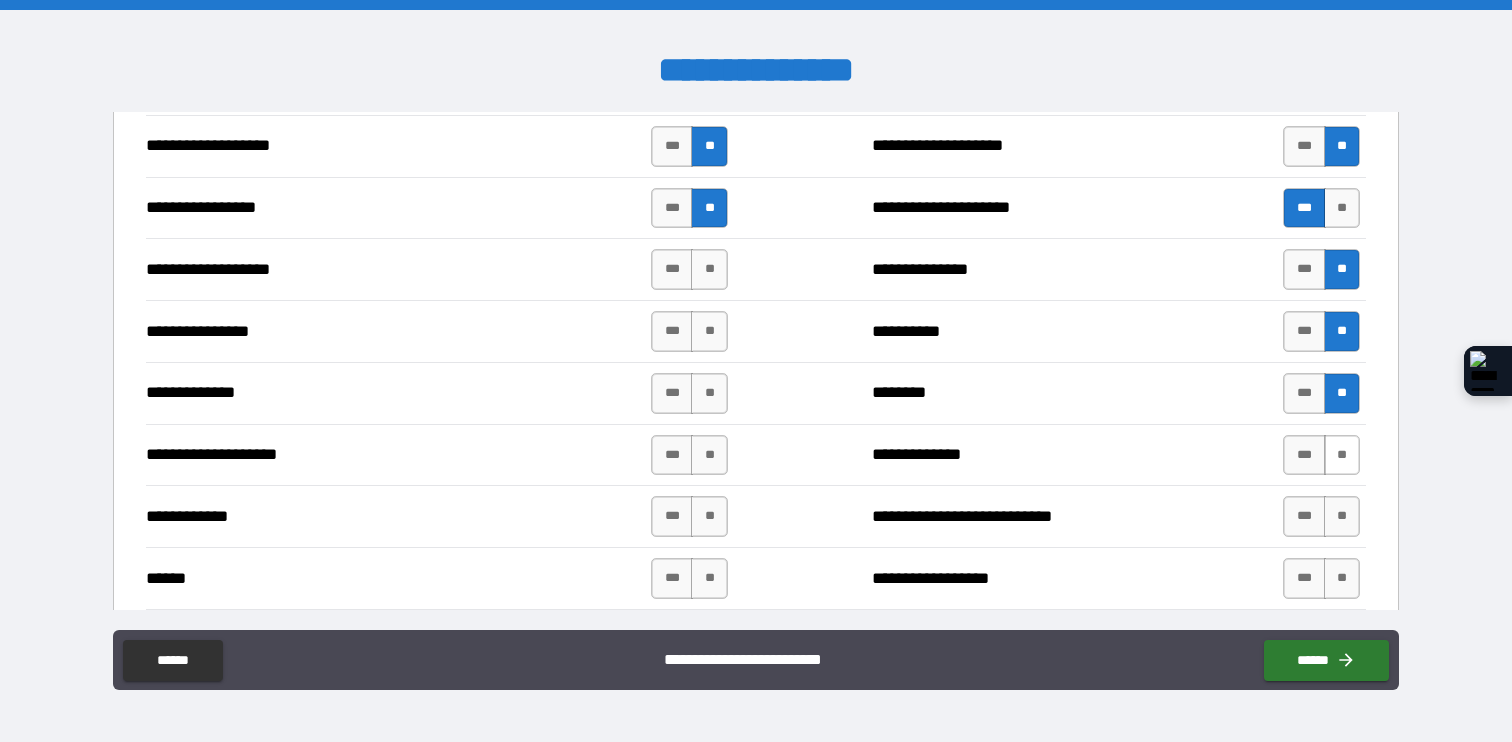 click on "**" at bounding box center [1342, 455] 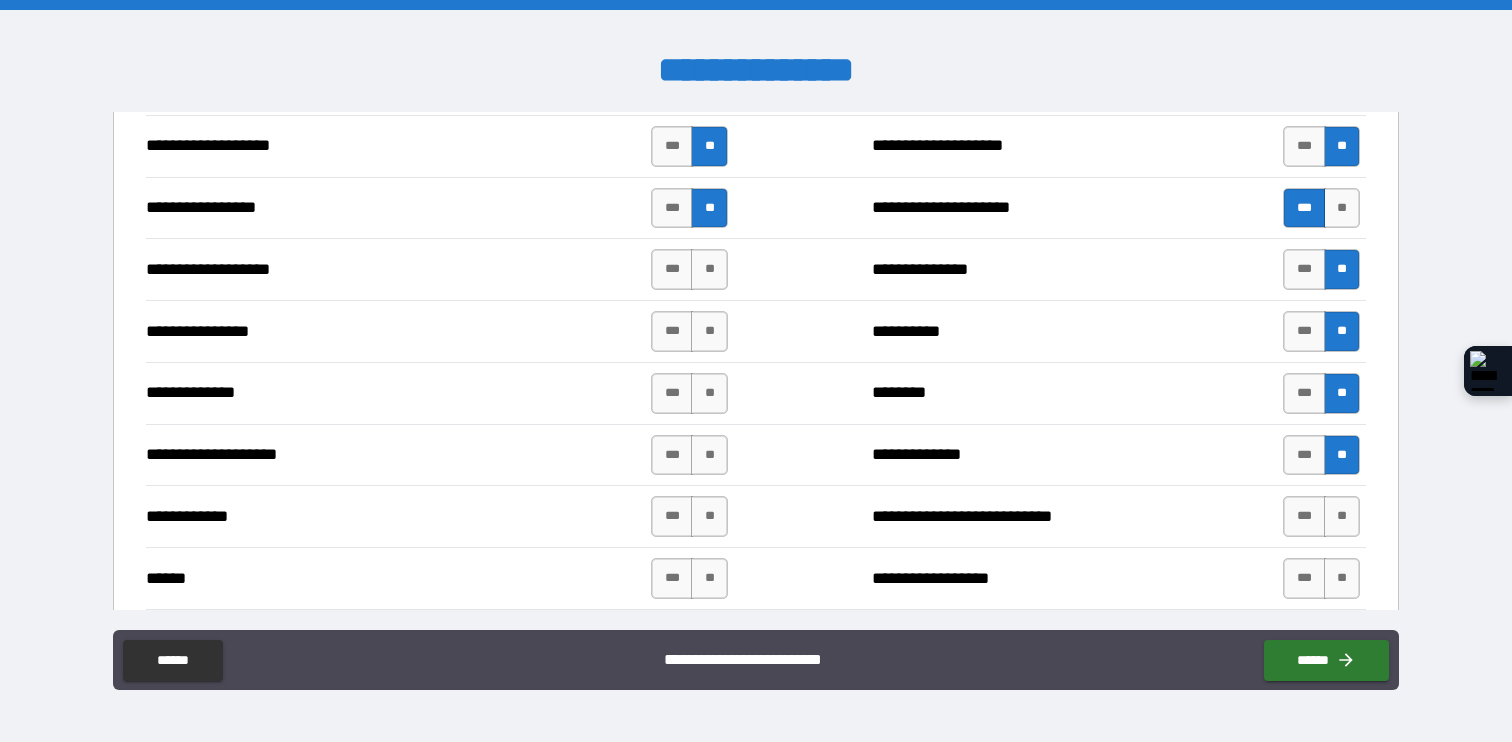 scroll, scrollTop: 3187, scrollLeft: 0, axis: vertical 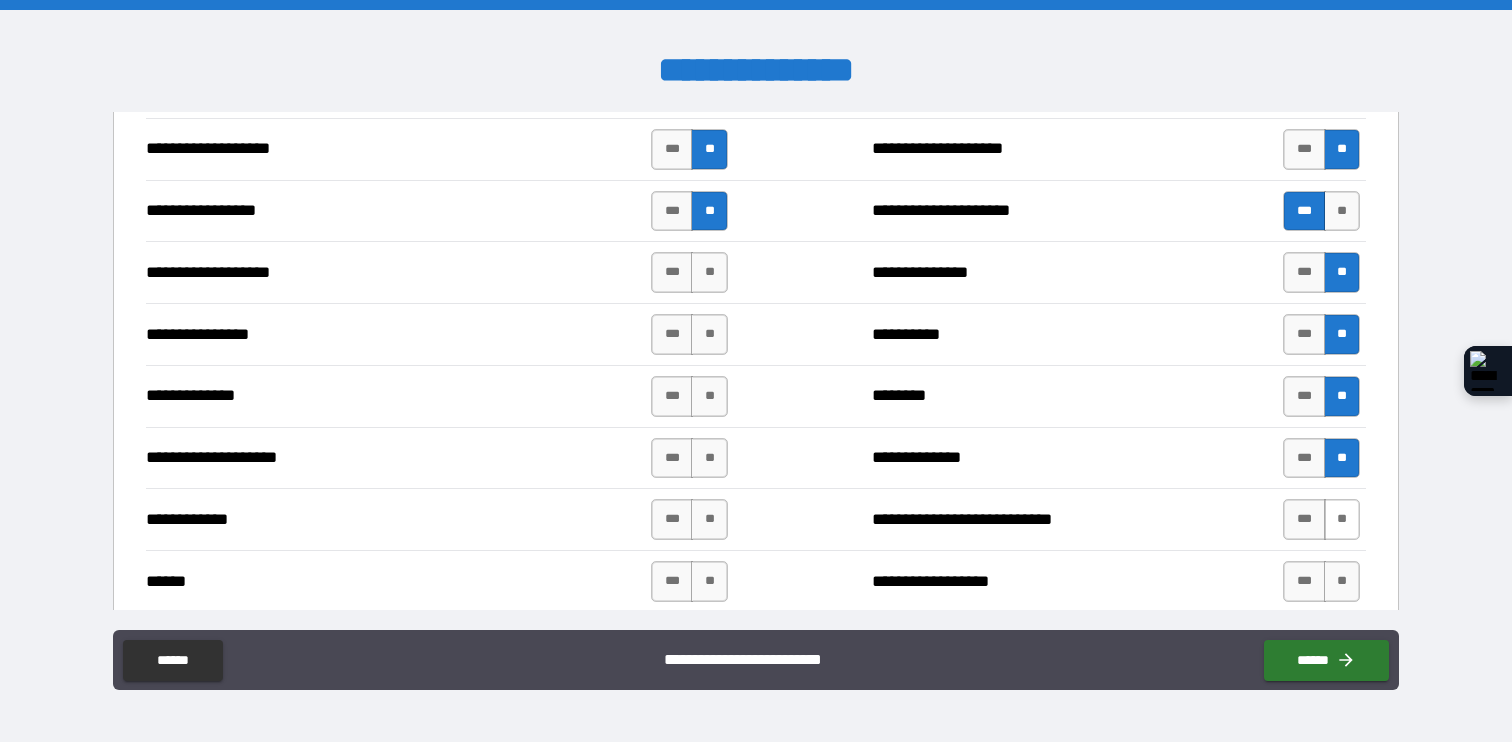 click on "**" at bounding box center (1342, 519) 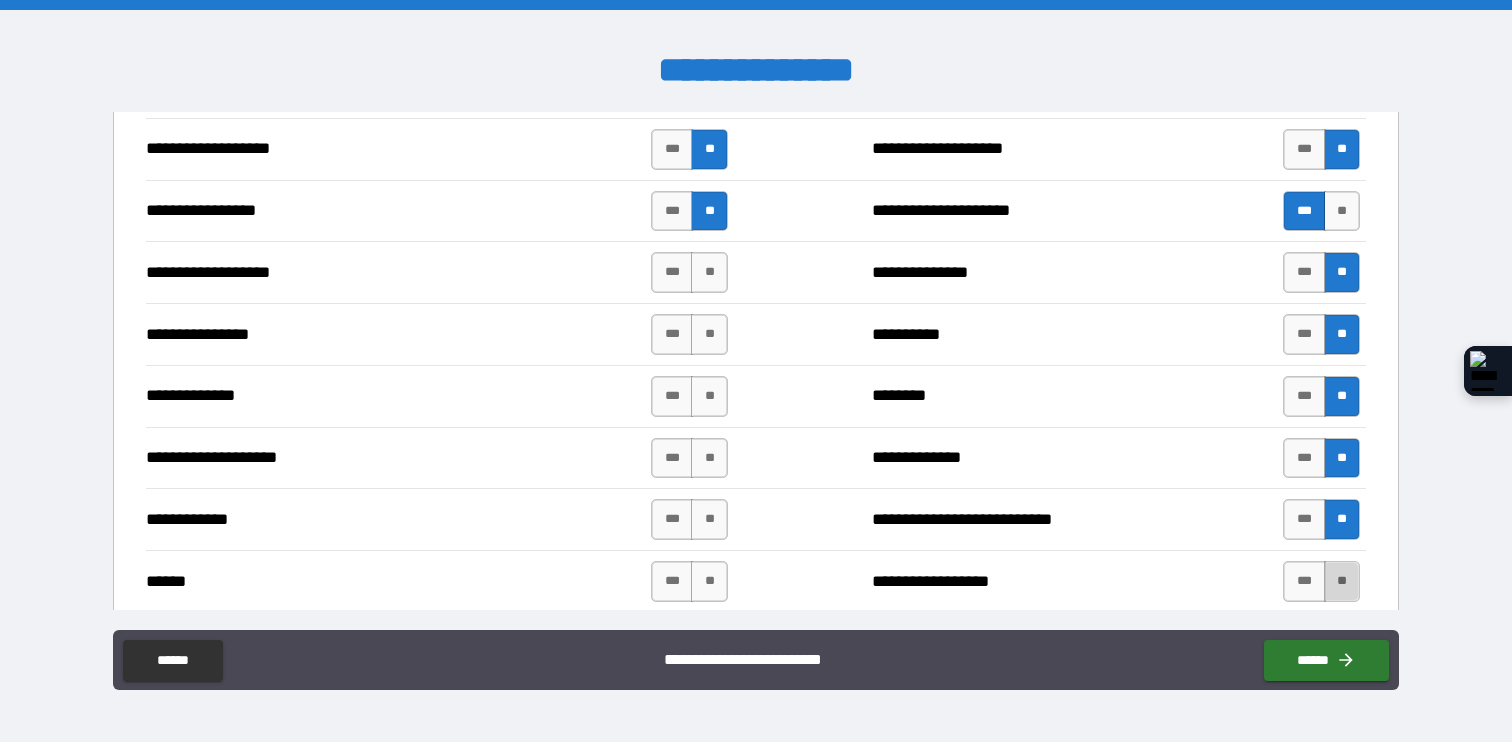 click on "**" at bounding box center (1342, 581) 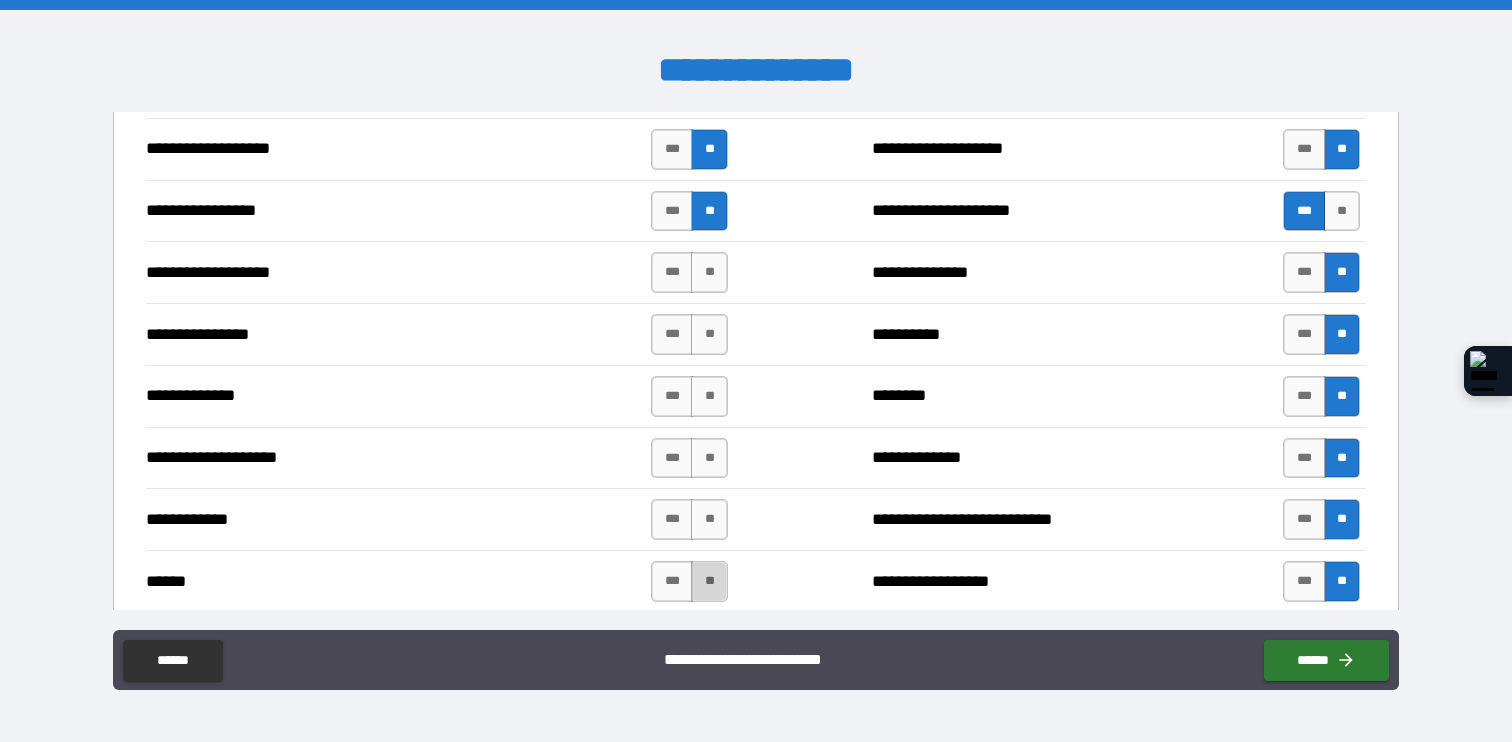 click on "**" at bounding box center [709, 581] 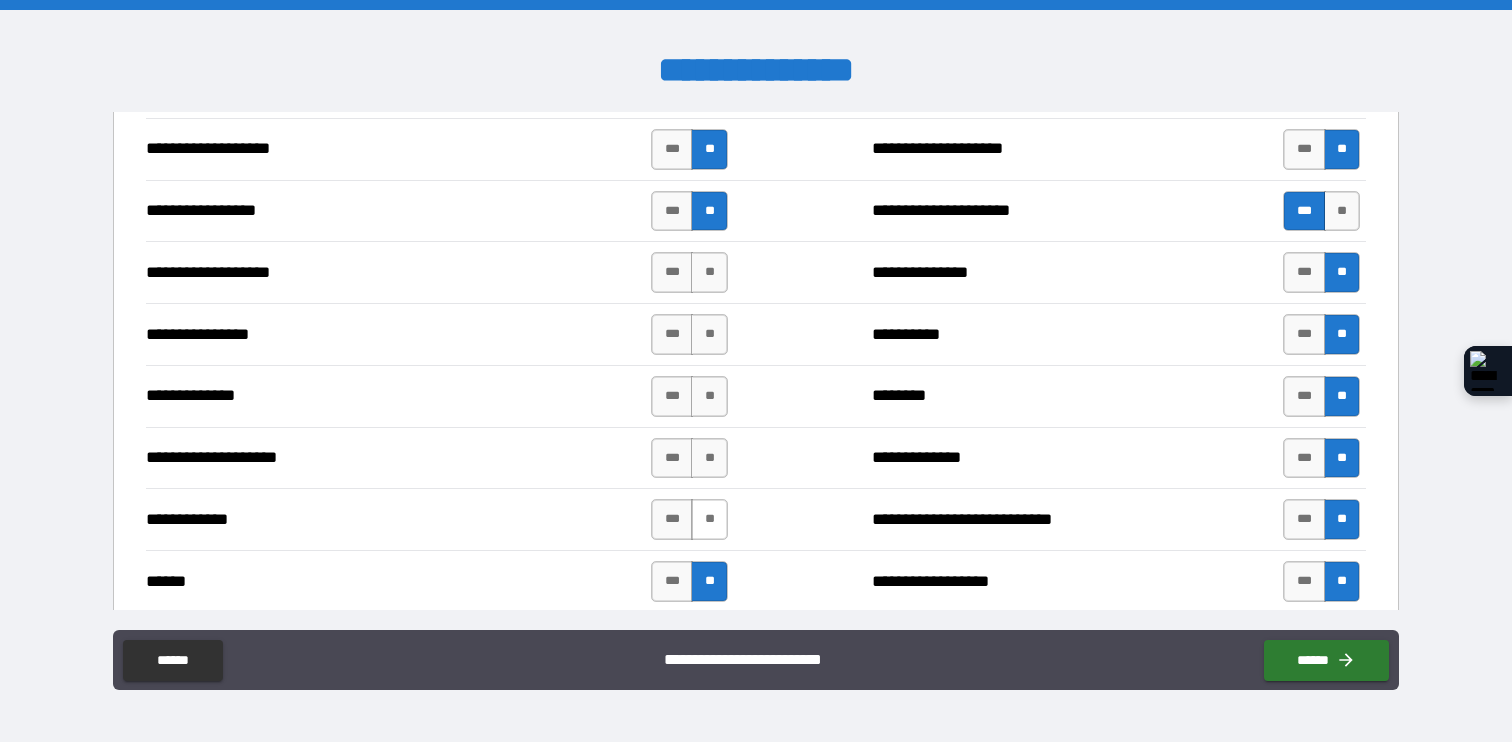 click on "**" at bounding box center [709, 519] 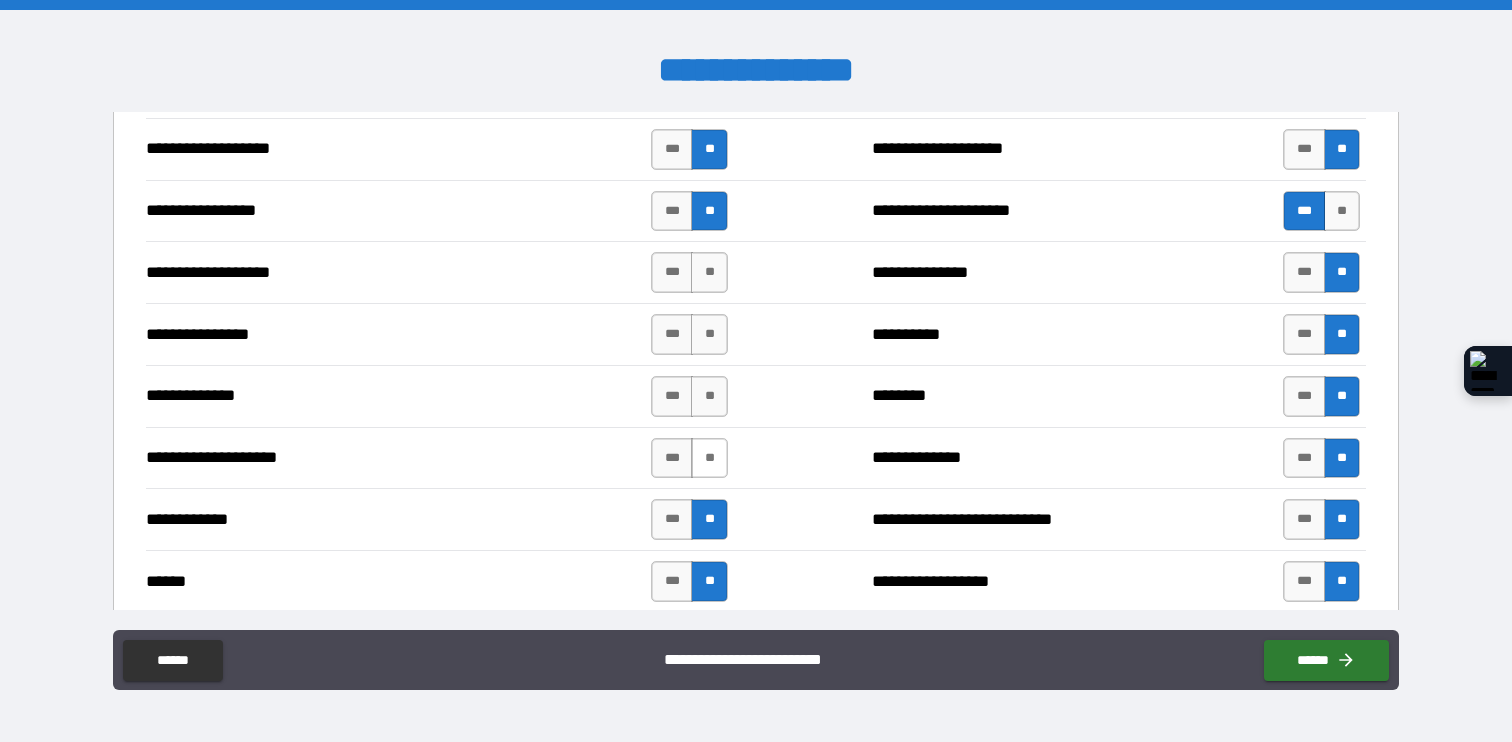 click on "**" at bounding box center (709, 458) 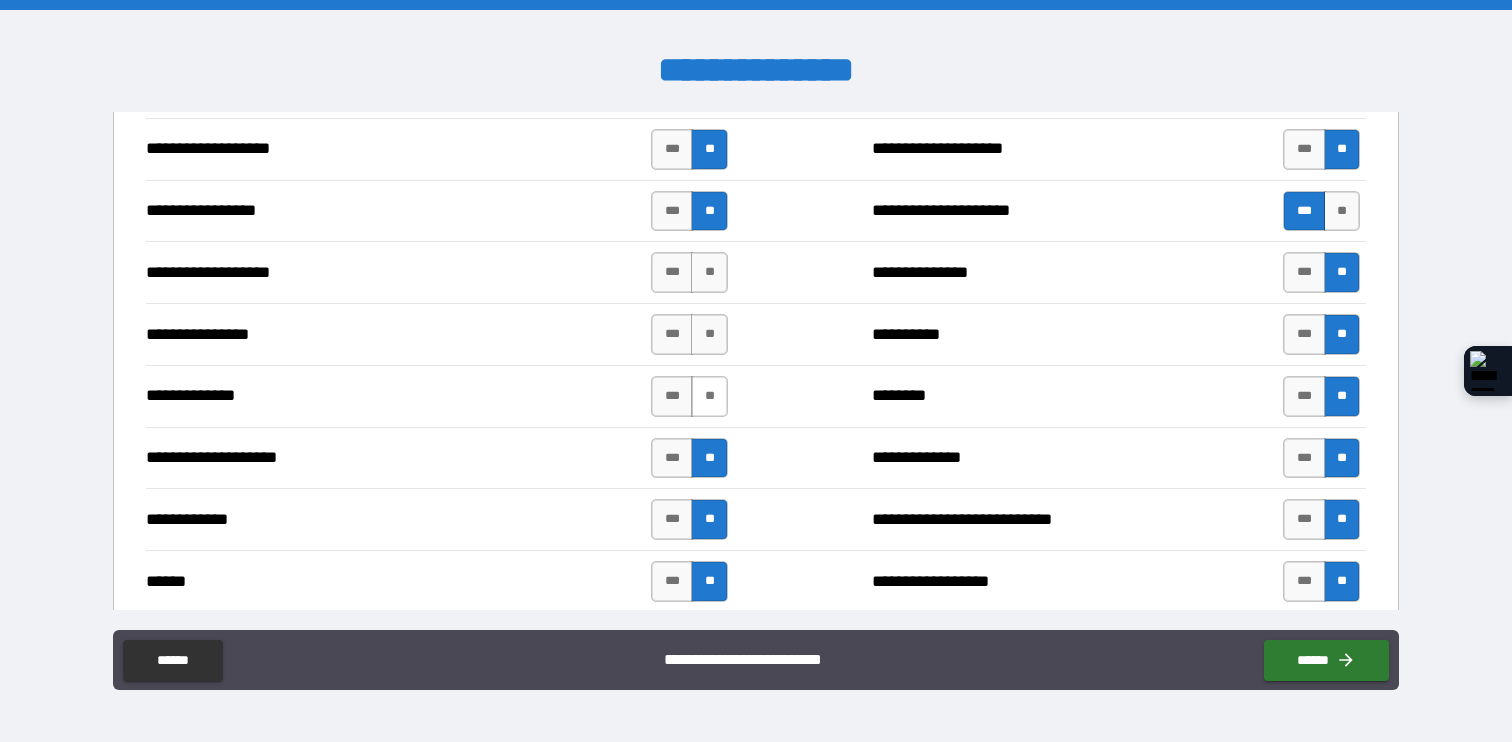 click on "**" at bounding box center [709, 396] 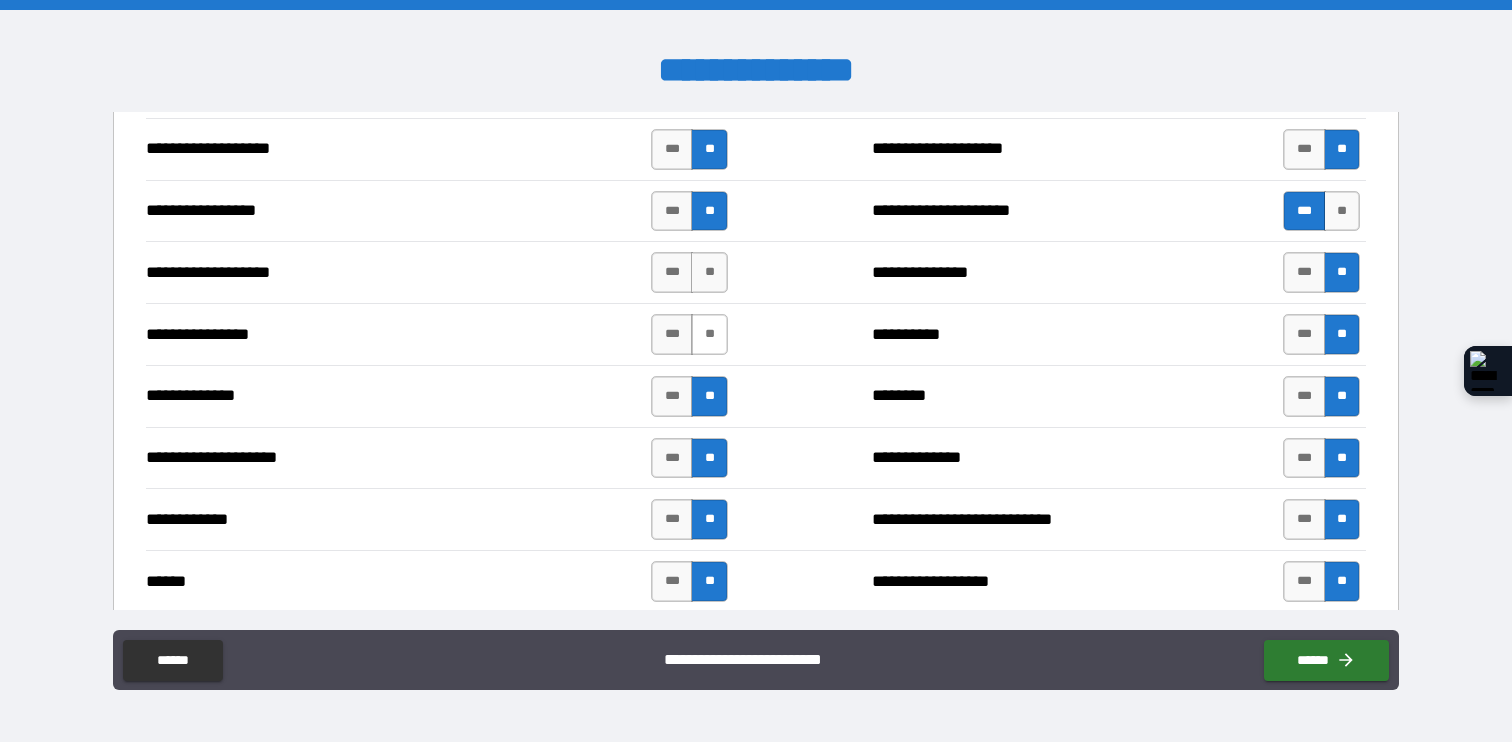 click on "**" at bounding box center (709, 334) 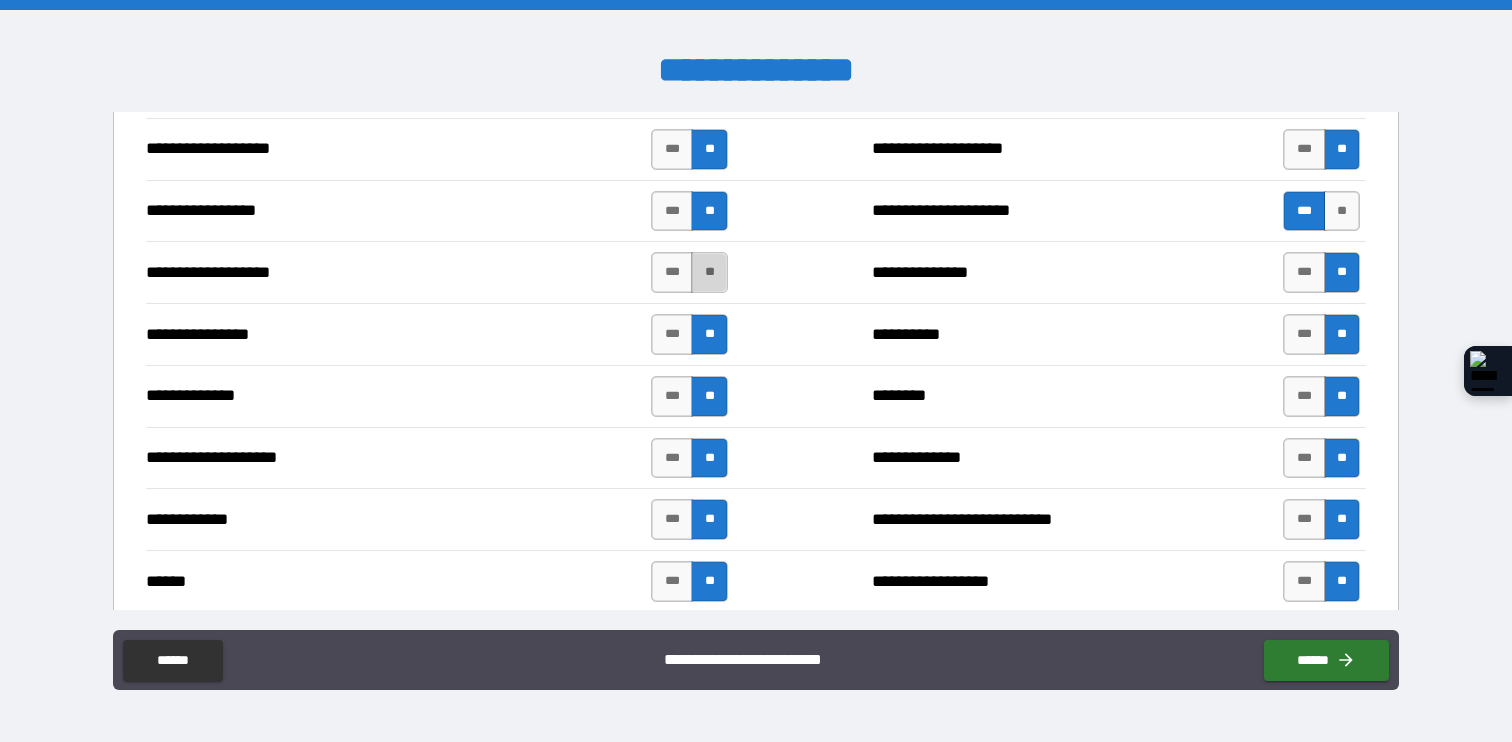 click on "**" at bounding box center [709, 272] 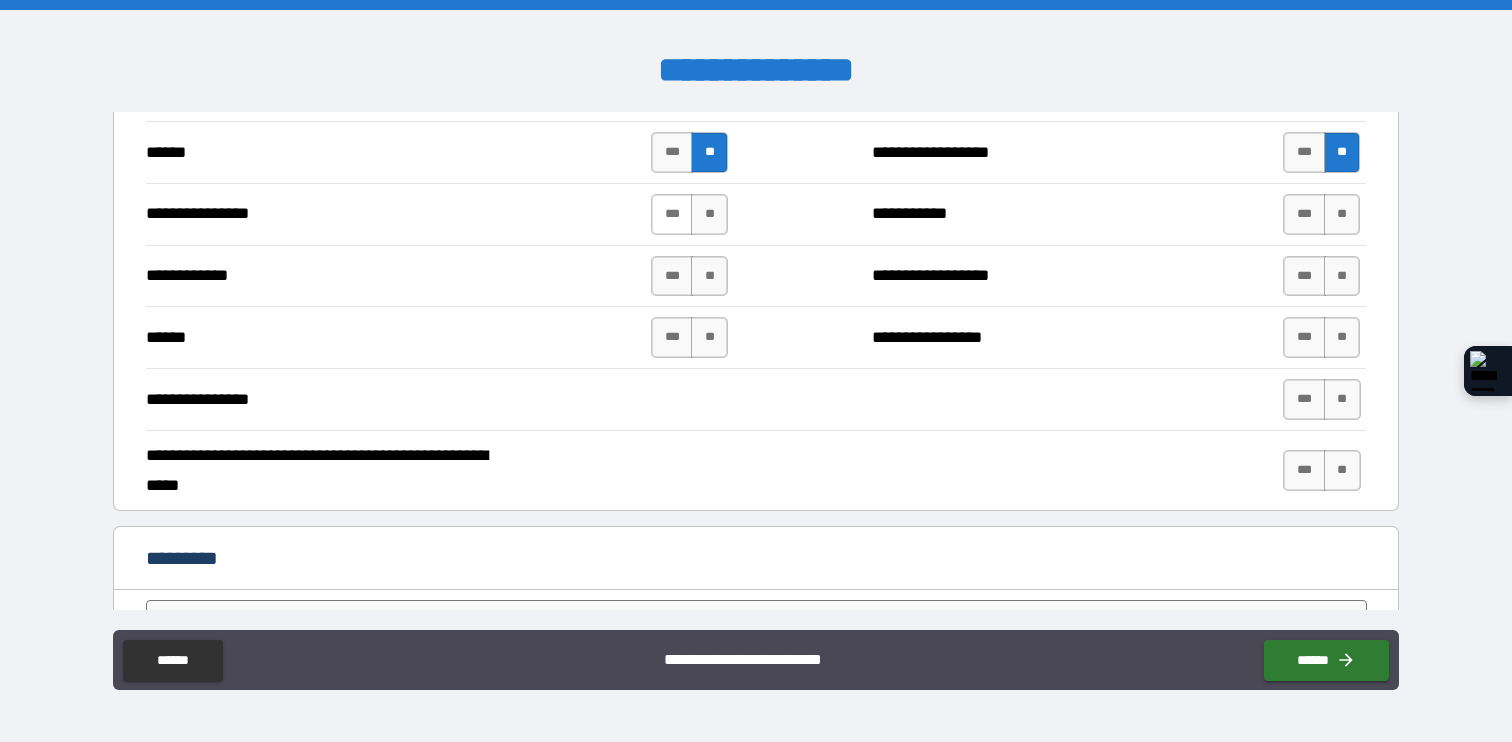 scroll, scrollTop: 3609, scrollLeft: 0, axis: vertical 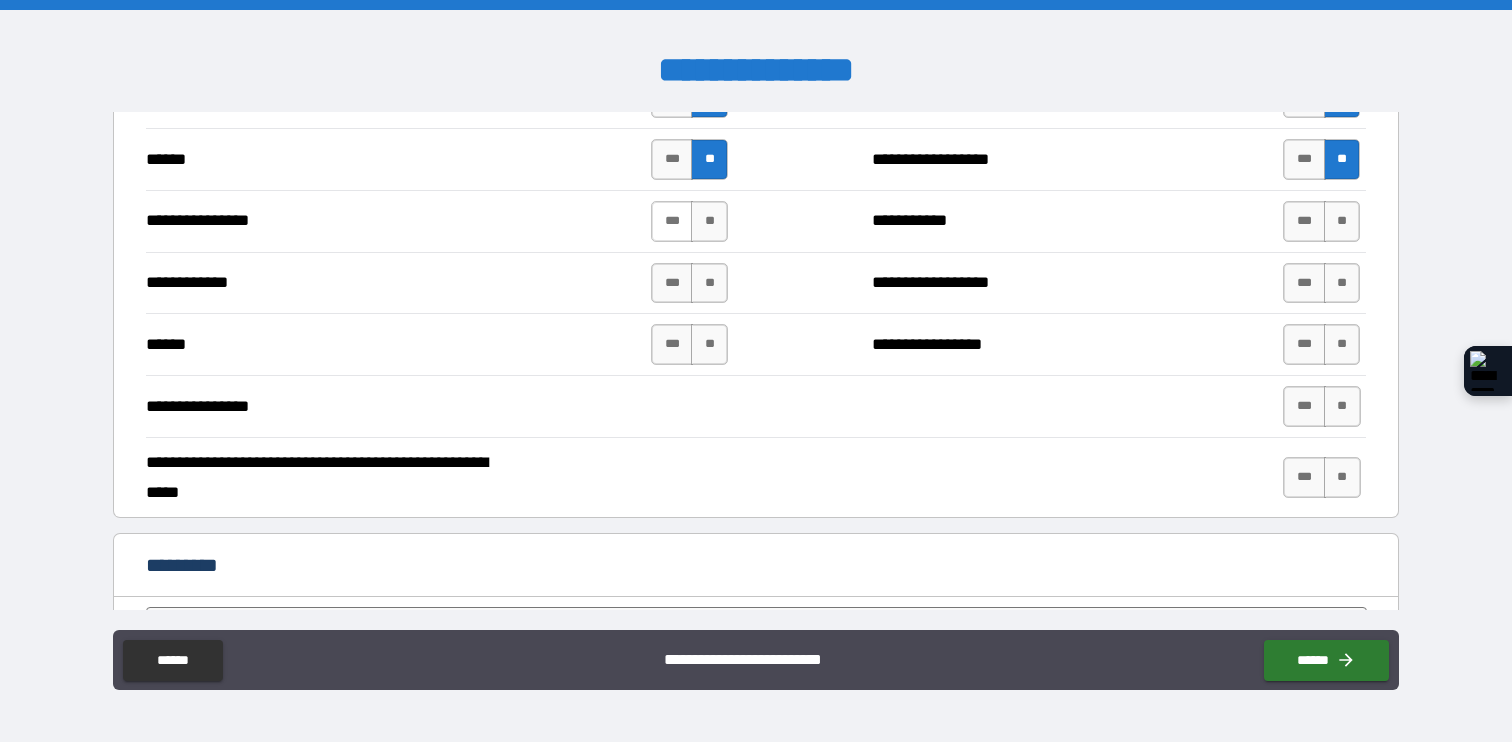click on "***" at bounding box center (672, 221) 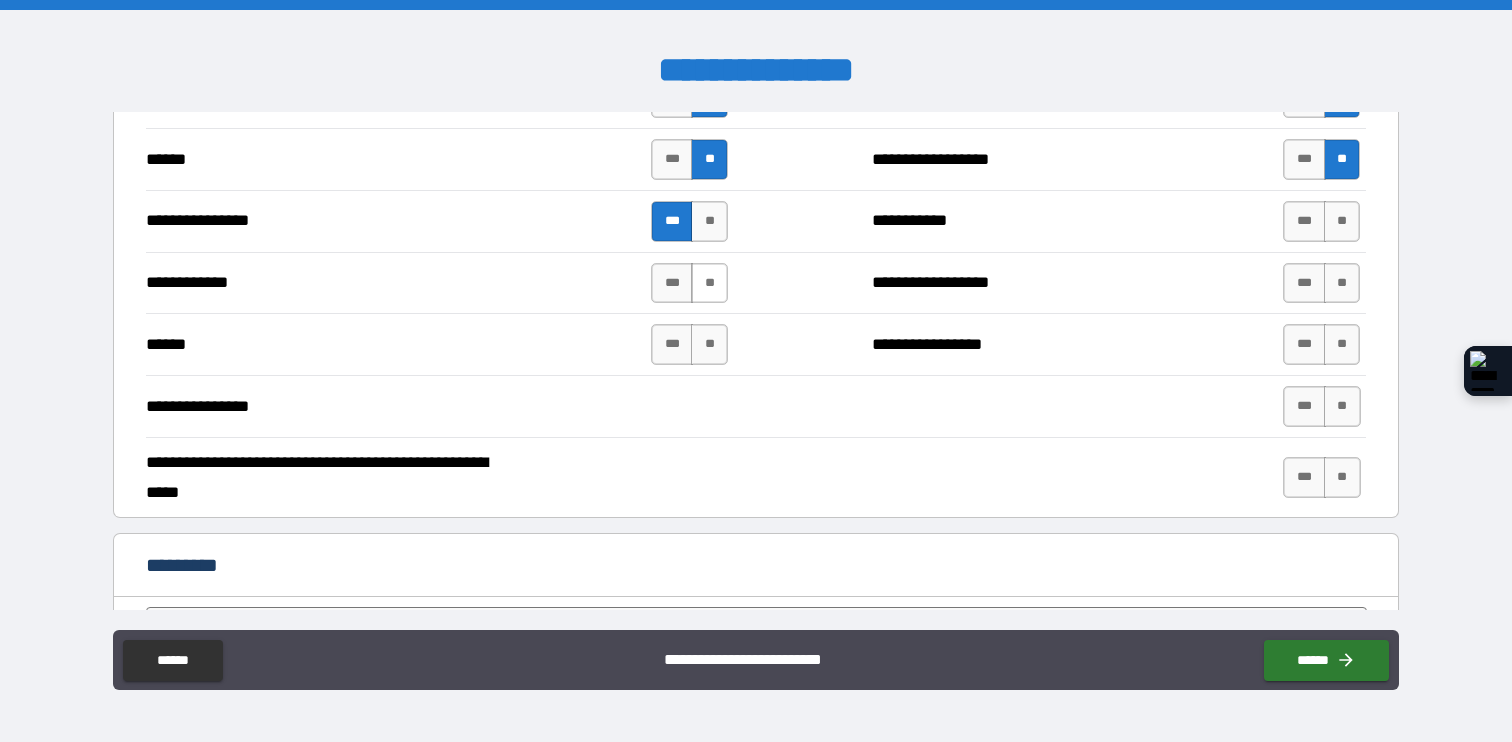 click on "**" at bounding box center [709, 283] 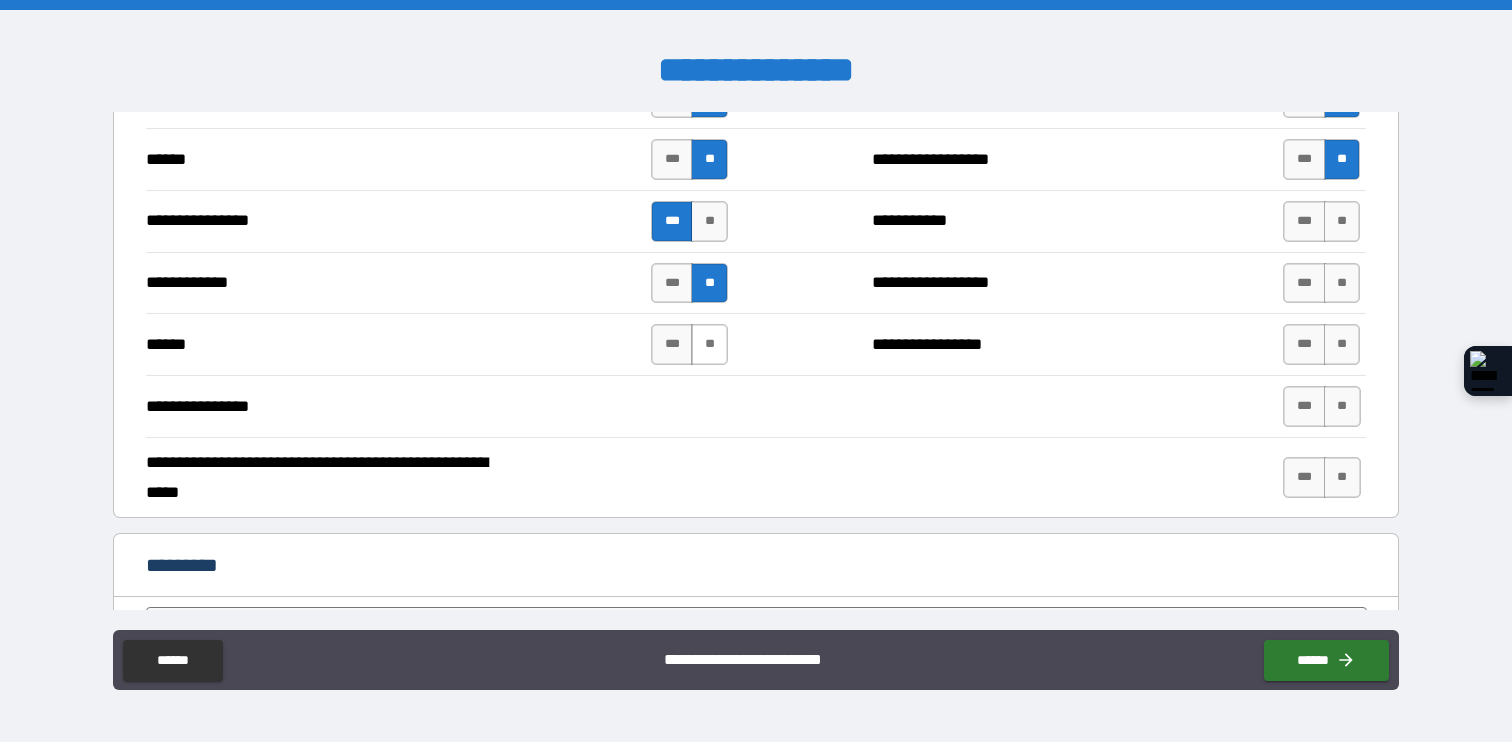 click on "**" at bounding box center (709, 344) 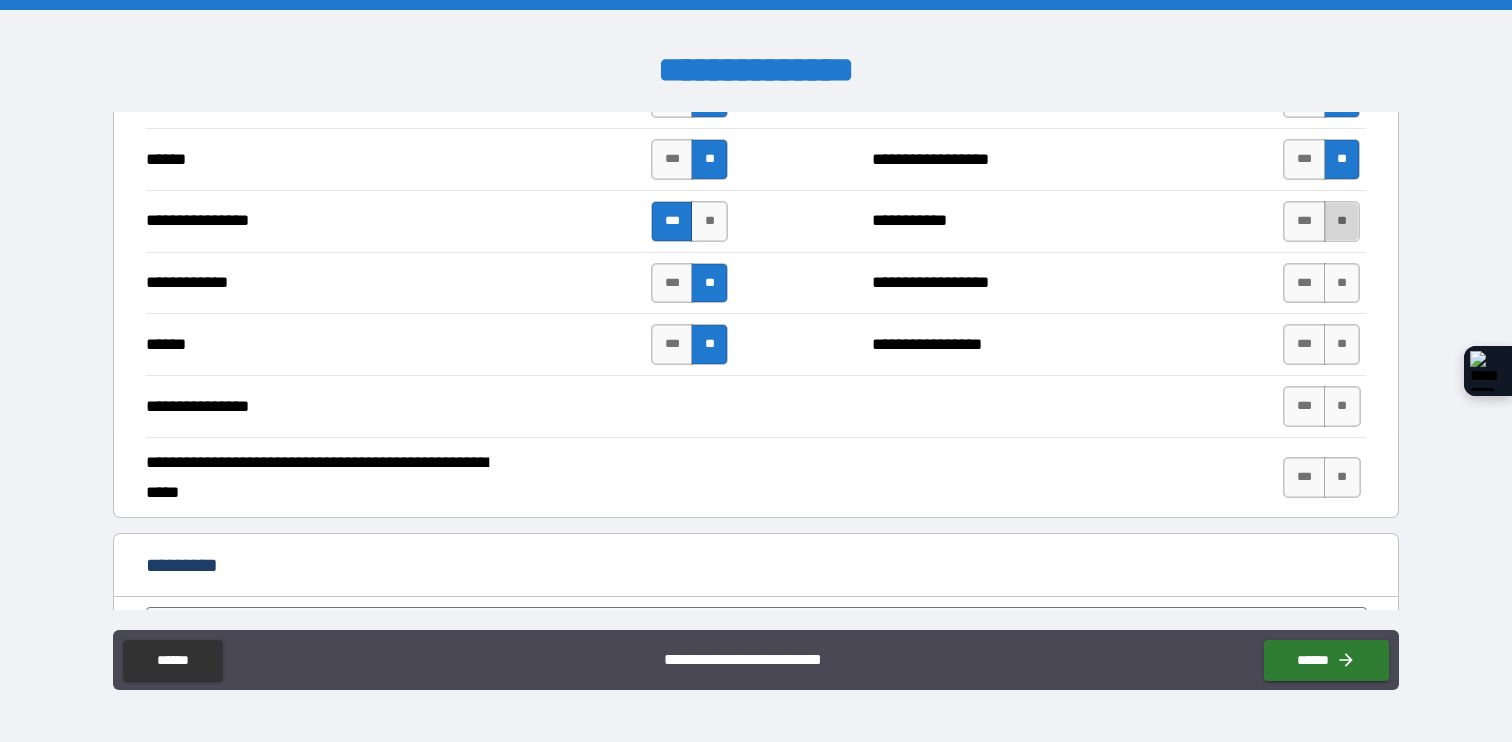 click on "**" at bounding box center [1342, 221] 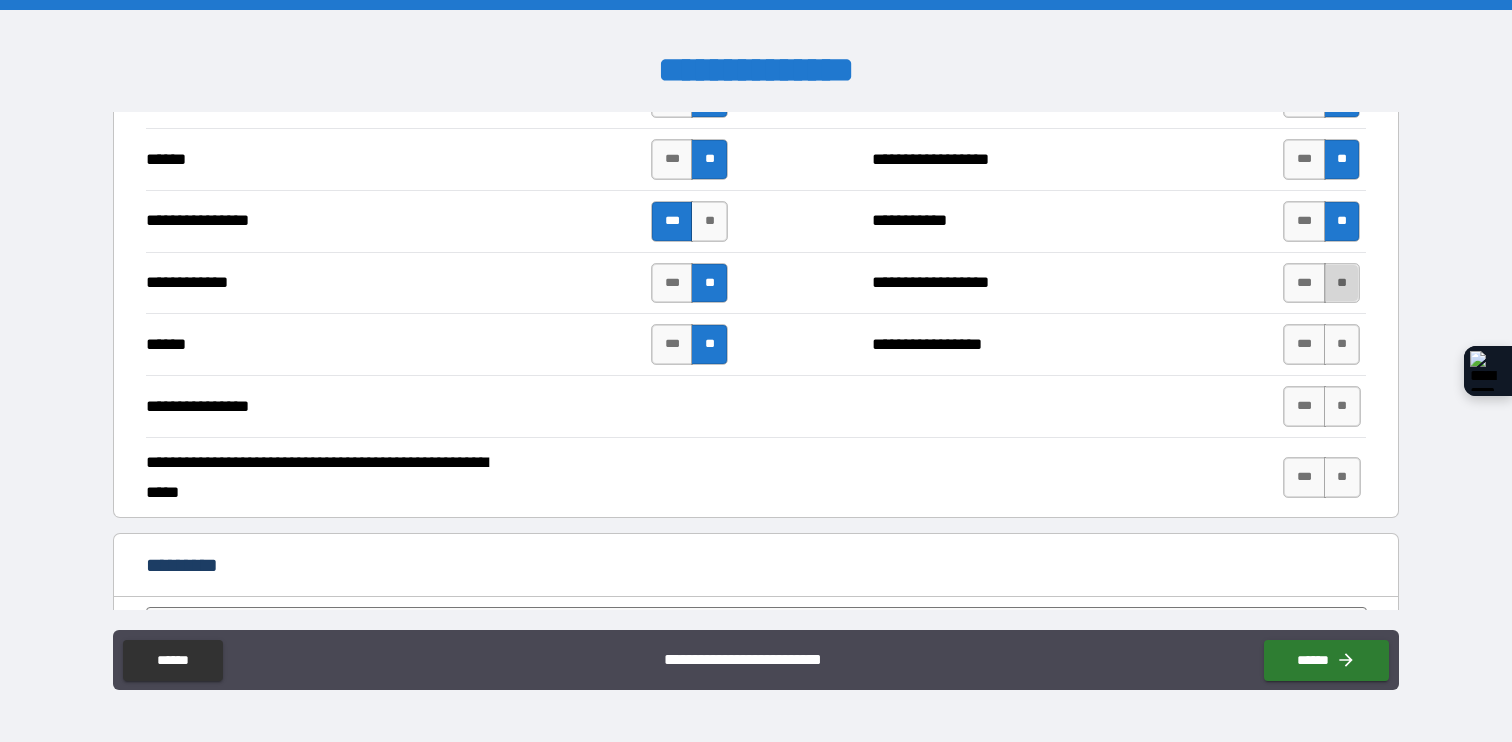 click on "**" at bounding box center (1342, 283) 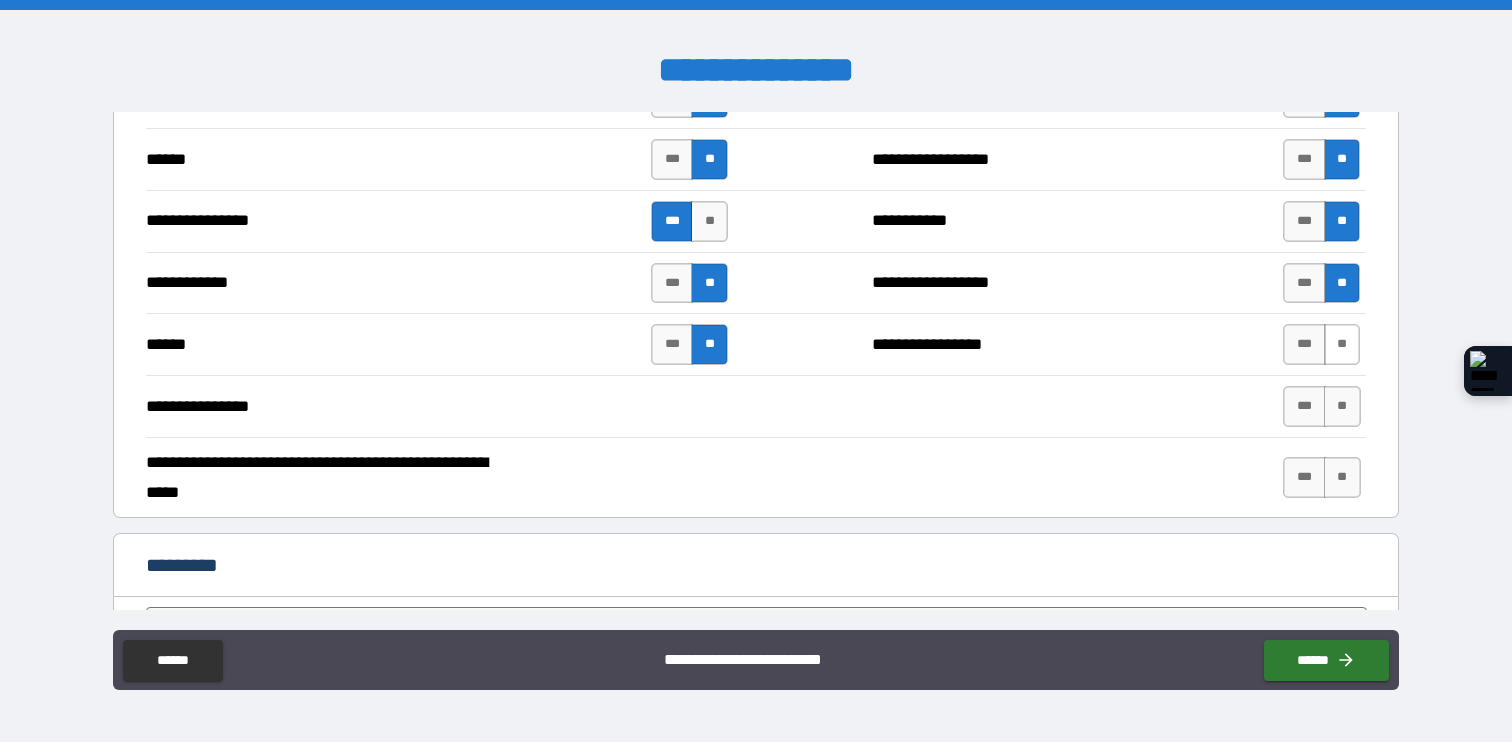 click on "**" at bounding box center (1342, 344) 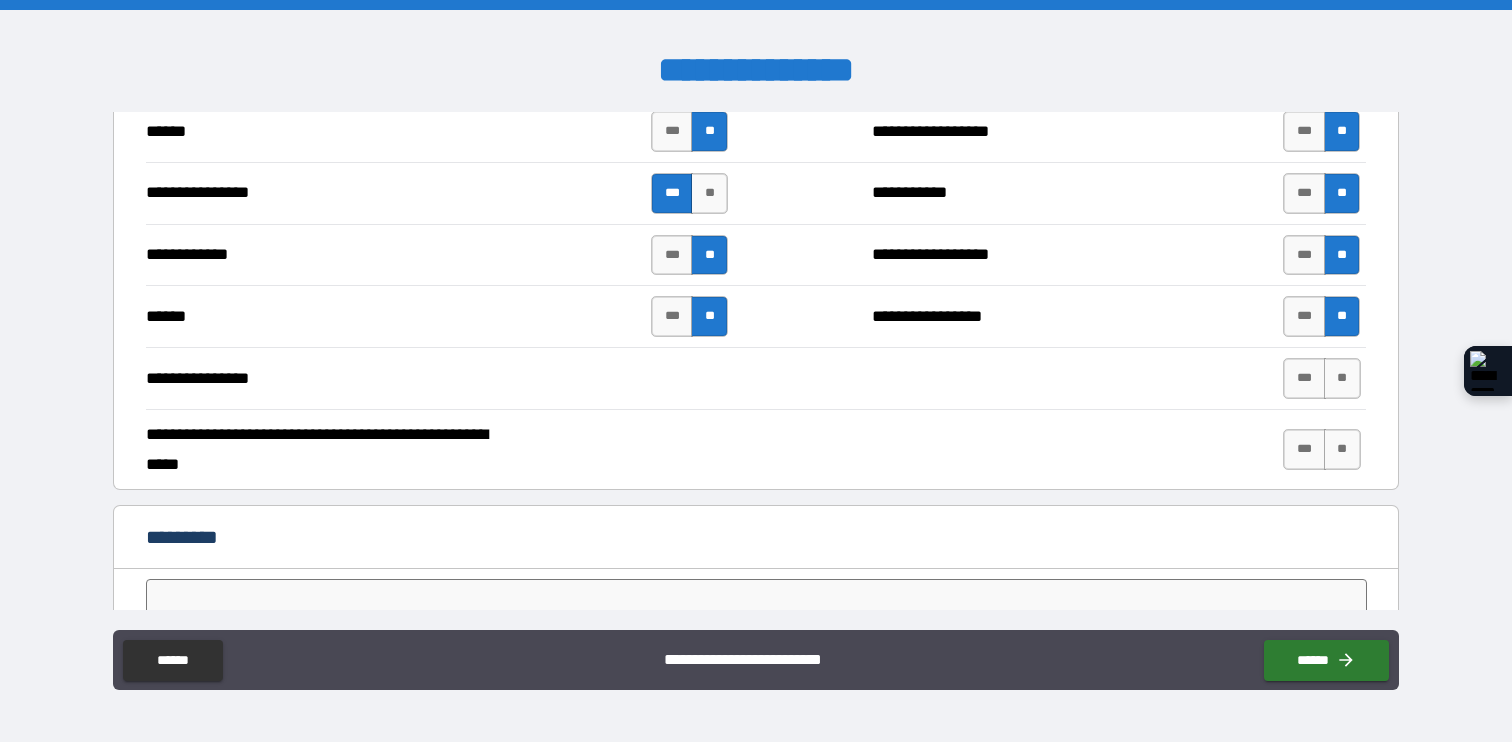 scroll, scrollTop: 3636, scrollLeft: 0, axis: vertical 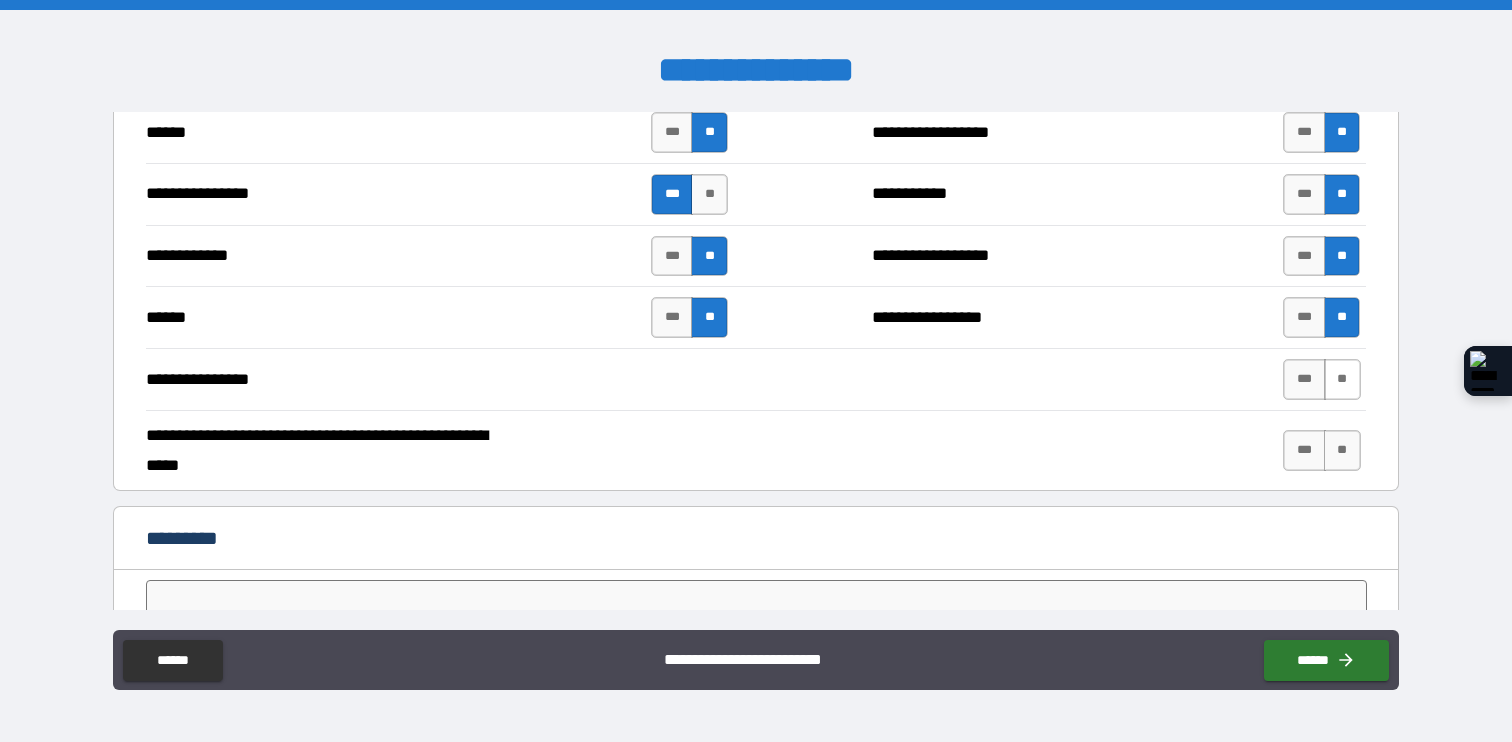 click on "**" at bounding box center (1342, 379) 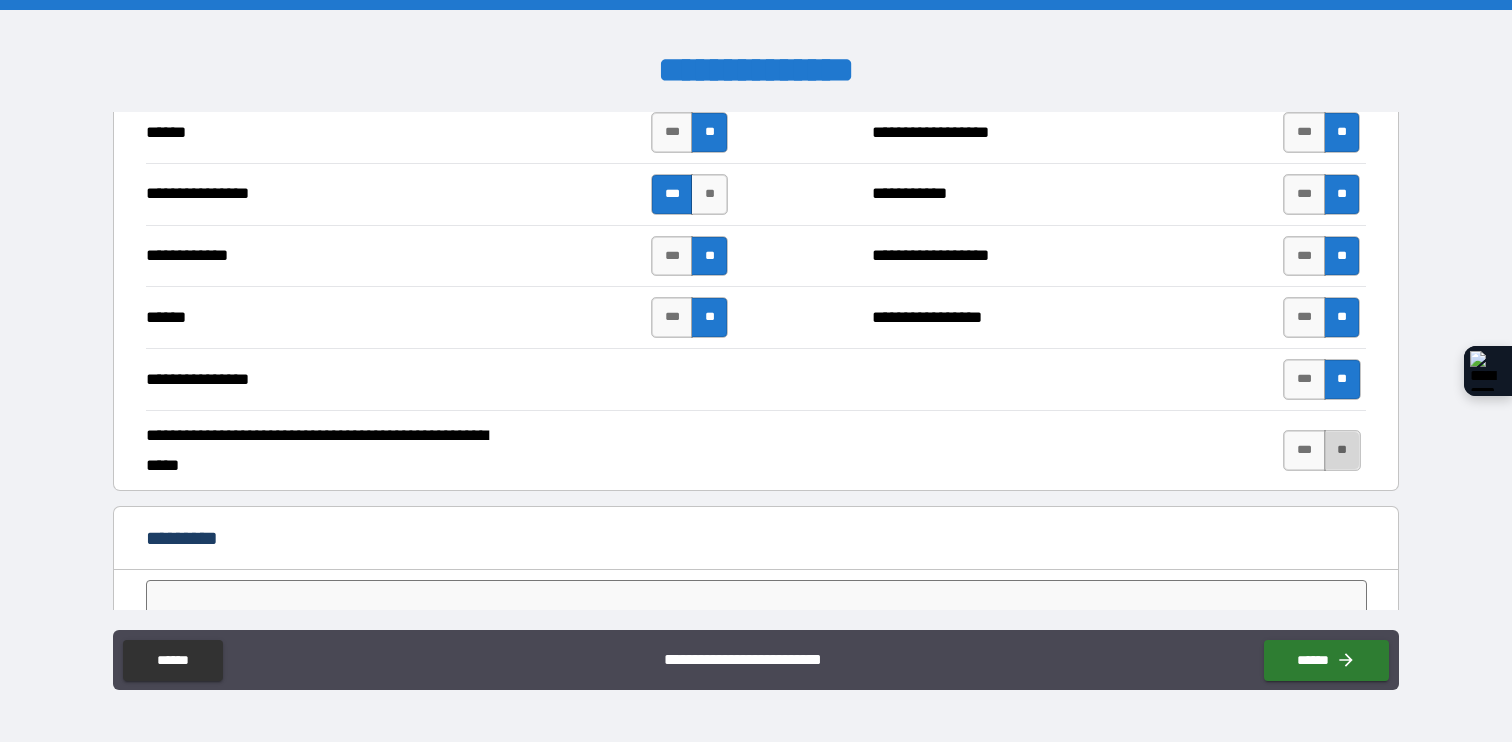 click on "**" at bounding box center (1342, 450) 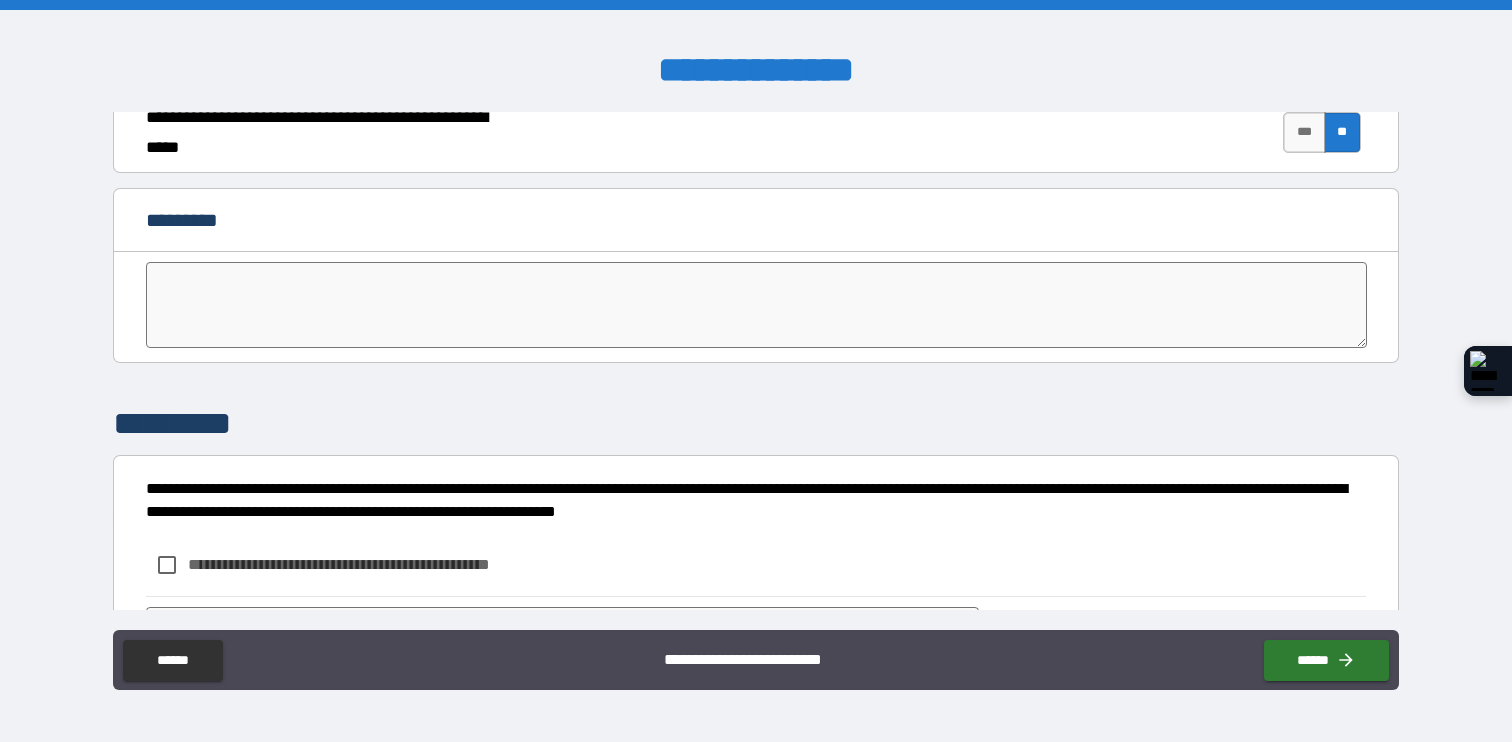 scroll, scrollTop: 4062, scrollLeft: 0, axis: vertical 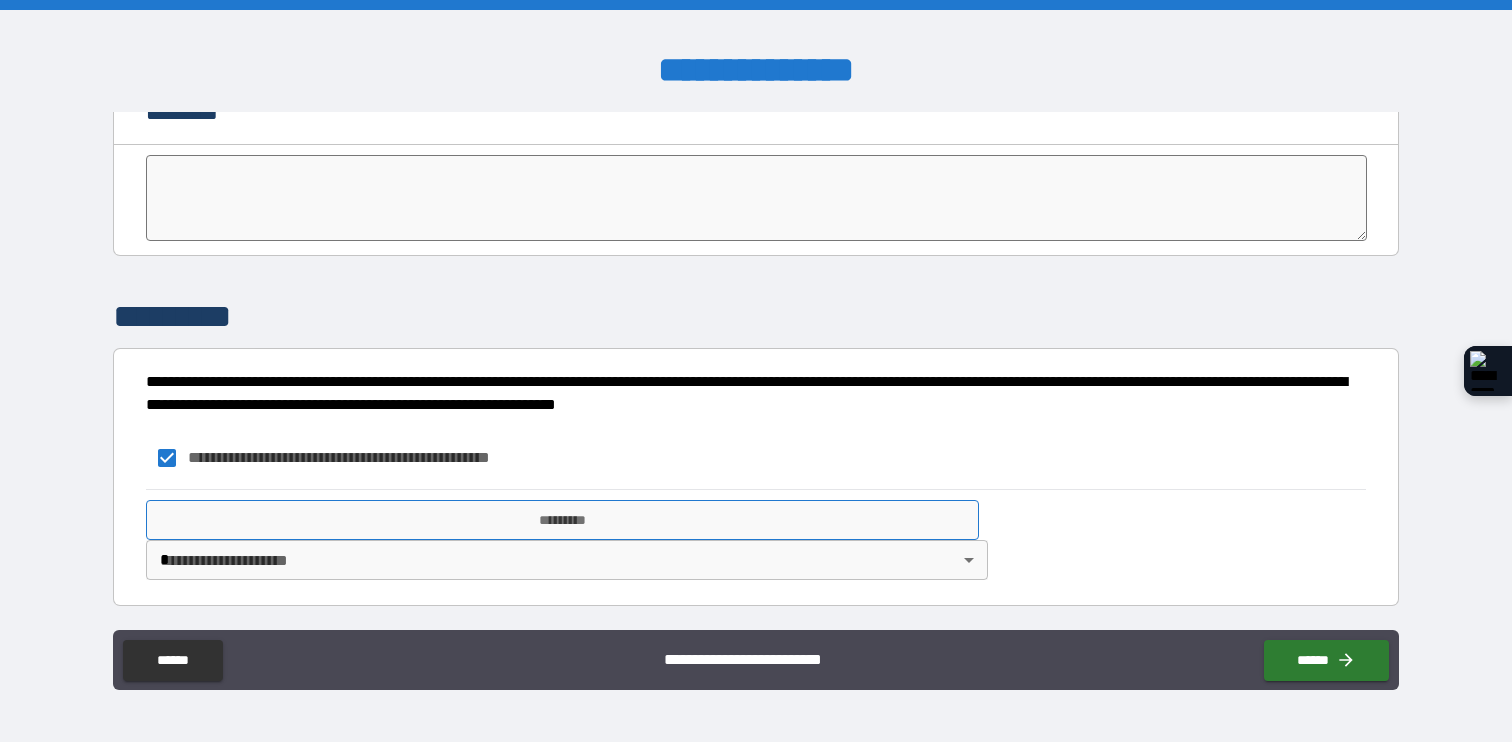 click on "*********" at bounding box center [562, 520] 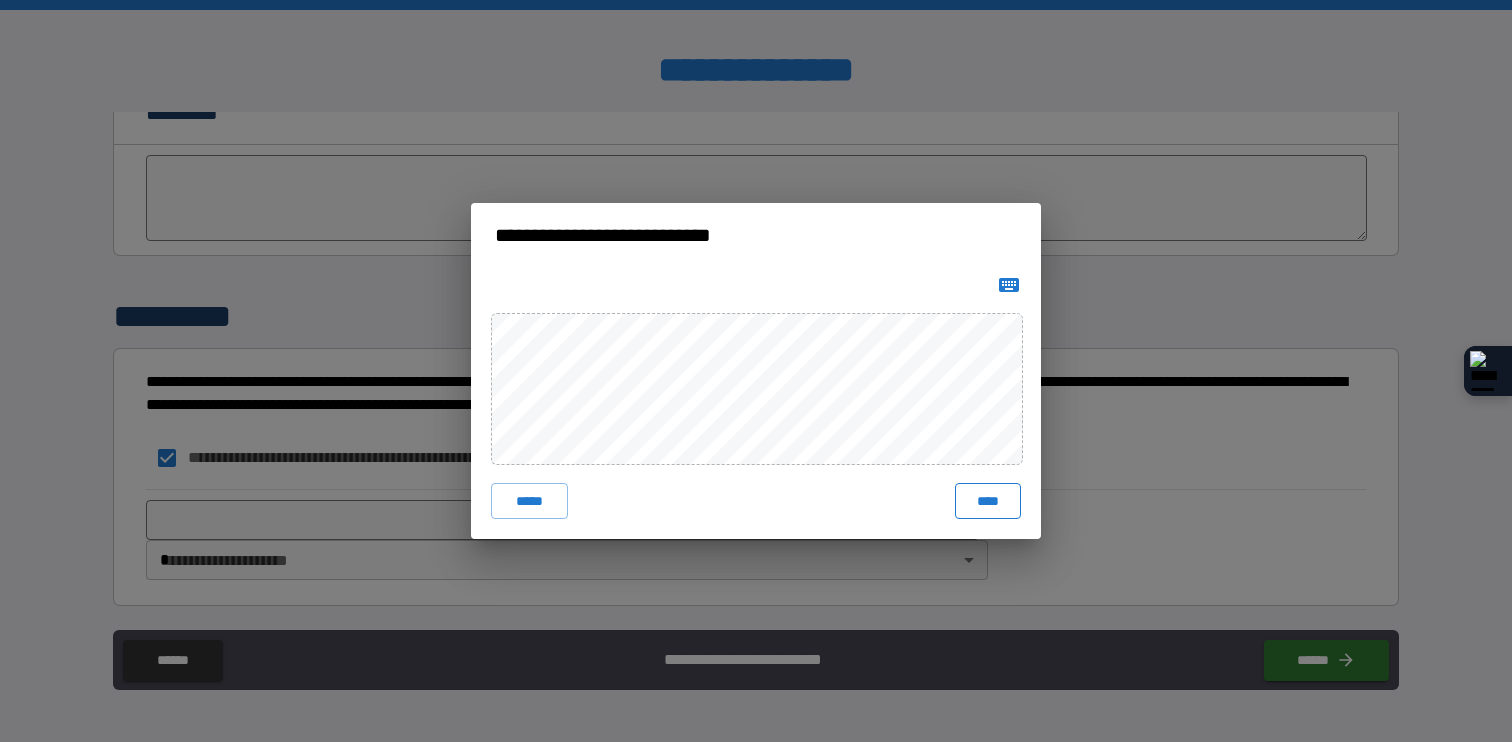 click on "****" at bounding box center (988, 501) 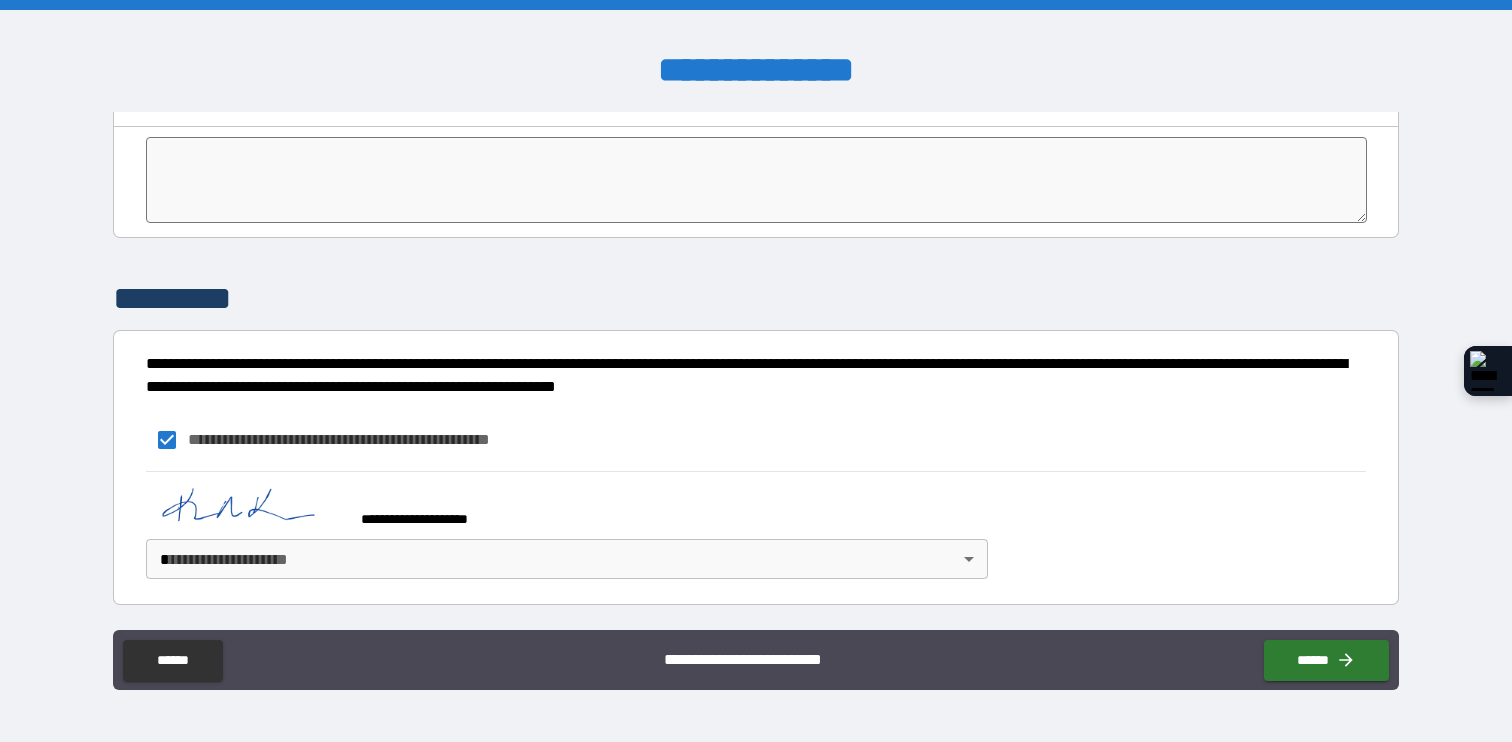 scroll, scrollTop: 4078, scrollLeft: 0, axis: vertical 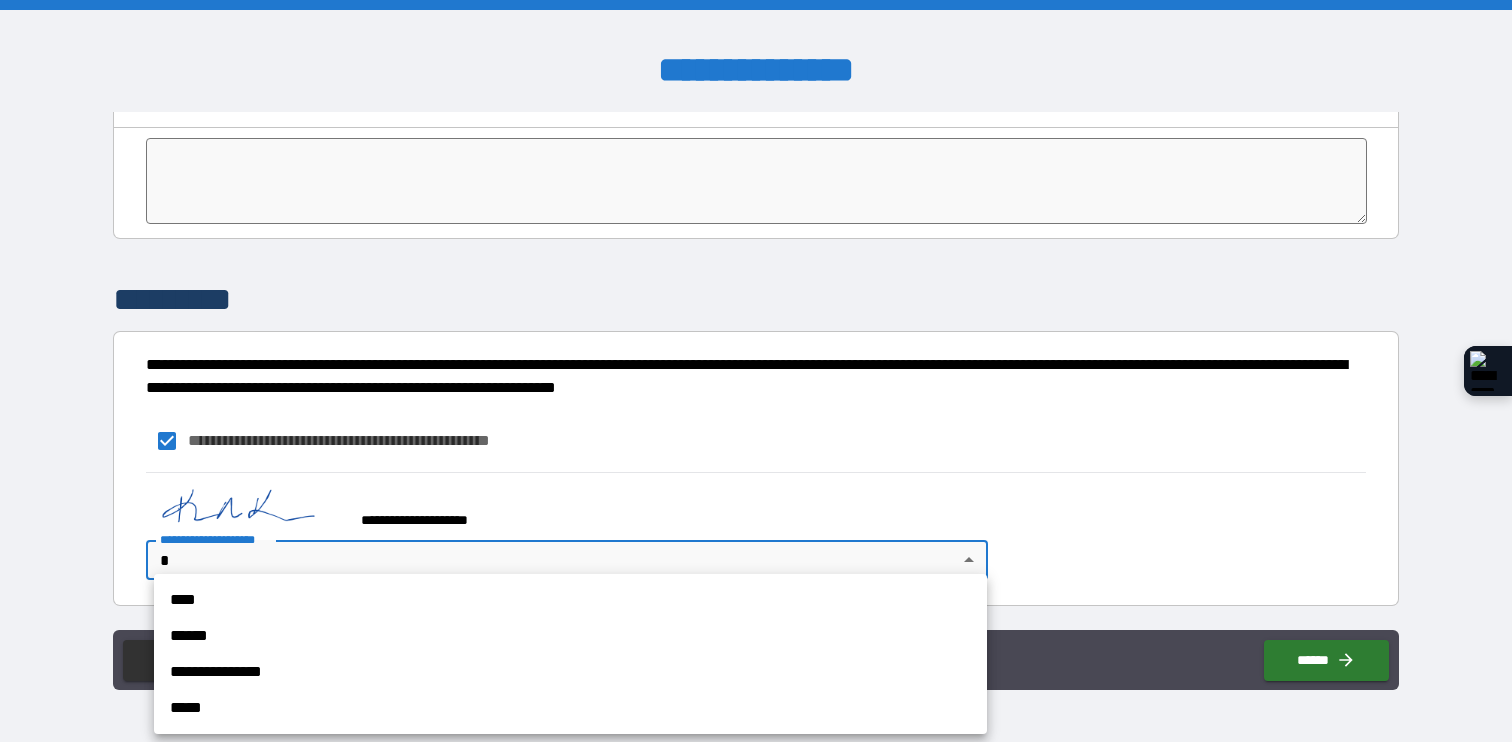 click on "**********" at bounding box center (756, 371) 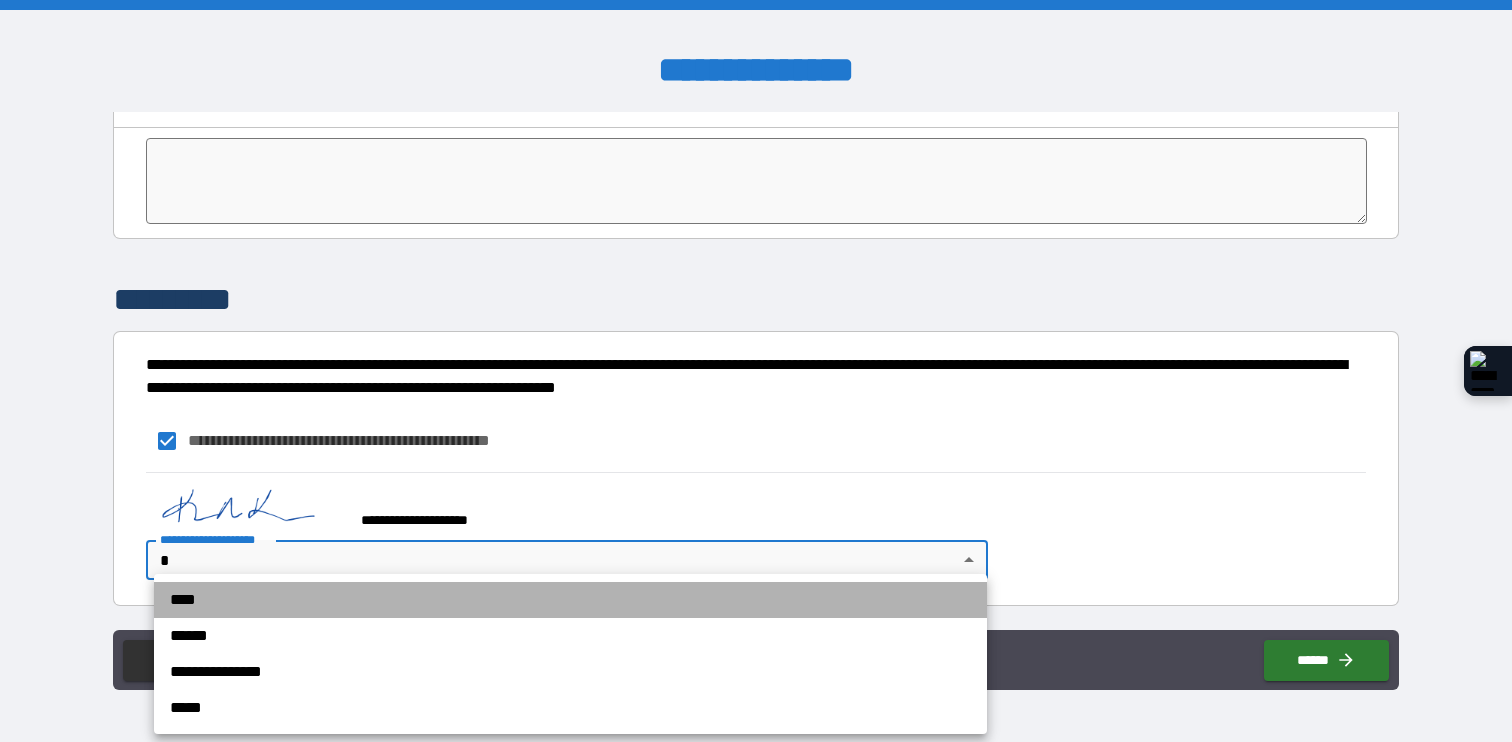 click on "****" at bounding box center (570, 600) 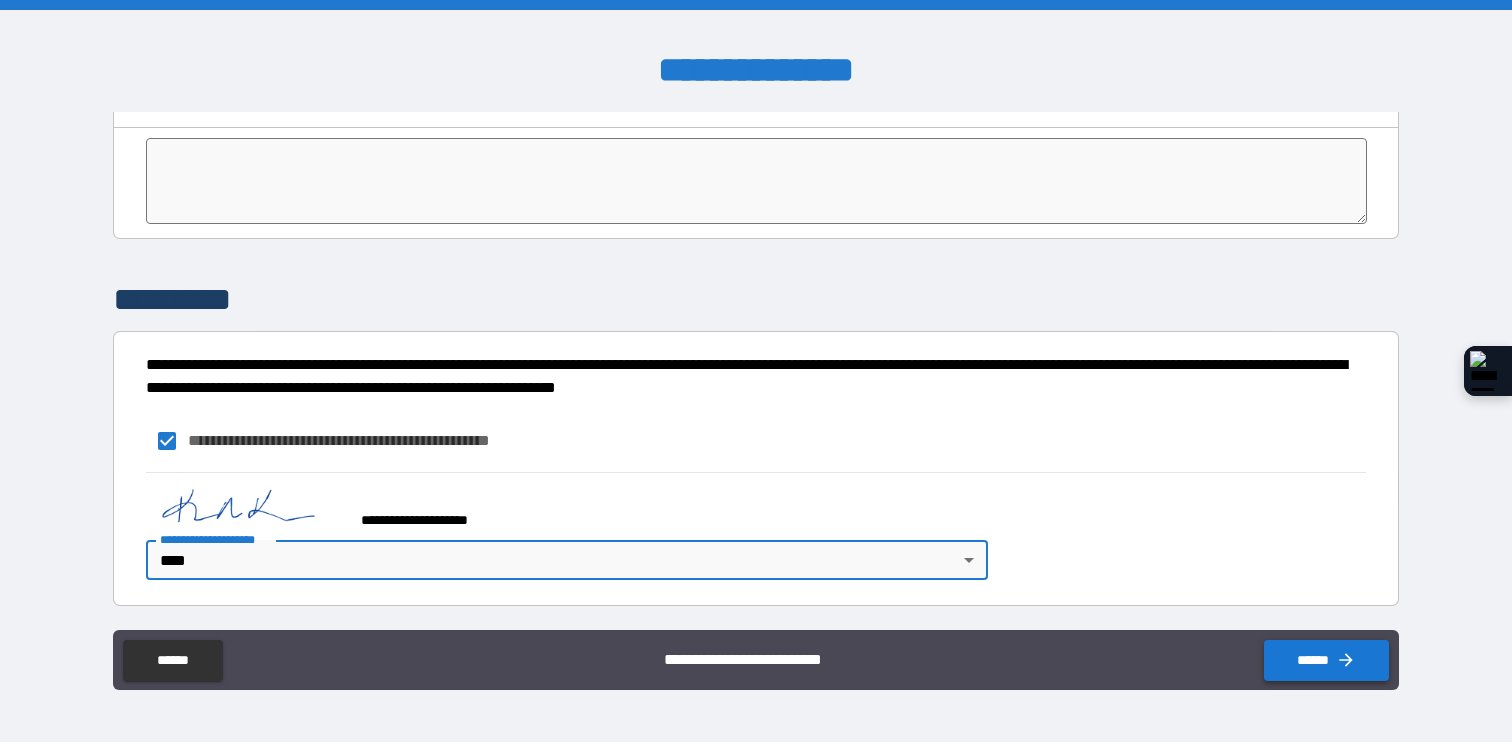 click on "******" at bounding box center (1326, 660) 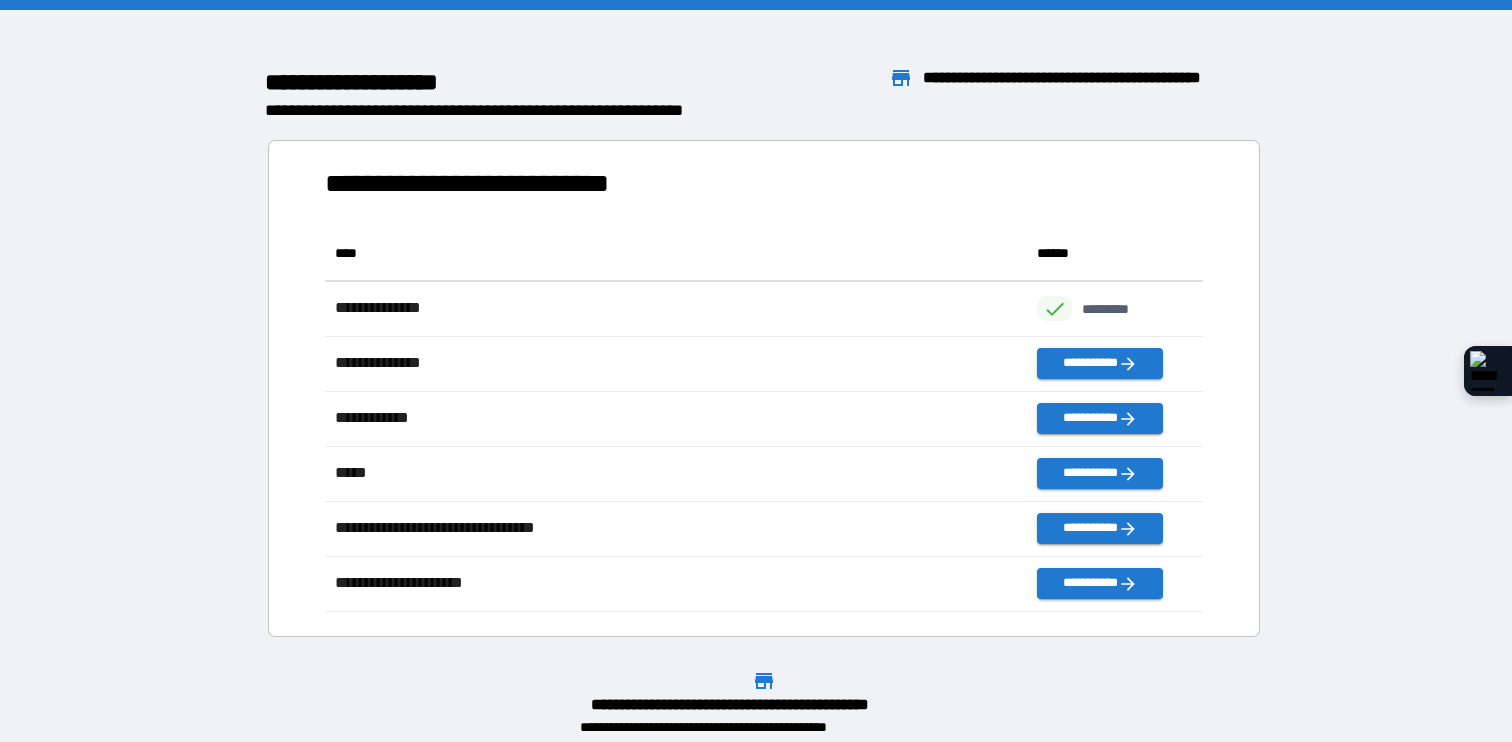 scroll, scrollTop: 1, scrollLeft: 1, axis: both 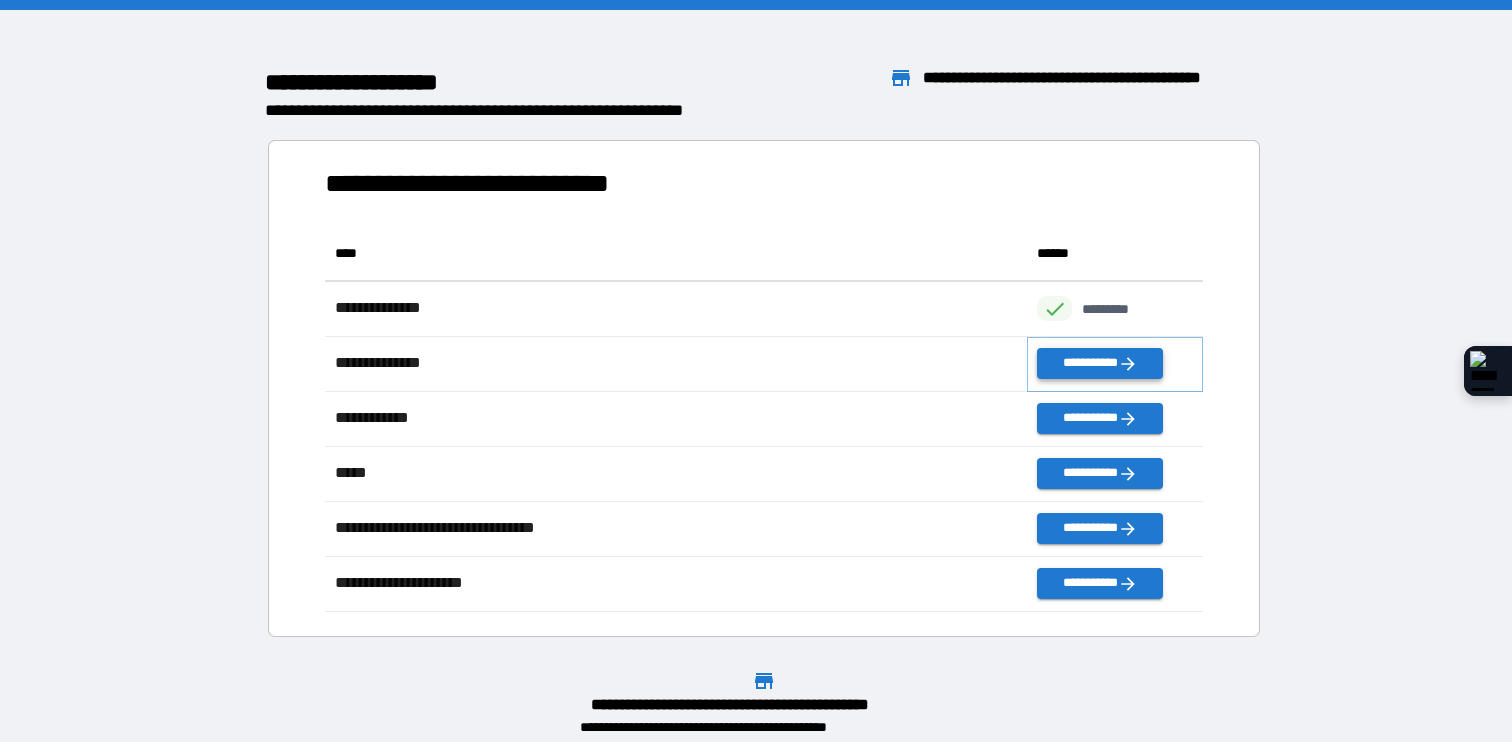 click on "**********" at bounding box center [1099, 363] 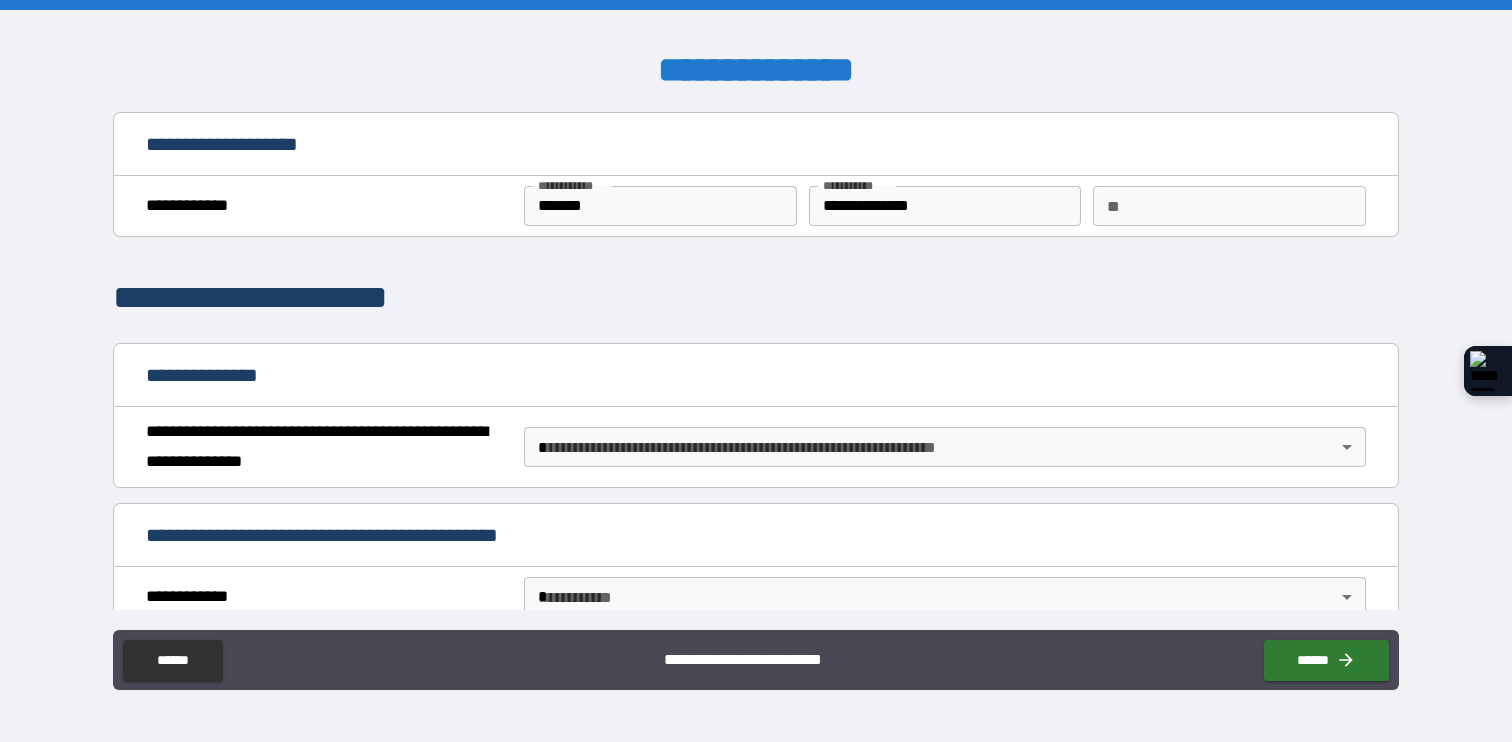 click on "**********" at bounding box center [756, 371] 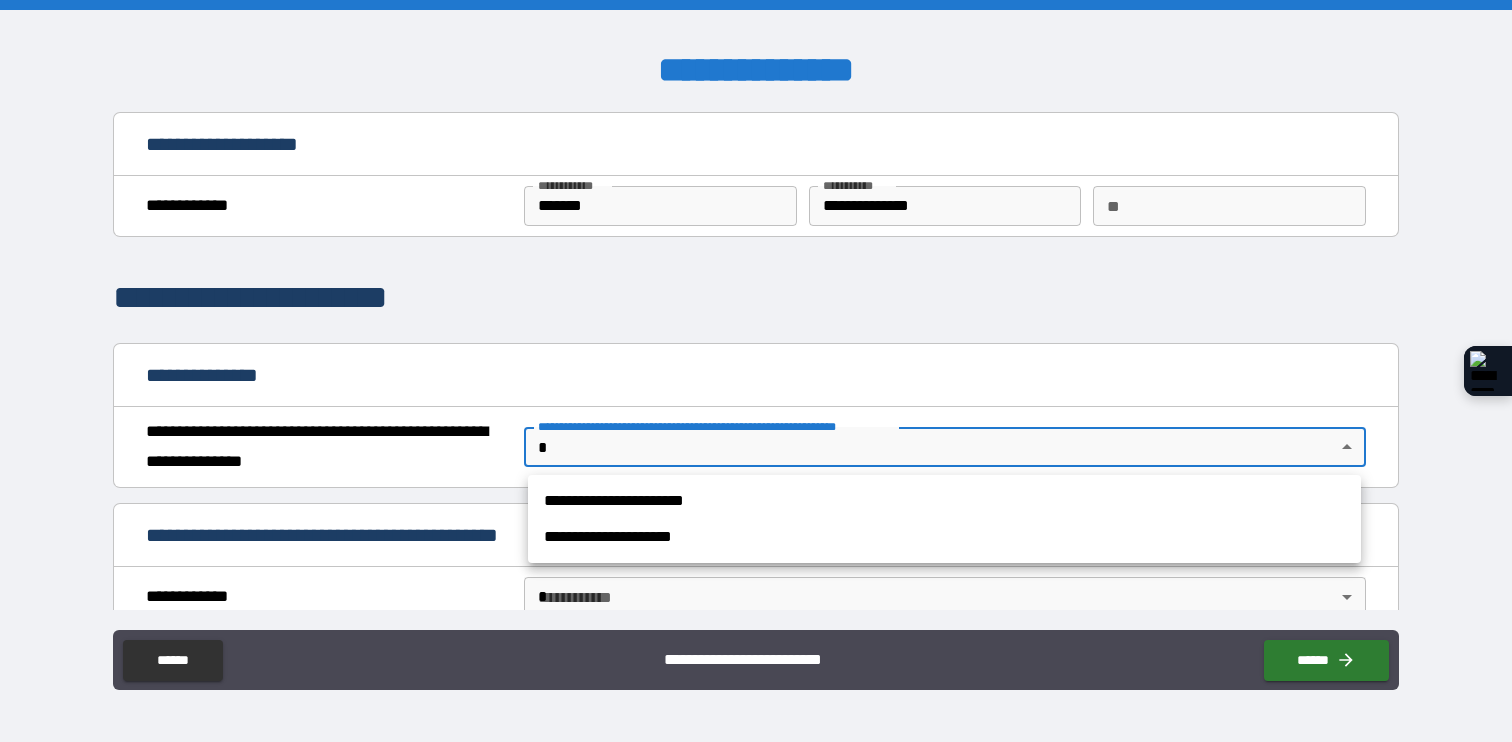 click on "**********" at bounding box center [944, 501] 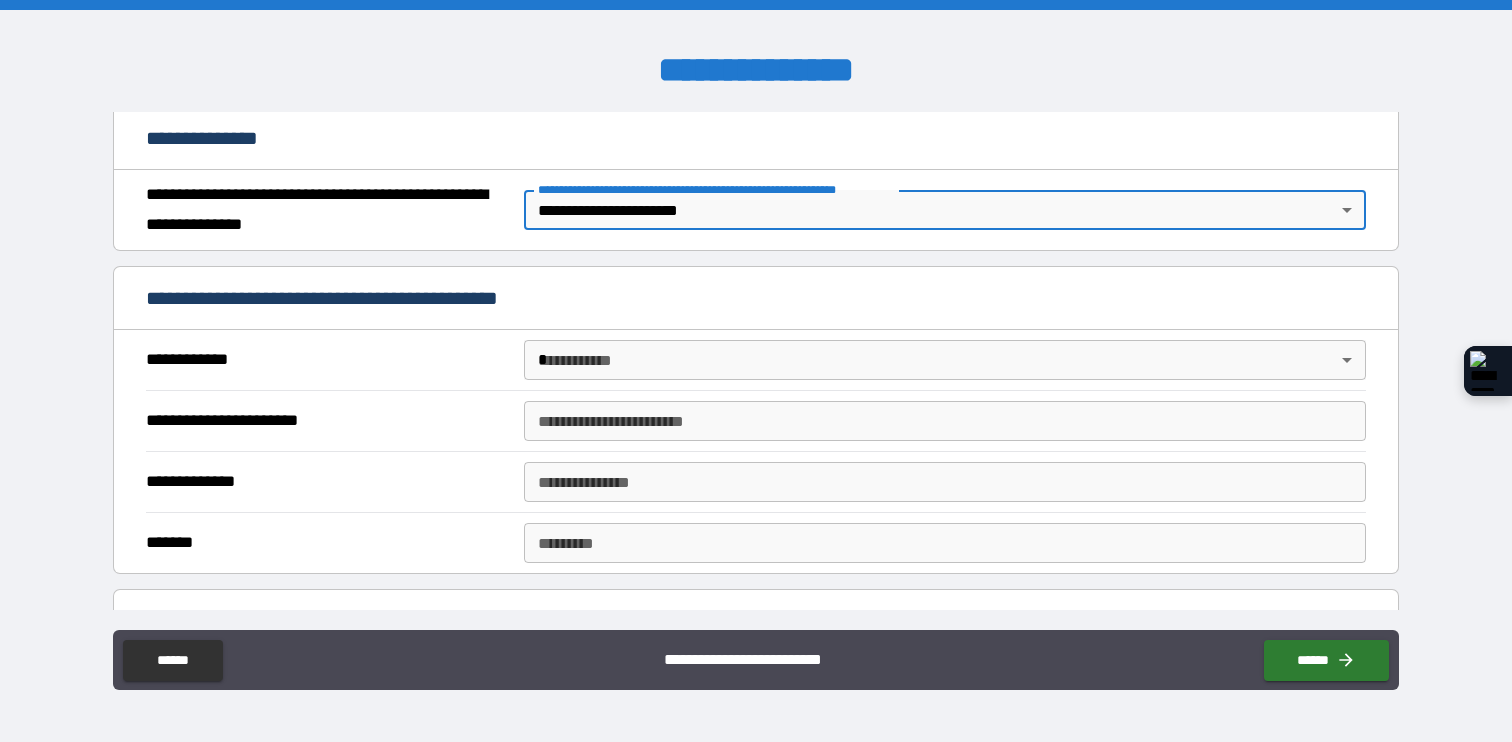 scroll, scrollTop: 246, scrollLeft: 0, axis: vertical 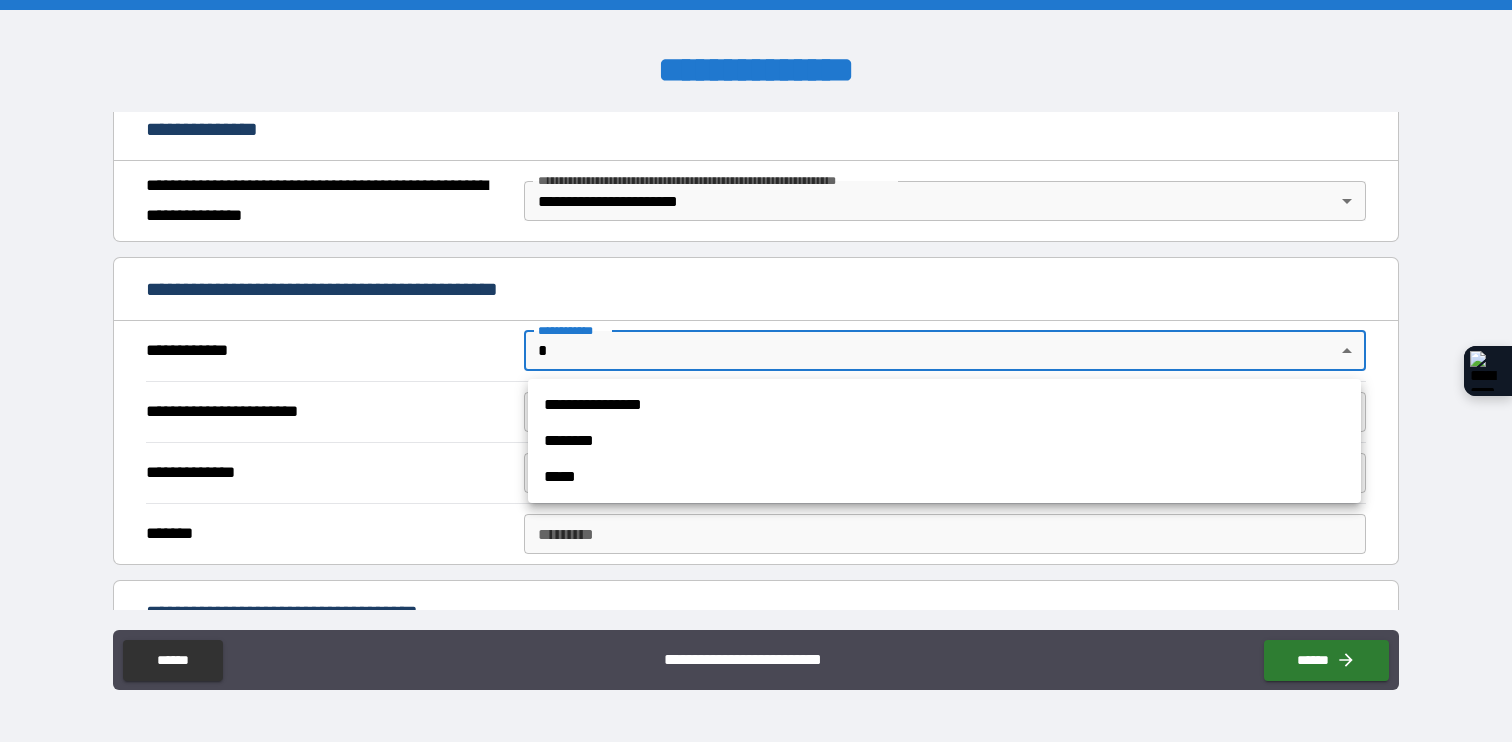 click on "**********" at bounding box center (756, 371) 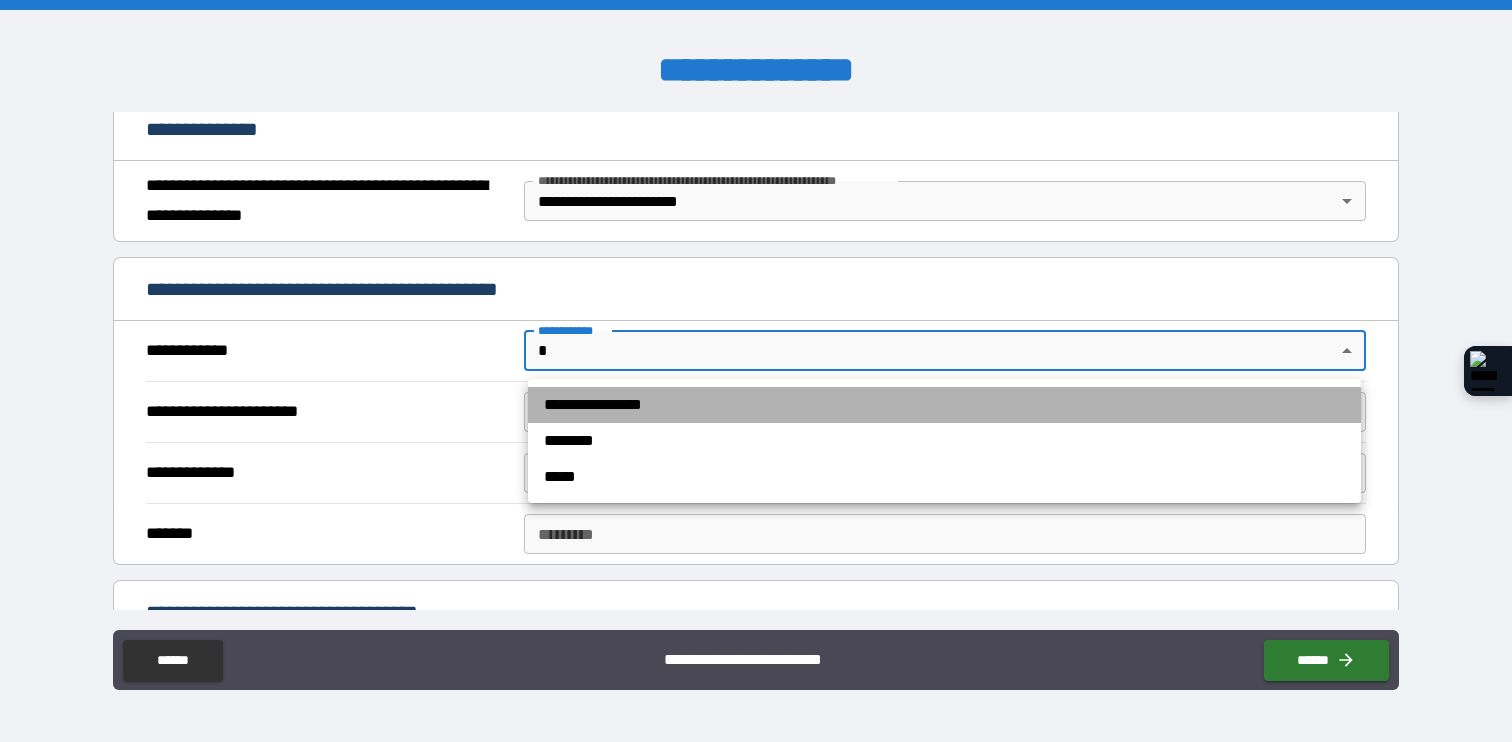 click on "**********" at bounding box center [944, 405] 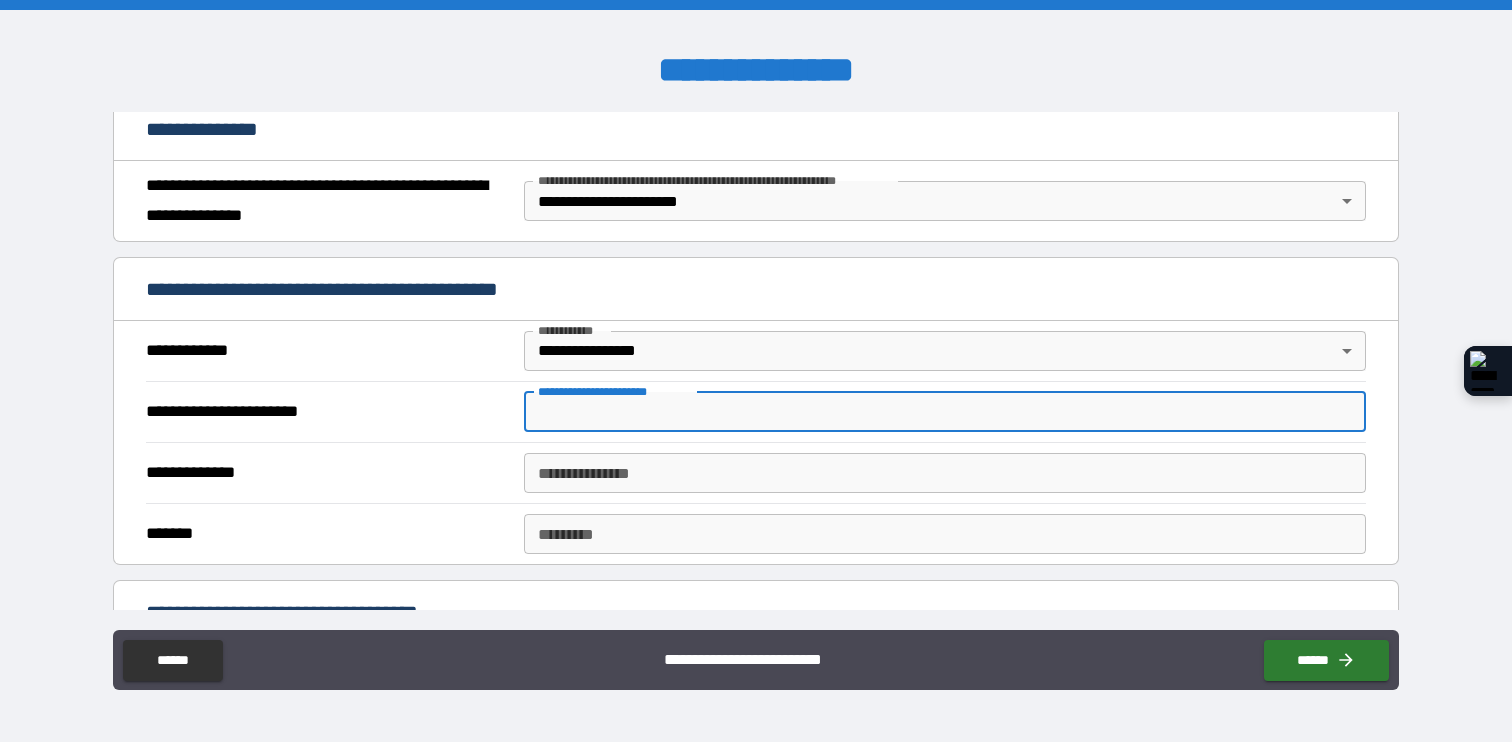 click on "**********" at bounding box center (944, 412) 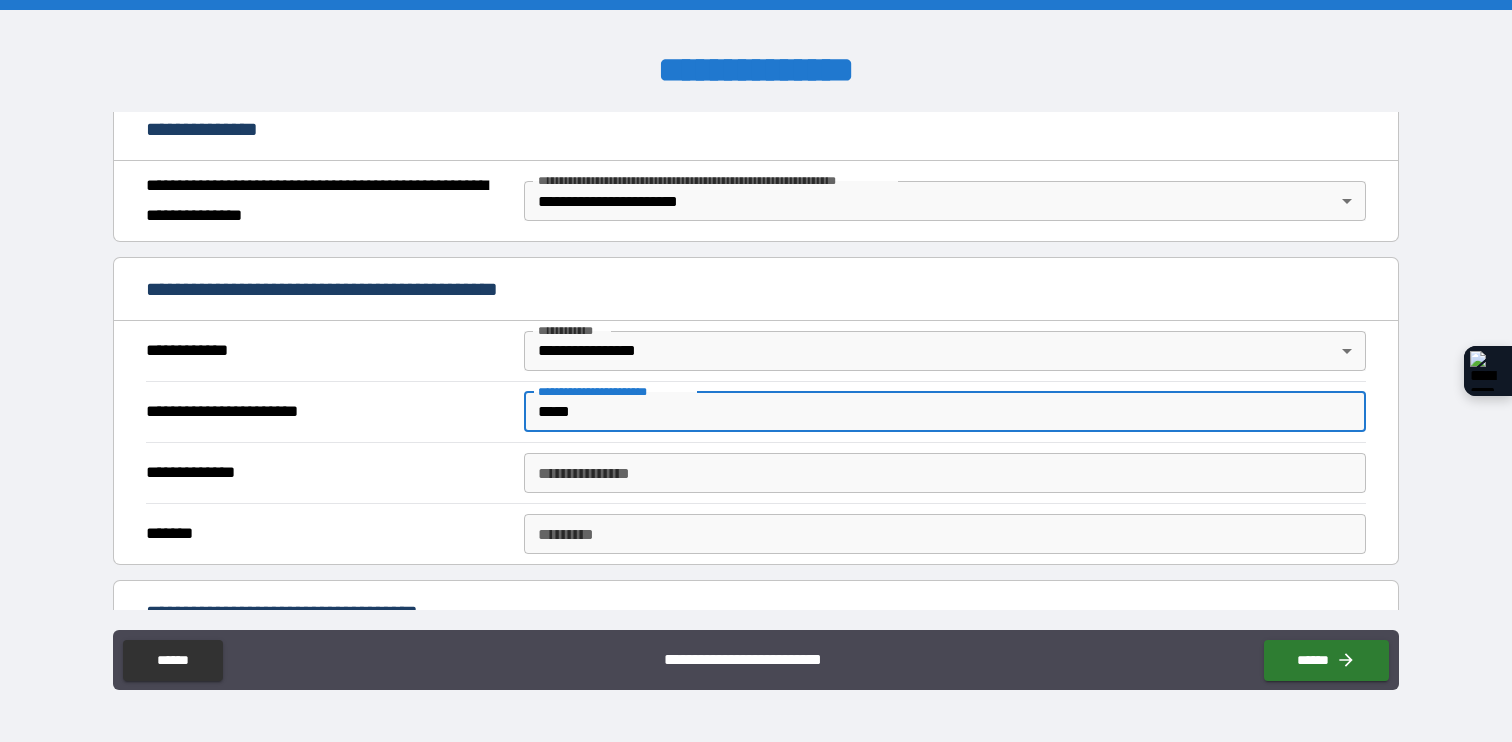 type on "*****" 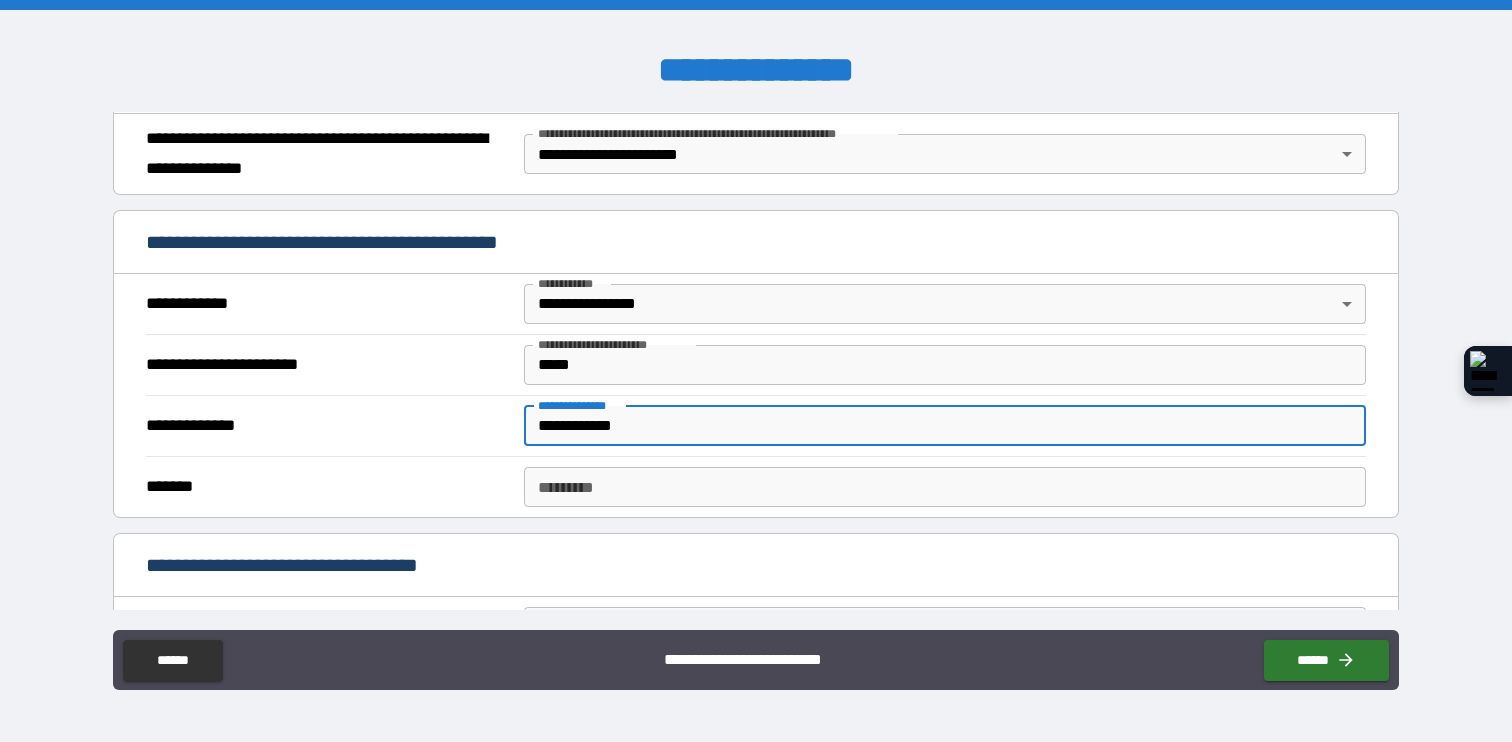 scroll, scrollTop: 323, scrollLeft: 0, axis: vertical 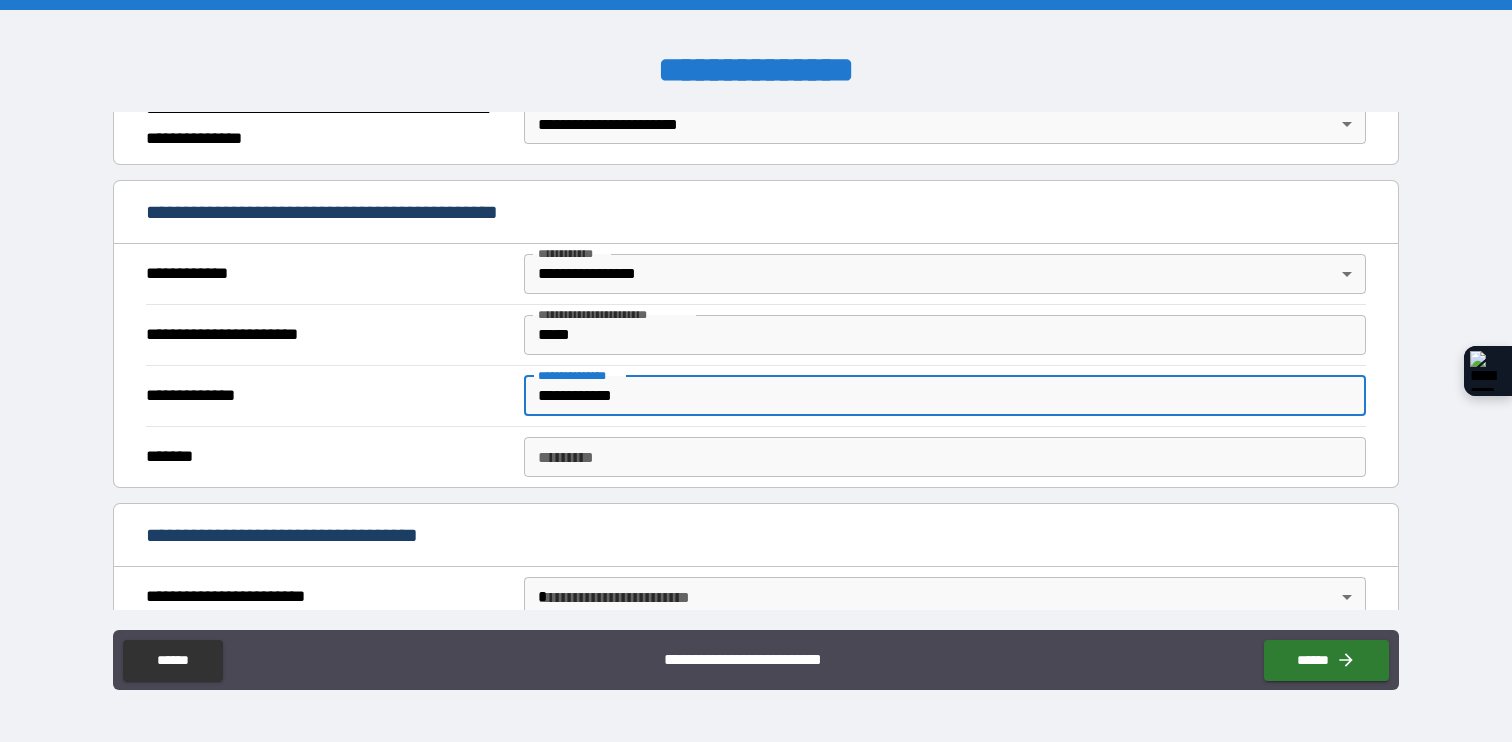 type on "**********" 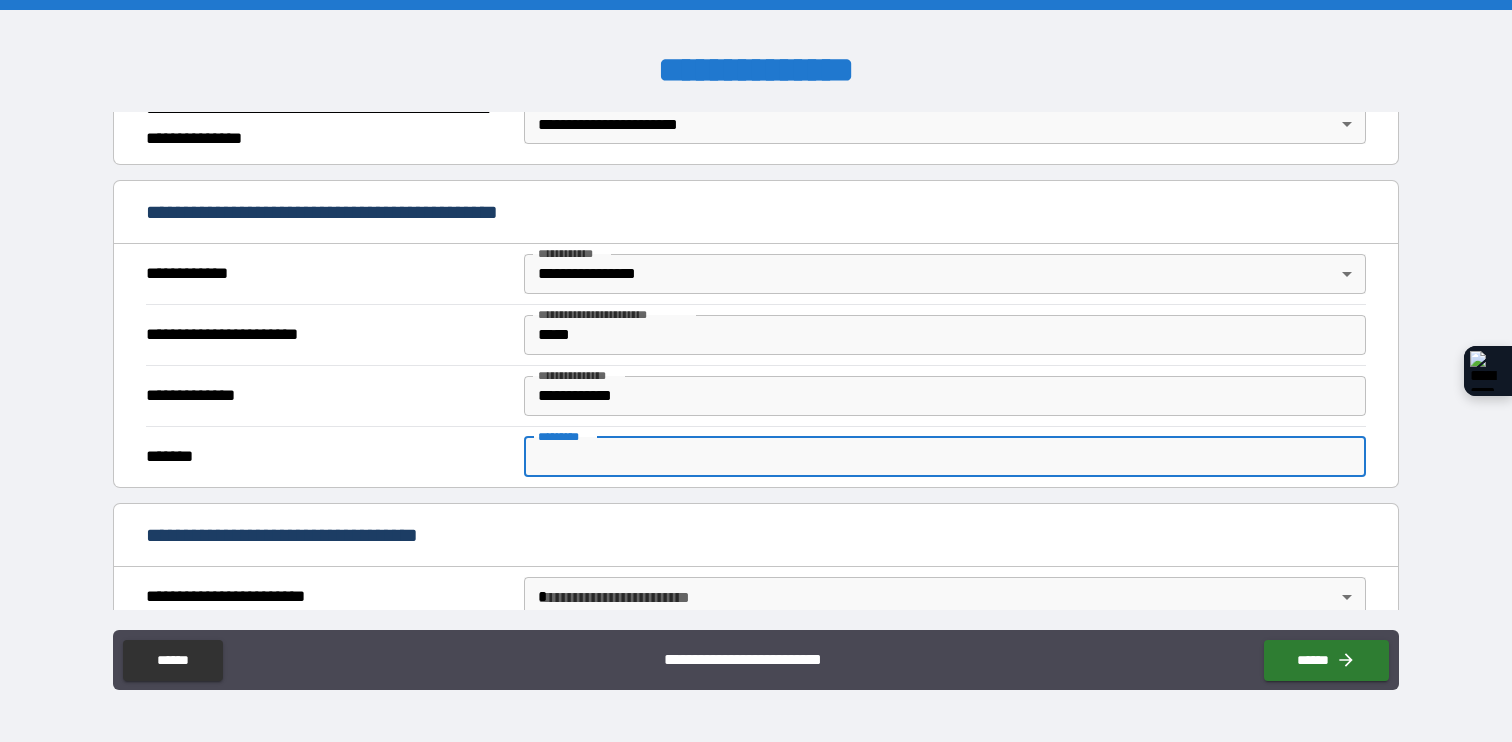 click on "*******   *" at bounding box center [944, 457] 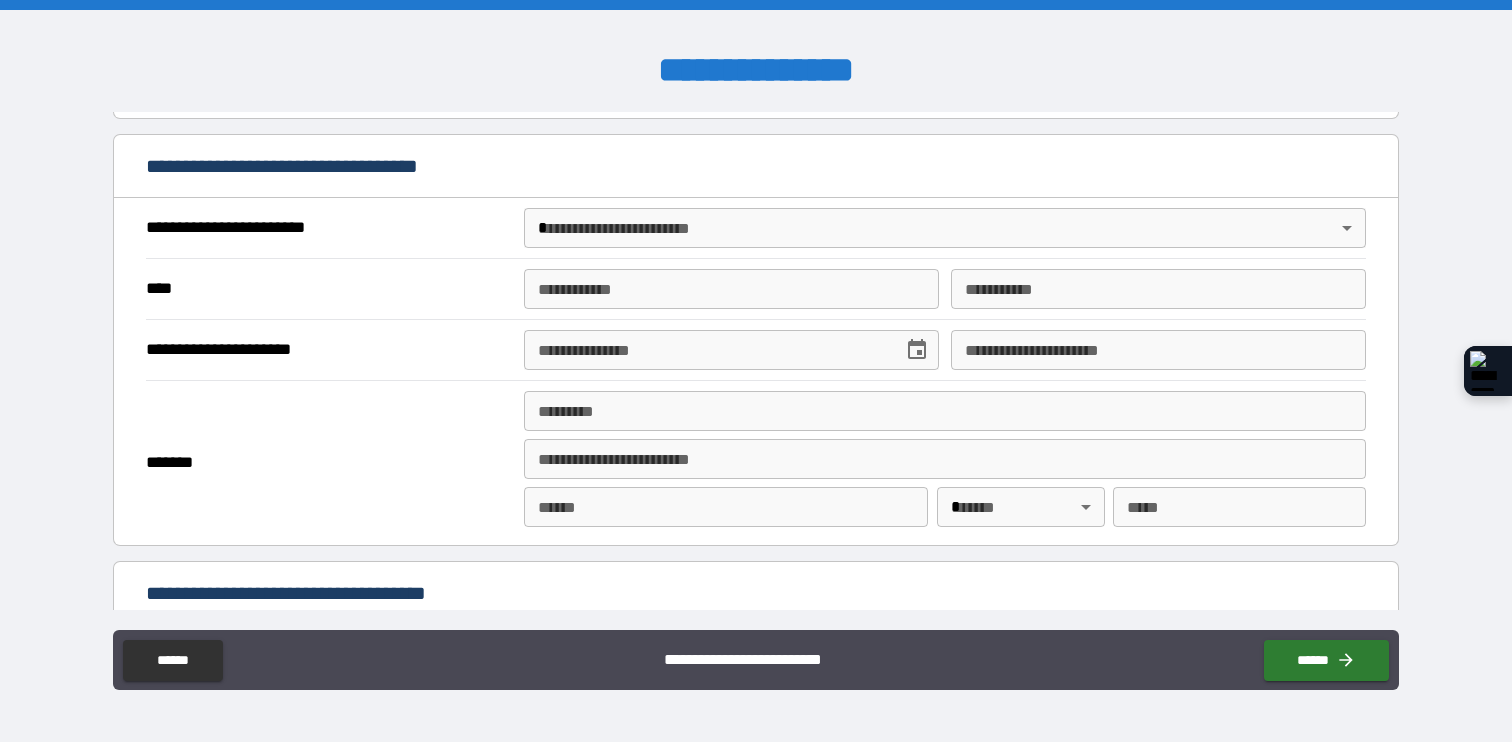 scroll, scrollTop: 708, scrollLeft: 0, axis: vertical 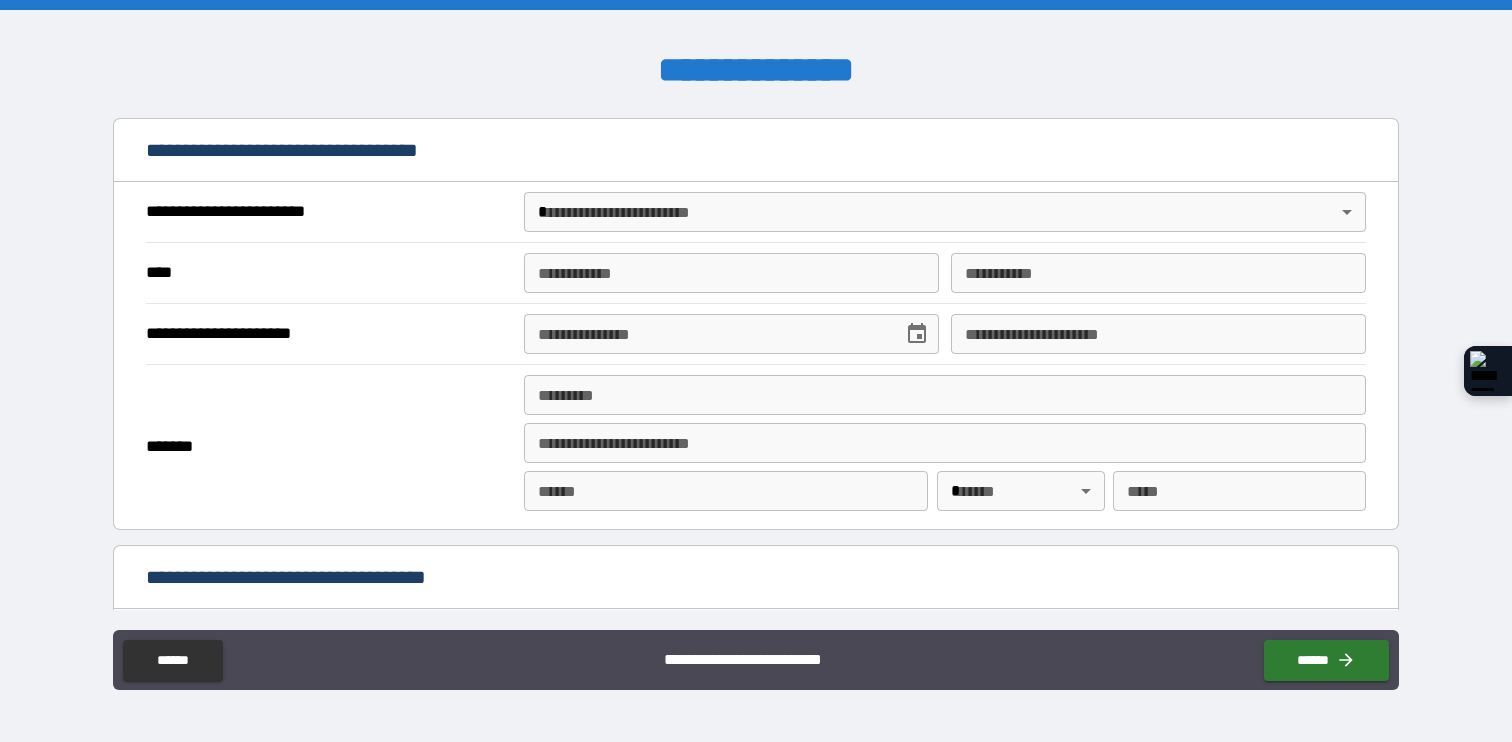 type on "*******" 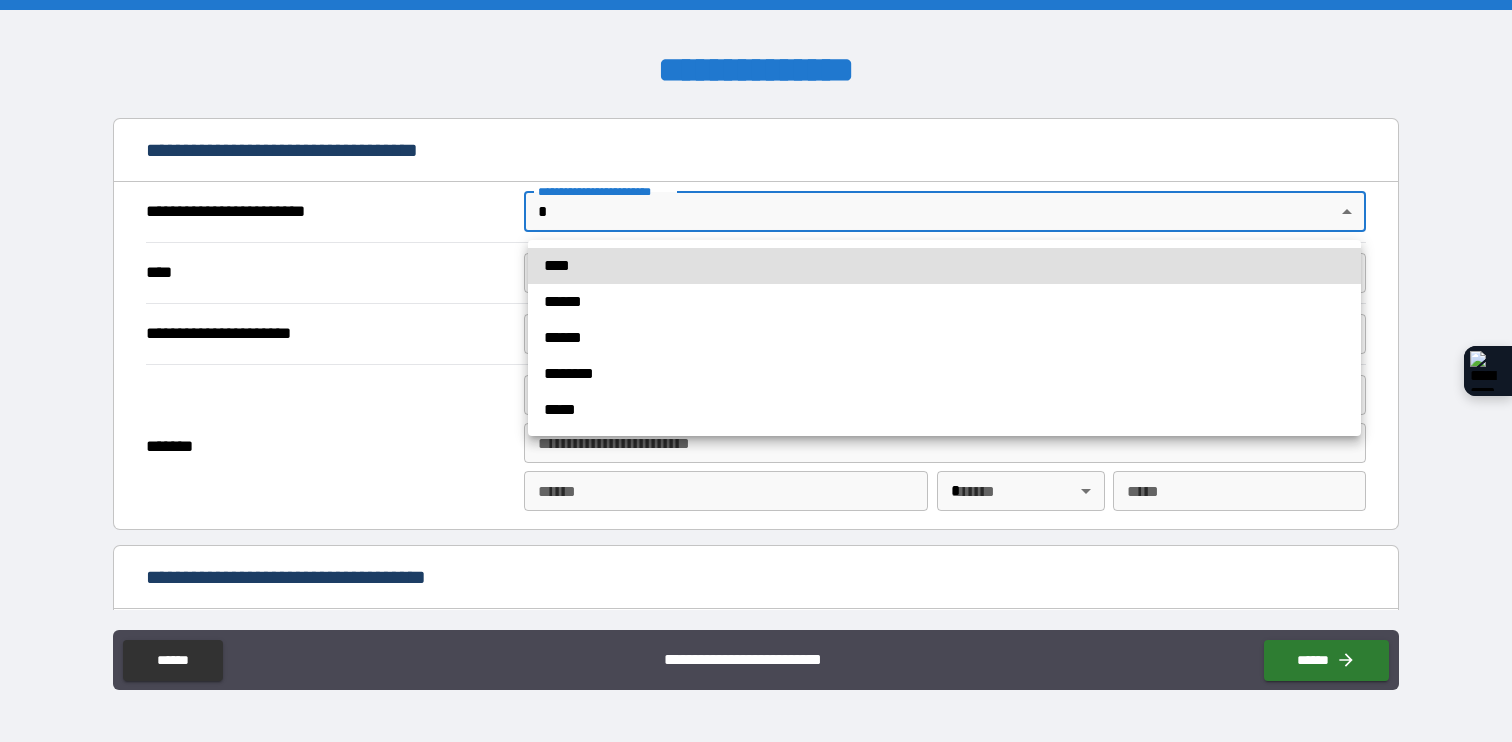 click on "**********" at bounding box center [756, 371] 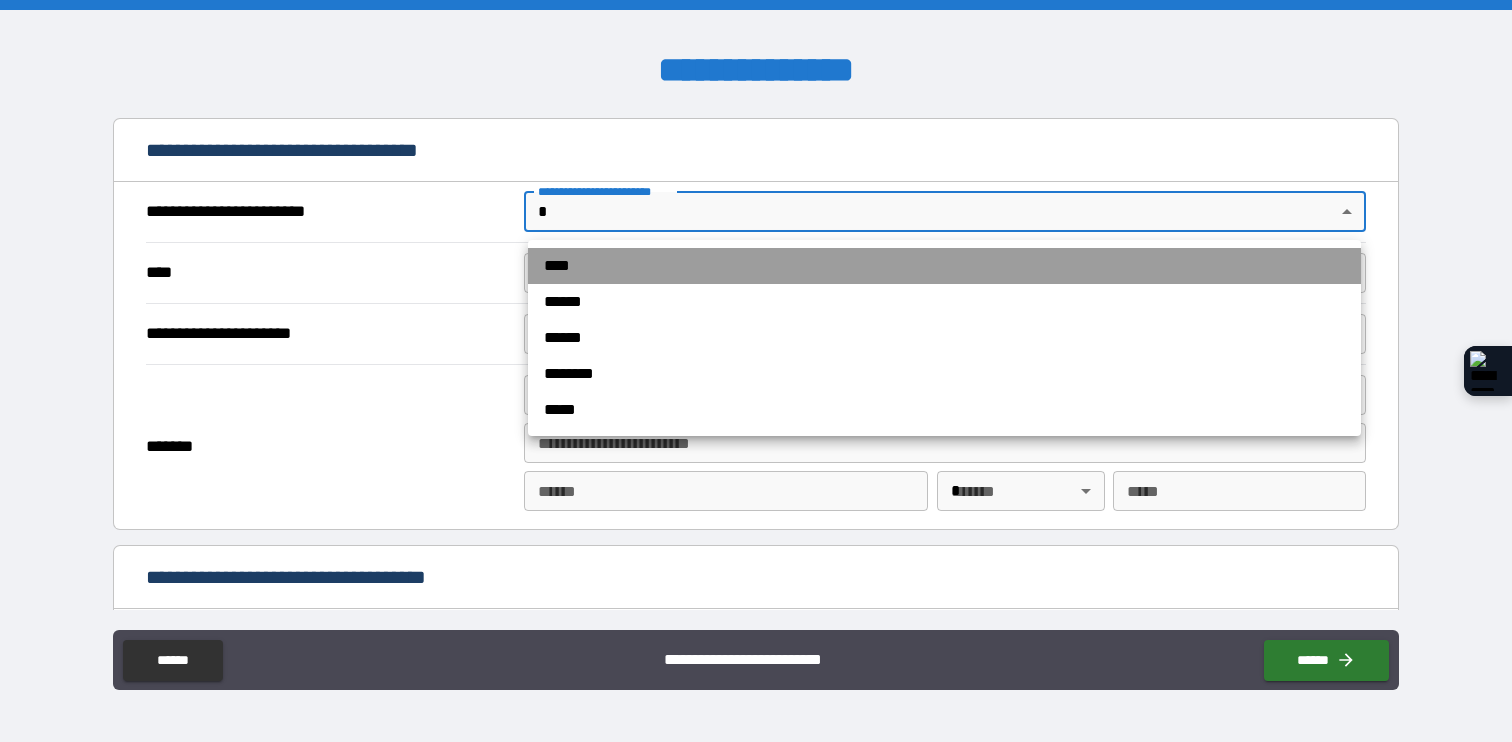 click on "****" at bounding box center [944, 266] 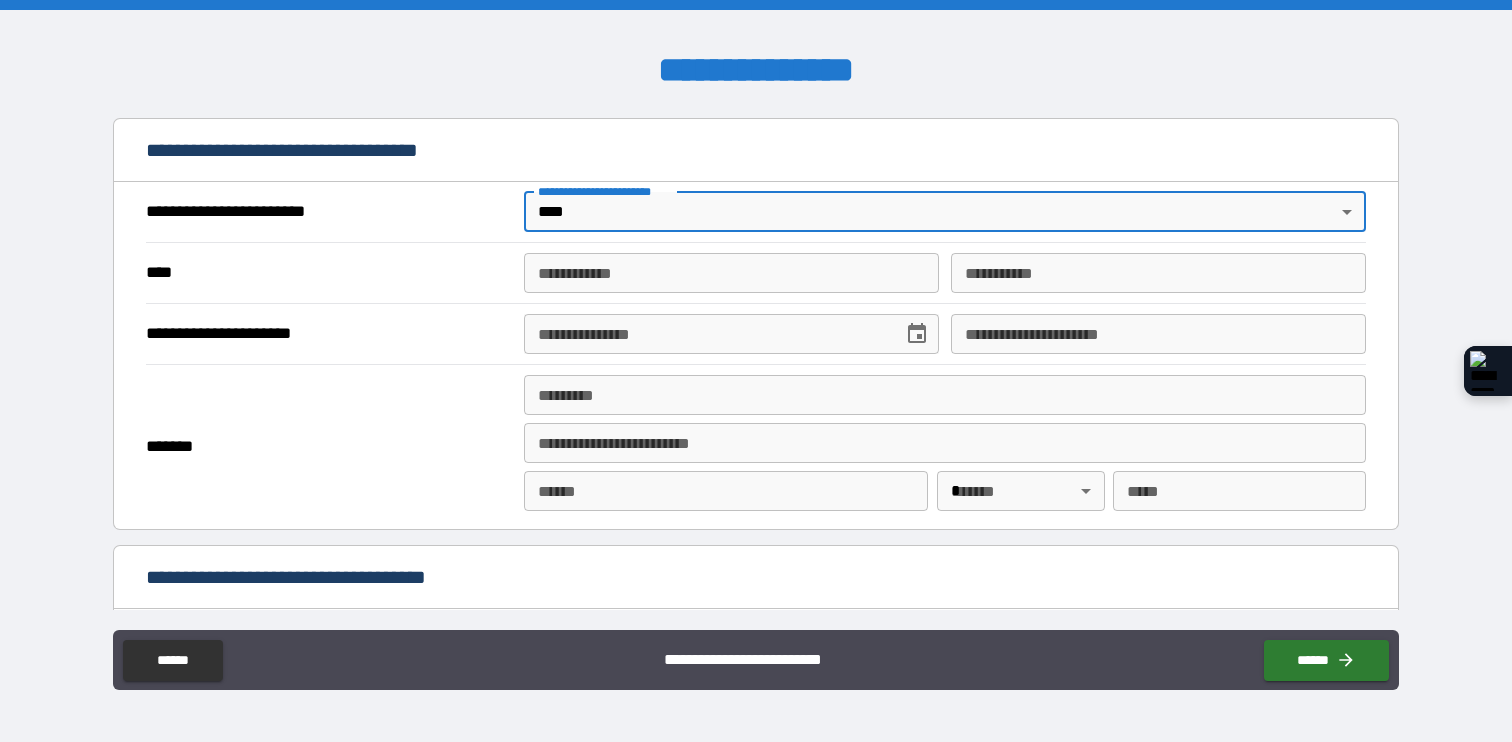 click on "**********" at bounding box center [755, 272] 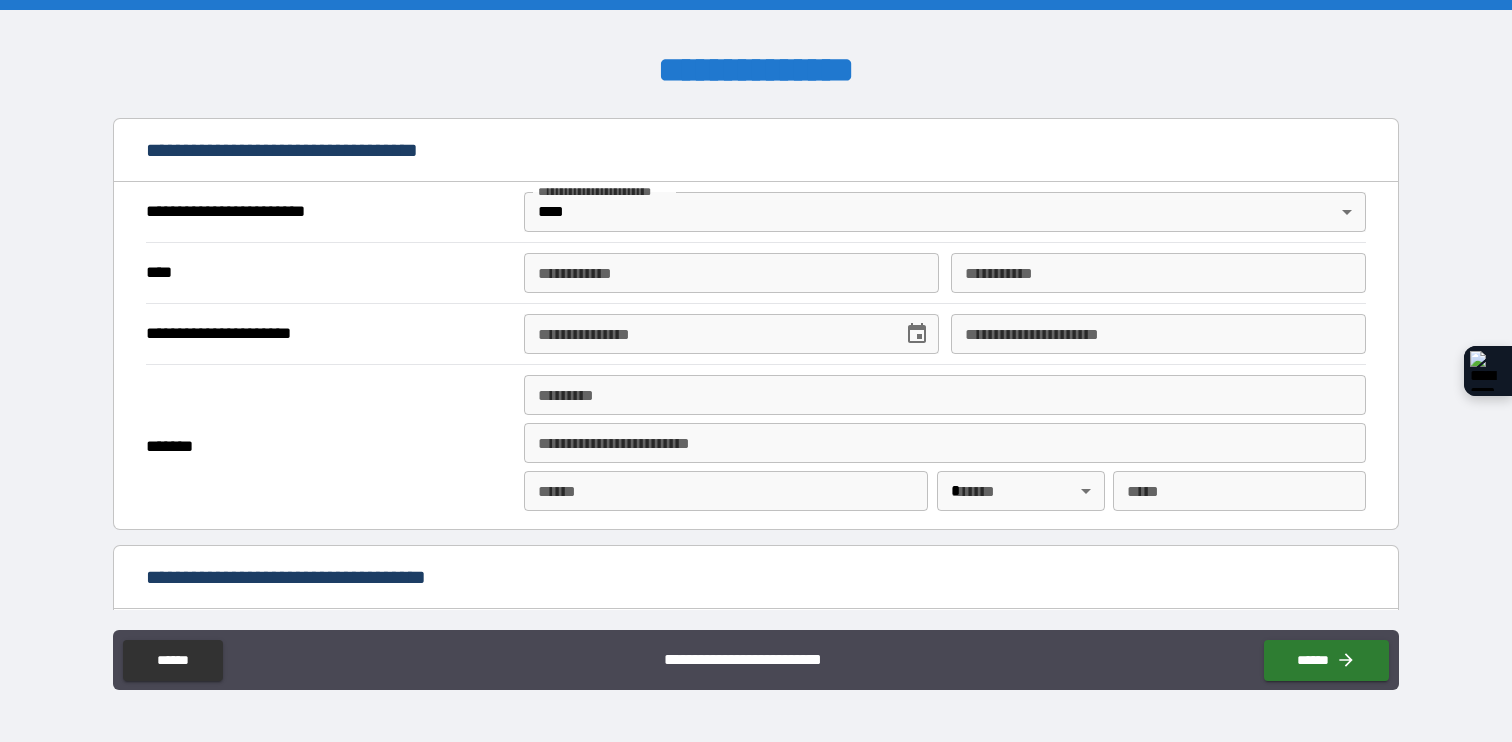 click on "**********" at bounding box center (731, 273) 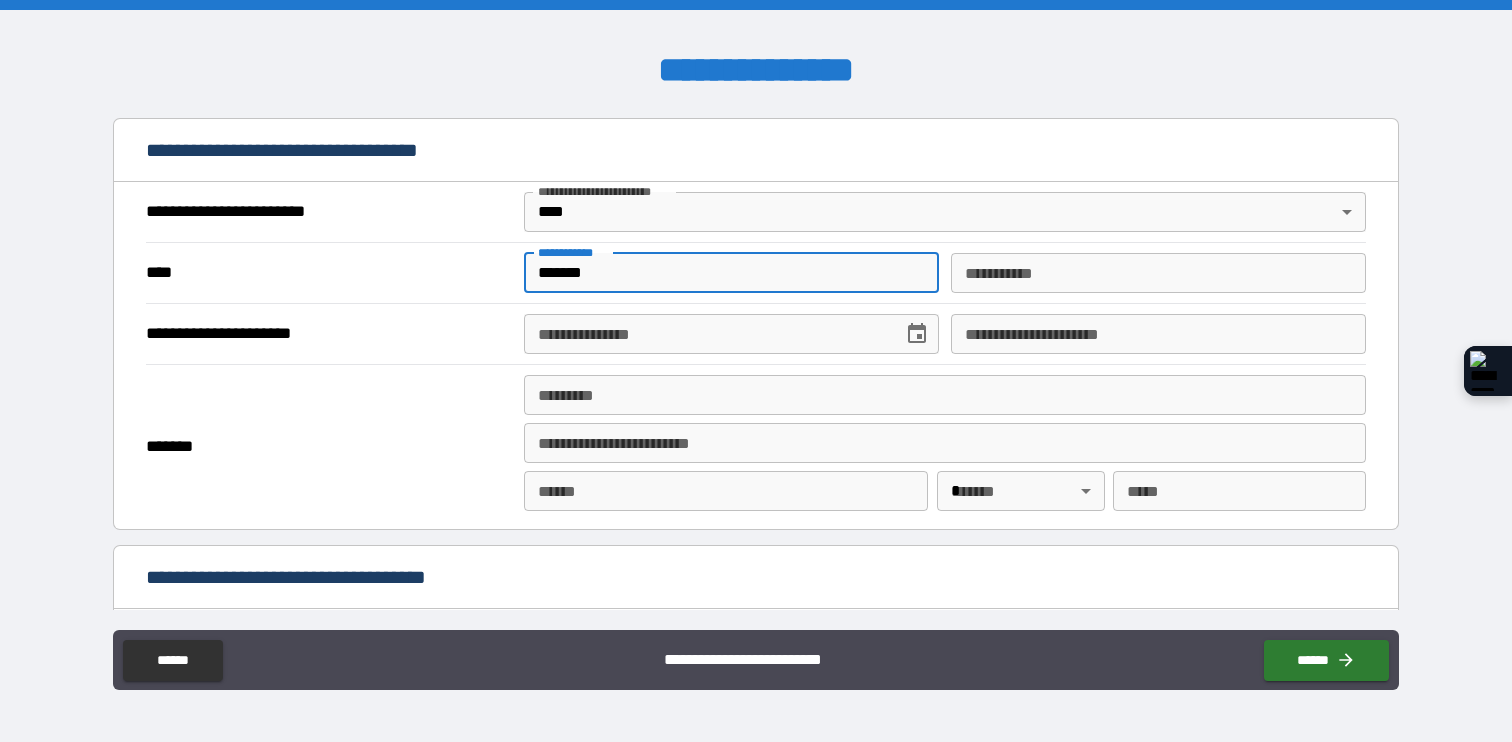 type on "*******" 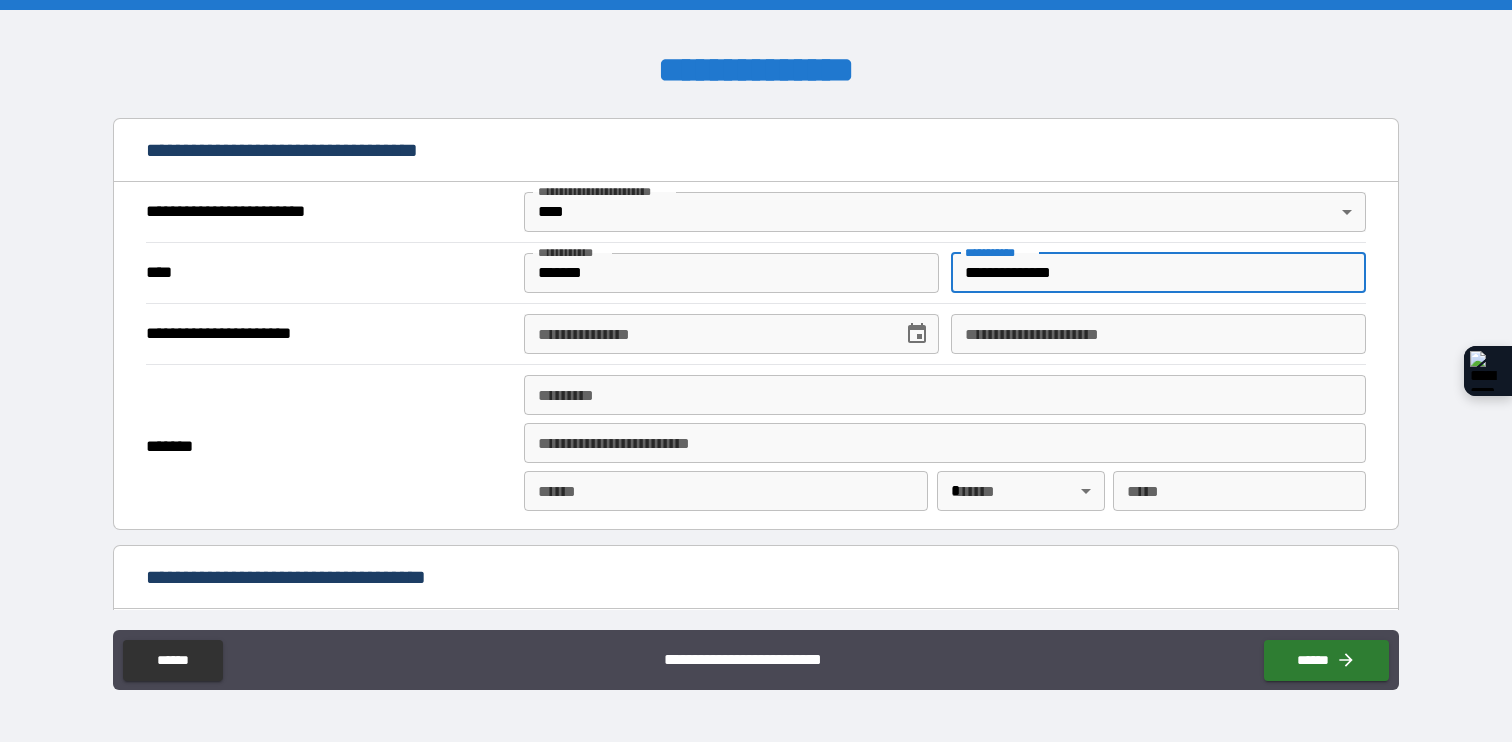 type on "**********" 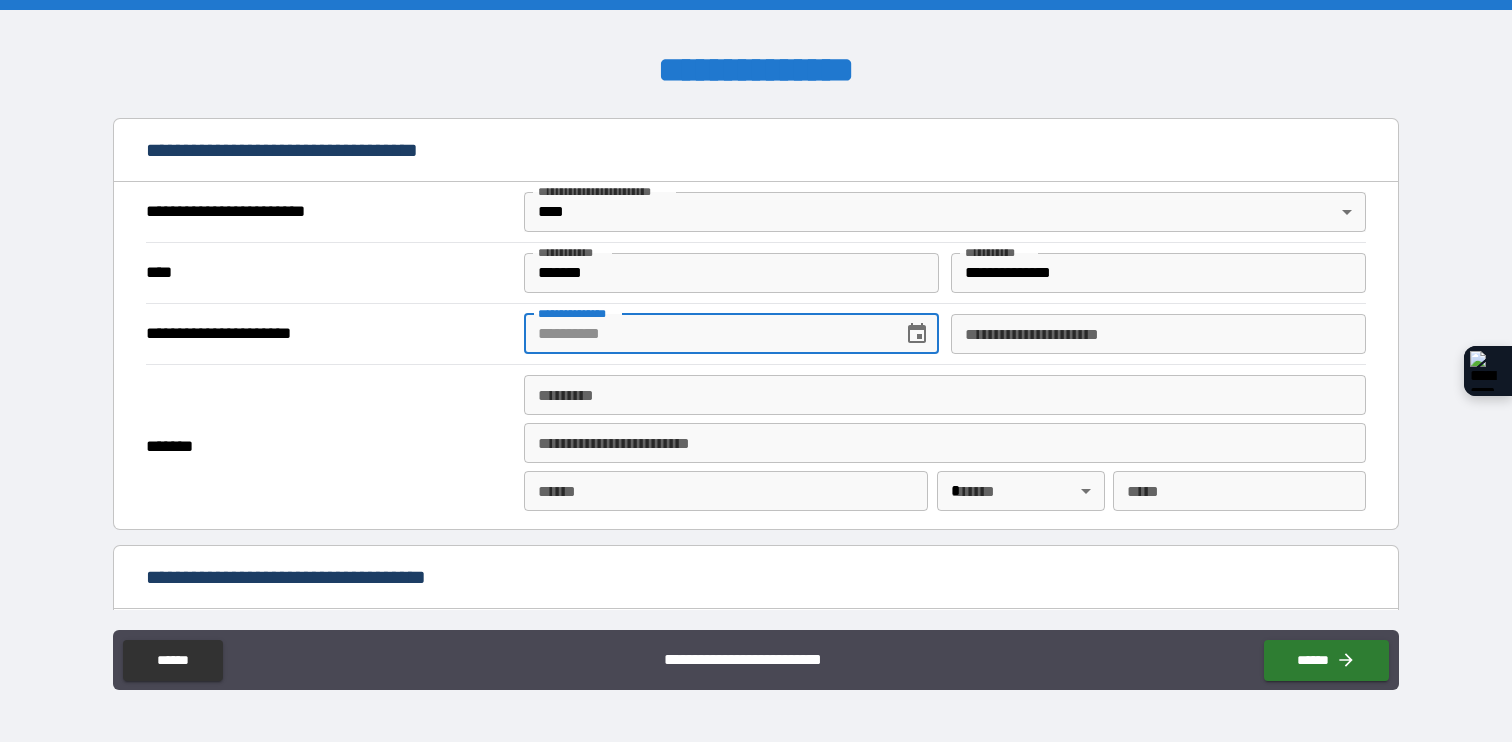 click on "**********" at bounding box center [706, 334] 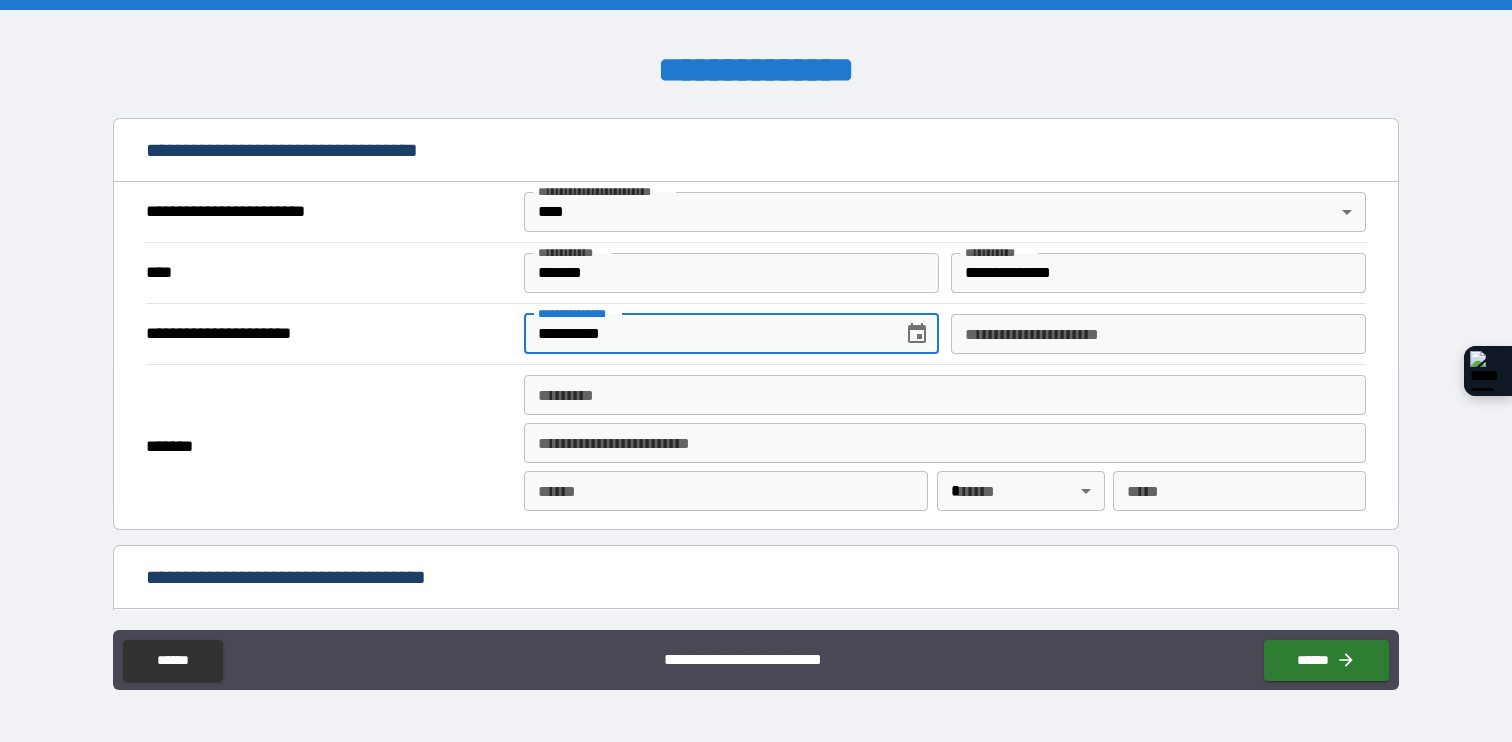 scroll, scrollTop: 709, scrollLeft: 0, axis: vertical 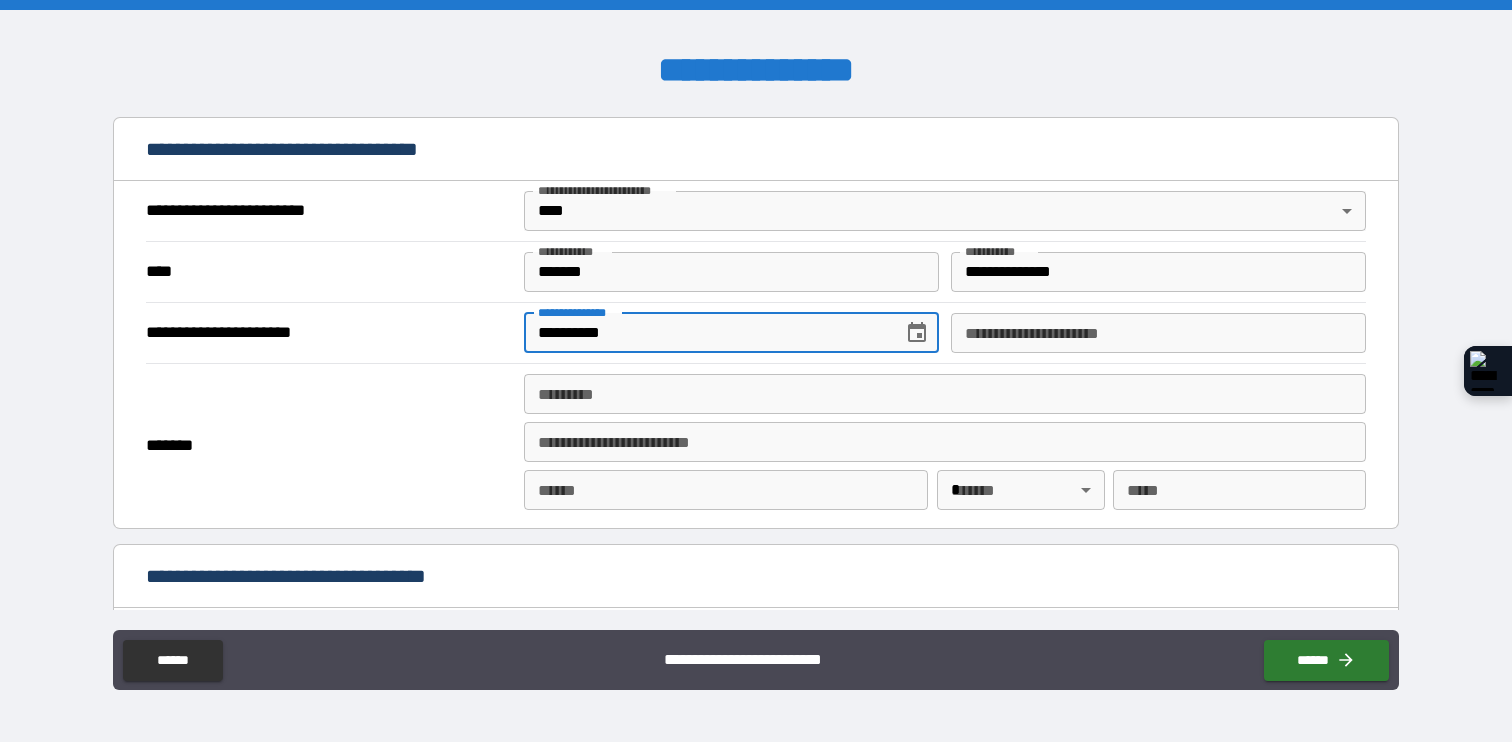 type on "**********" 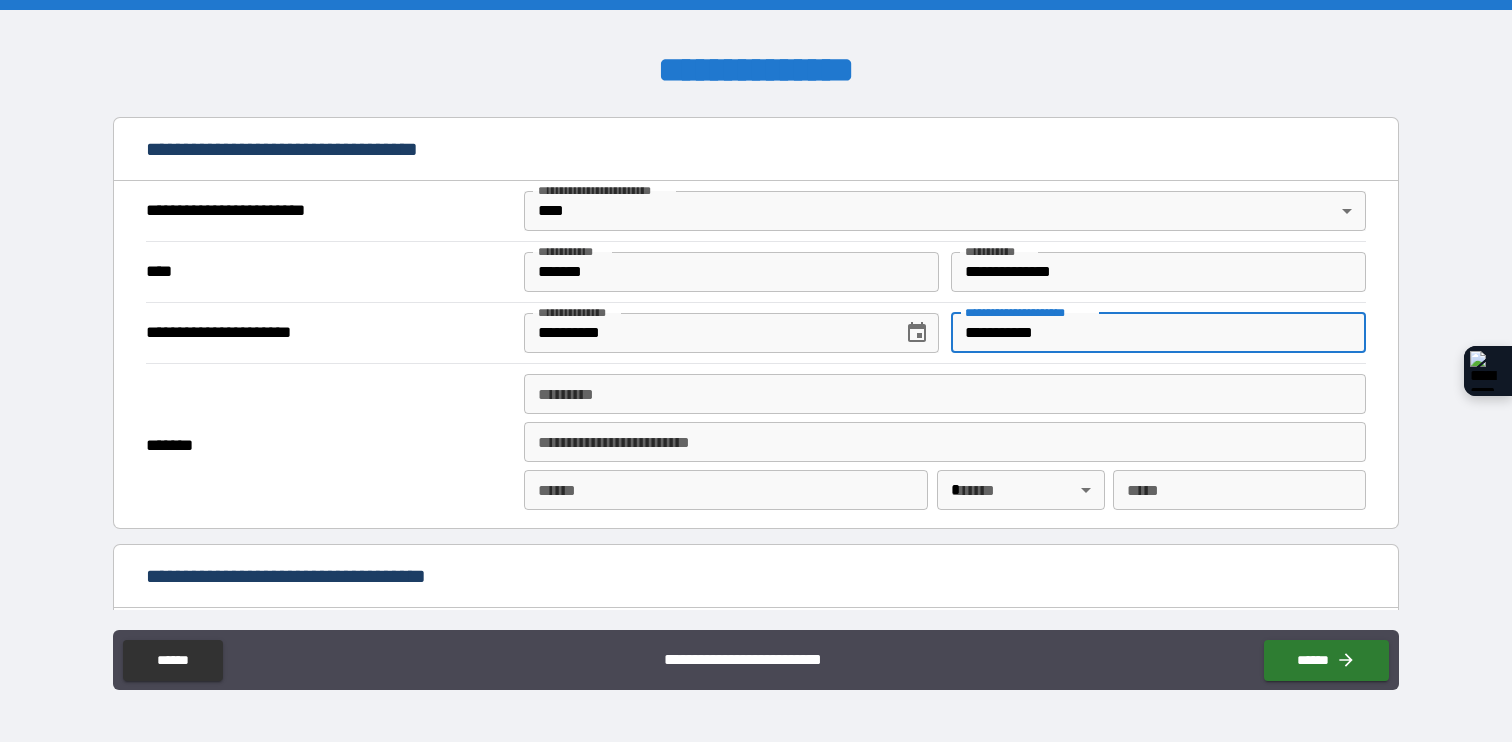 type on "**********" 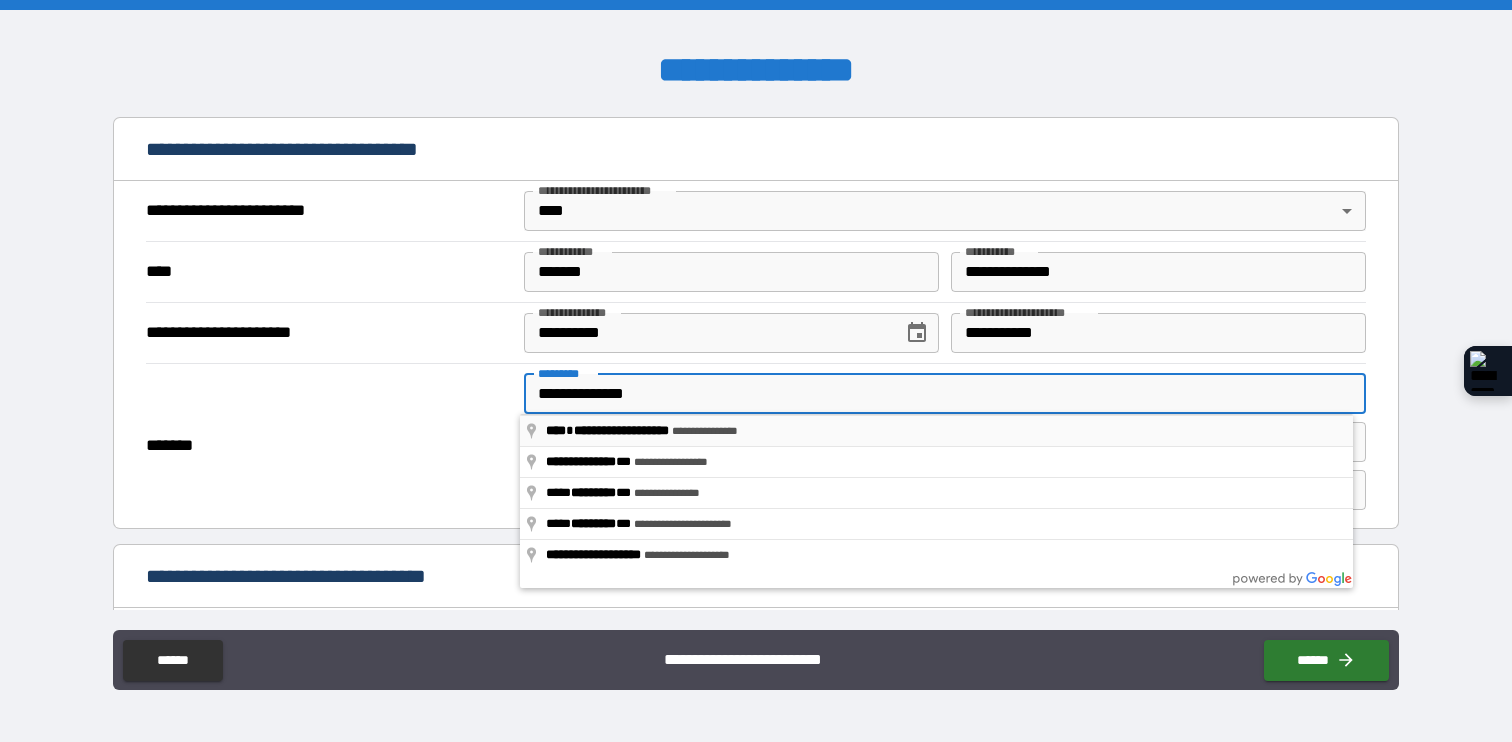 type on "**********" 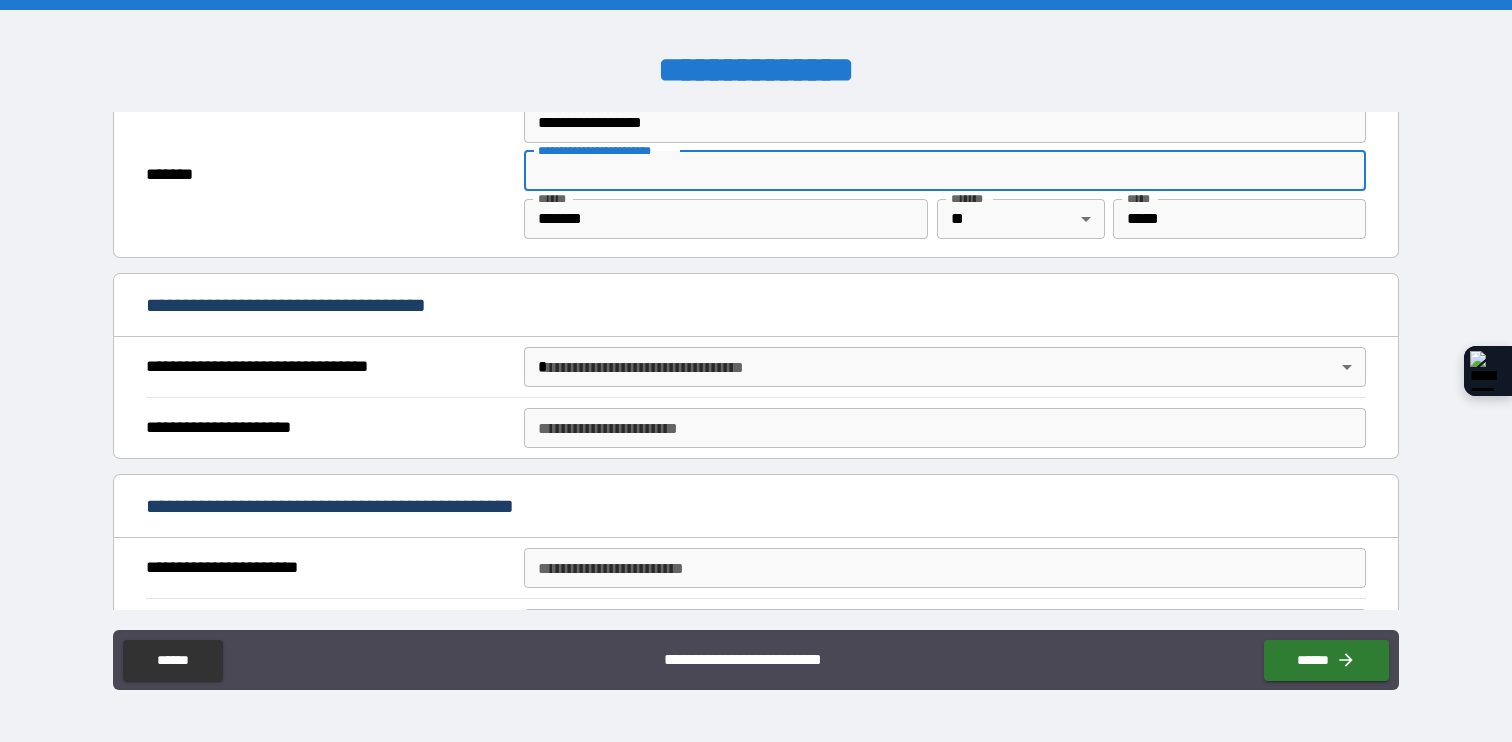 scroll, scrollTop: 1018, scrollLeft: 0, axis: vertical 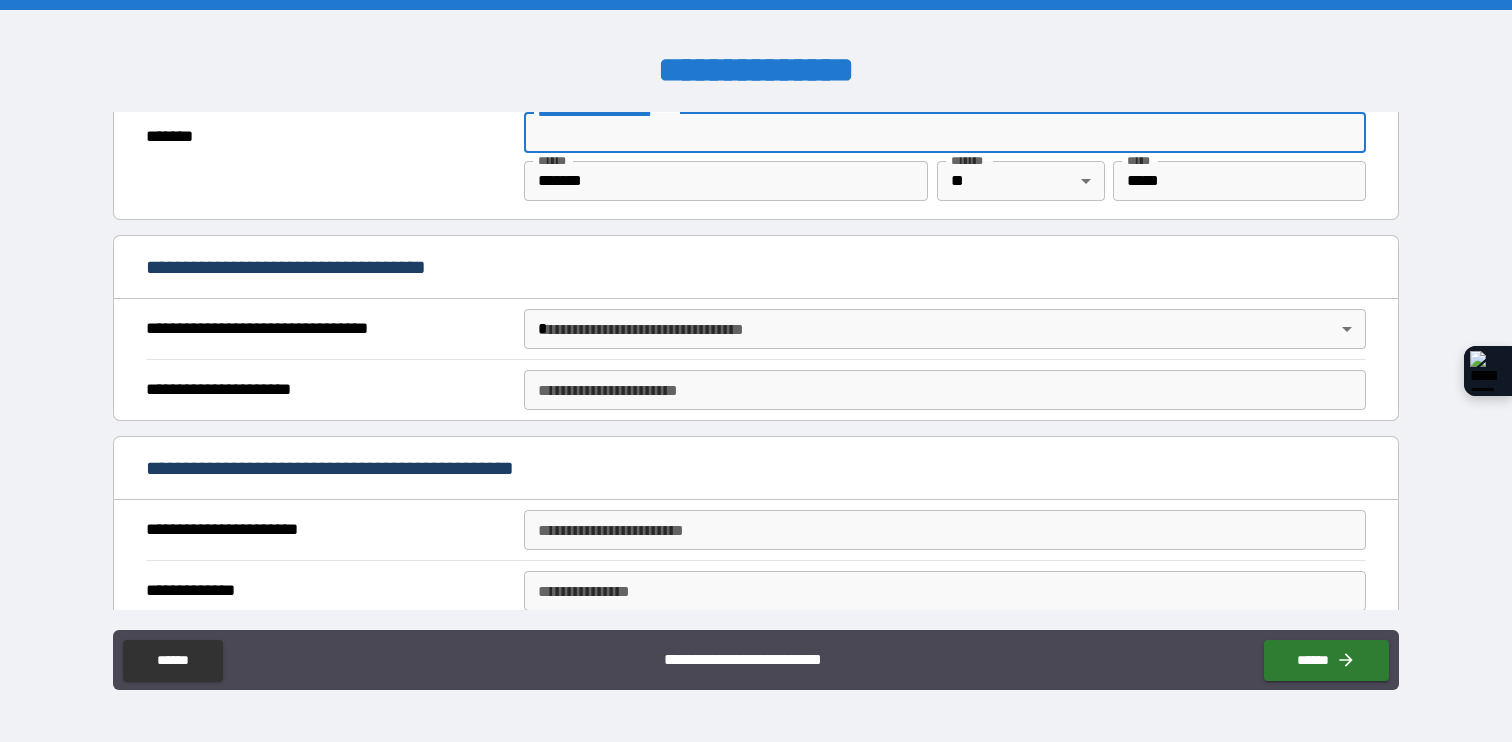 click on "**********" at bounding box center [756, 371] 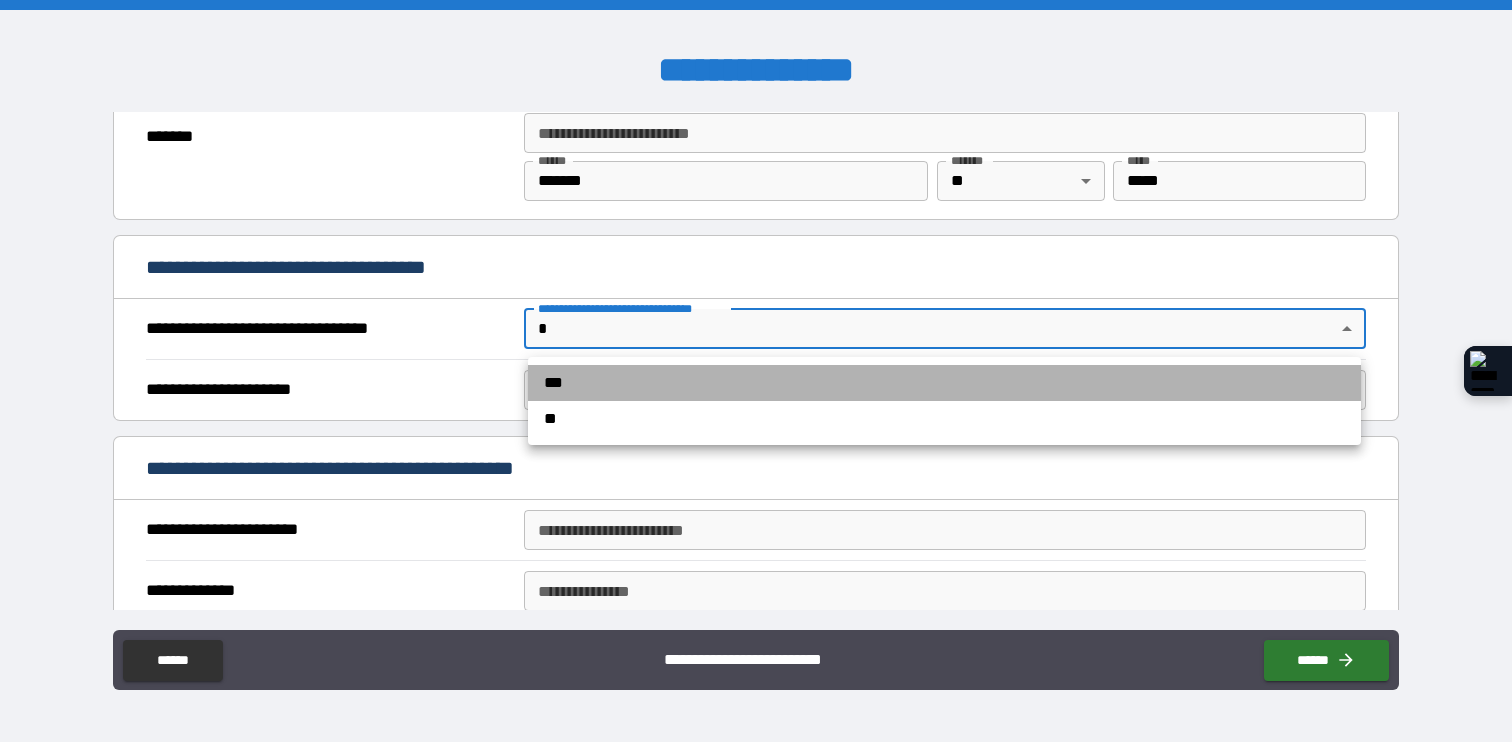 click on "***" at bounding box center (944, 383) 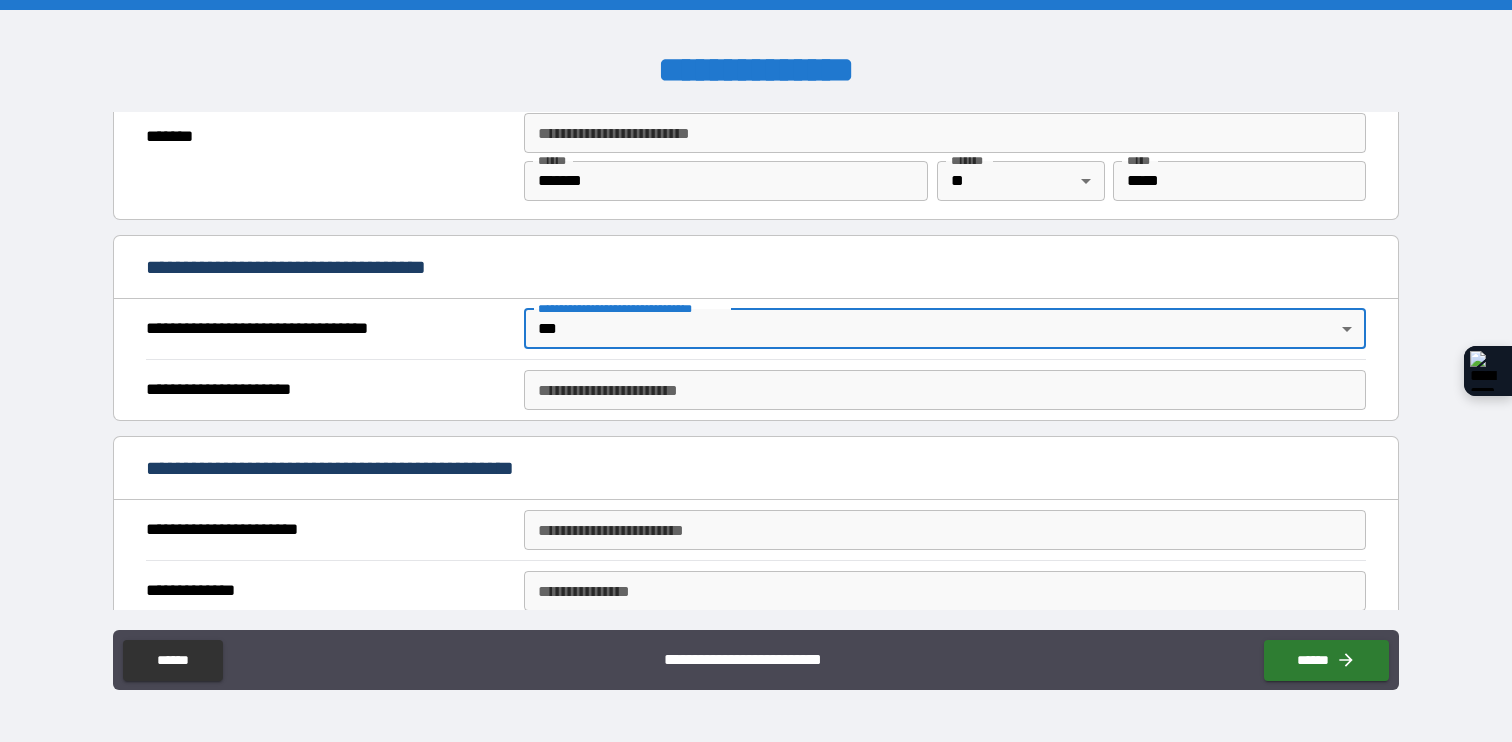 click on "**********" at bounding box center (944, 390) 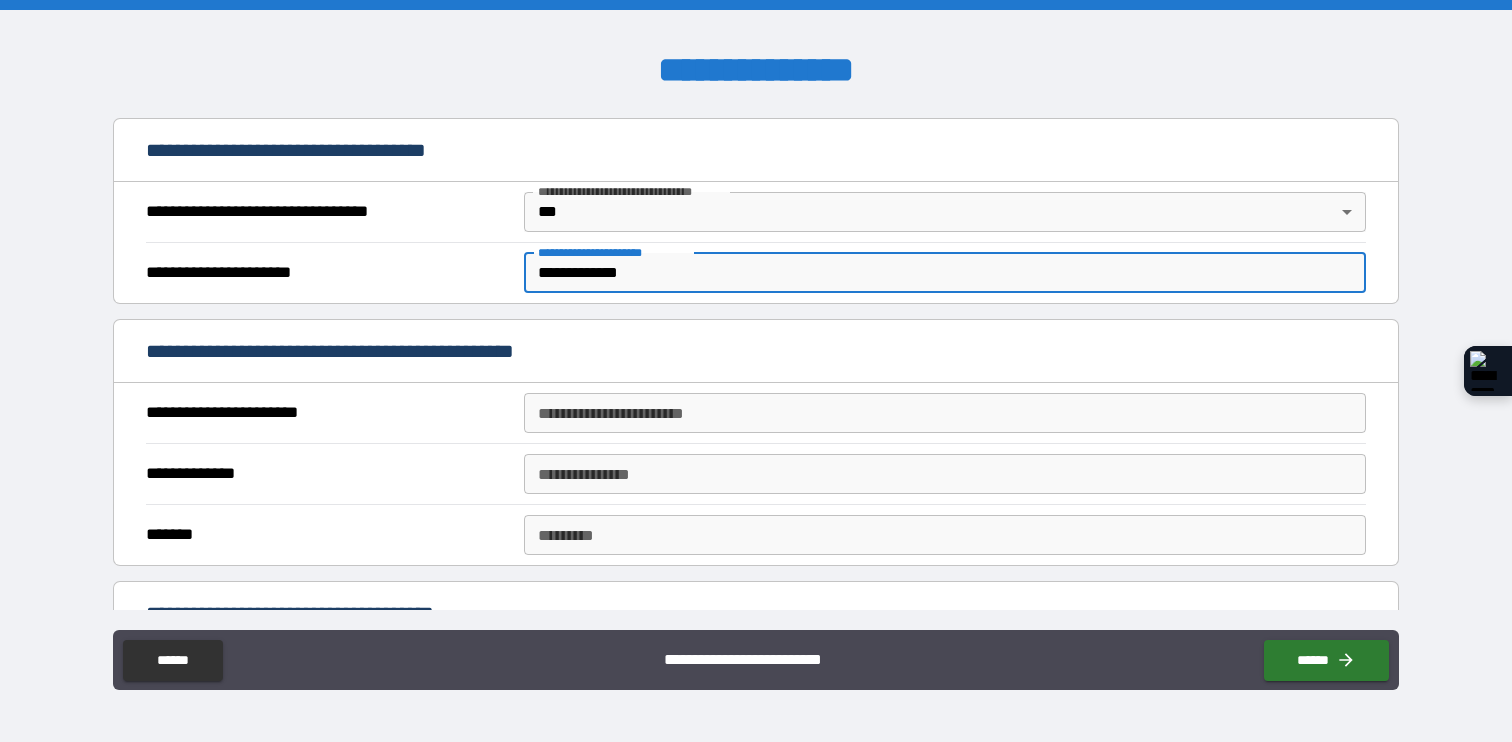 scroll, scrollTop: 1293, scrollLeft: 0, axis: vertical 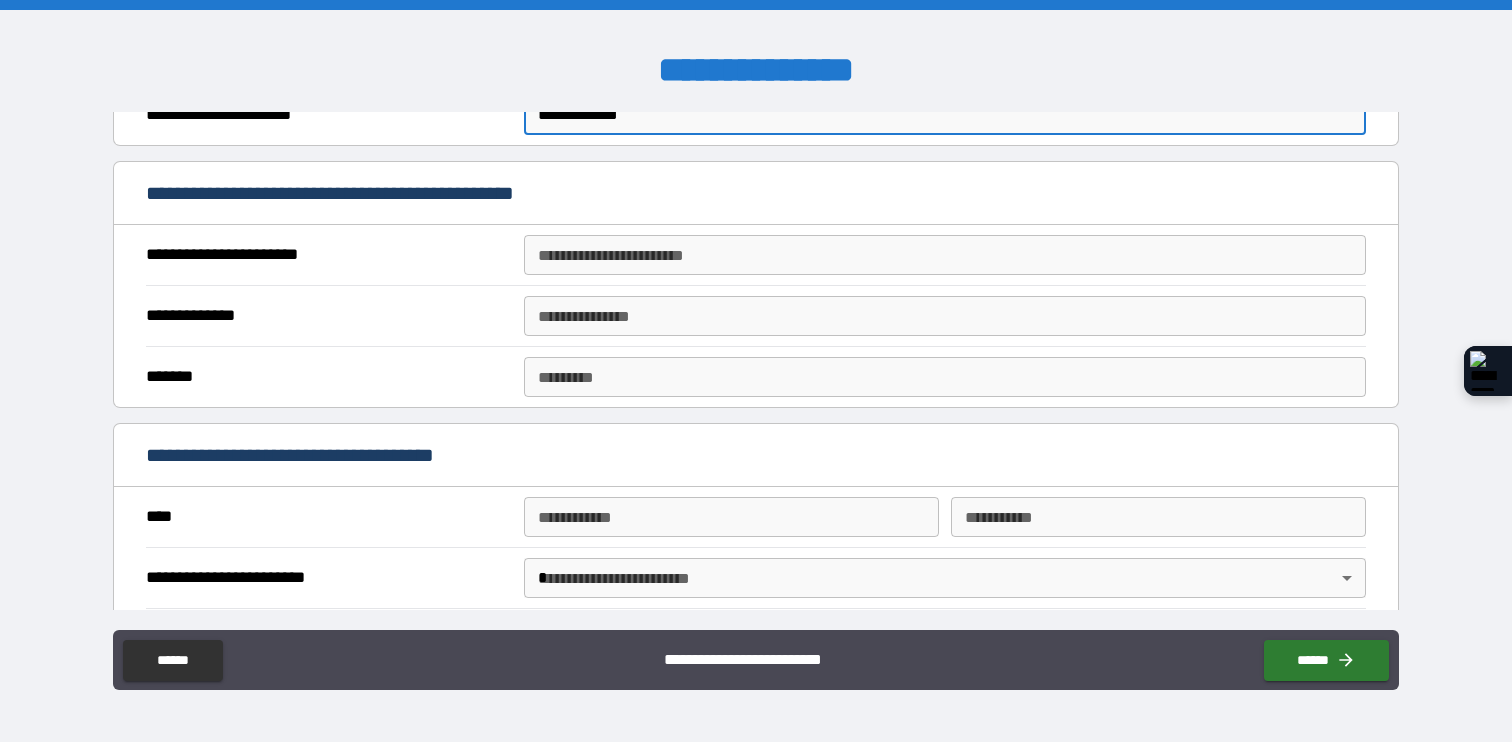 type on "**********" 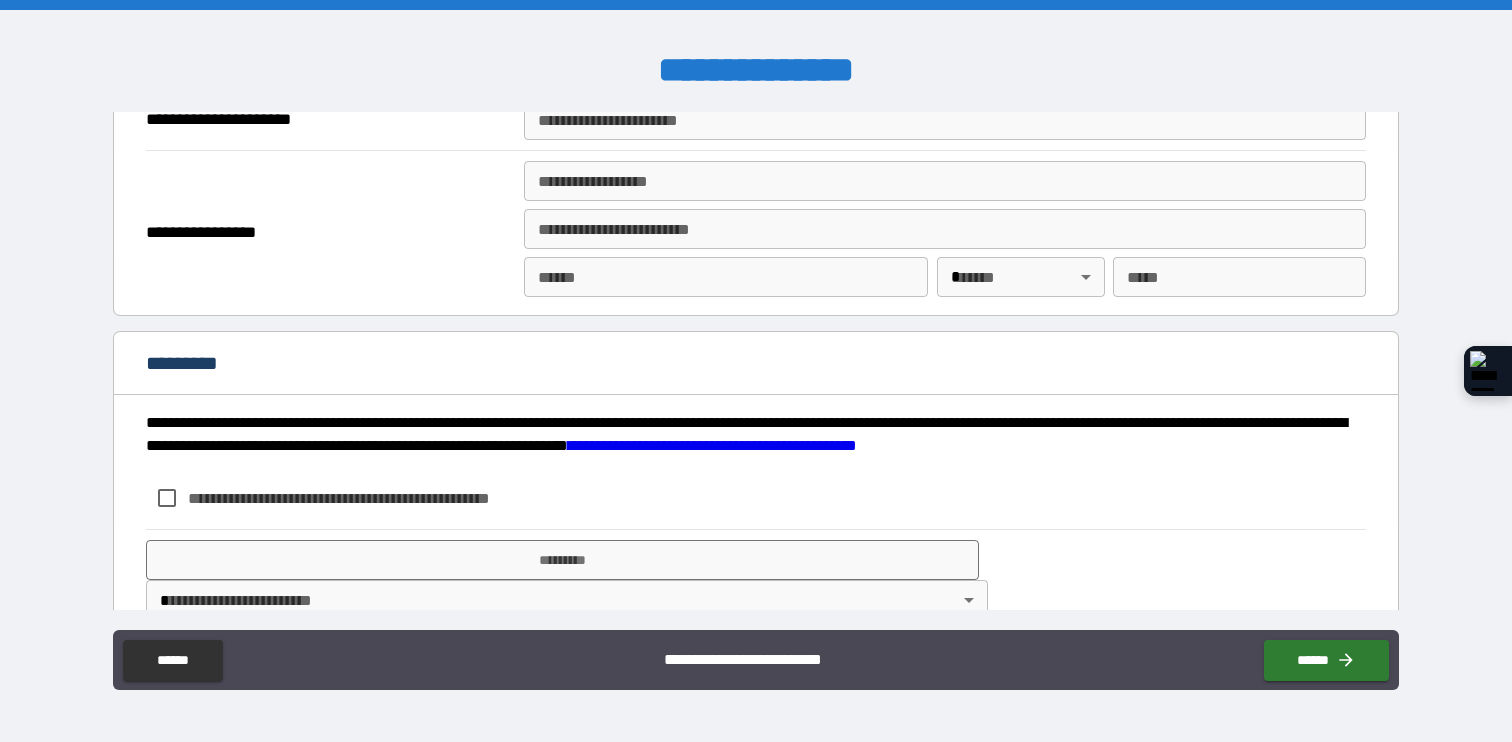 scroll, scrollTop: 2219, scrollLeft: 0, axis: vertical 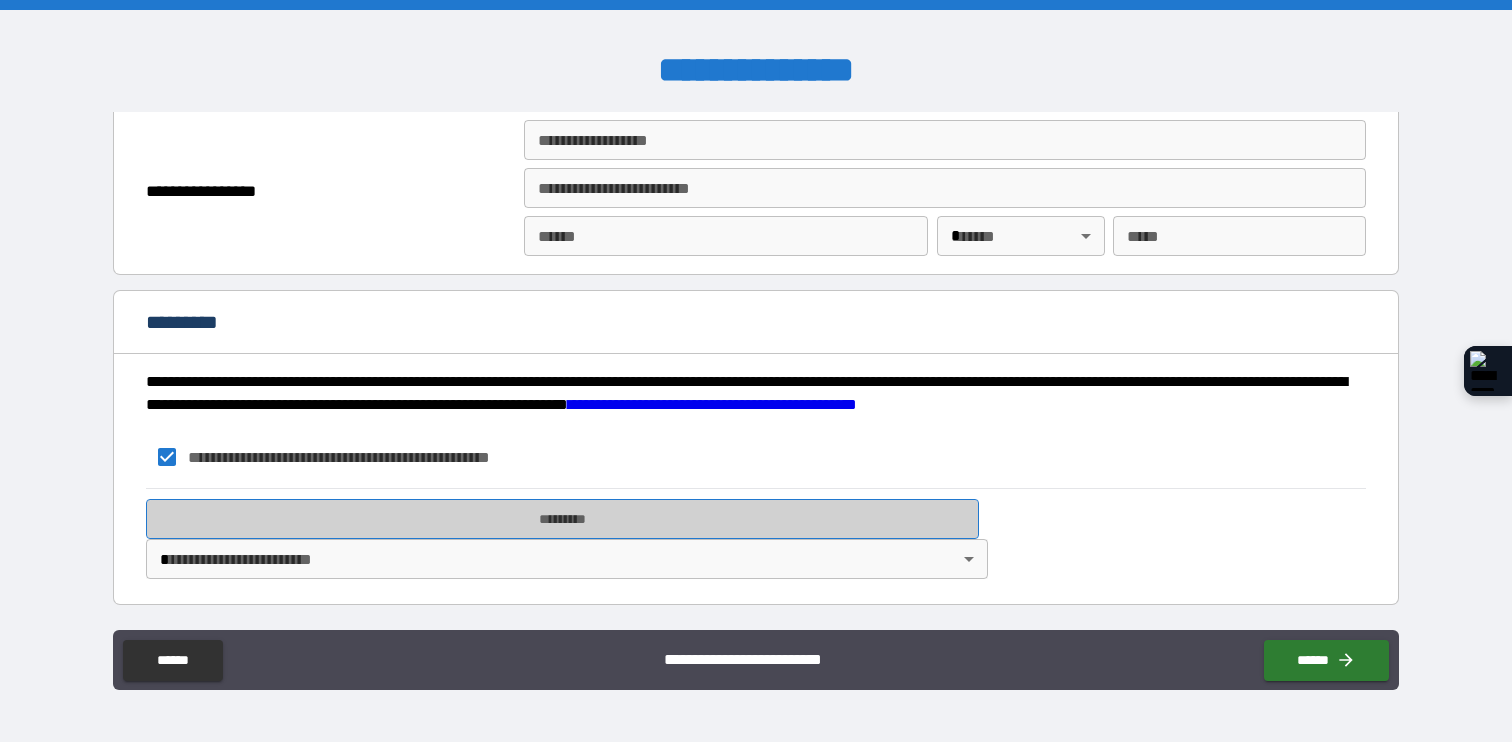 click on "*********" at bounding box center [562, 519] 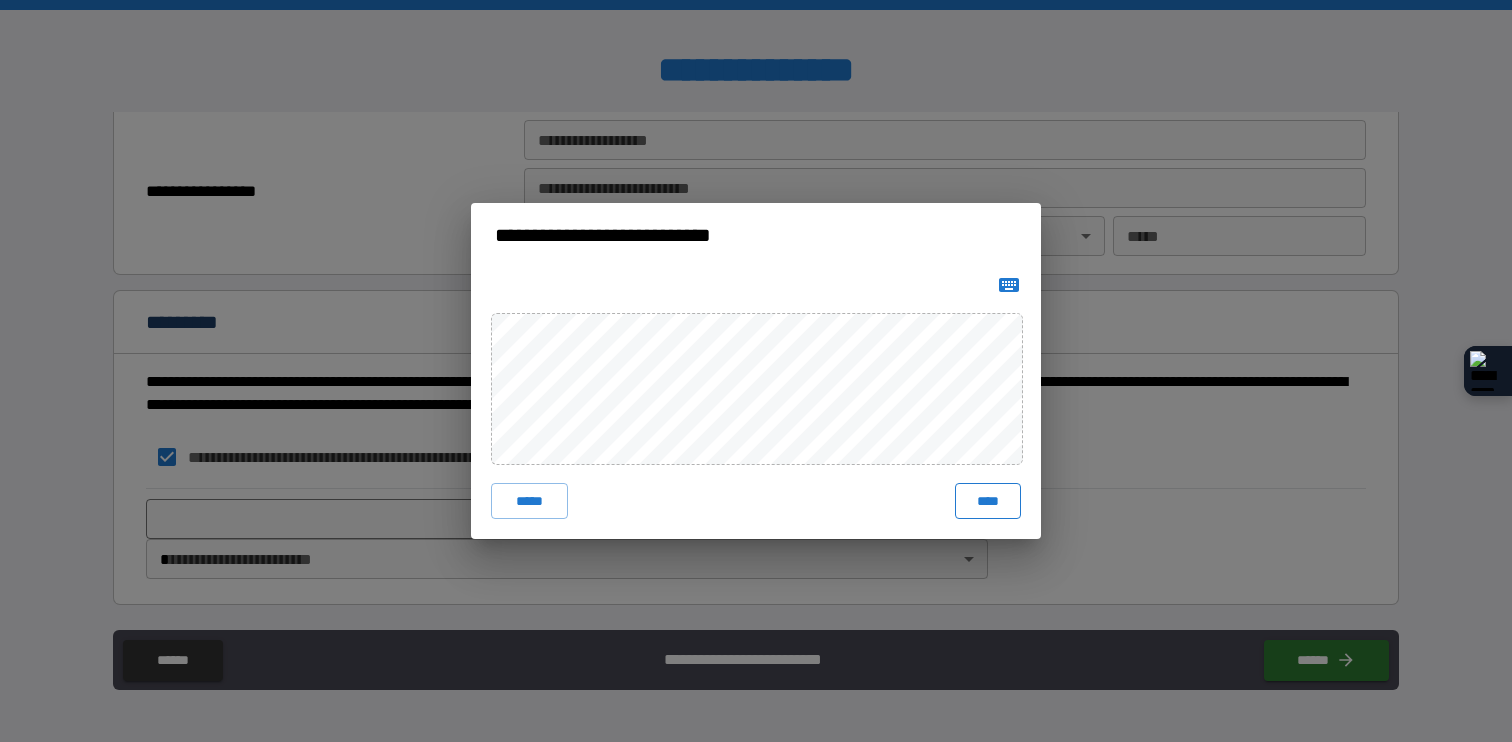 click on "****" at bounding box center [988, 501] 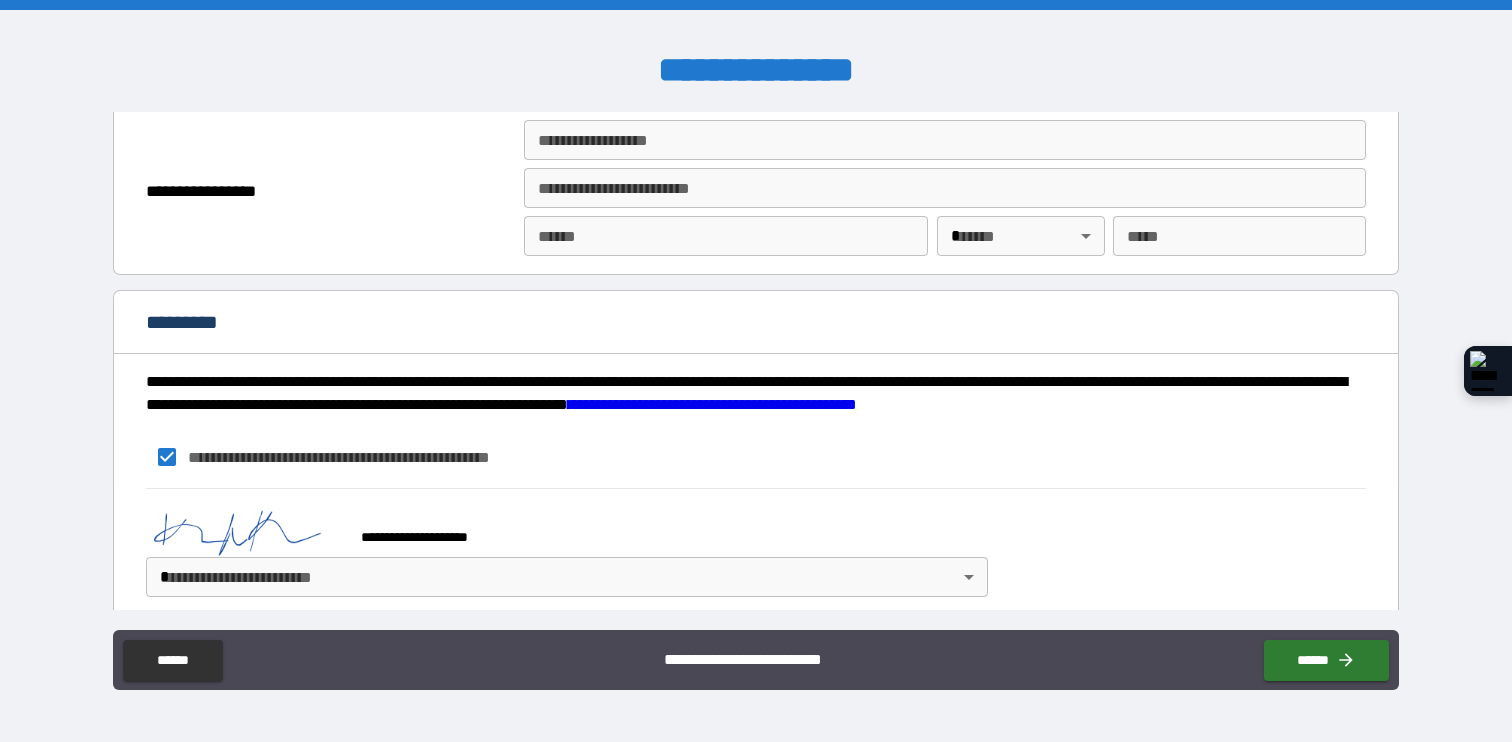 scroll, scrollTop: 2217, scrollLeft: 0, axis: vertical 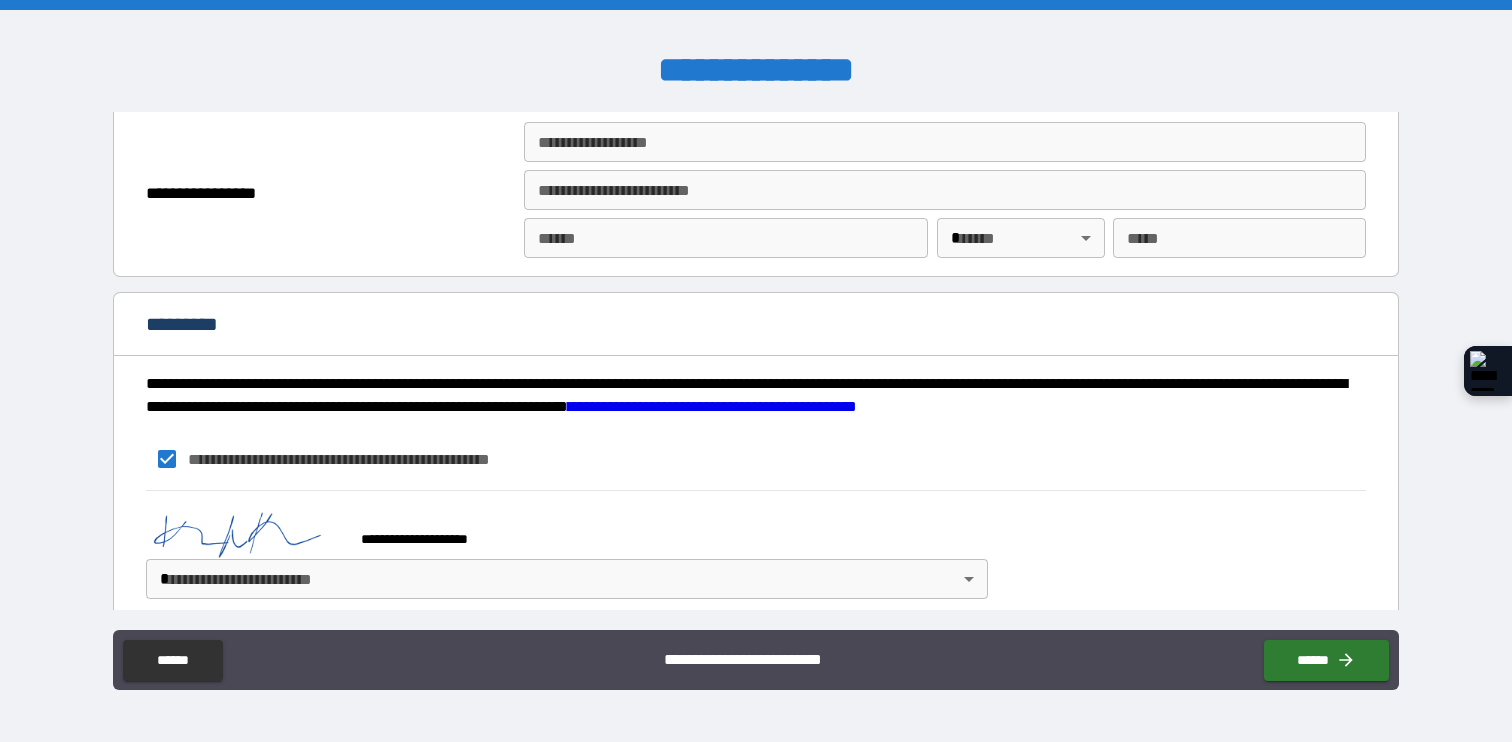 click on "**********" at bounding box center [756, 371] 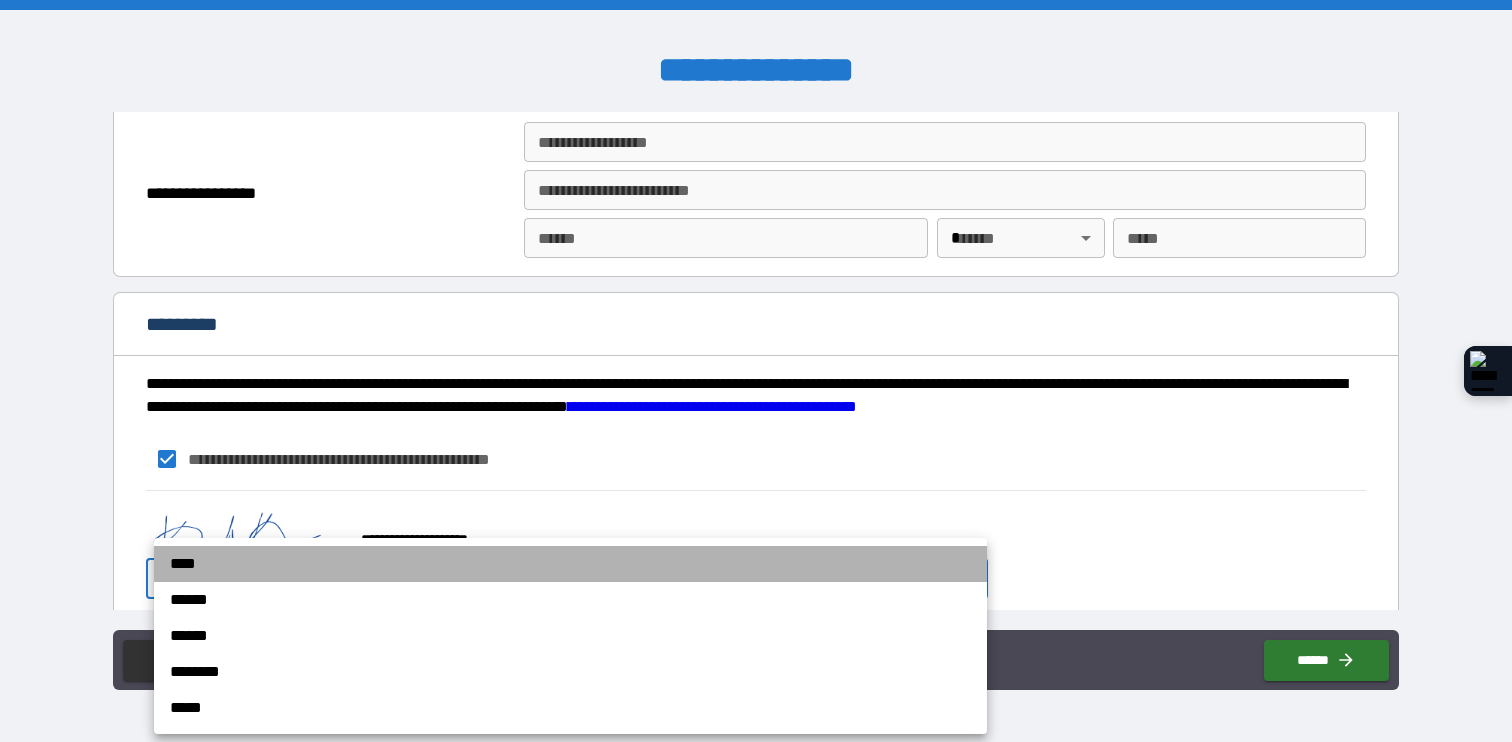 click on "****" at bounding box center (570, 564) 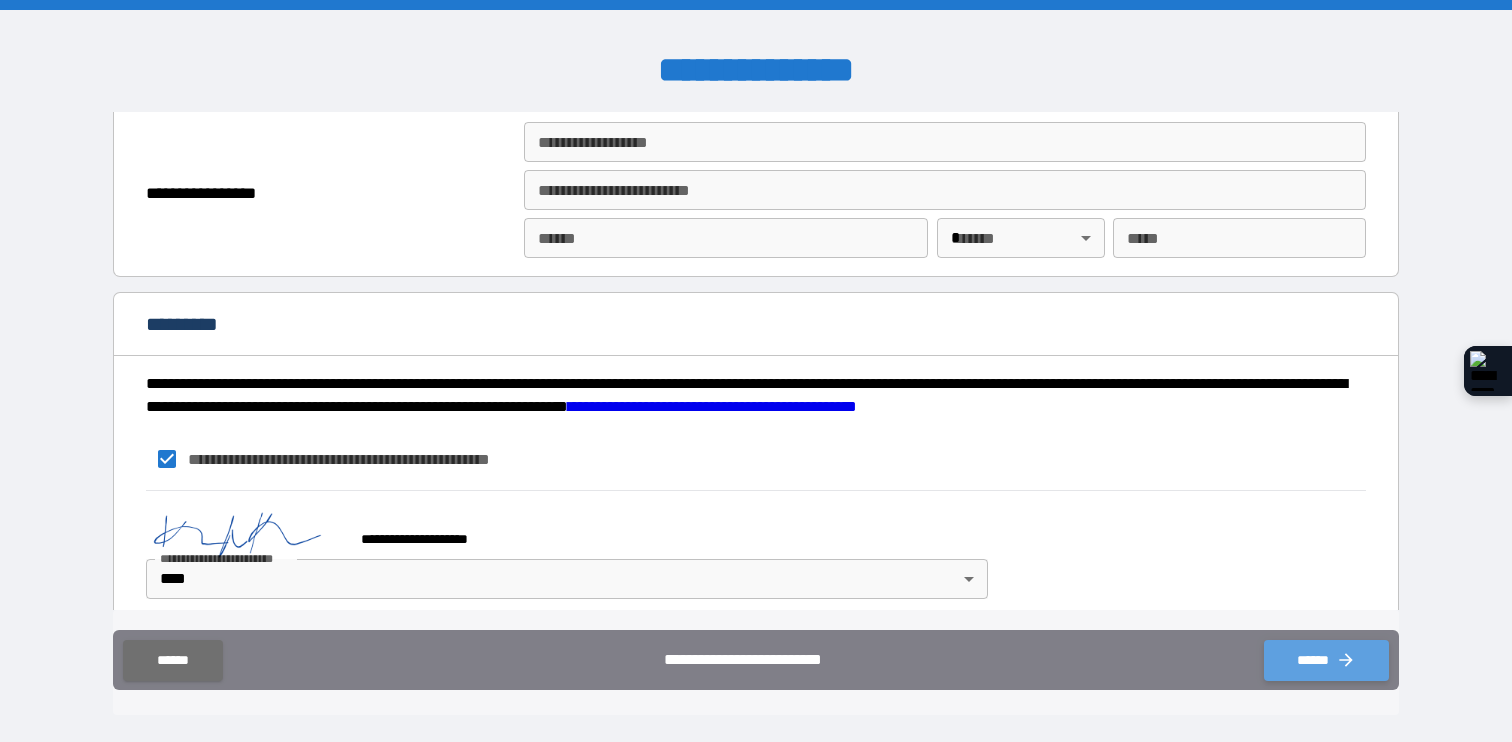 click on "******" at bounding box center [1326, 660] 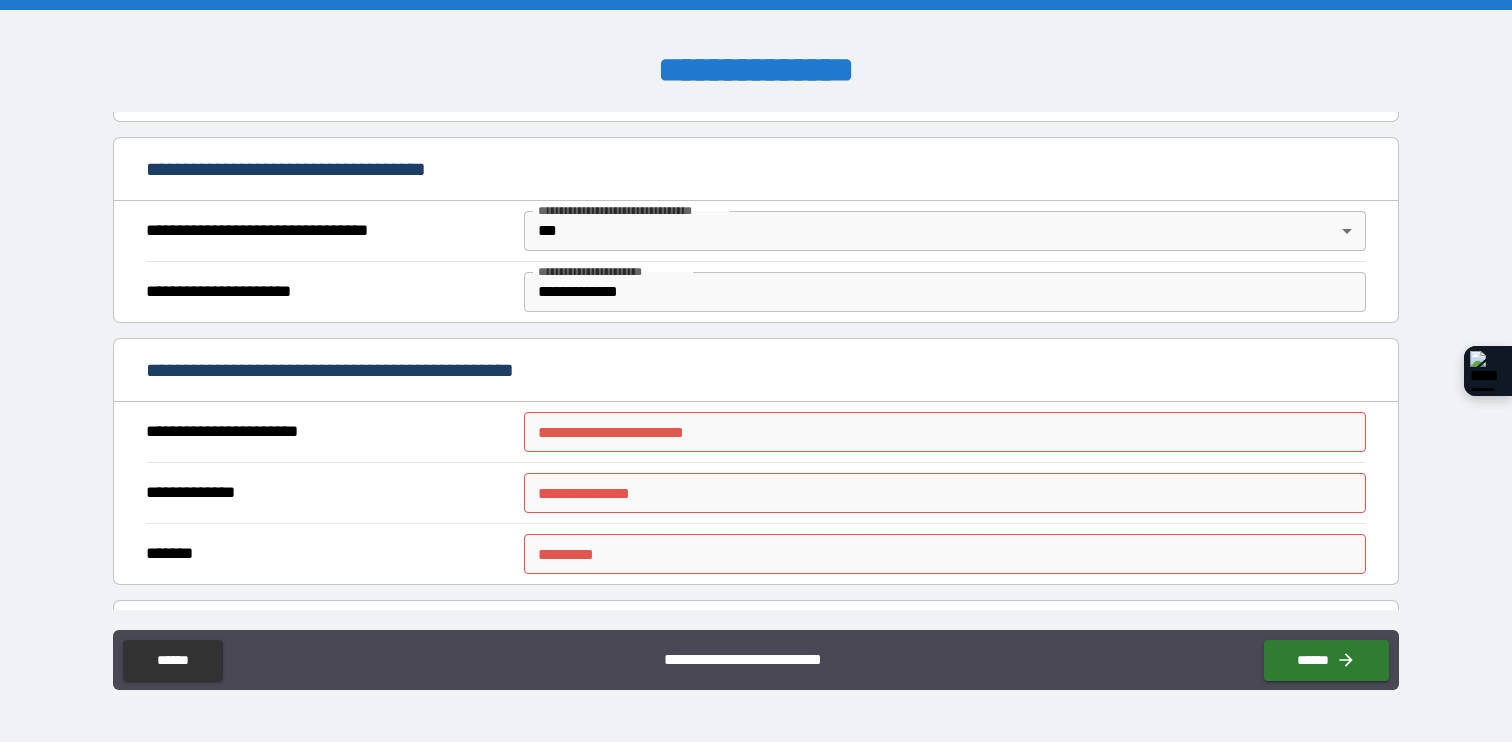 scroll, scrollTop: 1212, scrollLeft: 0, axis: vertical 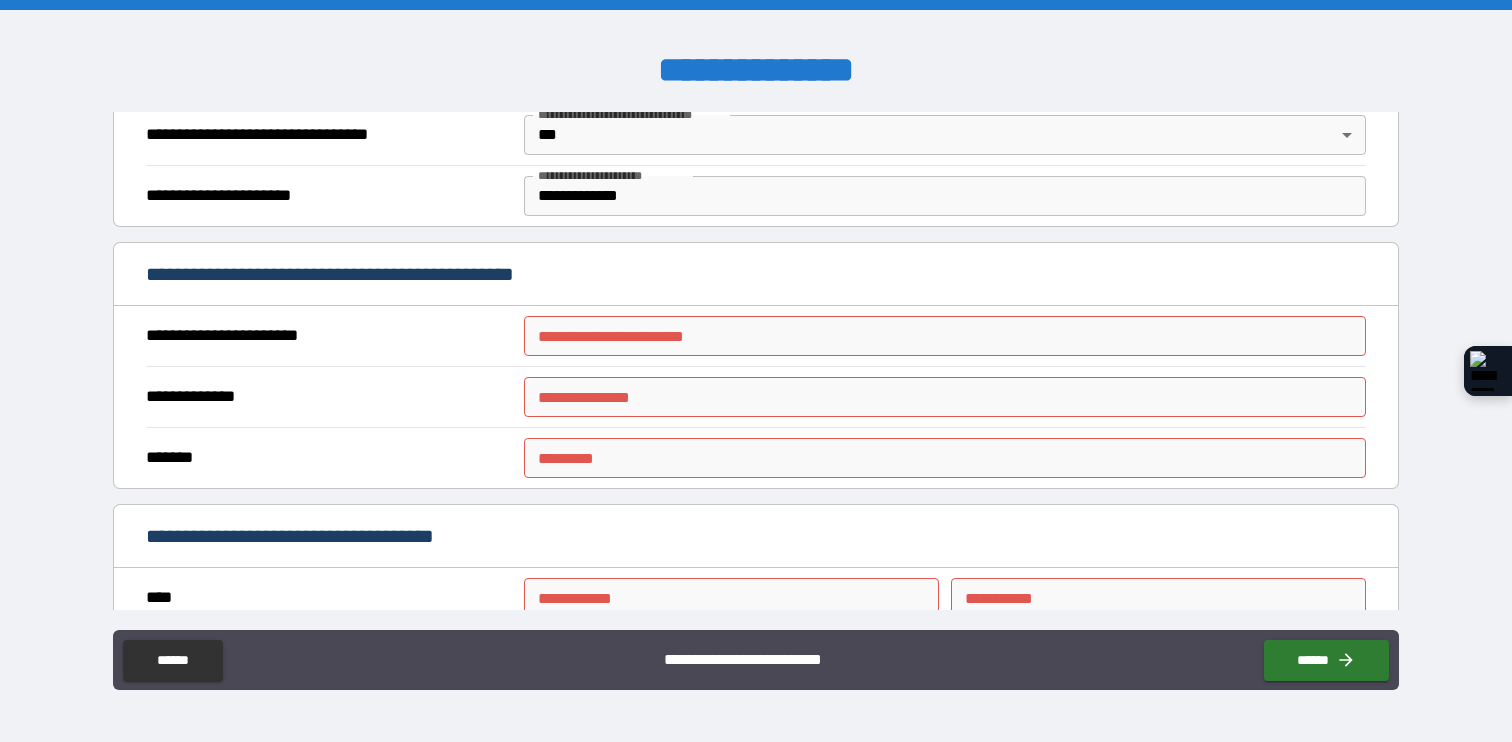 click on "**********" at bounding box center (944, 336) 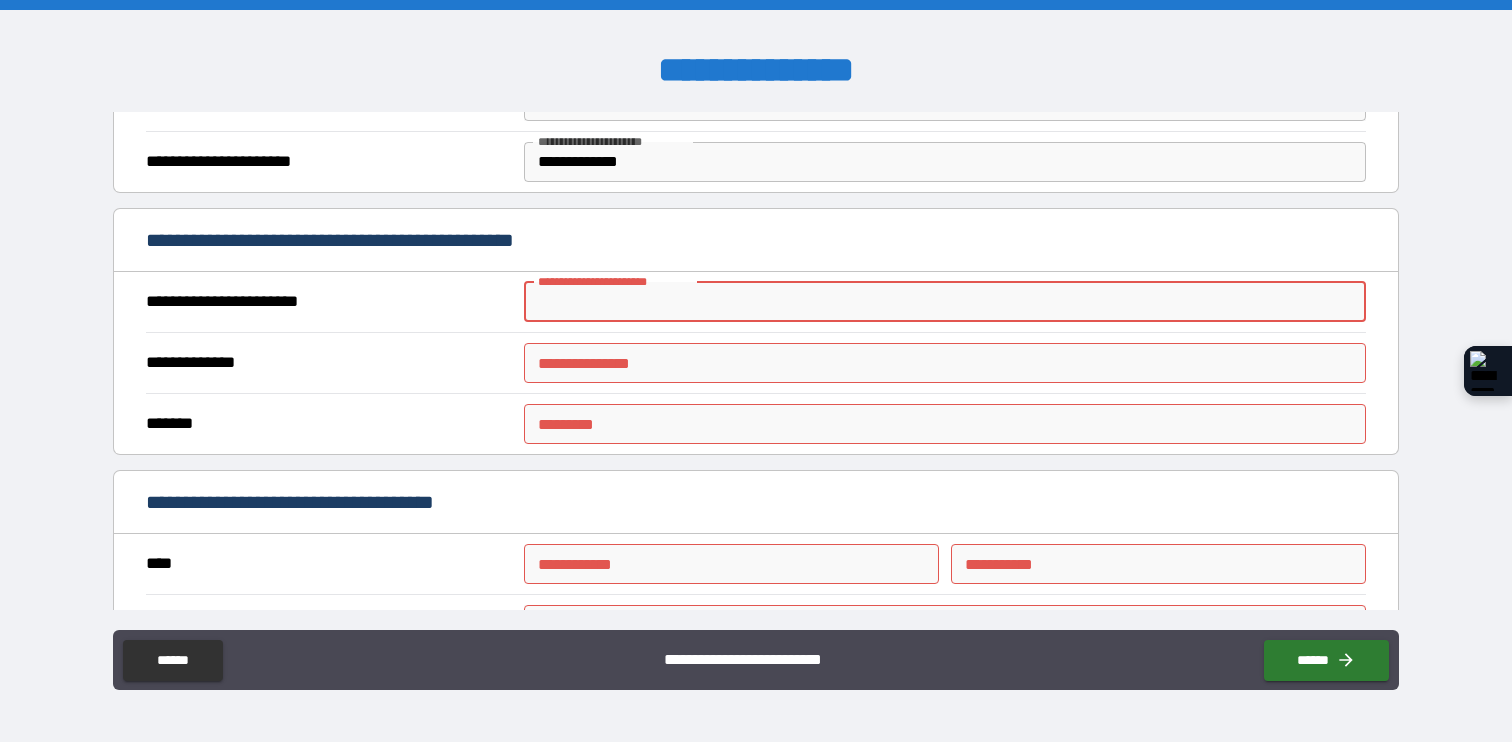 scroll, scrollTop: 1230, scrollLeft: 0, axis: vertical 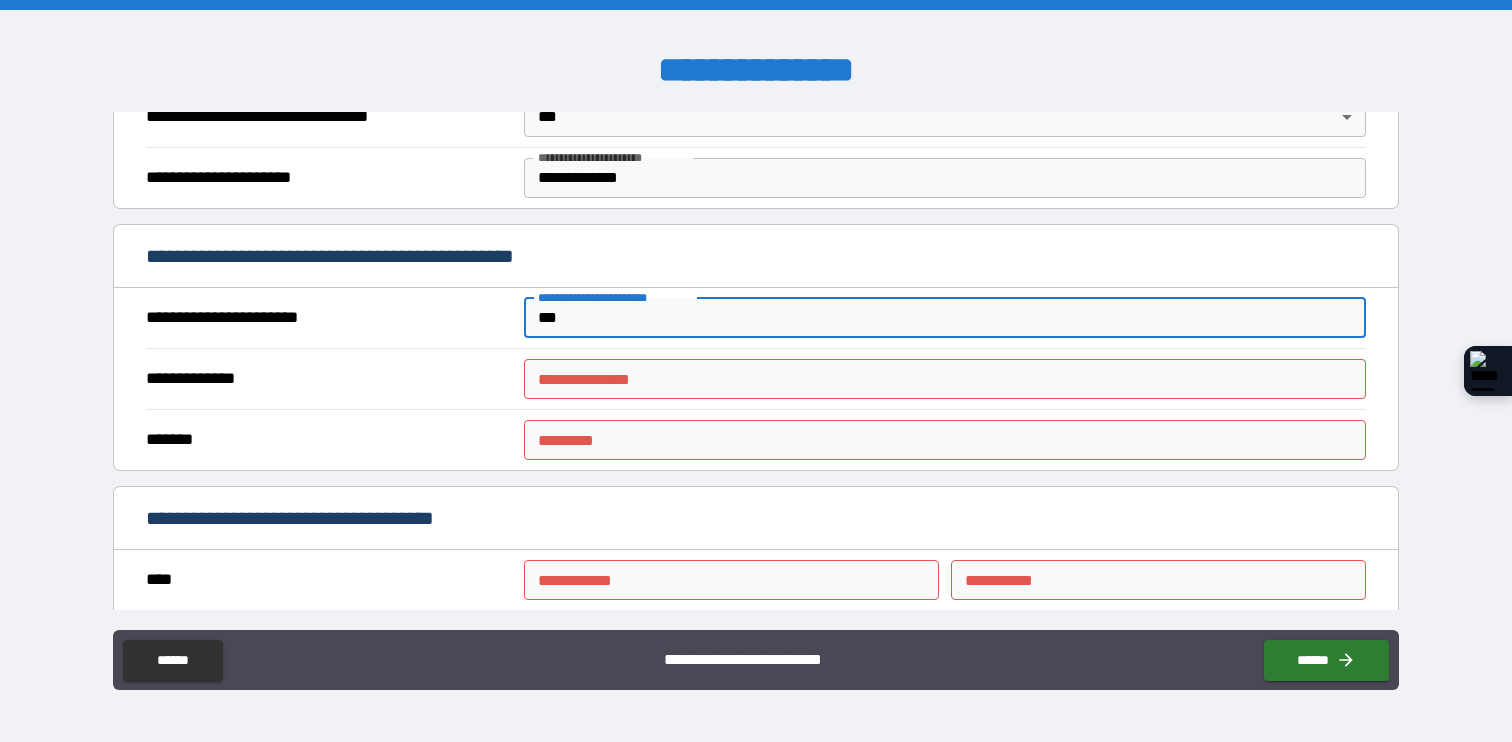 type on "***" 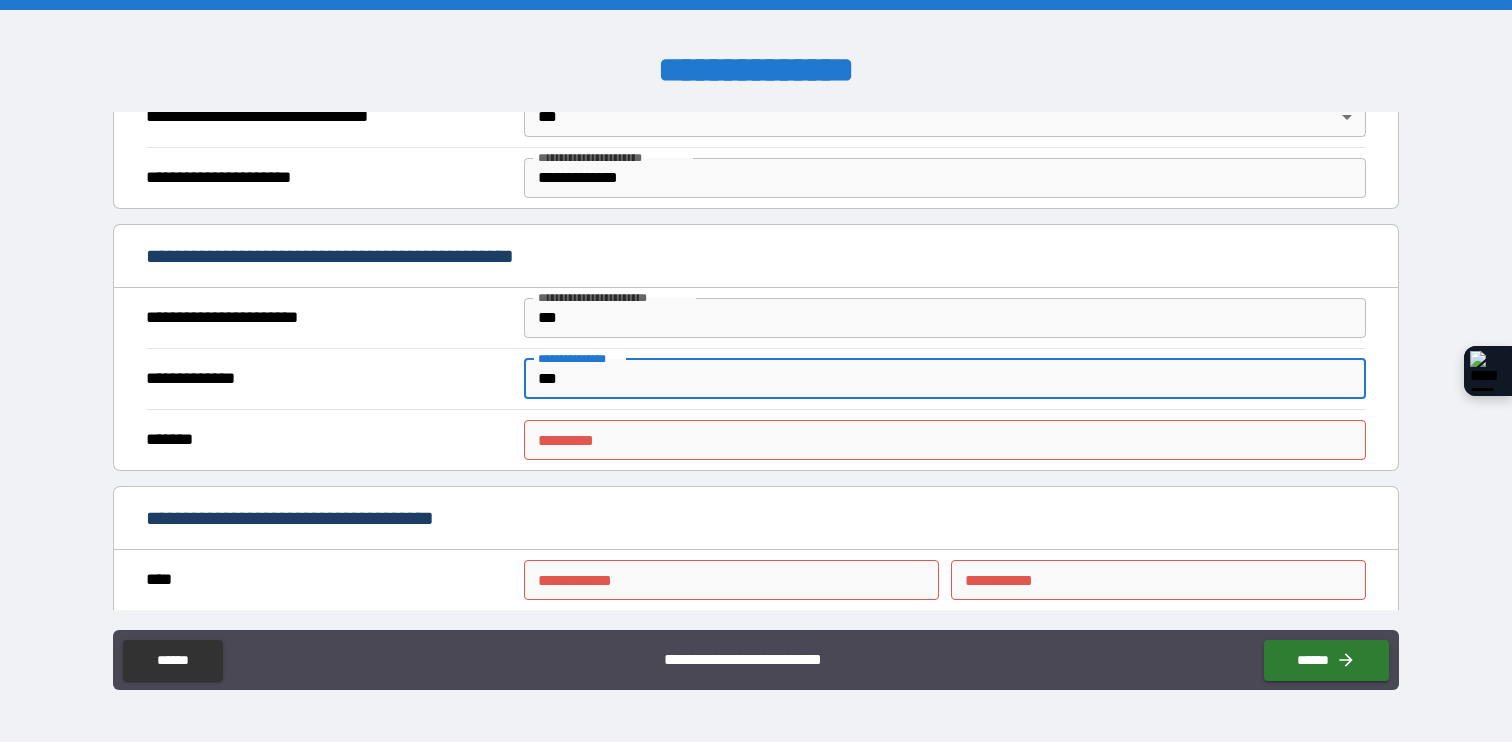 type on "***" 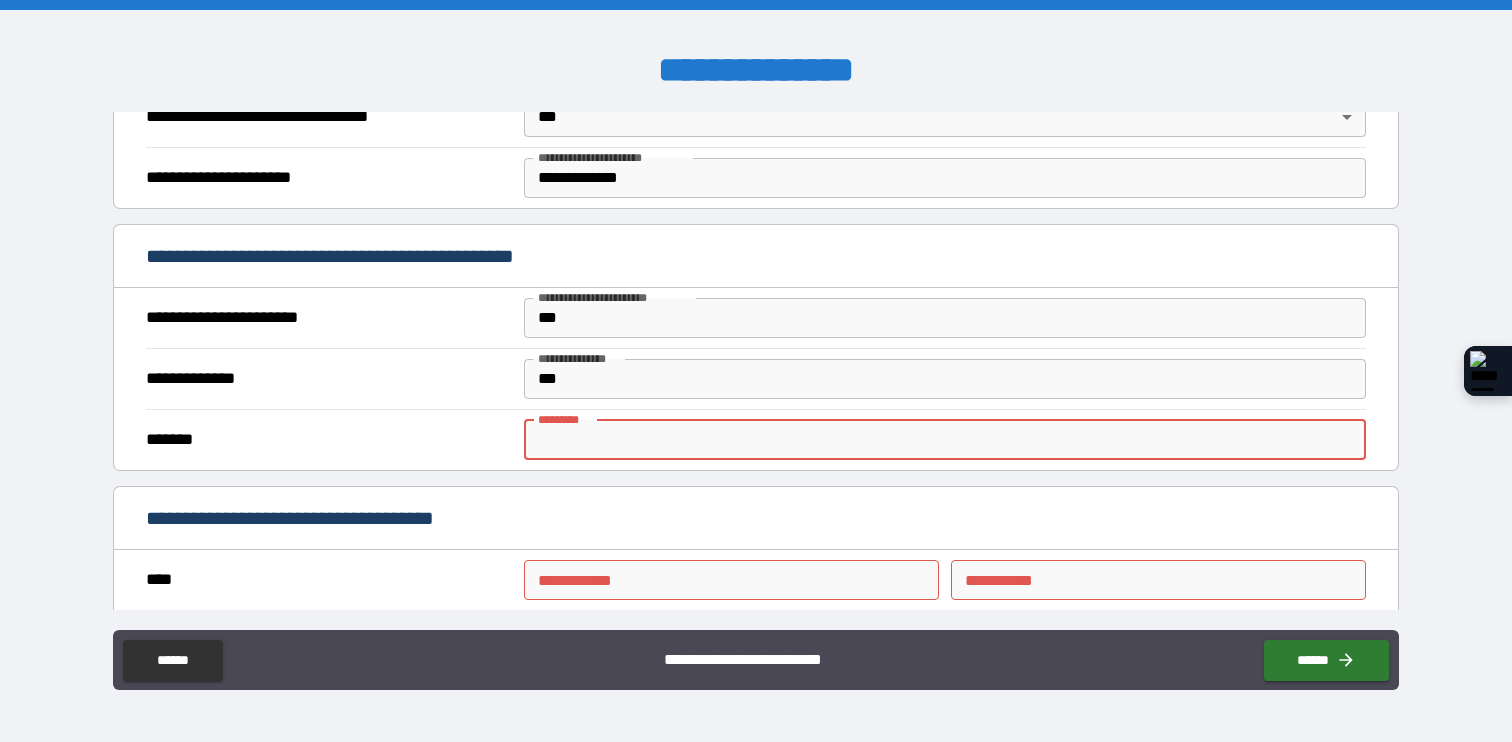click on "*******   *" at bounding box center [944, 440] 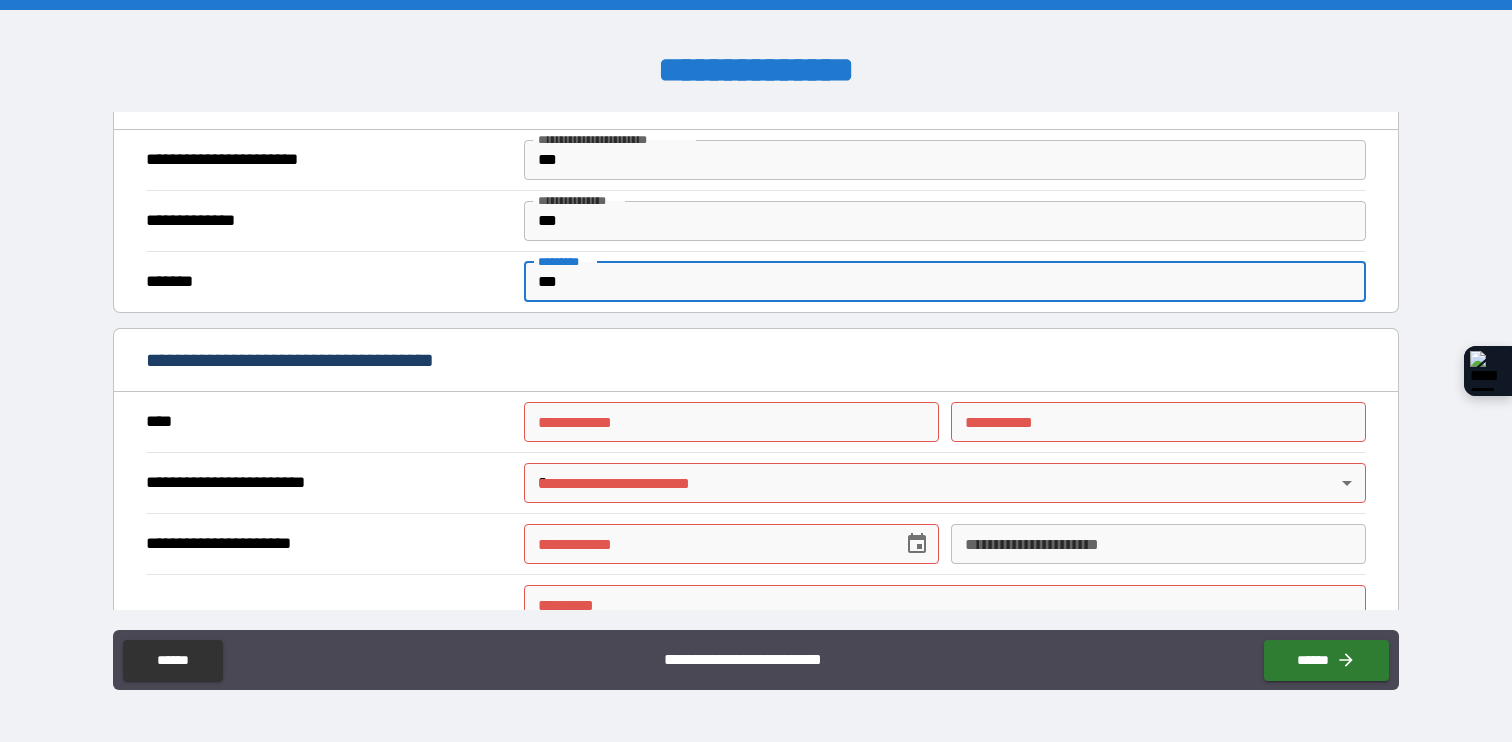 scroll, scrollTop: 1400, scrollLeft: 0, axis: vertical 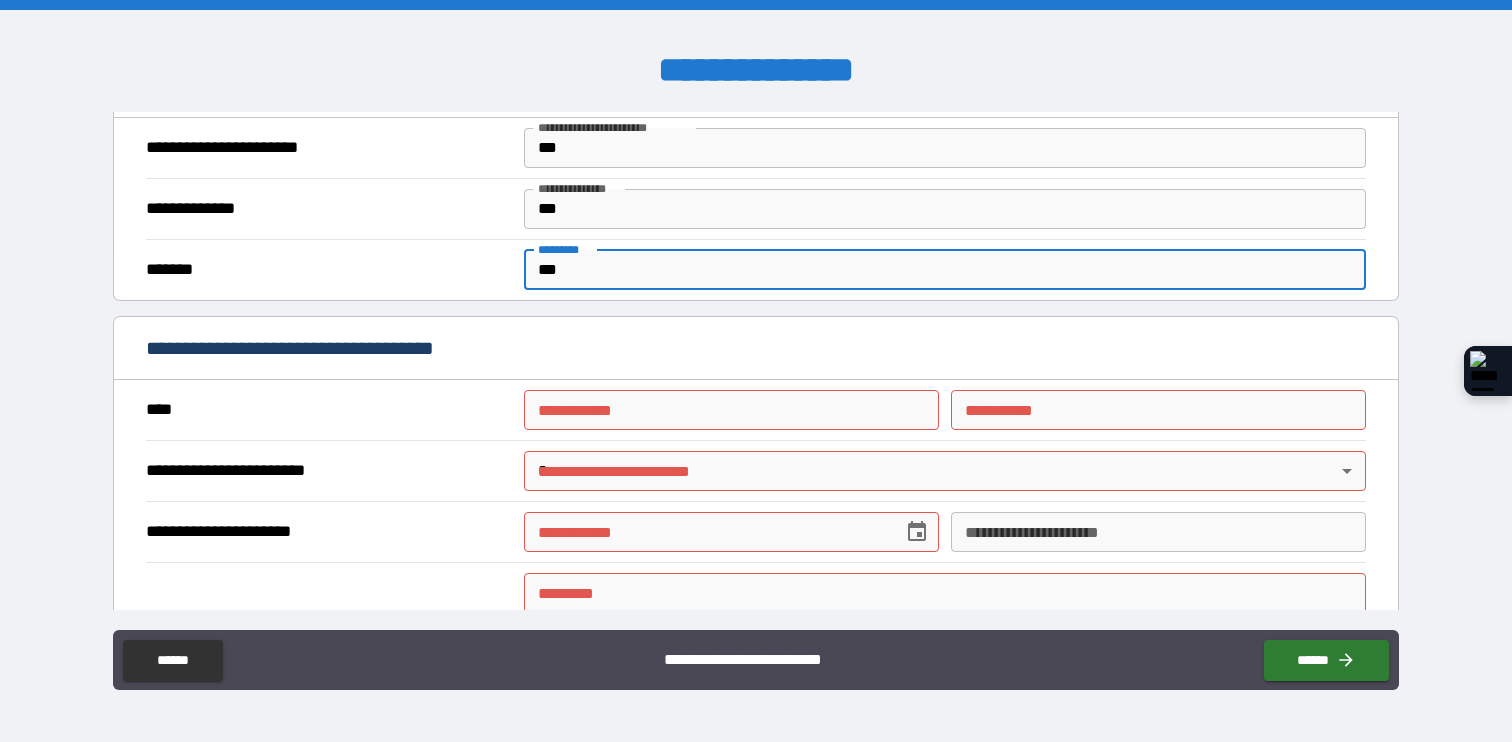 type on "***" 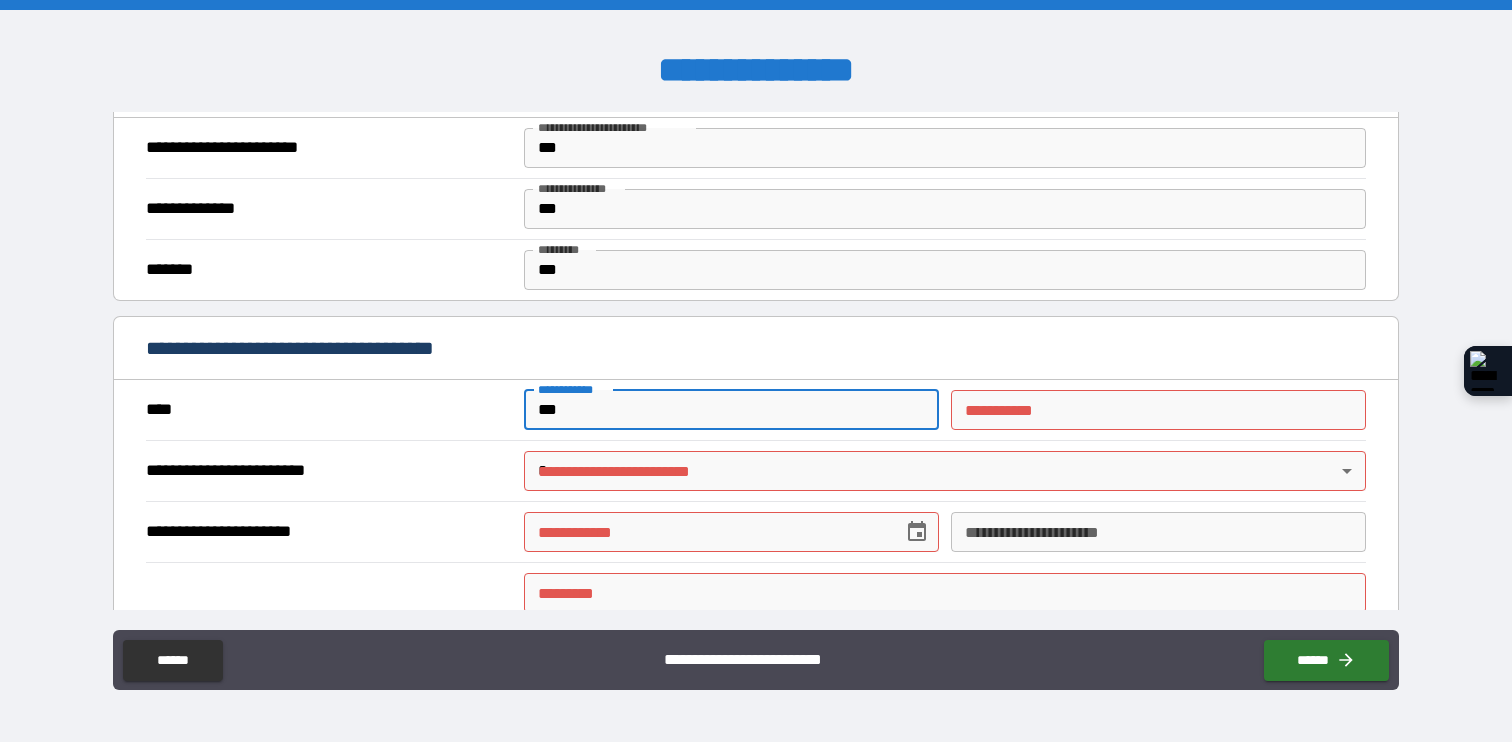 type on "***" 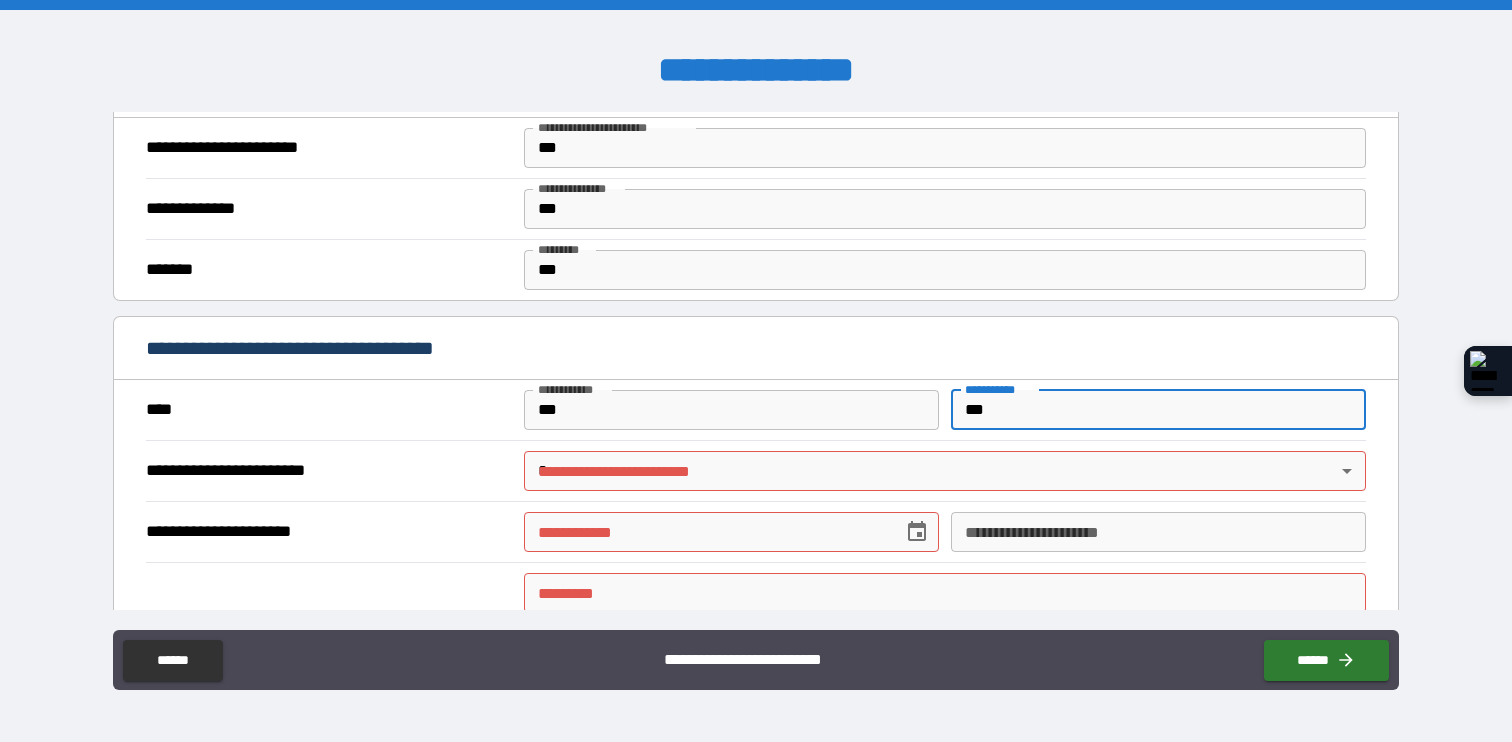 type on "***" 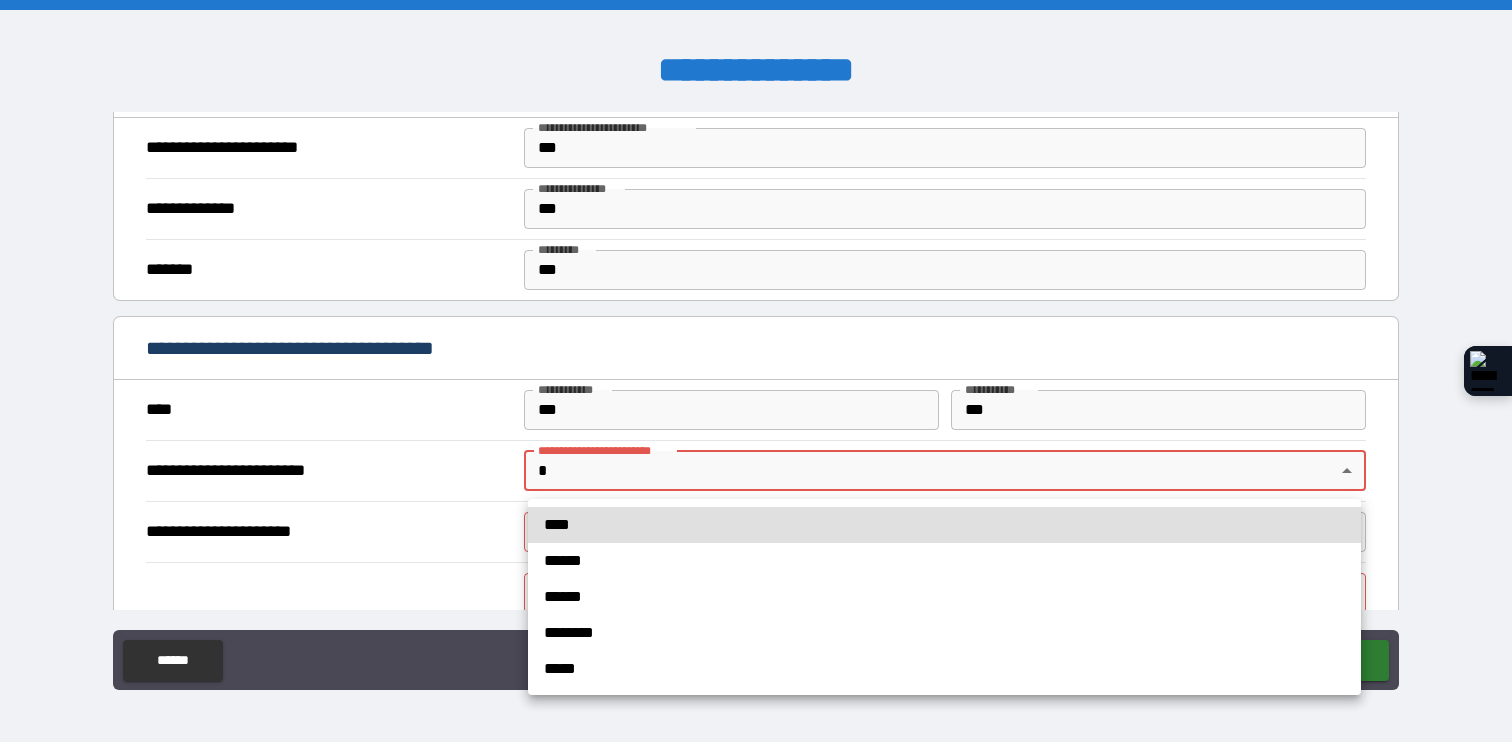 click on "**********" at bounding box center [756, 371] 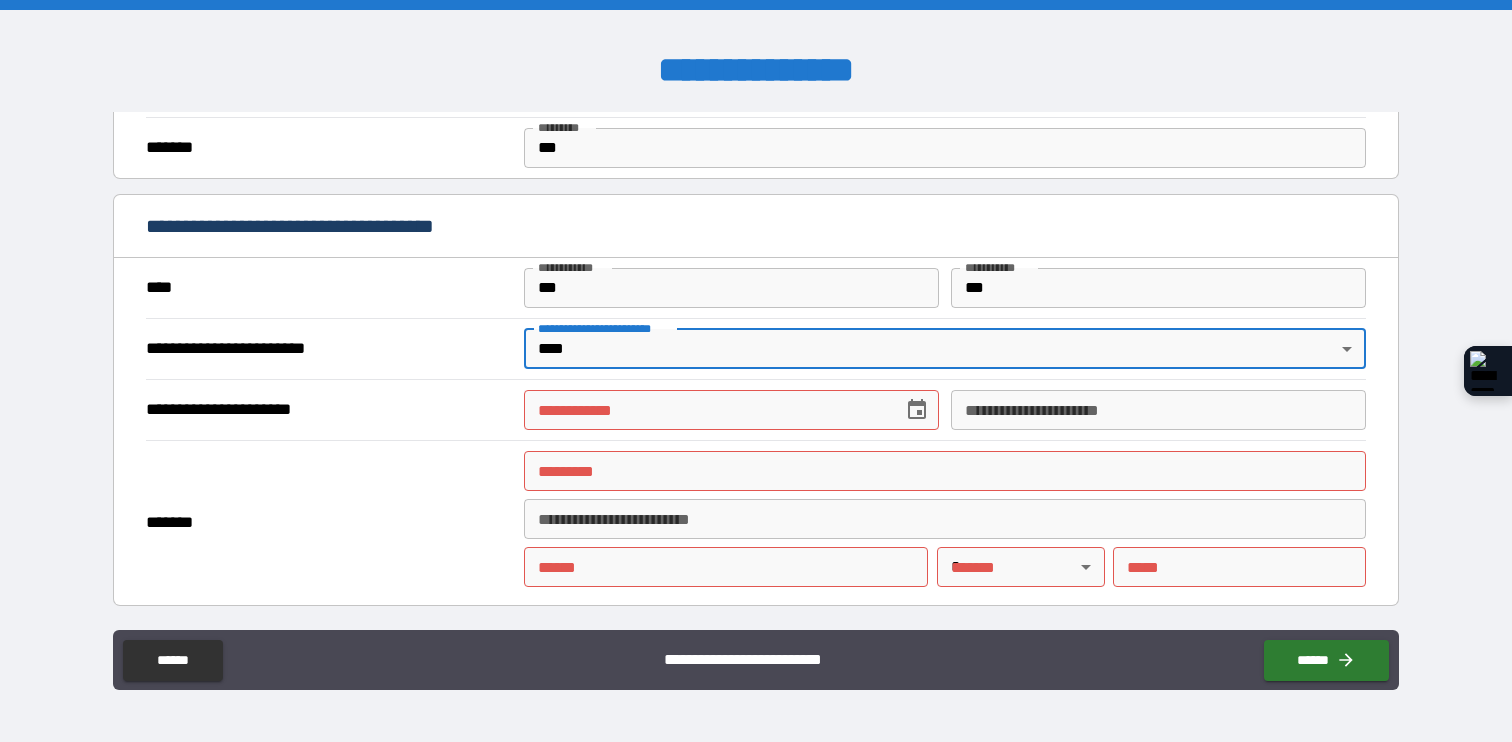 scroll, scrollTop: 1549, scrollLeft: 0, axis: vertical 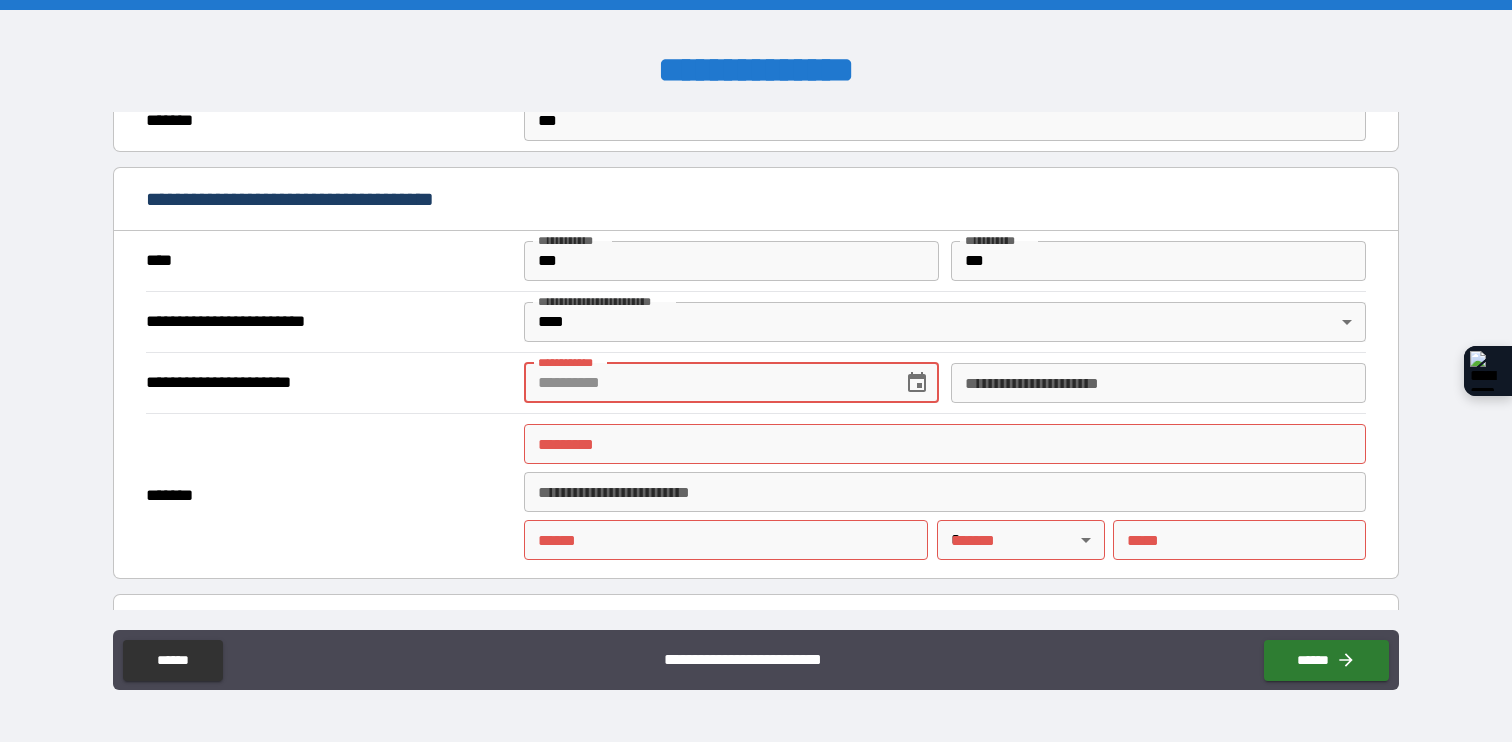 click on "**********" at bounding box center (706, 383) 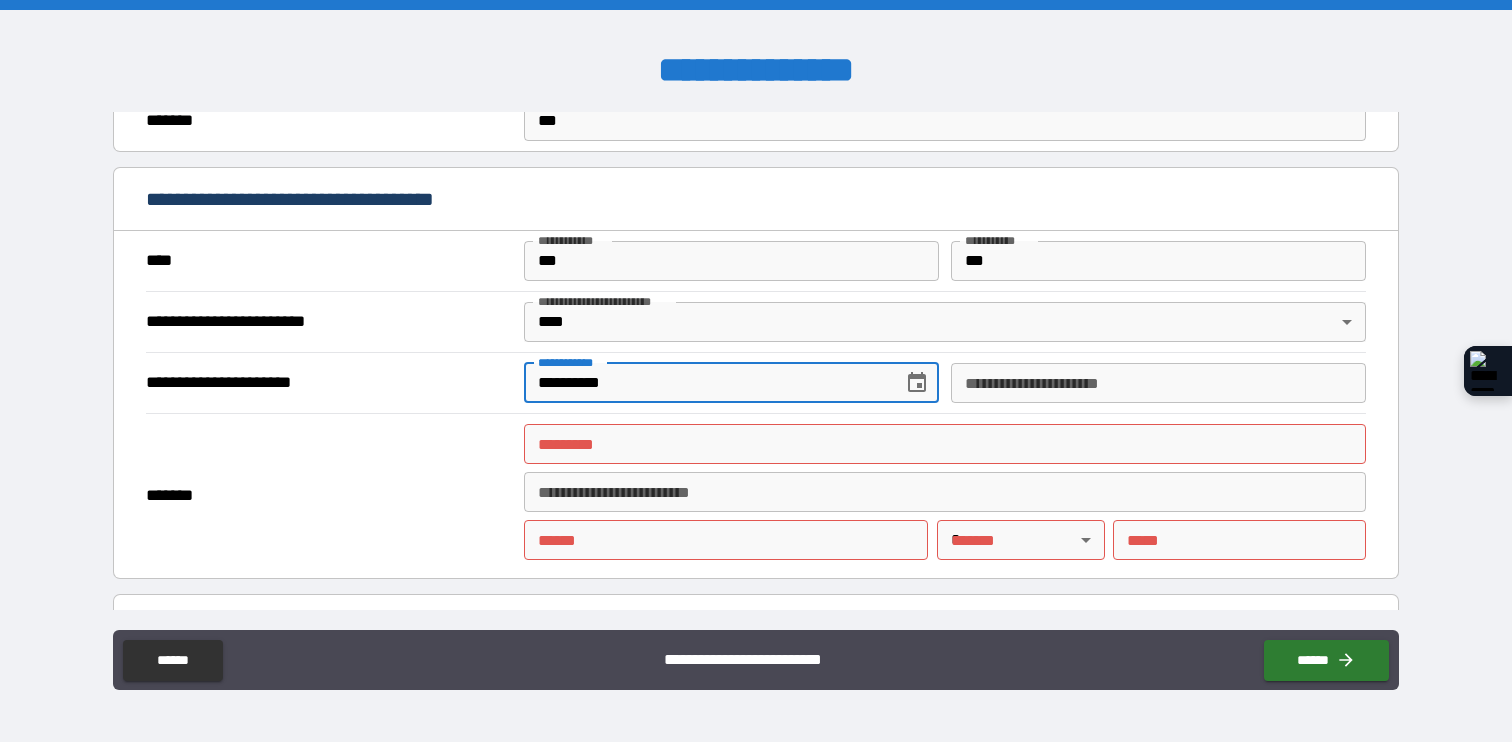 type on "**********" 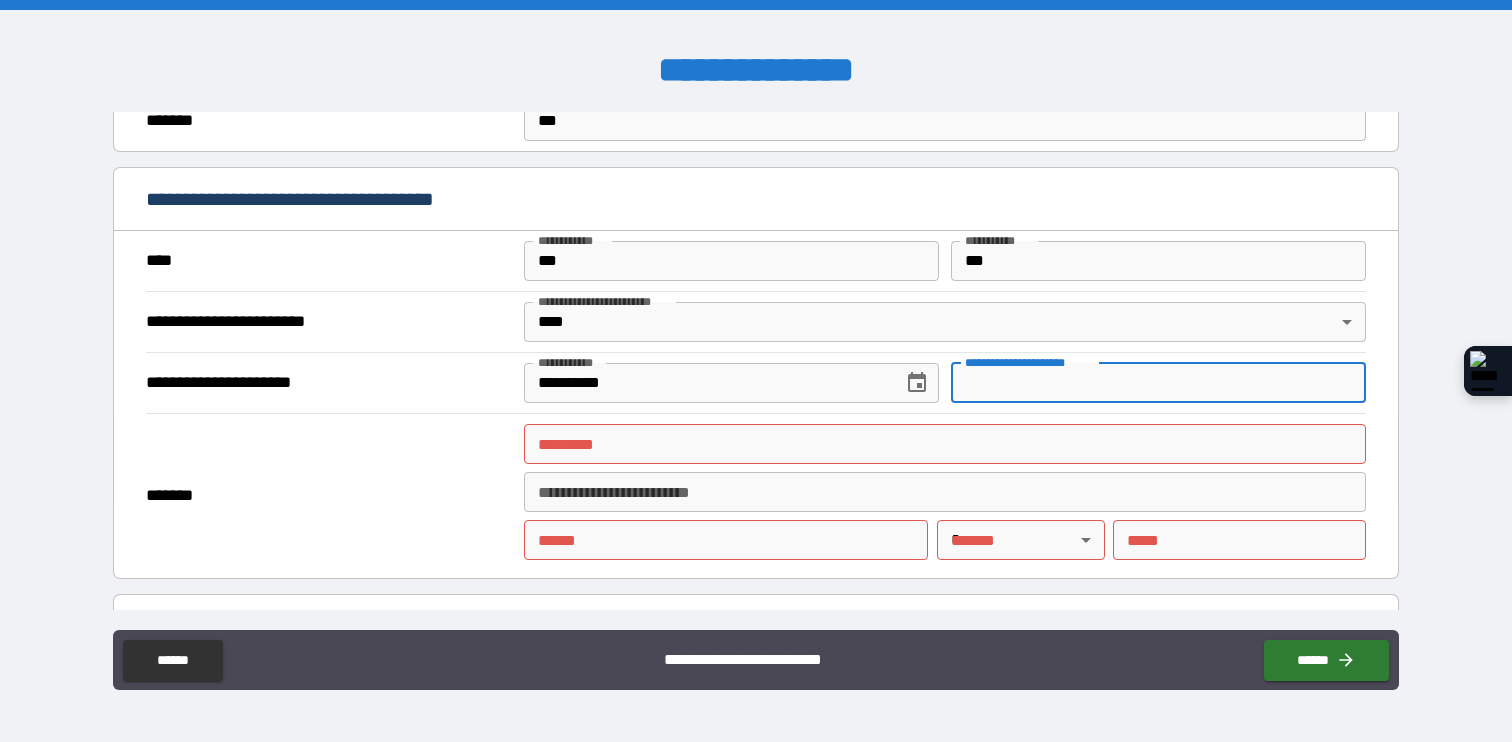 click on "**********" at bounding box center (1158, 383) 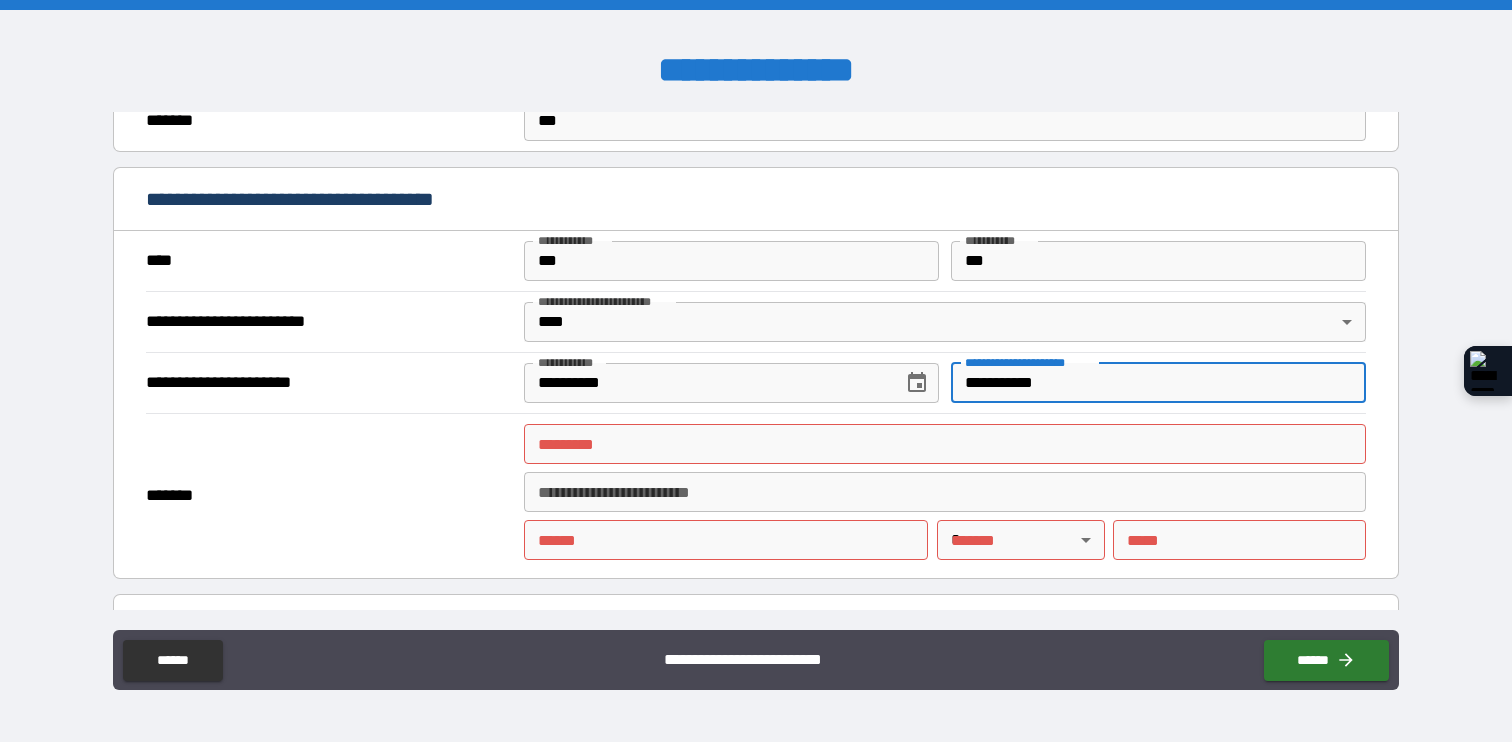 type on "**********" 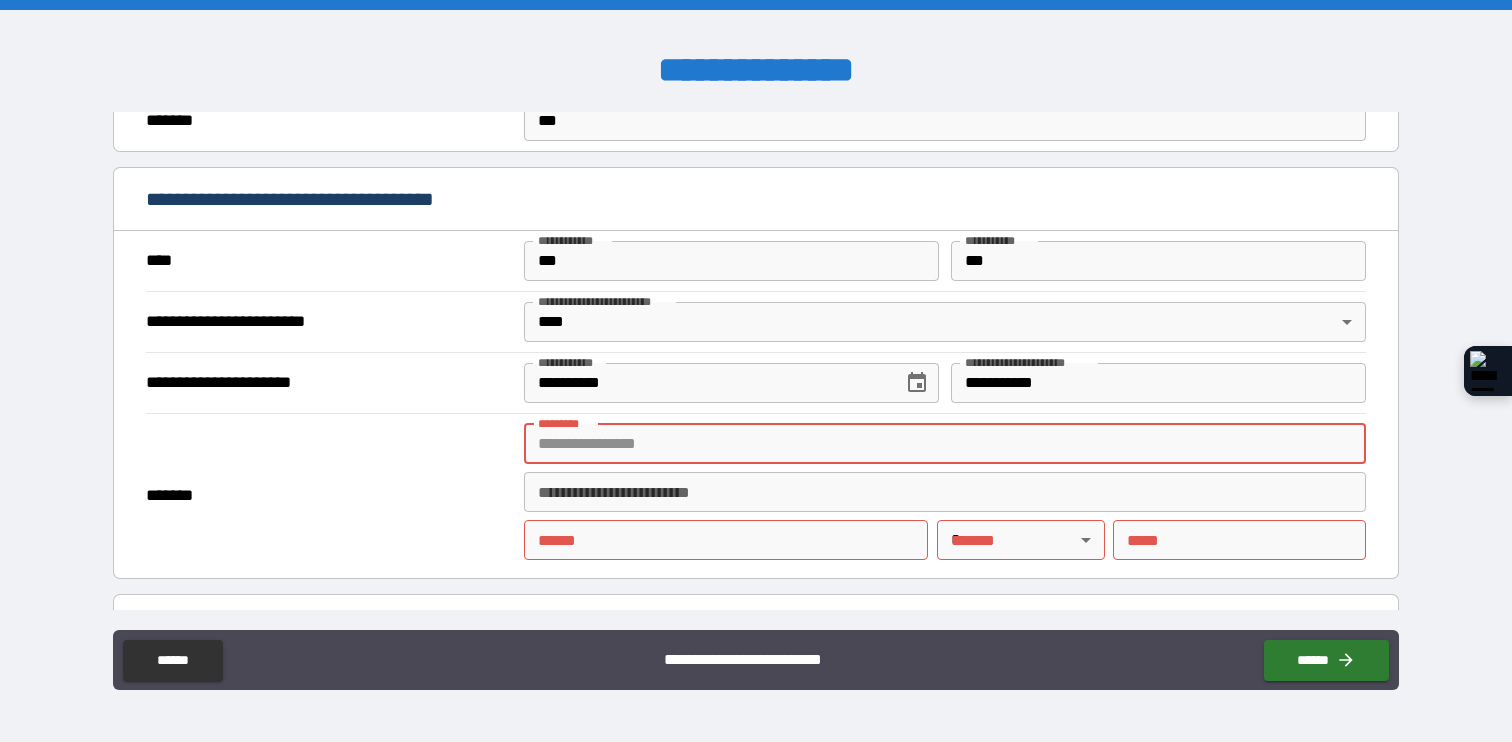 click on "*******   *" at bounding box center [944, 444] 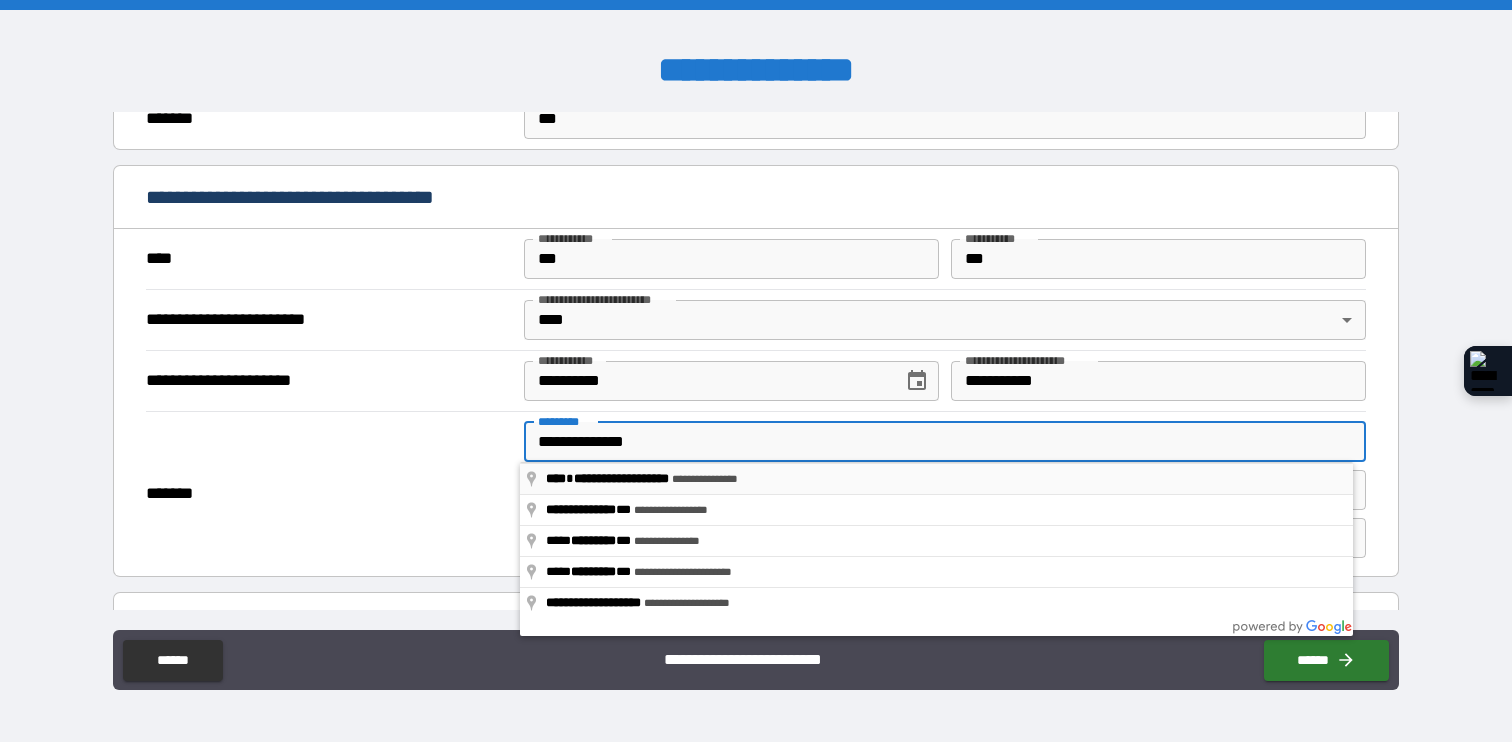 type on "**********" 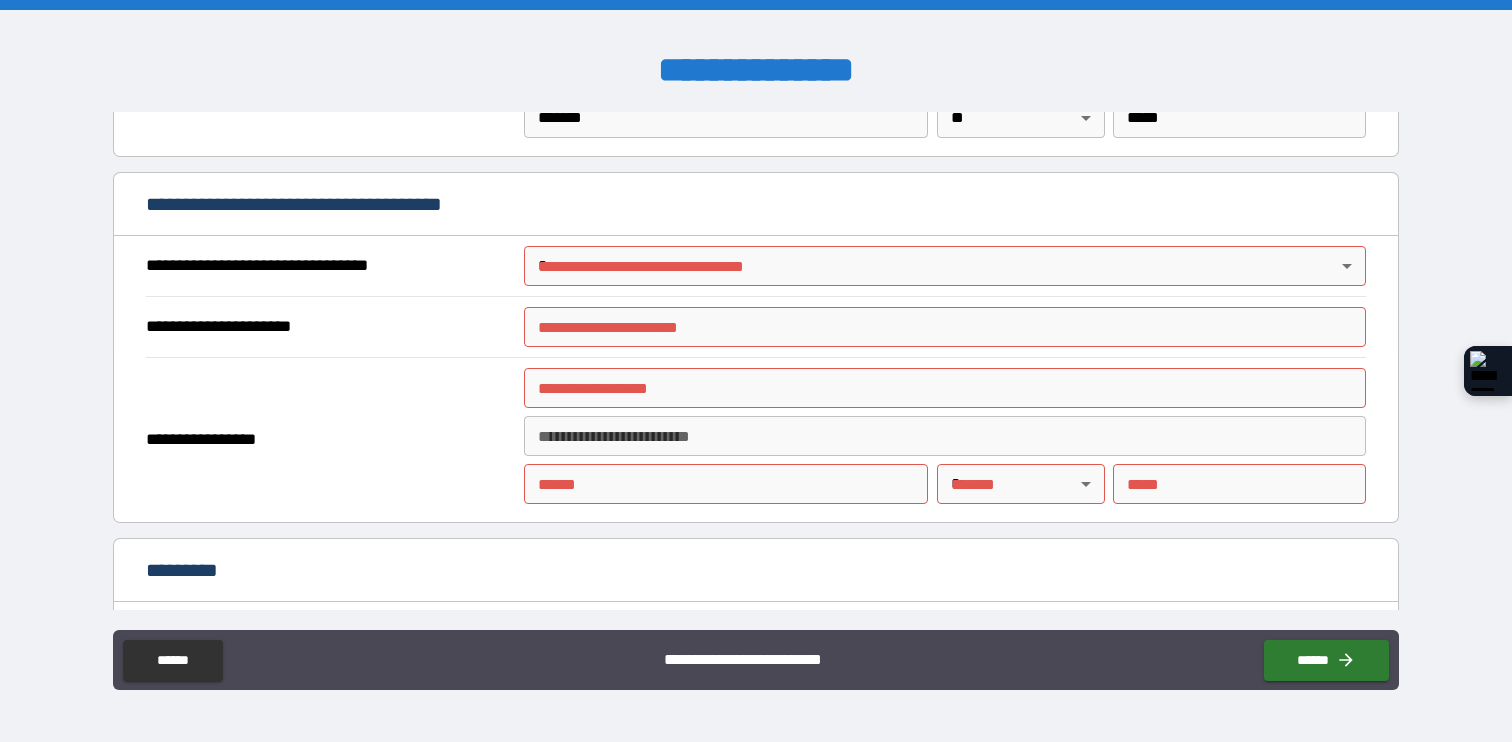 scroll, scrollTop: 1972, scrollLeft: 0, axis: vertical 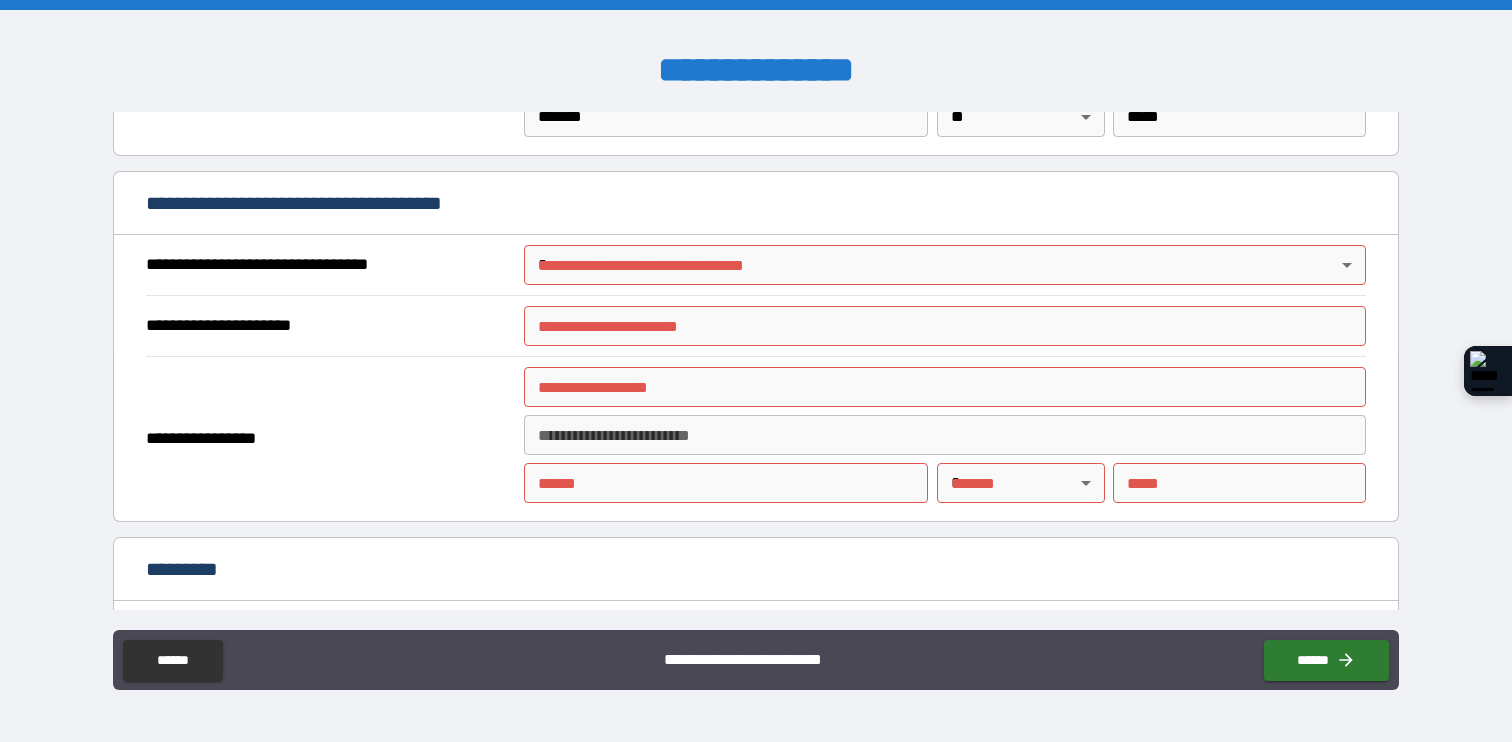 click on "**********" at bounding box center [756, 371] 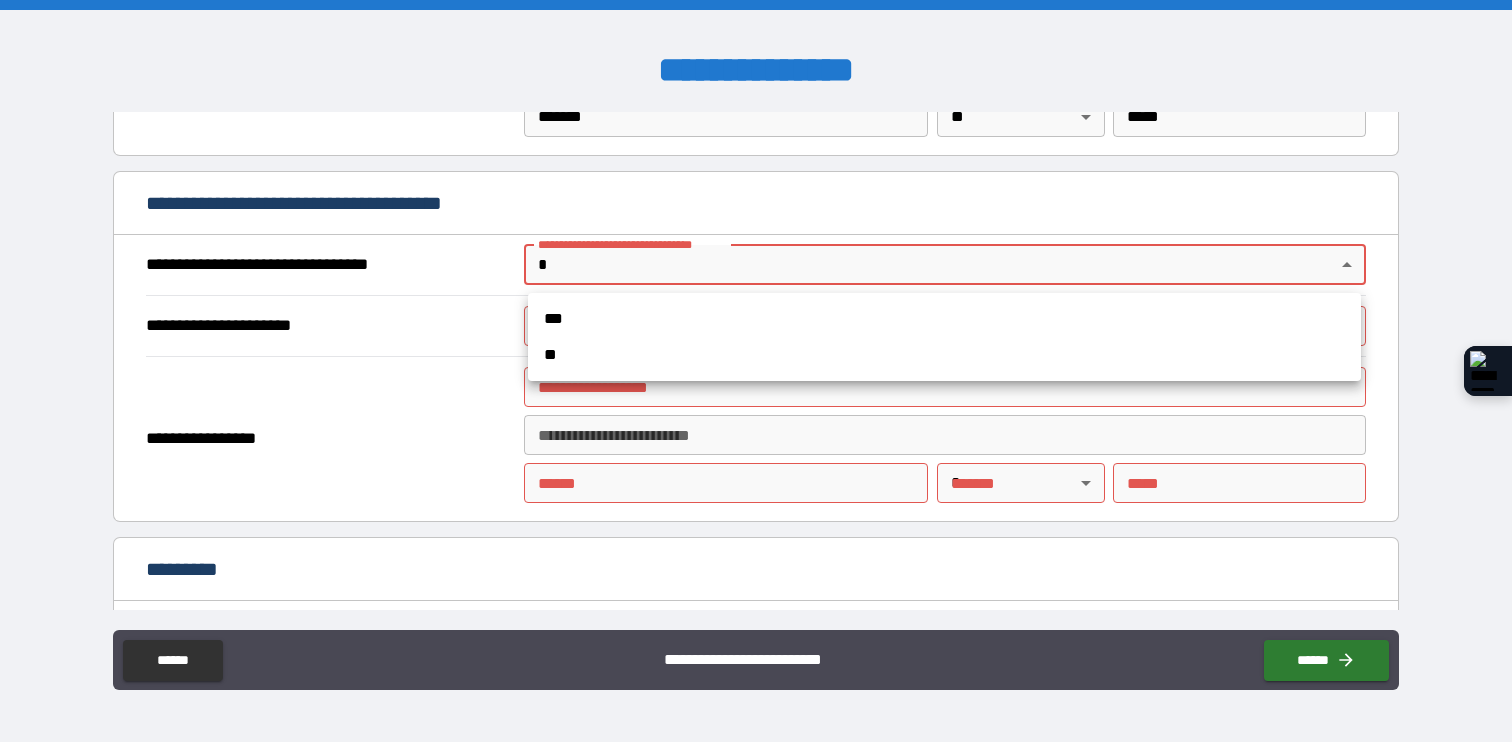 click at bounding box center (756, 371) 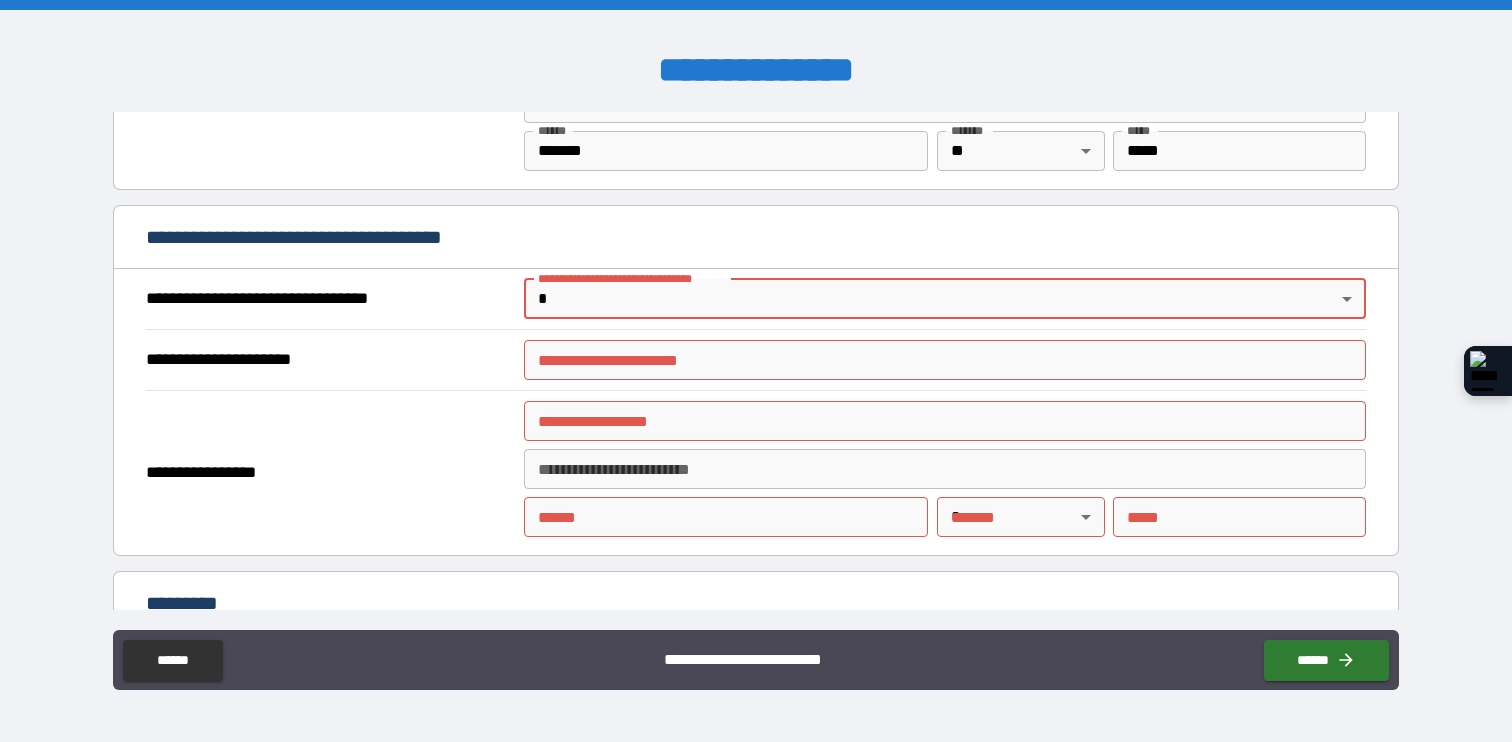 scroll, scrollTop: 1981, scrollLeft: 0, axis: vertical 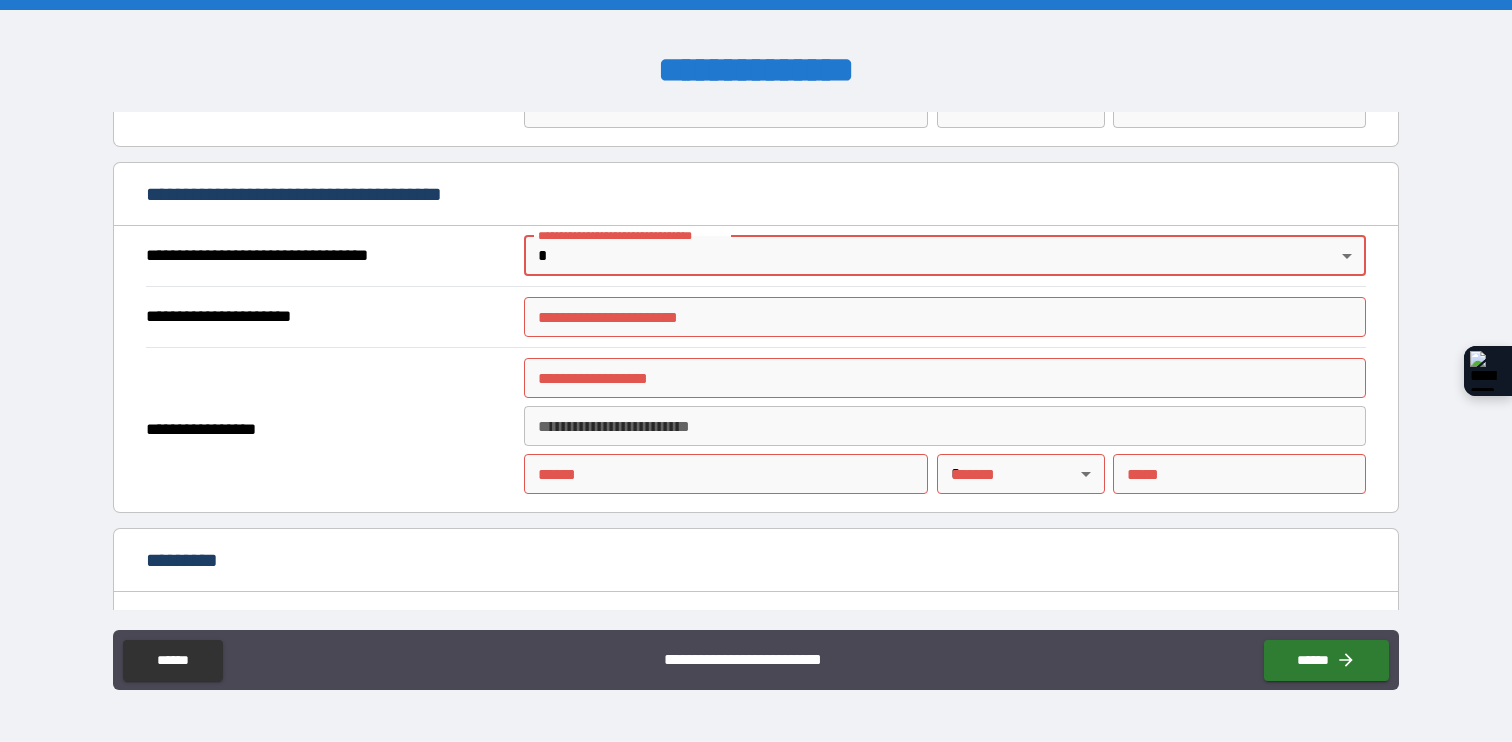 click on "**********" at bounding box center (755, 256) 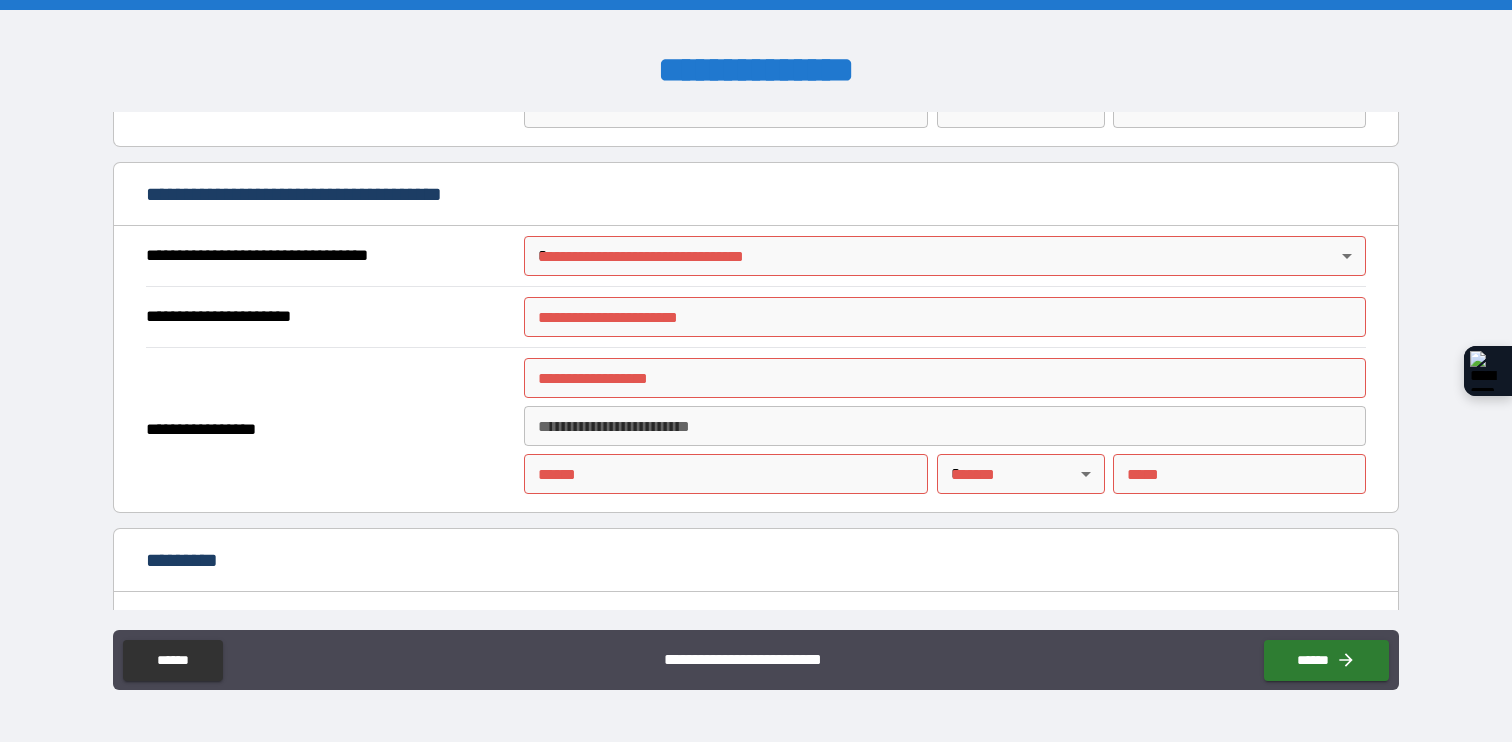 click on "**********" at bounding box center (756, 371) 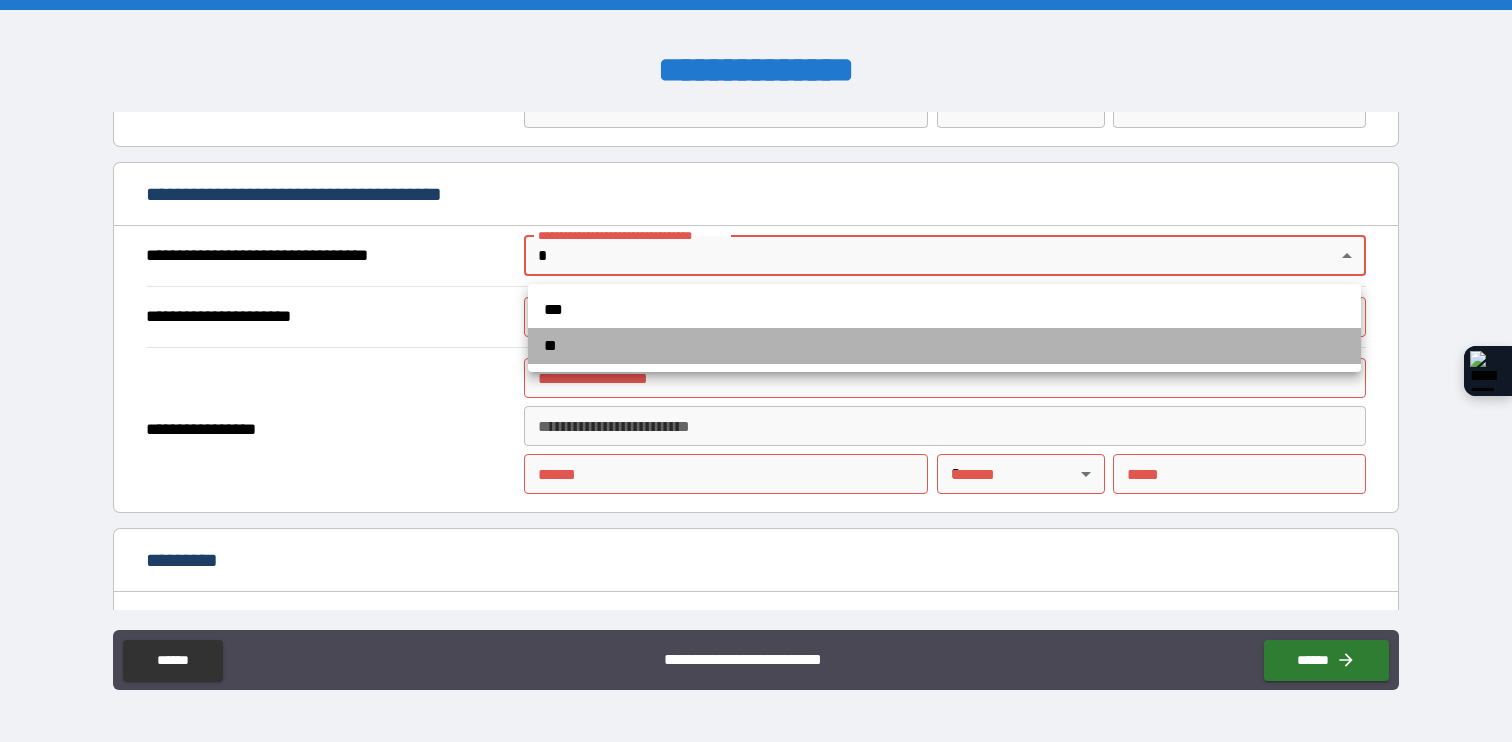 click on "**" at bounding box center [944, 346] 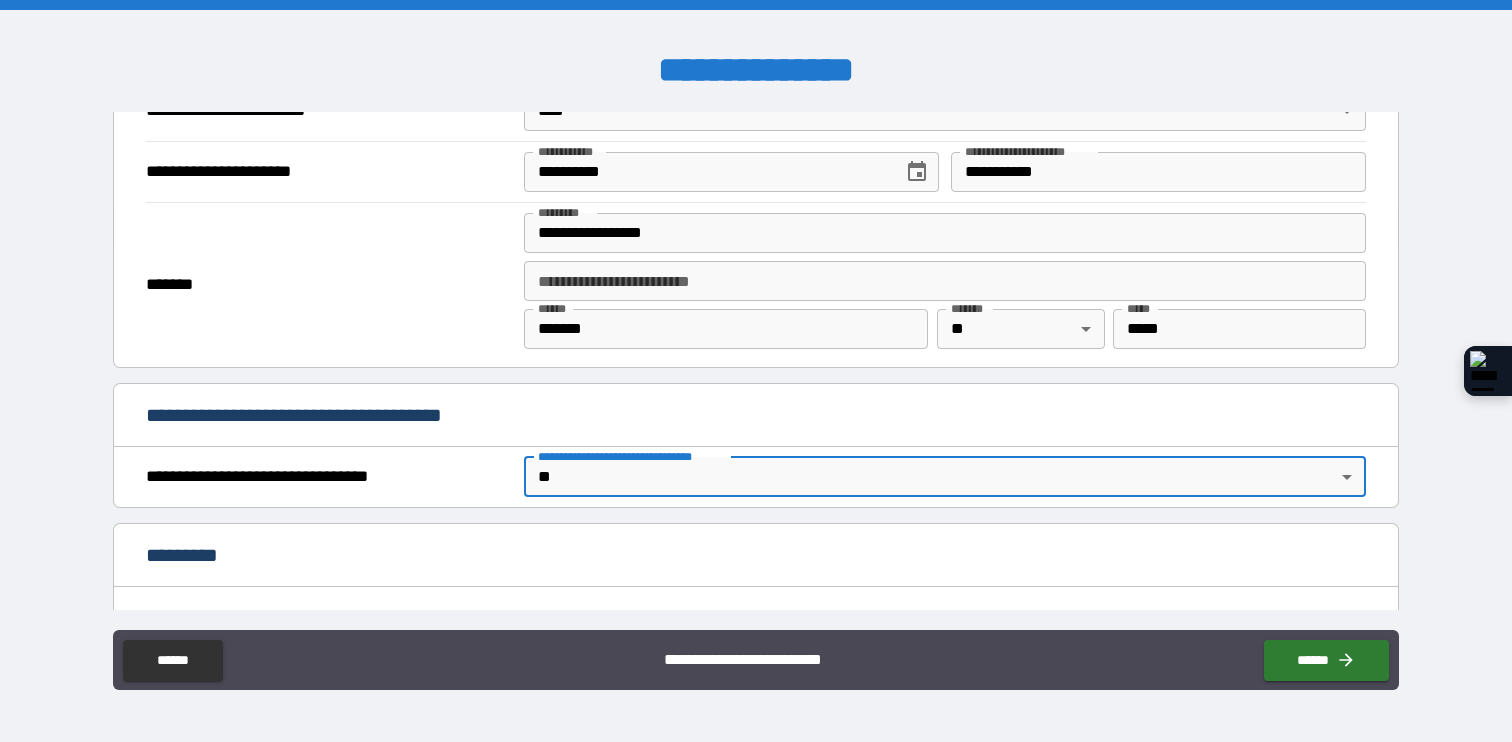scroll, scrollTop: 2010, scrollLeft: 0, axis: vertical 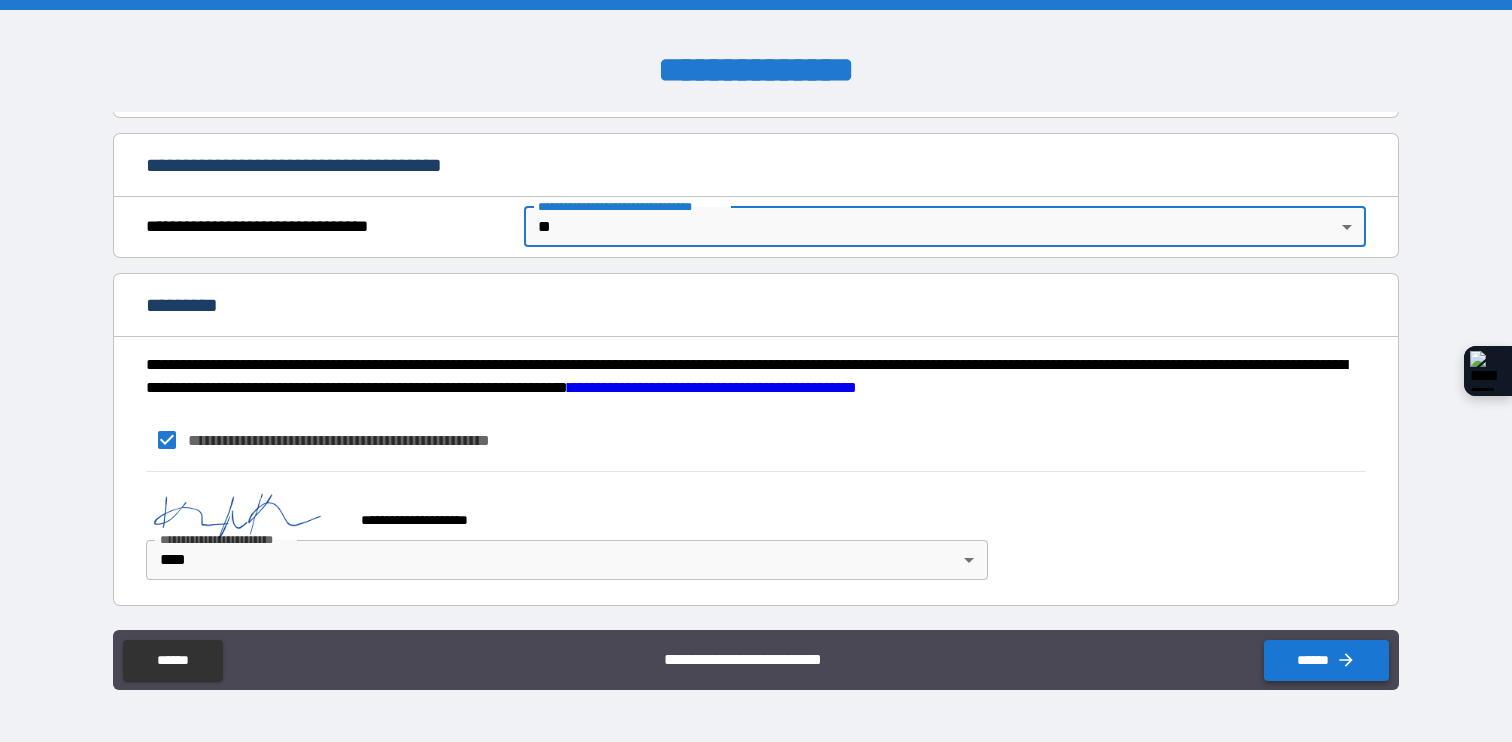 click on "******" at bounding box center [1326, 660] 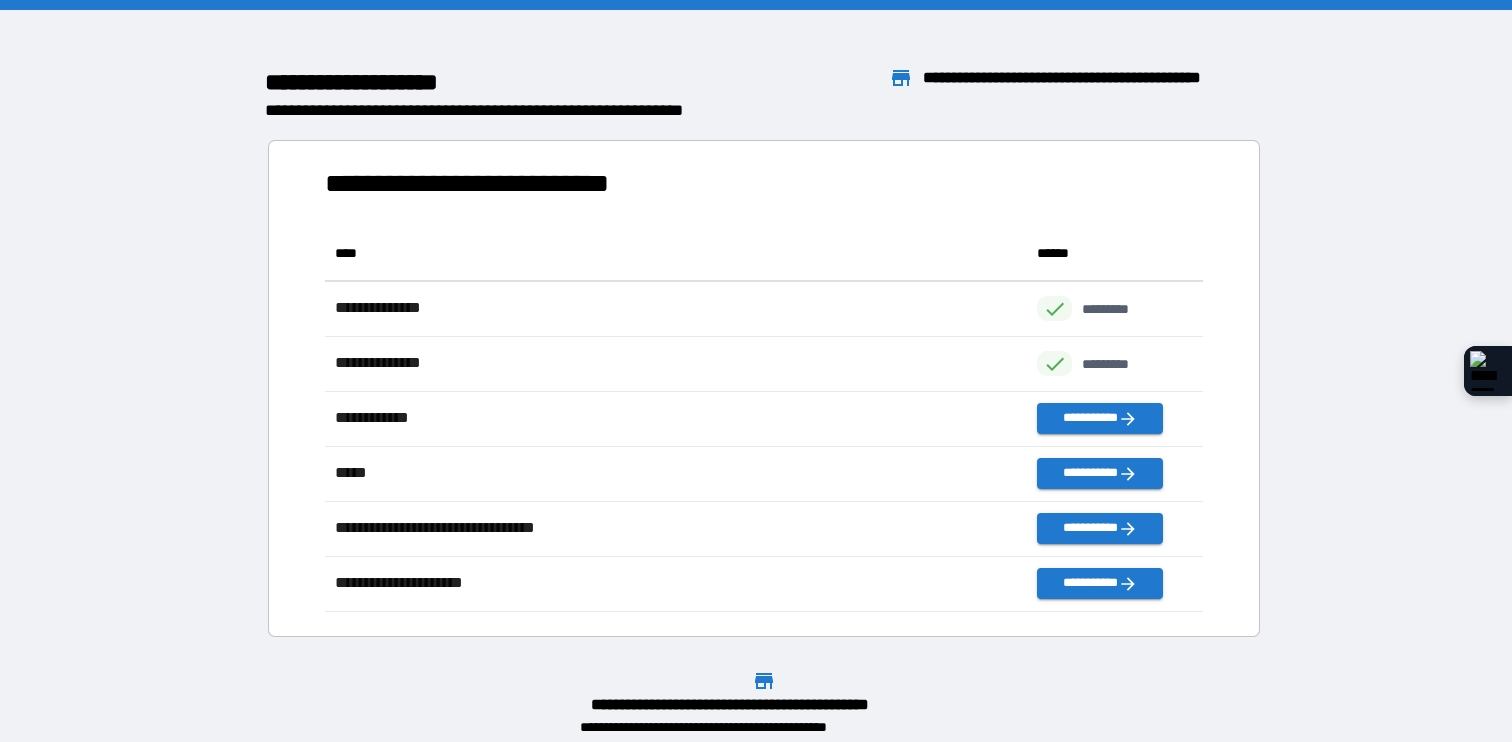 scroll, scrollTop: 1, scrollLeft: 1, axis: both 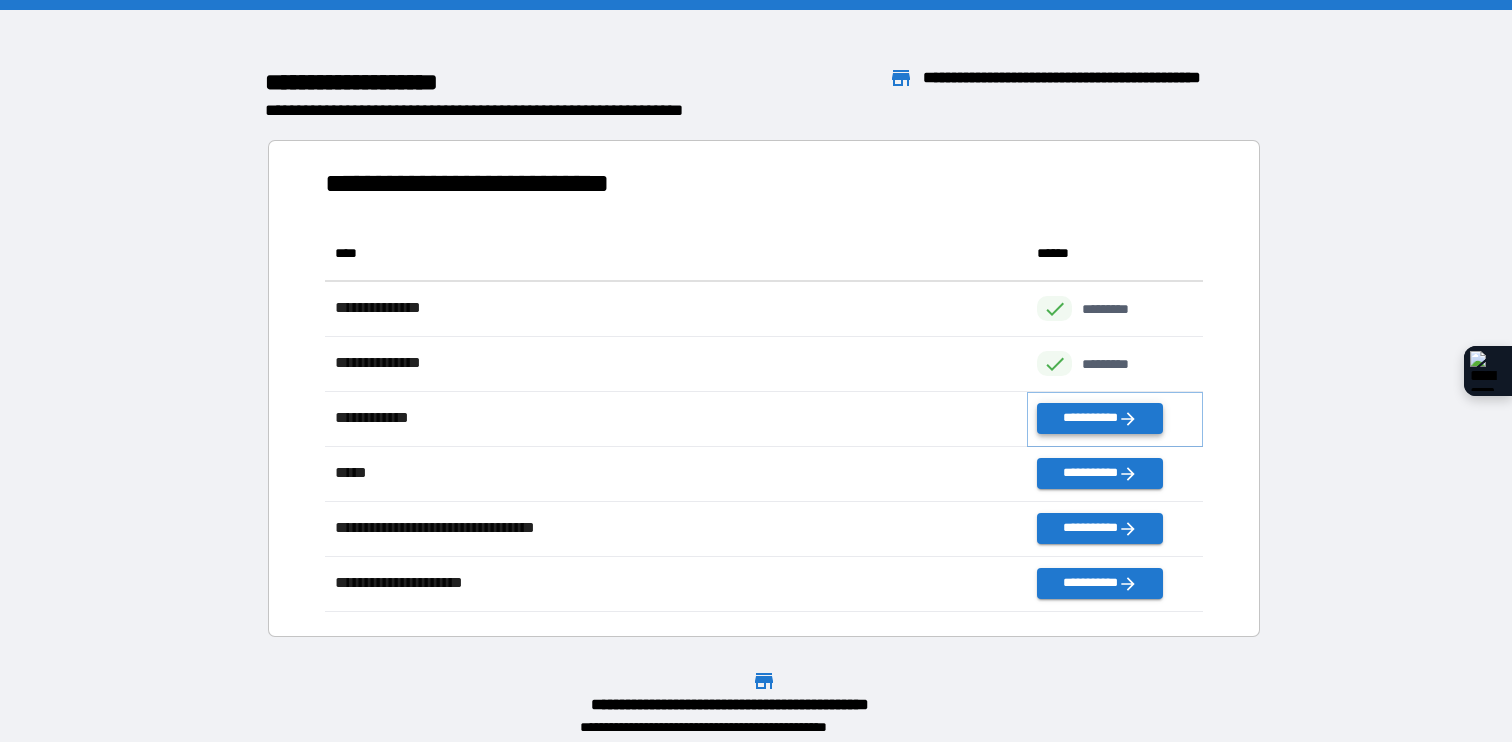 click on "**********" at bounding box center (1099, 418) 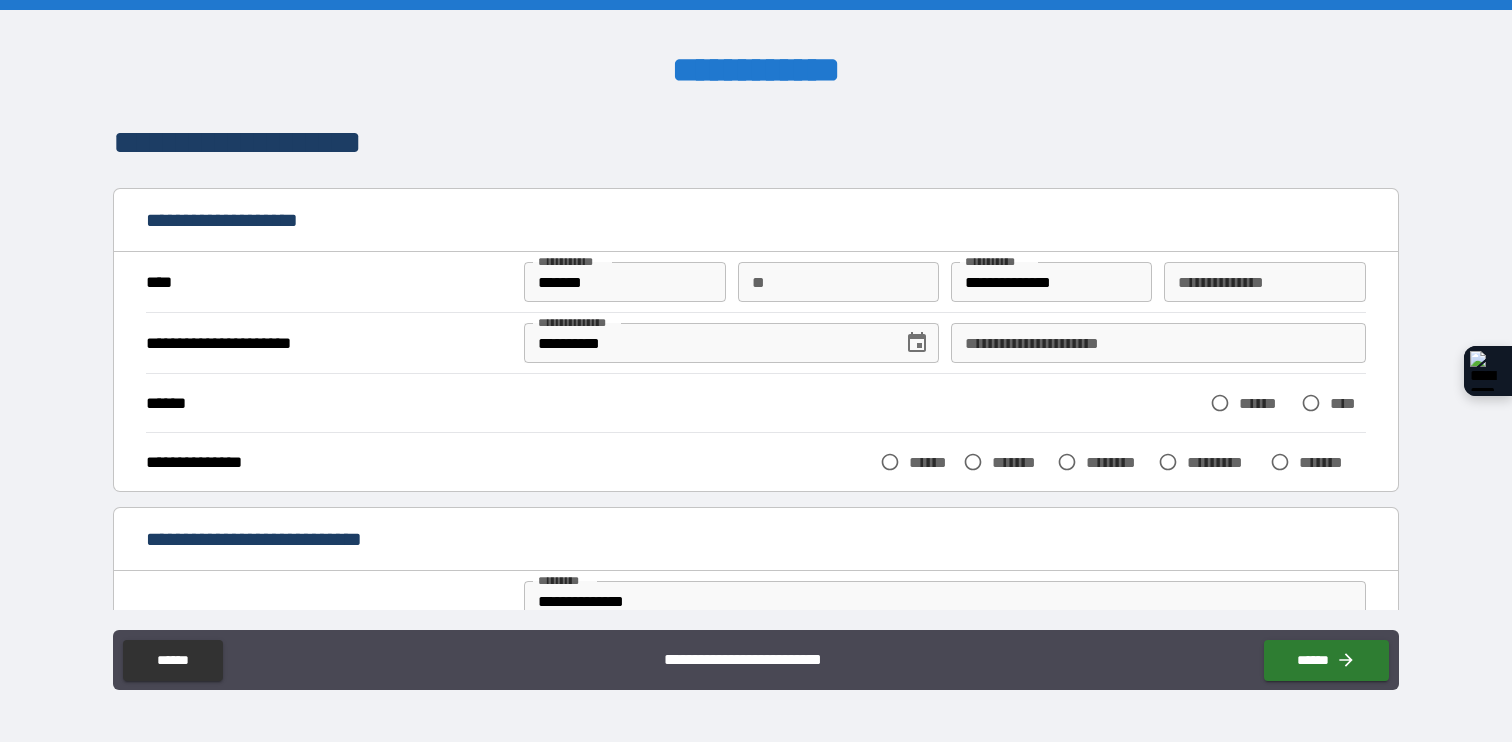 click on "**********" at bounding box center [1264, 282] 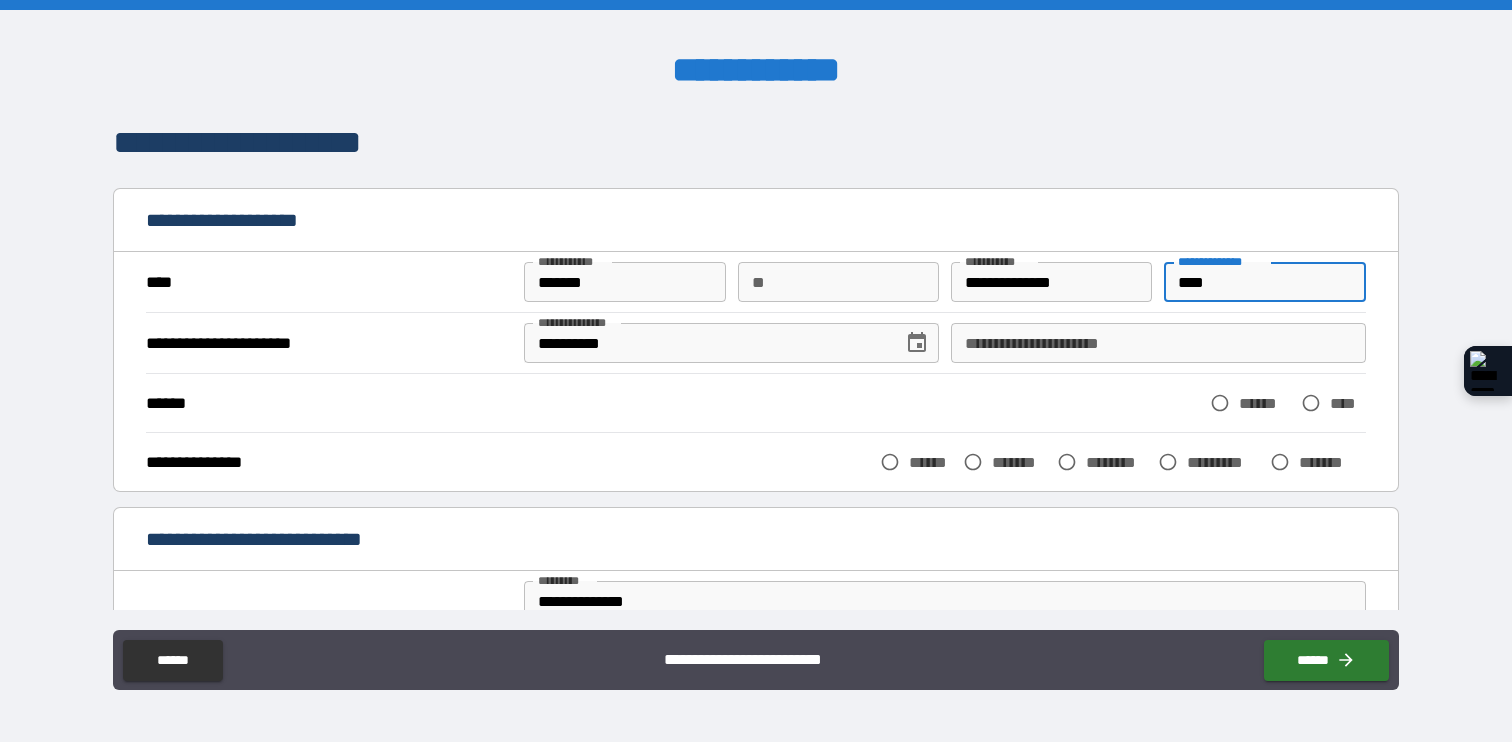 type on "****" 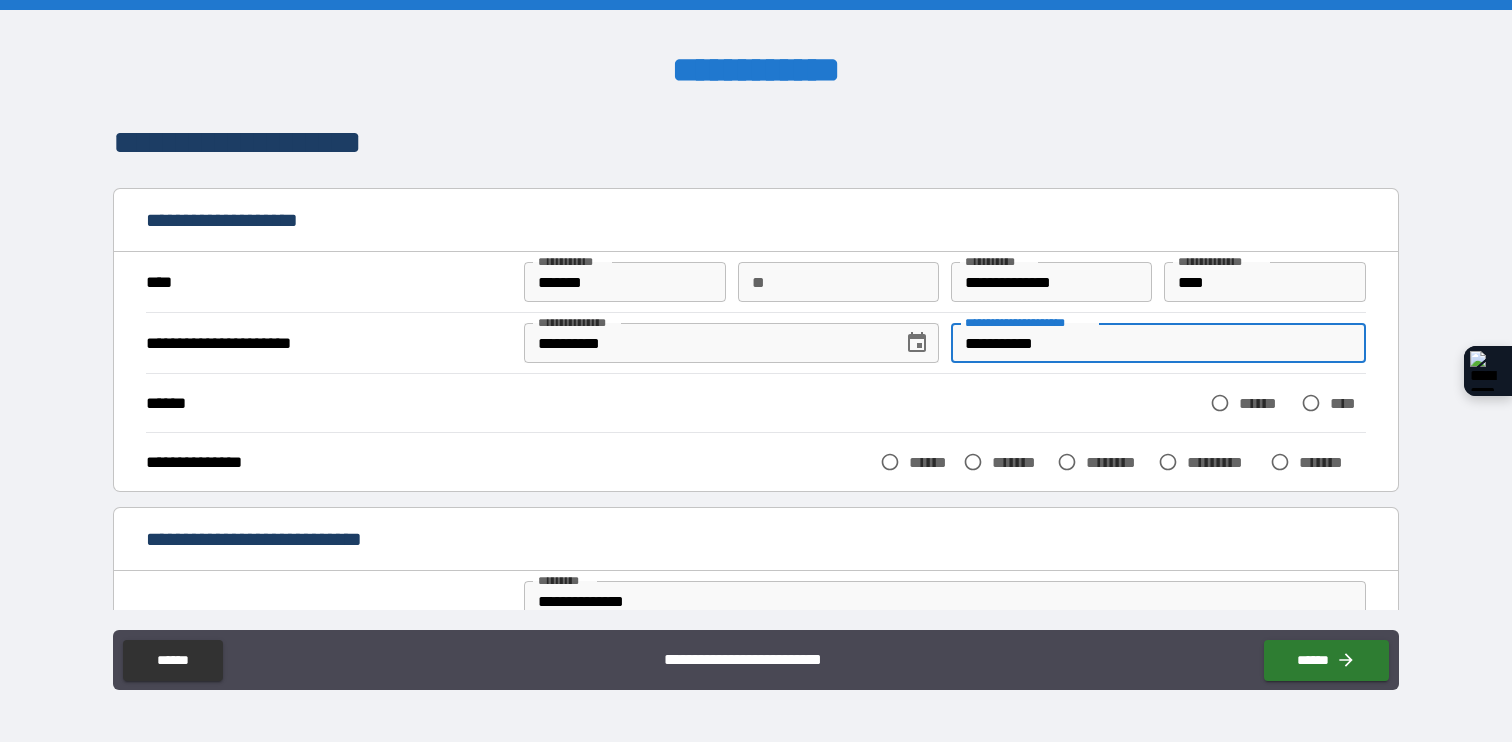 type on "**********" 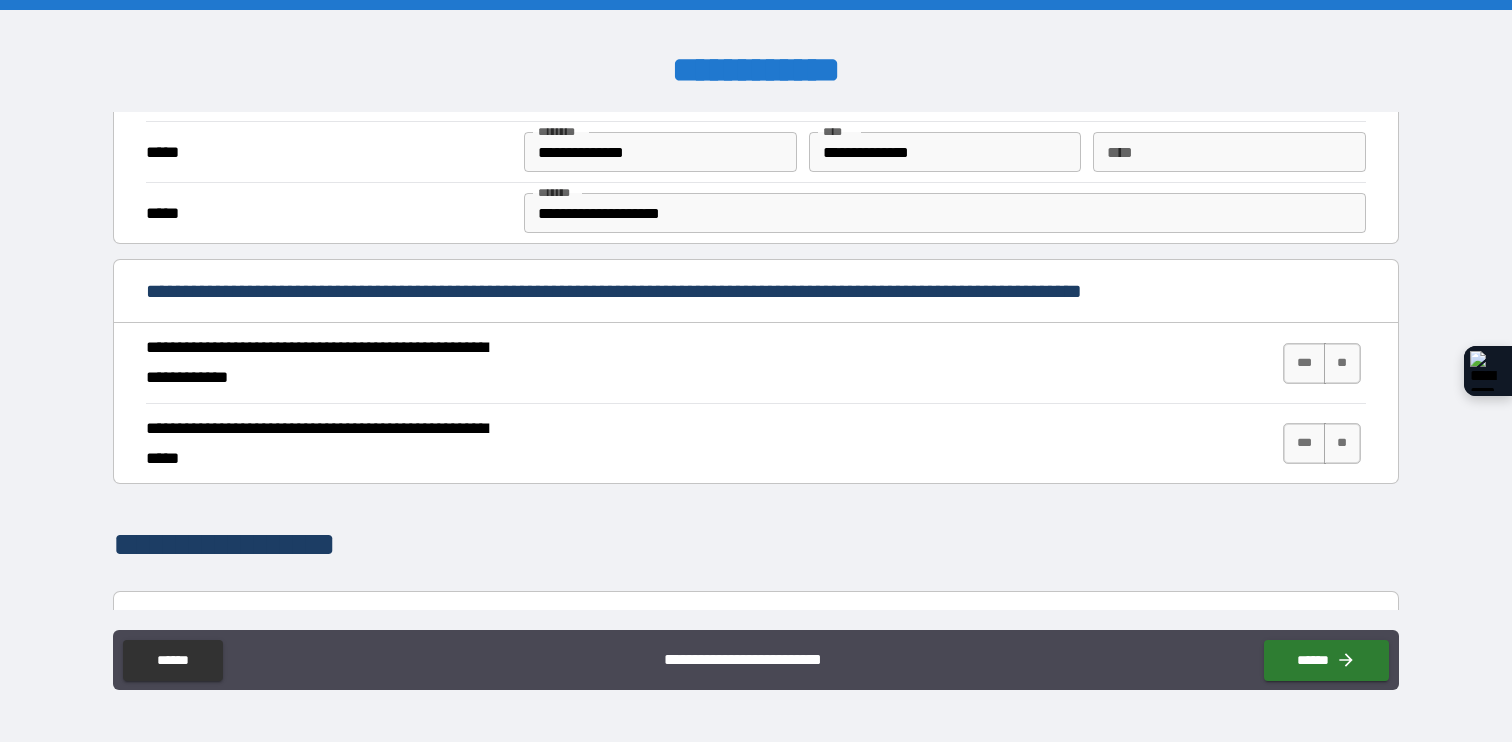 scroll, scrollTop: 642, scrollLeft: 0, axis: vertical 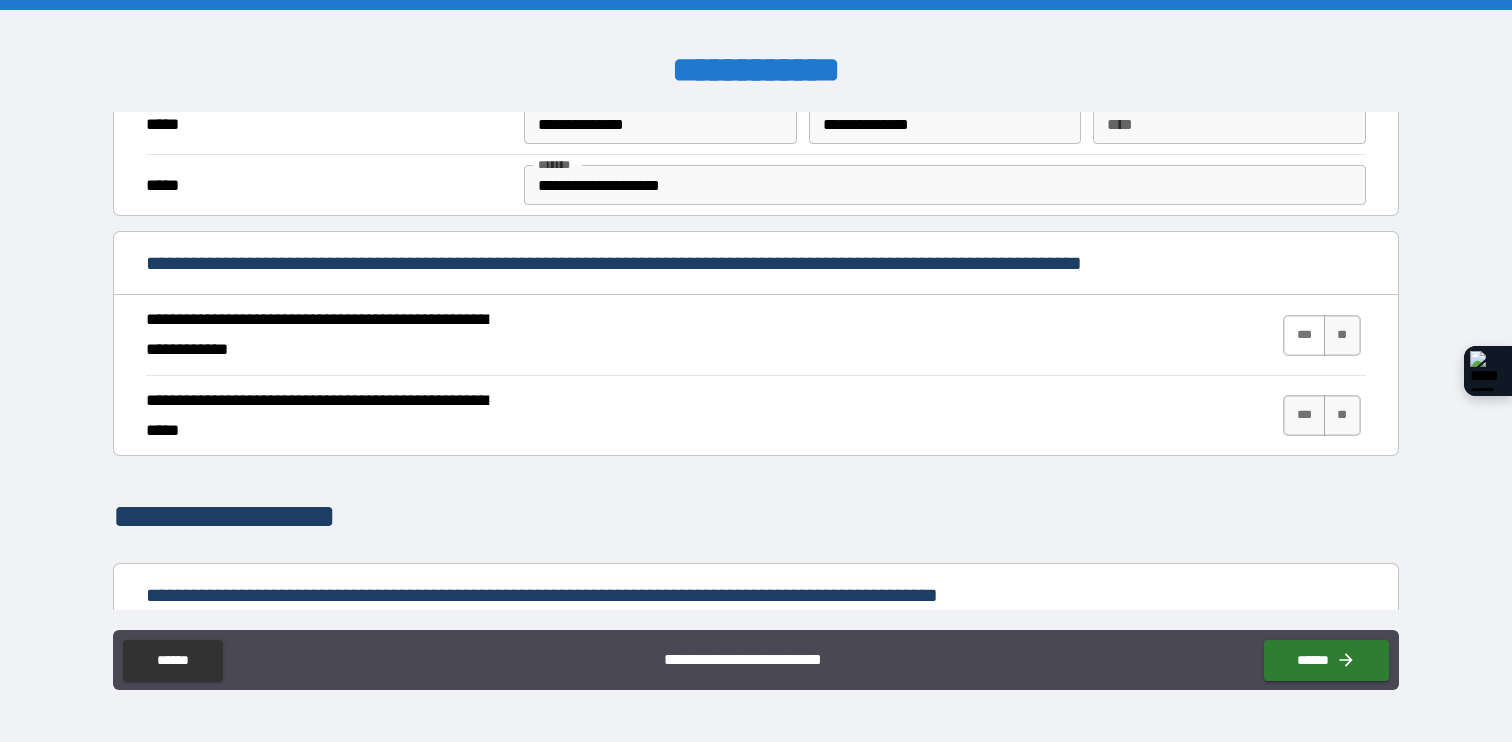 click on "***" at bounding box center (1304, 335) 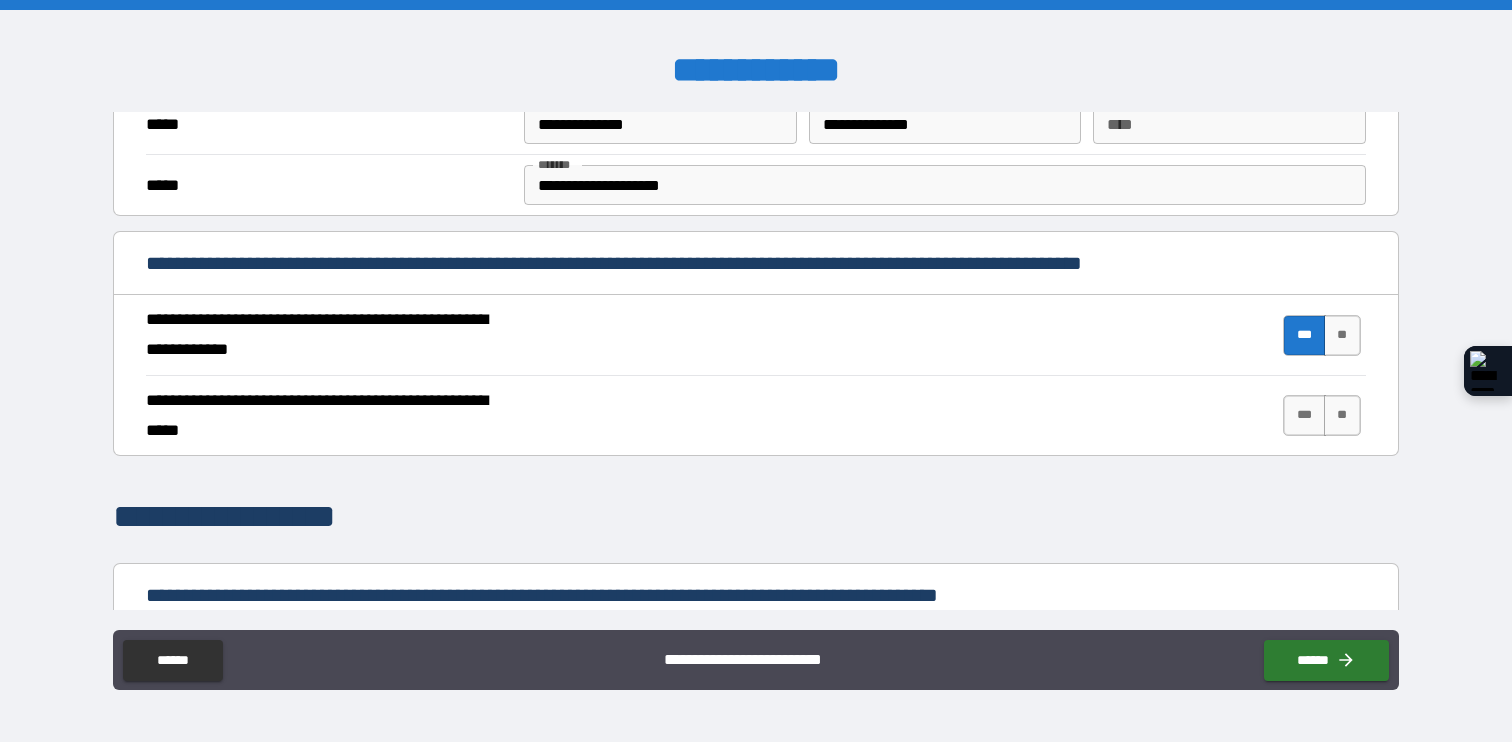 drag, startPoint x: 1279, startPoint y: 415, endPoint x: 1266, endPoint y: 416, distance: 13.038404 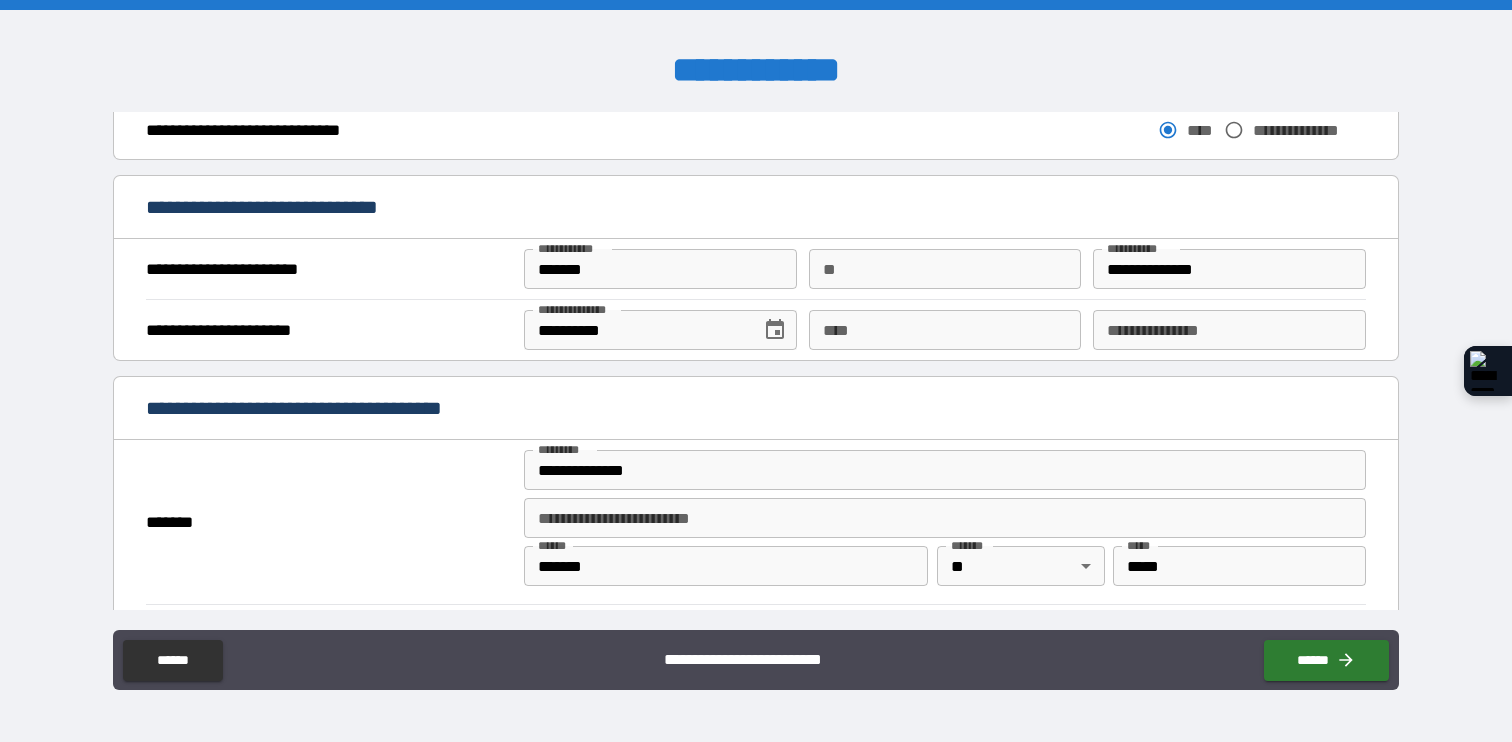 scroll, scrollTop: 1193, scrollLeft: 0, axis: vertical 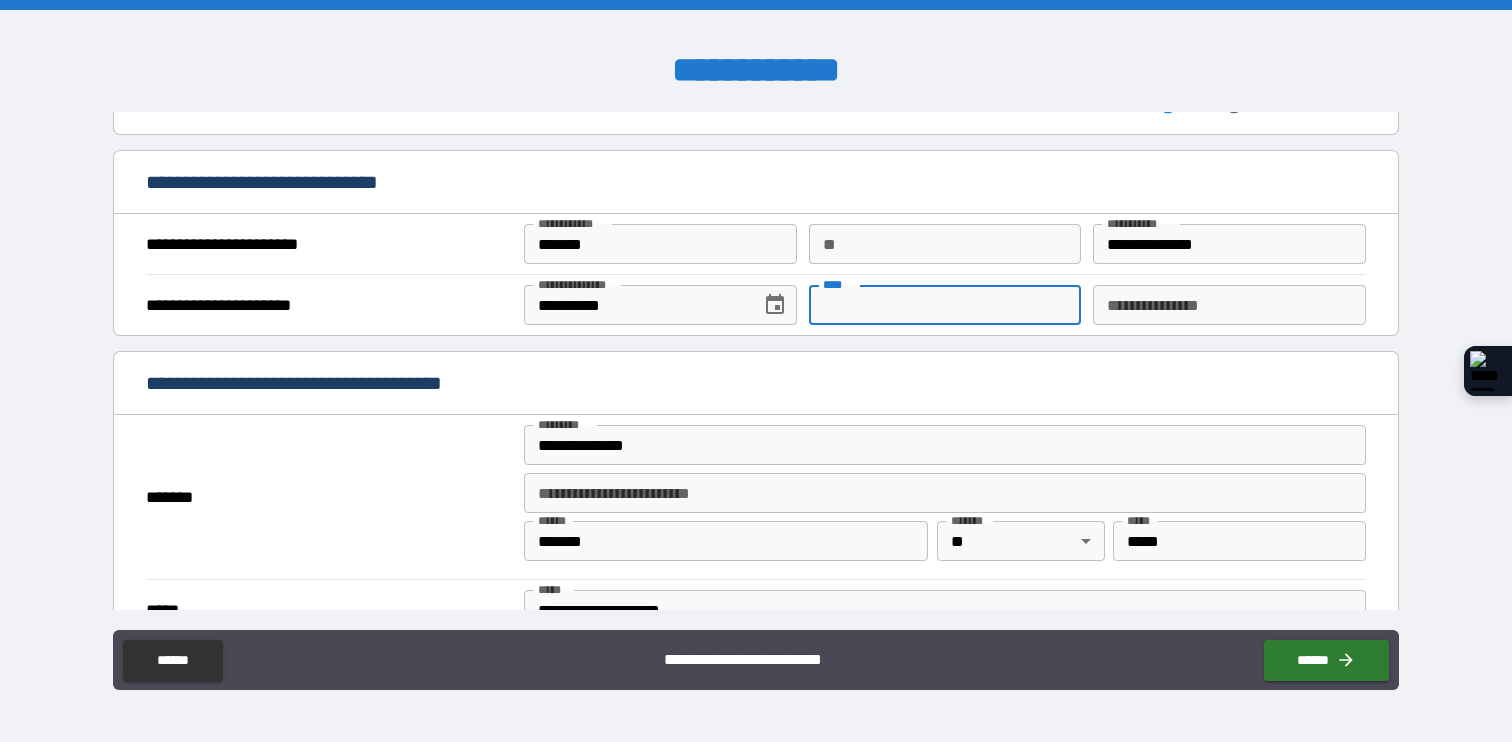 click on "****" at bounding box center (945, 305) 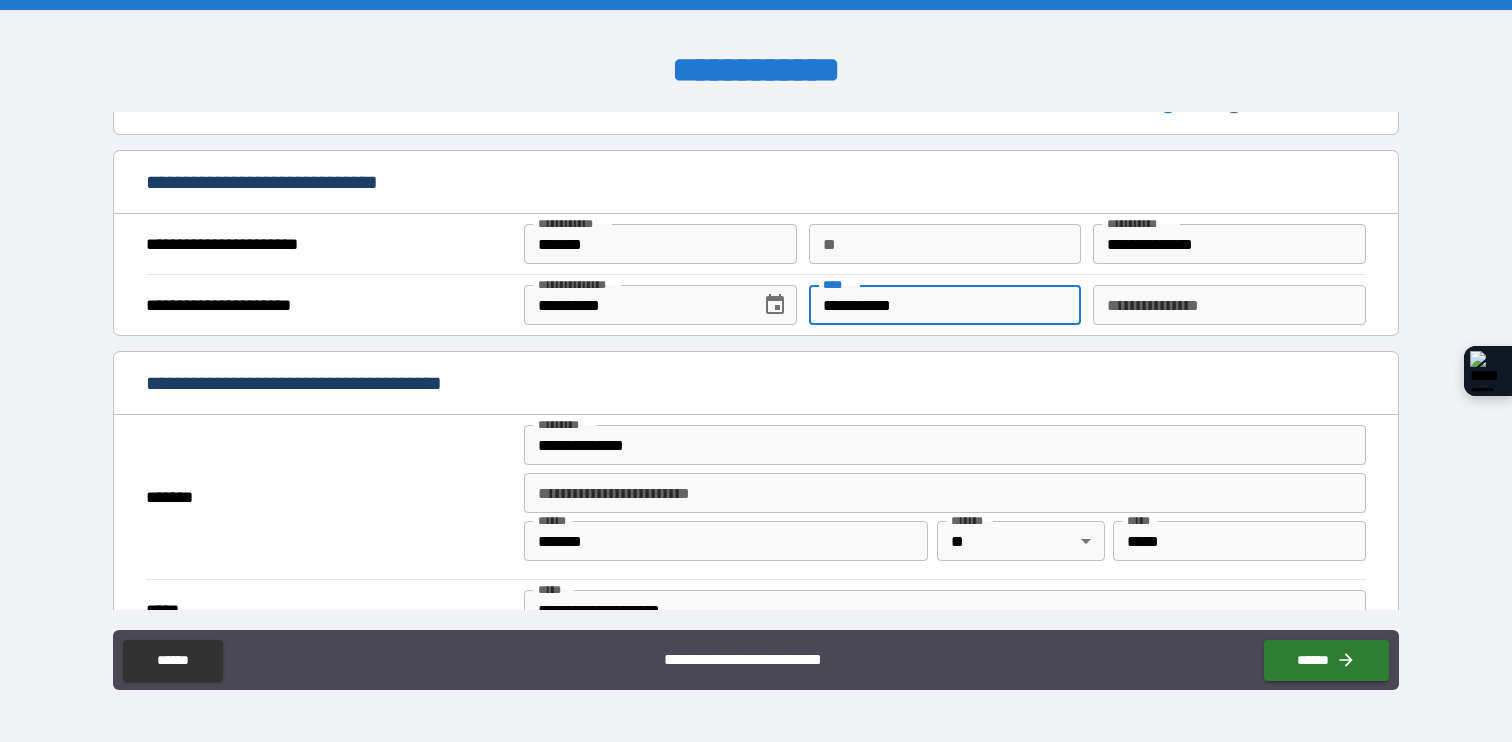 type on "**********" 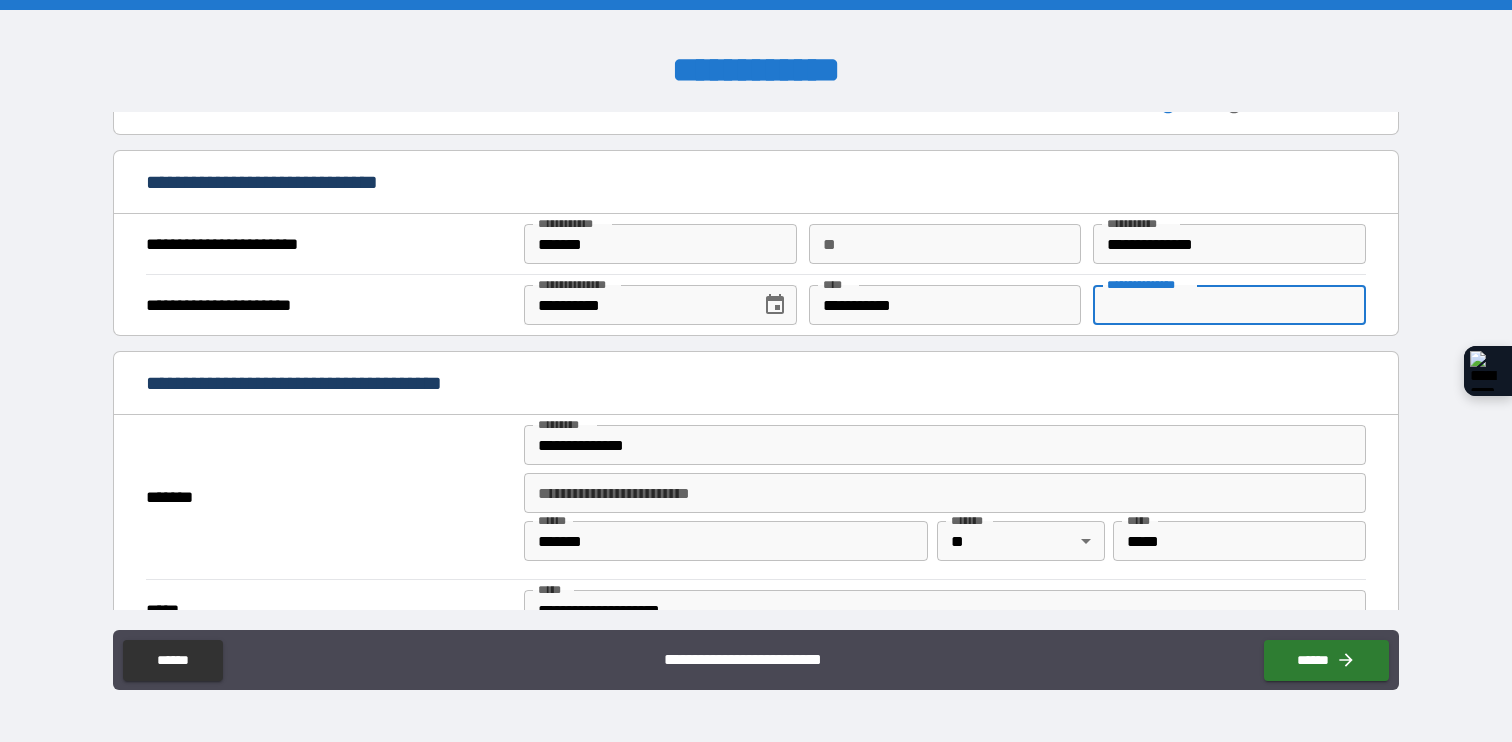 click on "**********" at bounding box center [1229, 305] 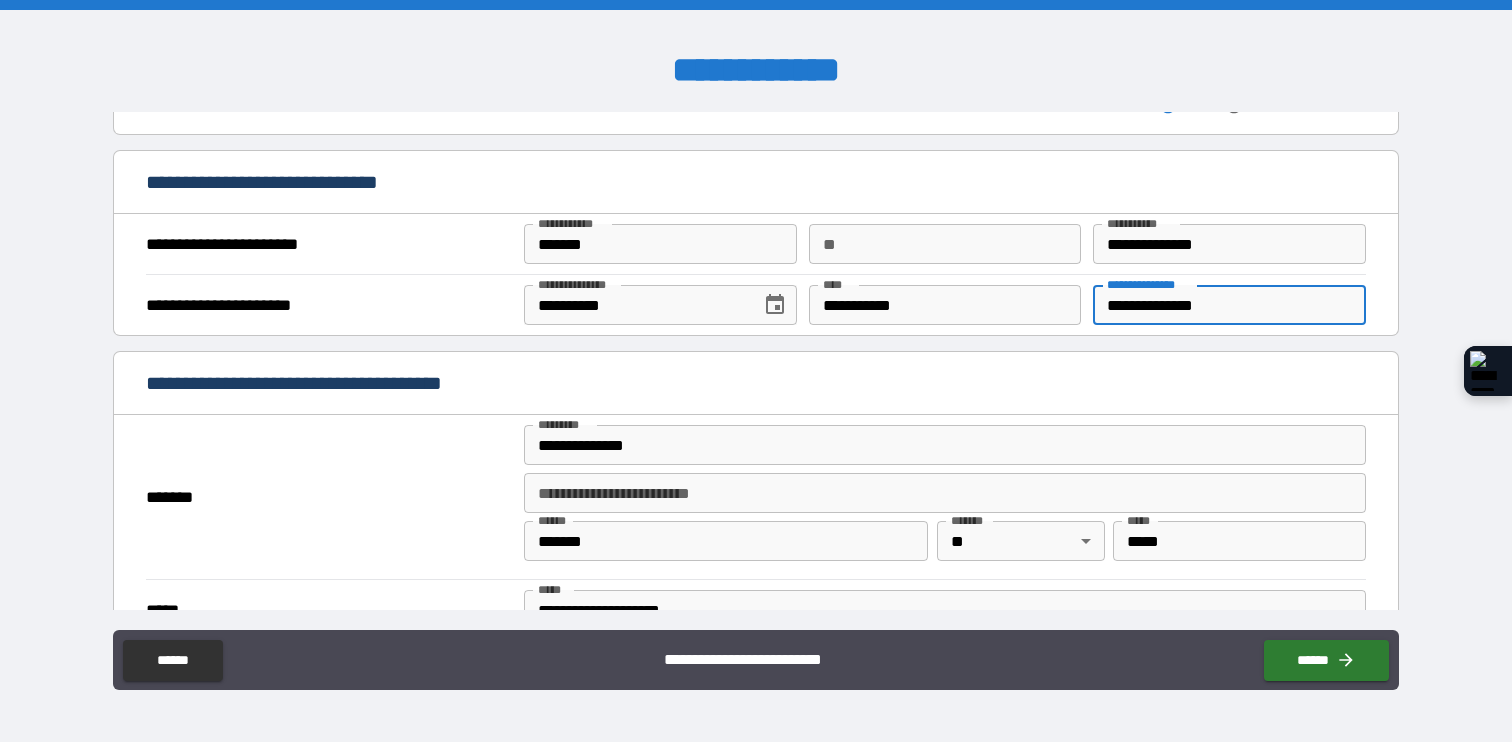 type on "**********" 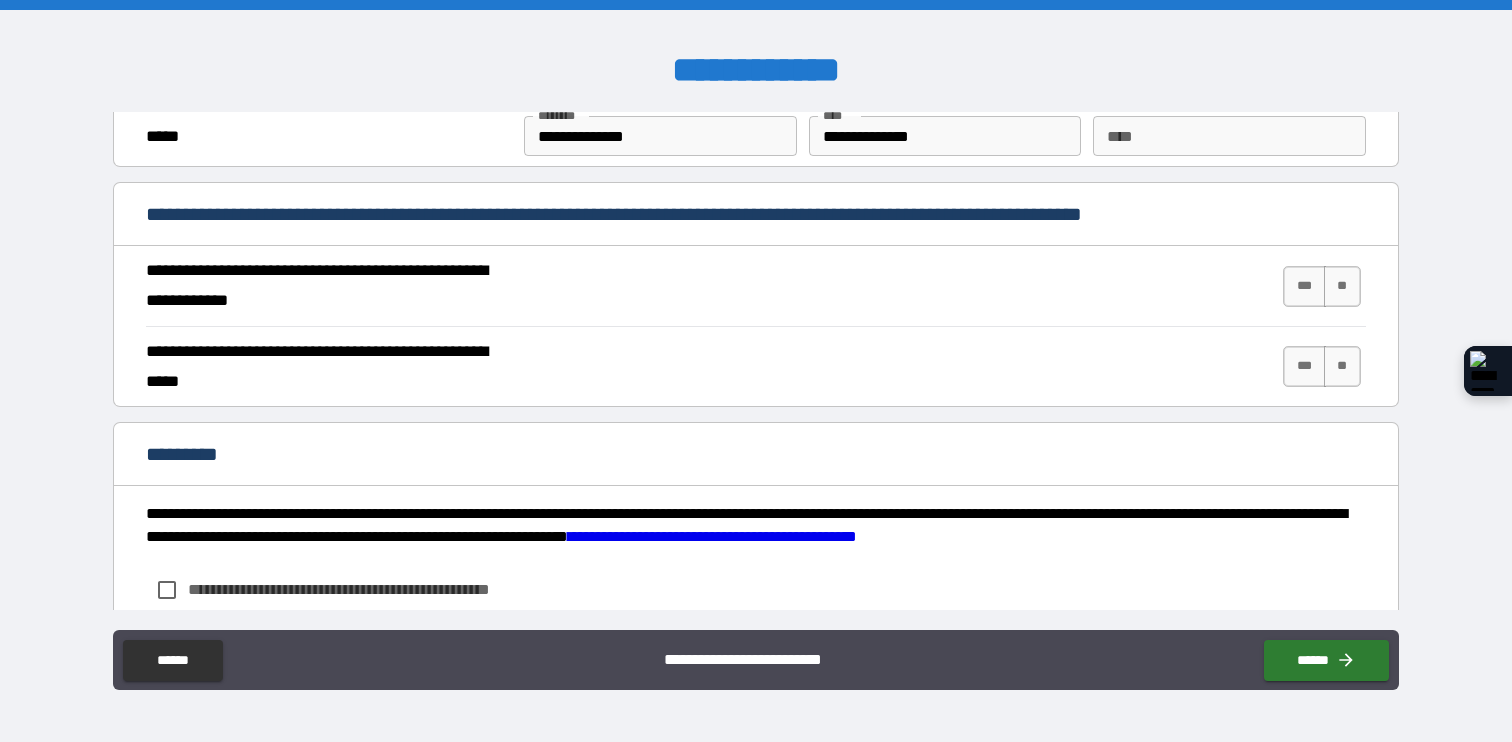scroll, scrollTop: 1741, scrollLeft: 0, axis: vertical 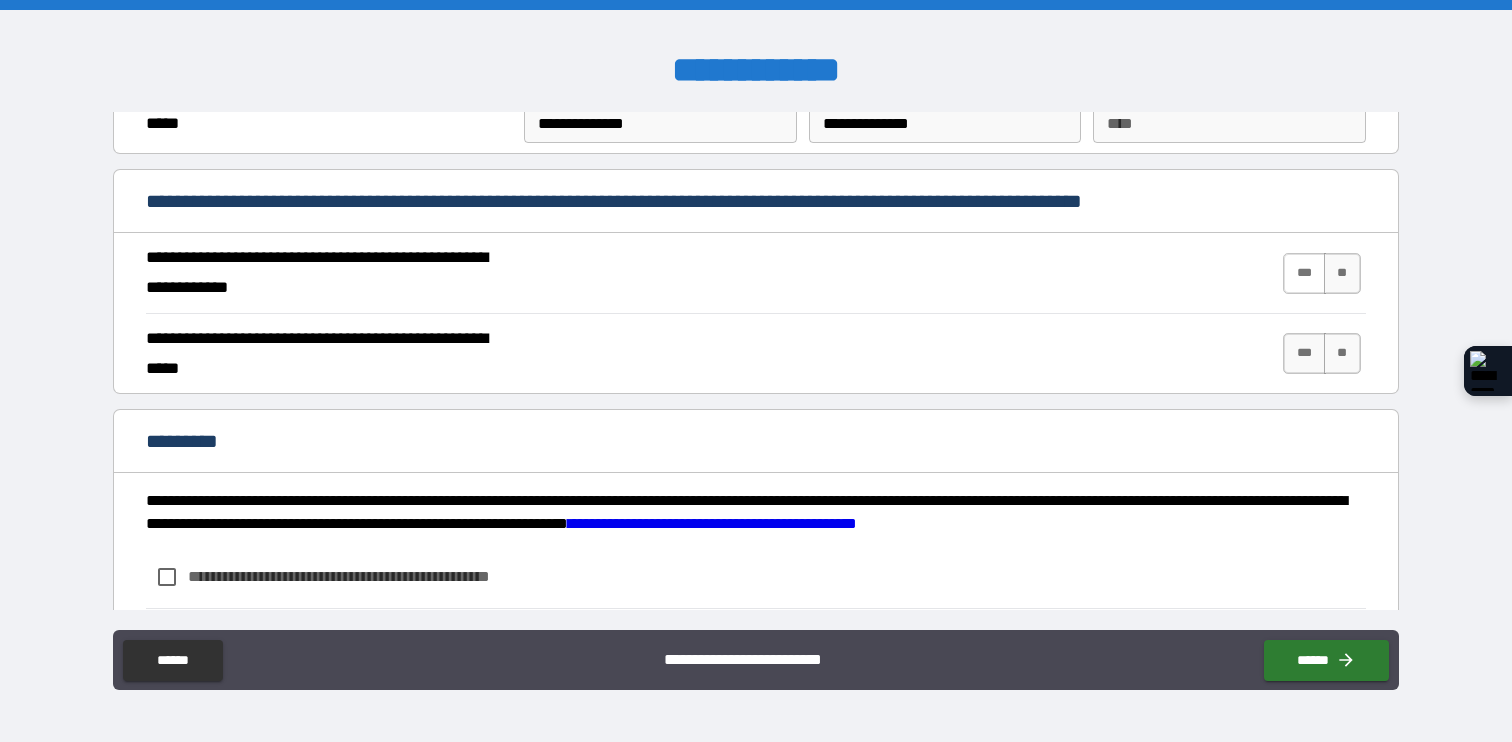 click on "***" at bounding box center (1304, 273) 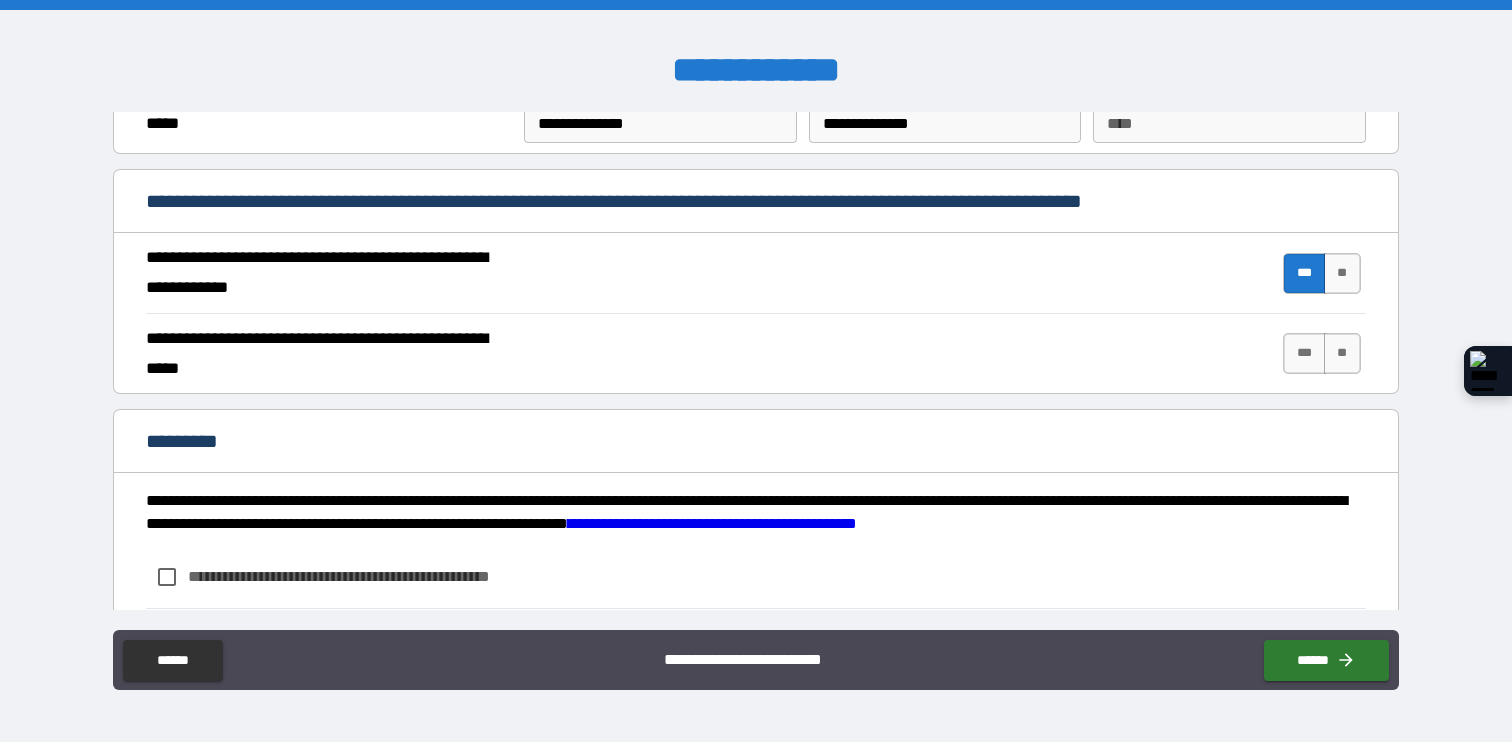 drag, startPoint x: 1293, startPoint y: 348, endPoint x: 1153, endPoint y: 360, distance: 140.51335 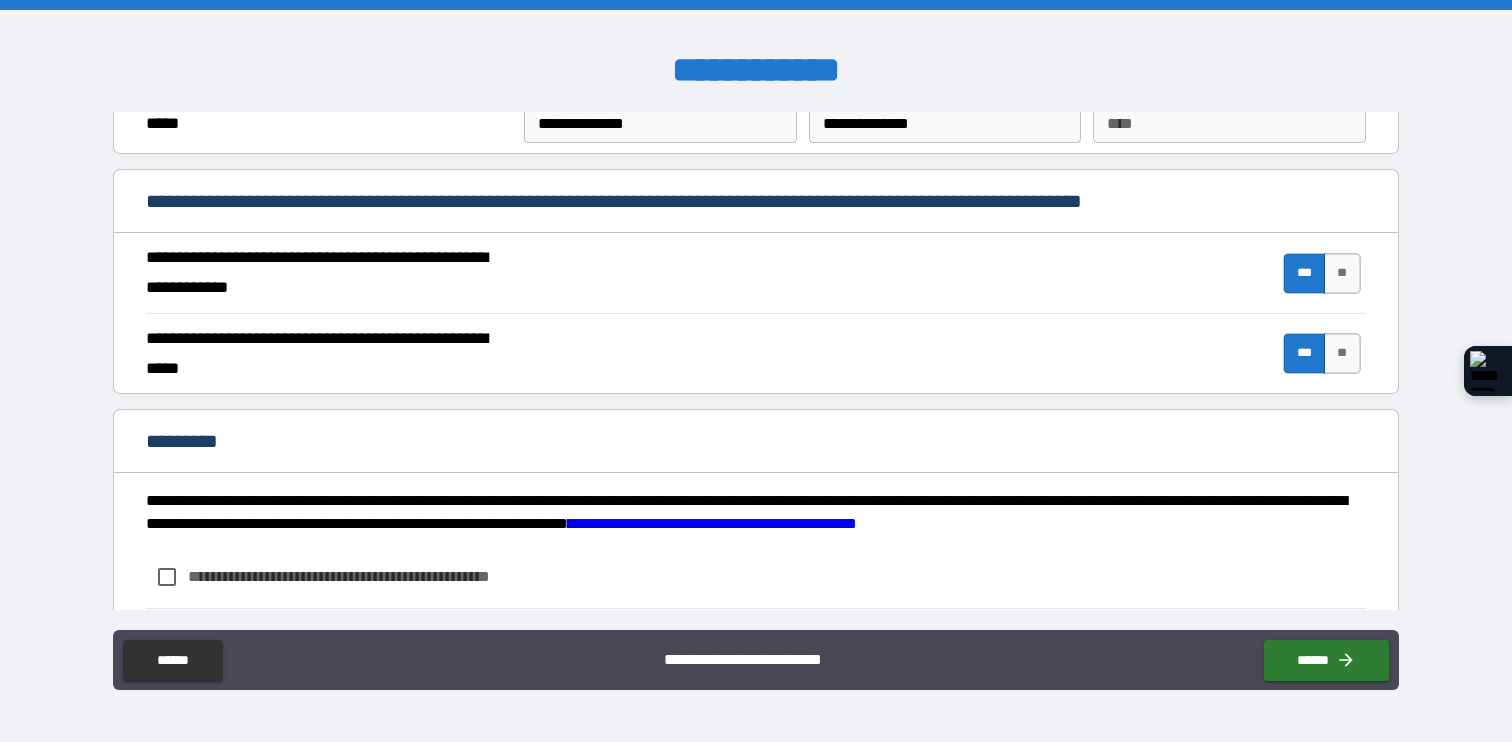scroll, scrollTop: 1861, scrollLeft: 0, axis: vertical 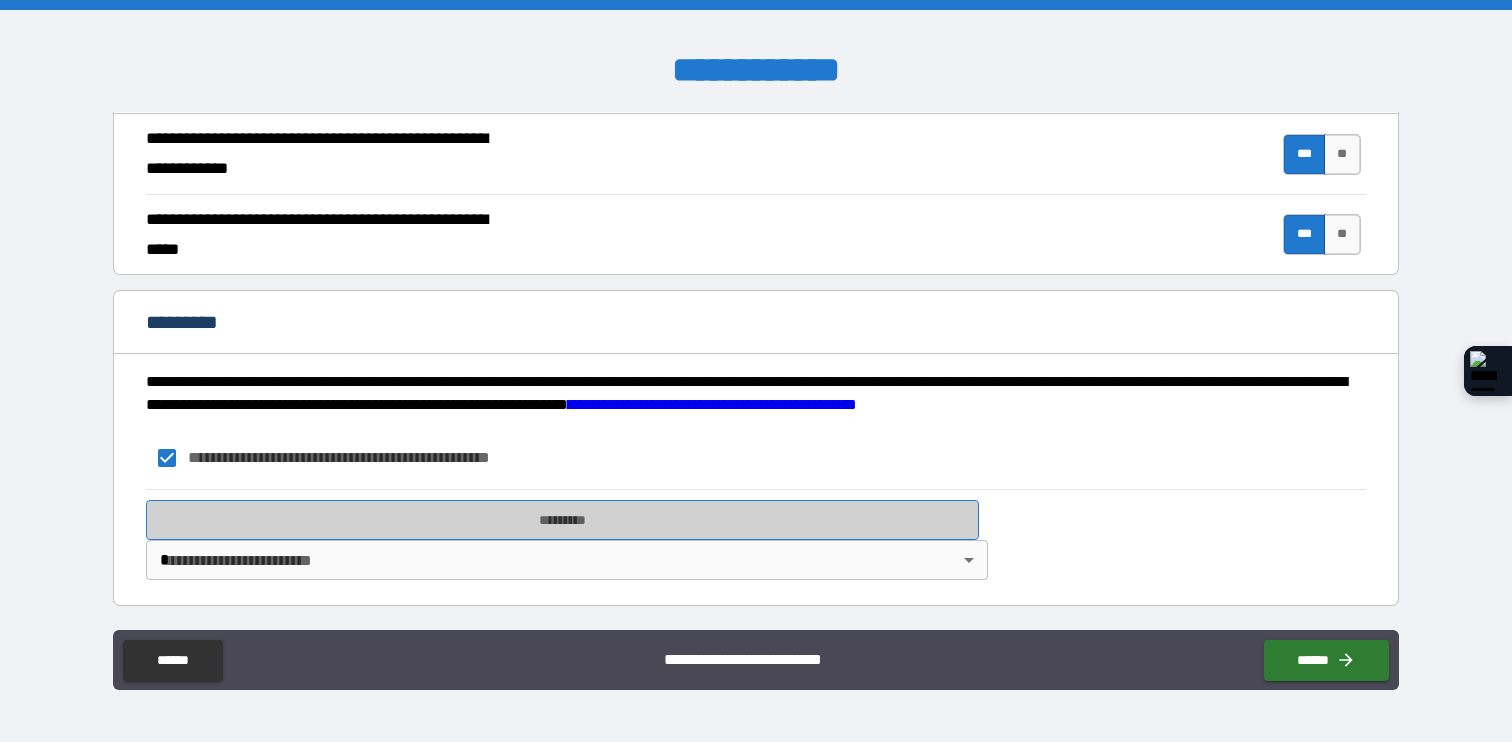 click on "*********" at bounding box center [562, 520] 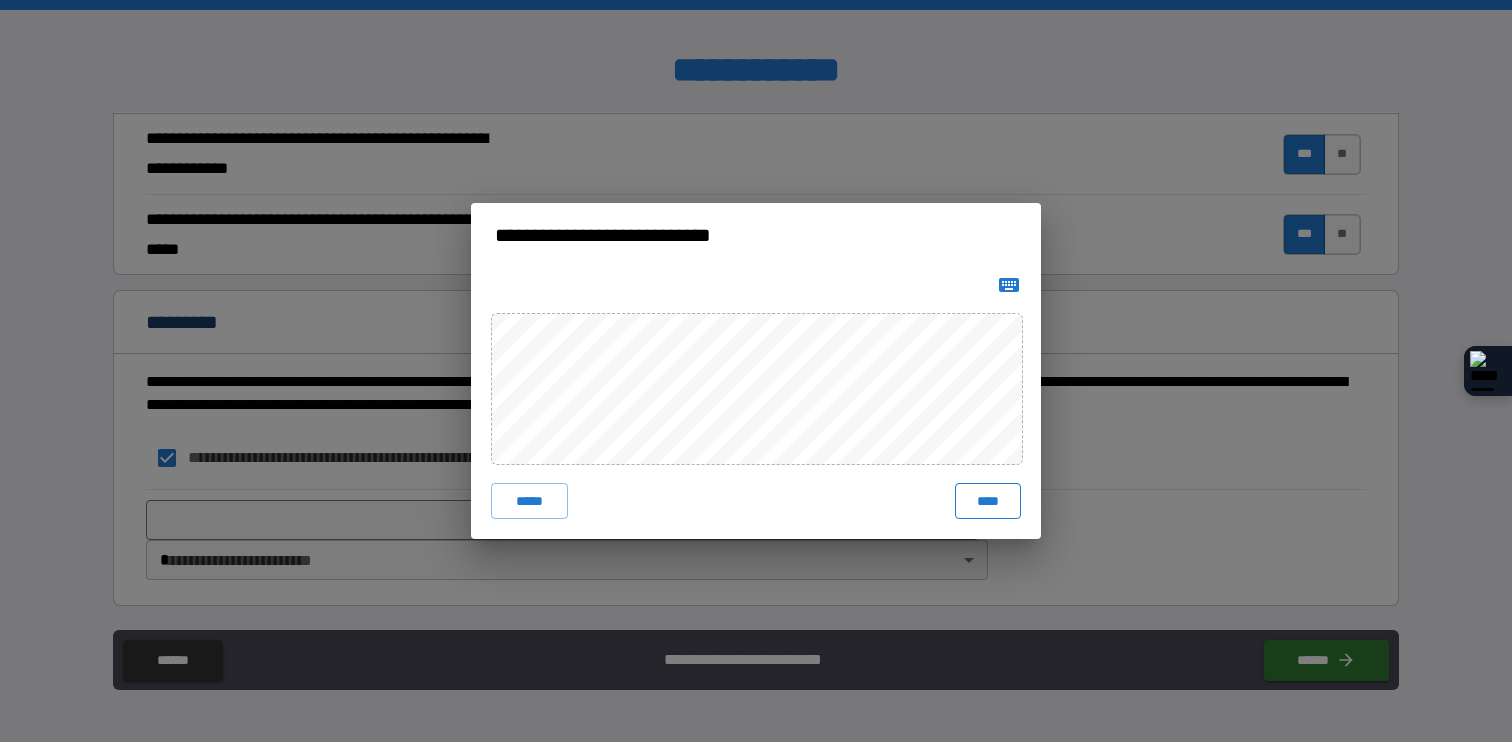 click on "****" at bounding box center [988, 501] 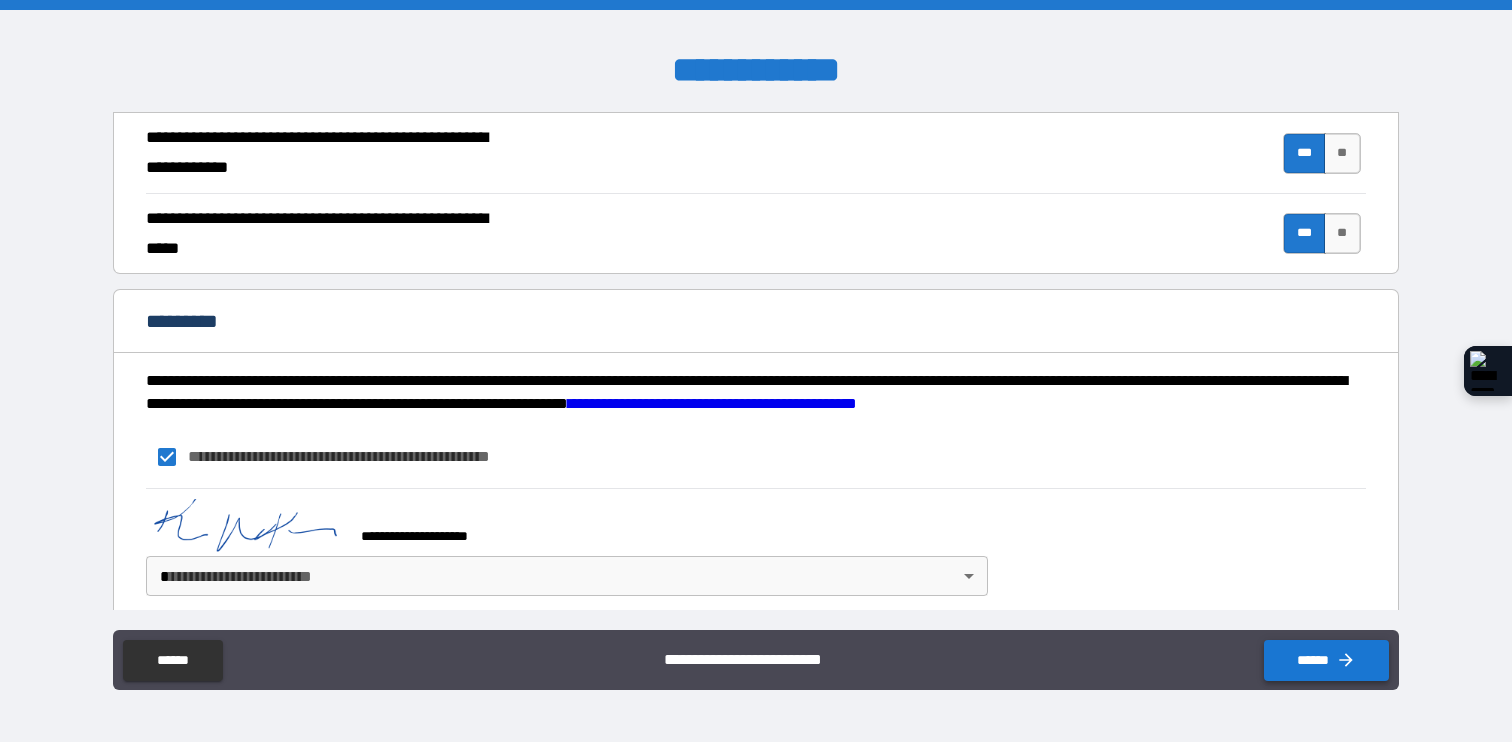 click on "******" at bounding box center [1326, 660] 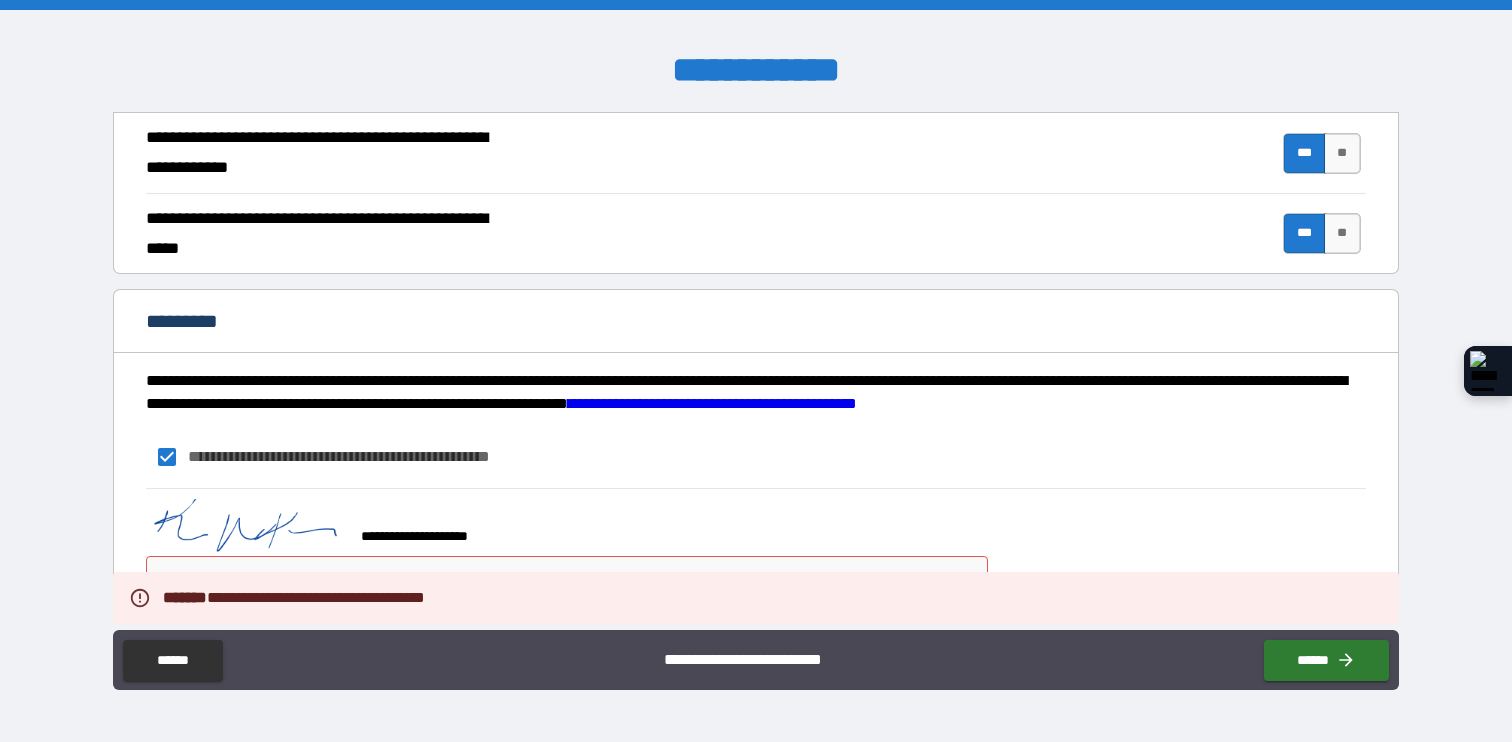 scroll, scrollTop: 1878, scrollLeft: 0, axis: vertical 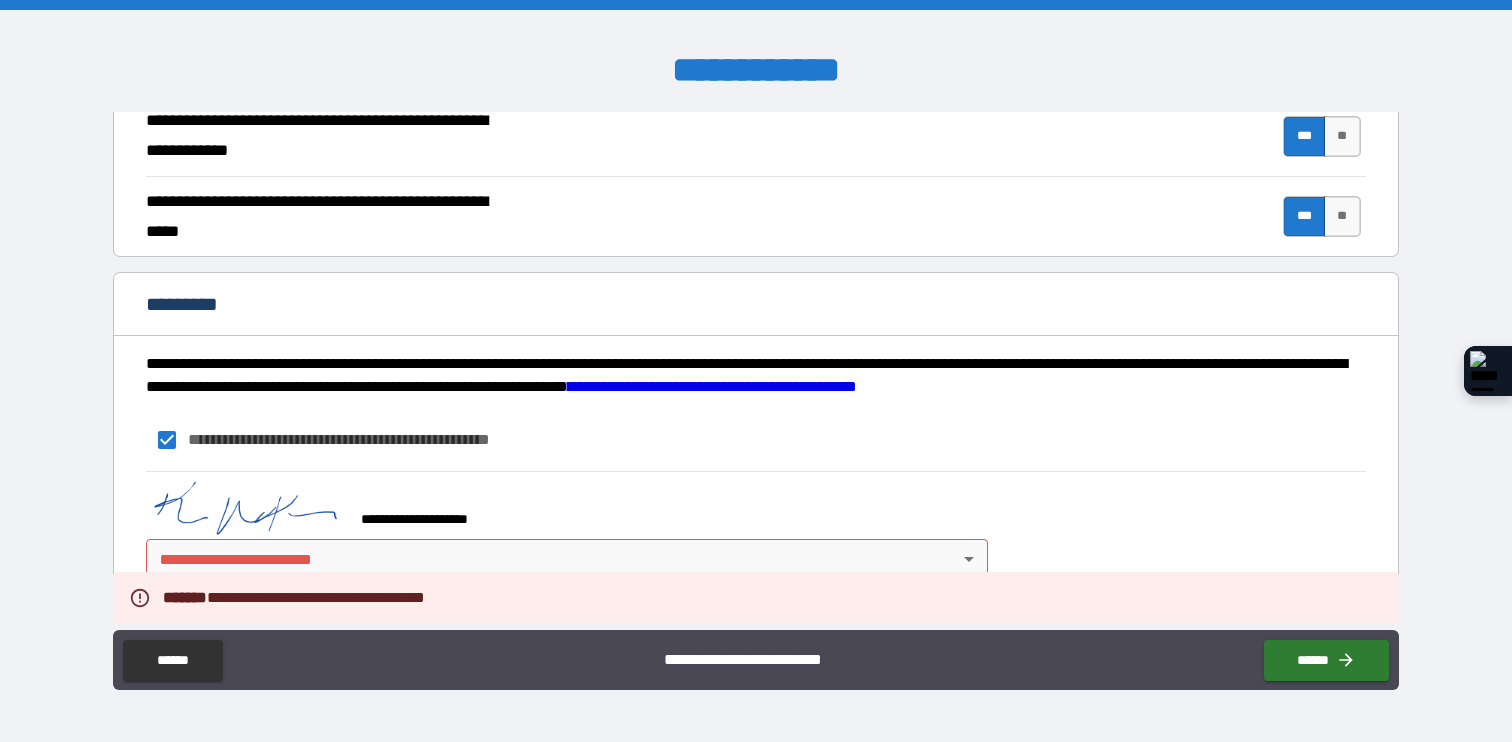 click on "**********" at bounding box center [756, 371] 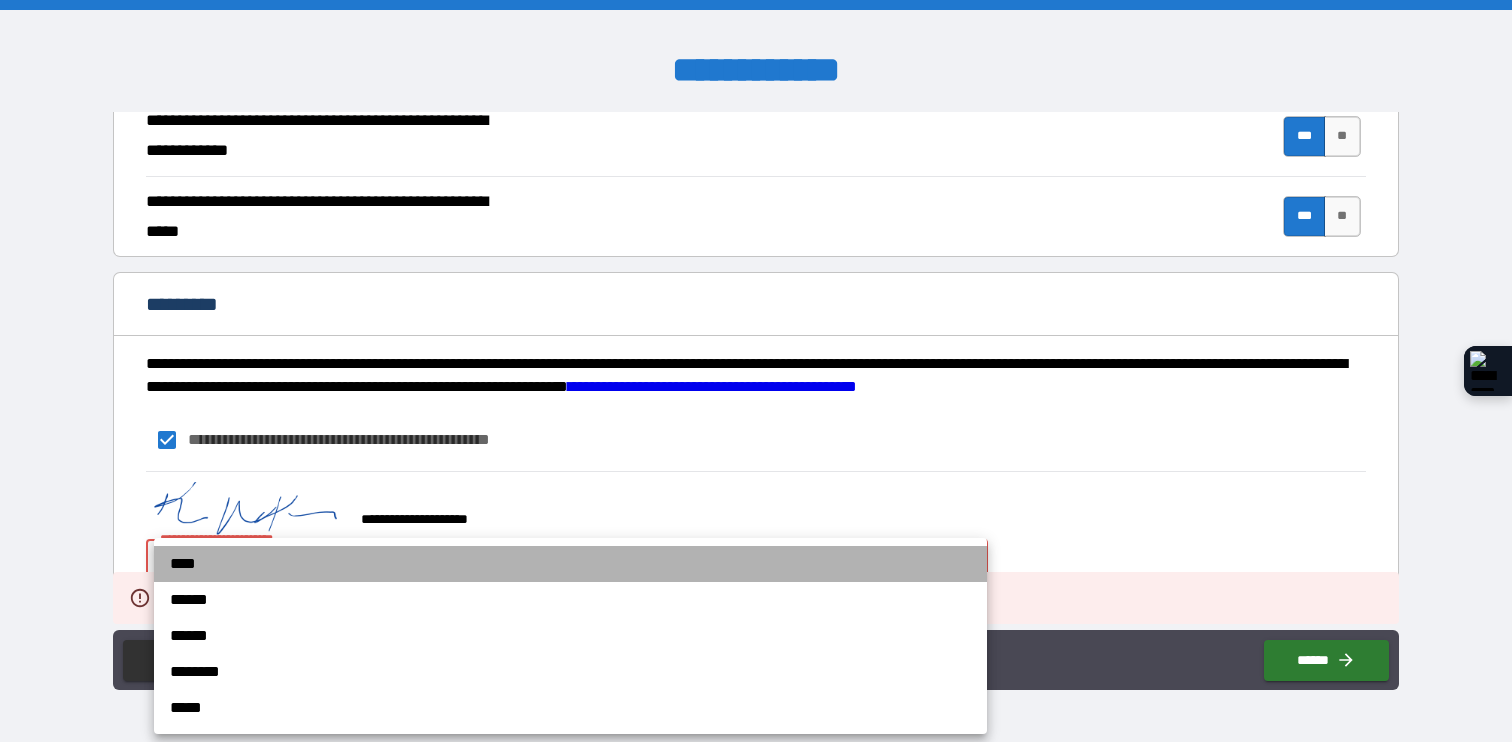 click on "****" at bounding box center [570, 564] 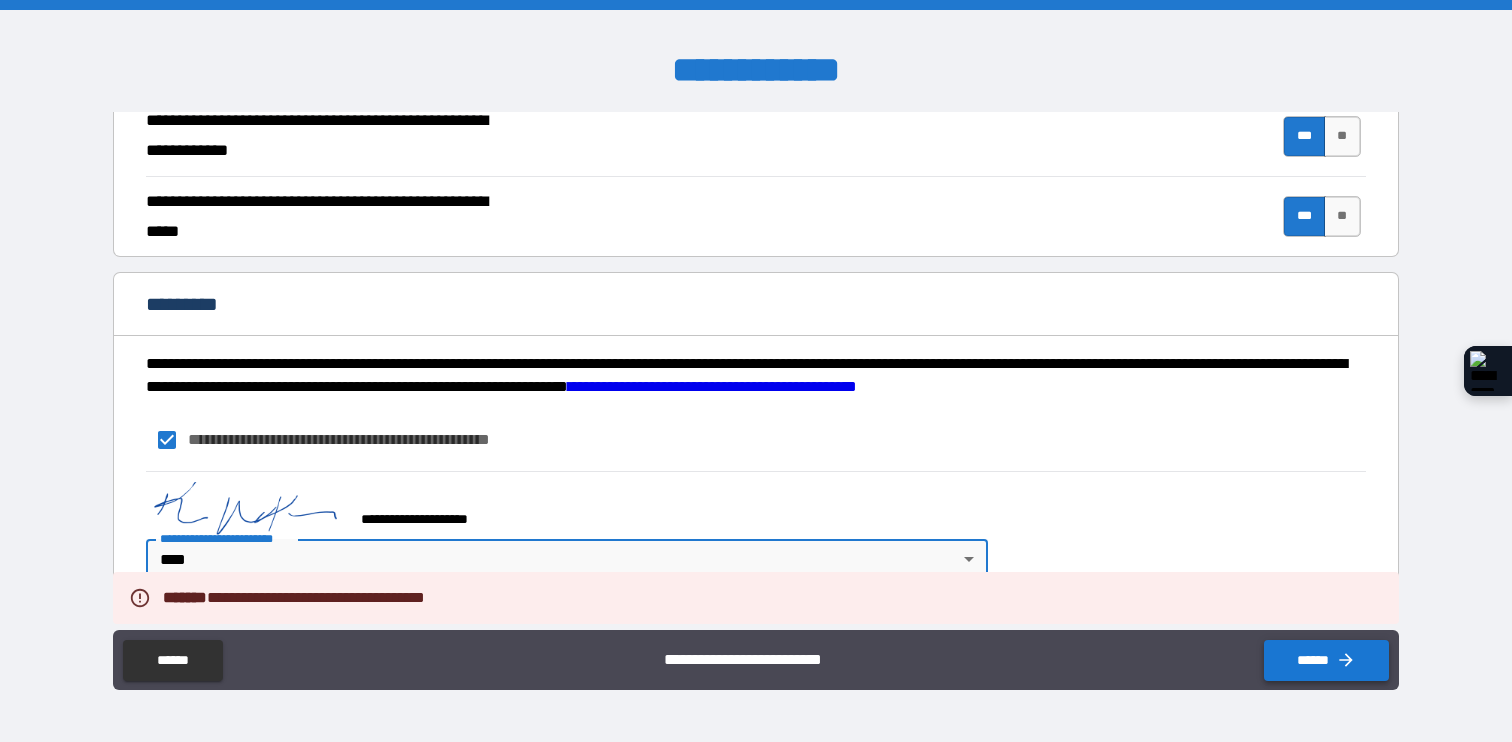 click on "******" at bounding box center [1326, 660] 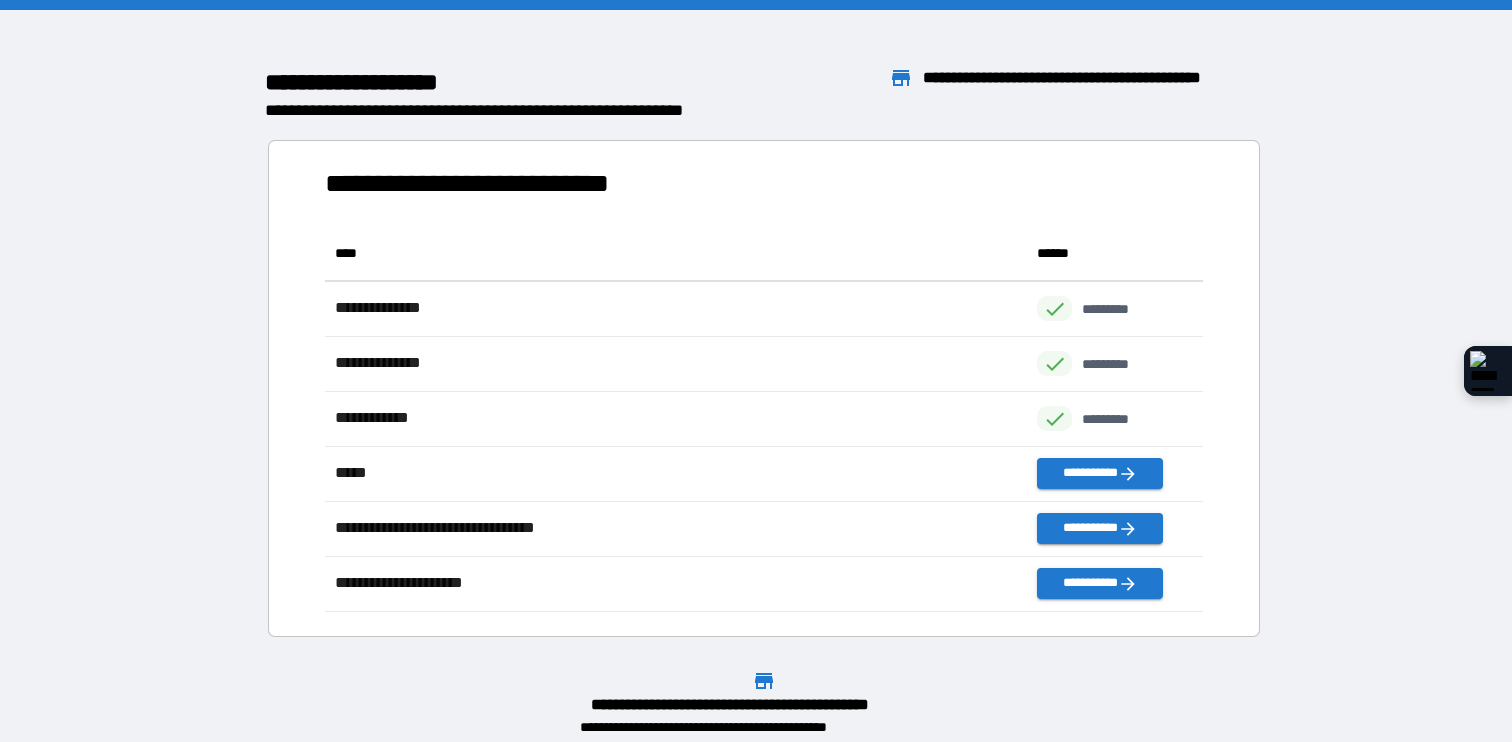 scroll, scrollTop: 1, scrollLeft: 1, axis: both 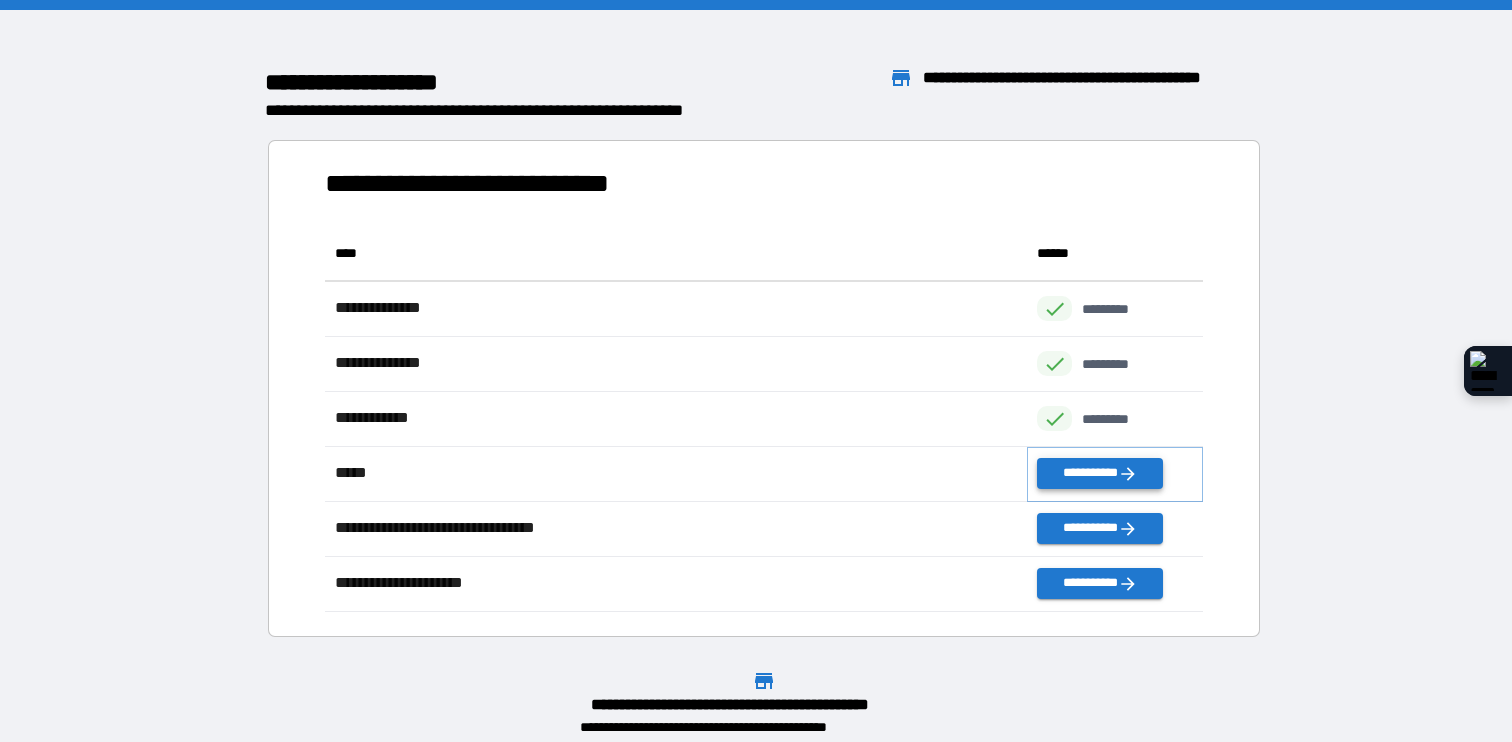 click on "**********" at bounding box center [1099, 473] 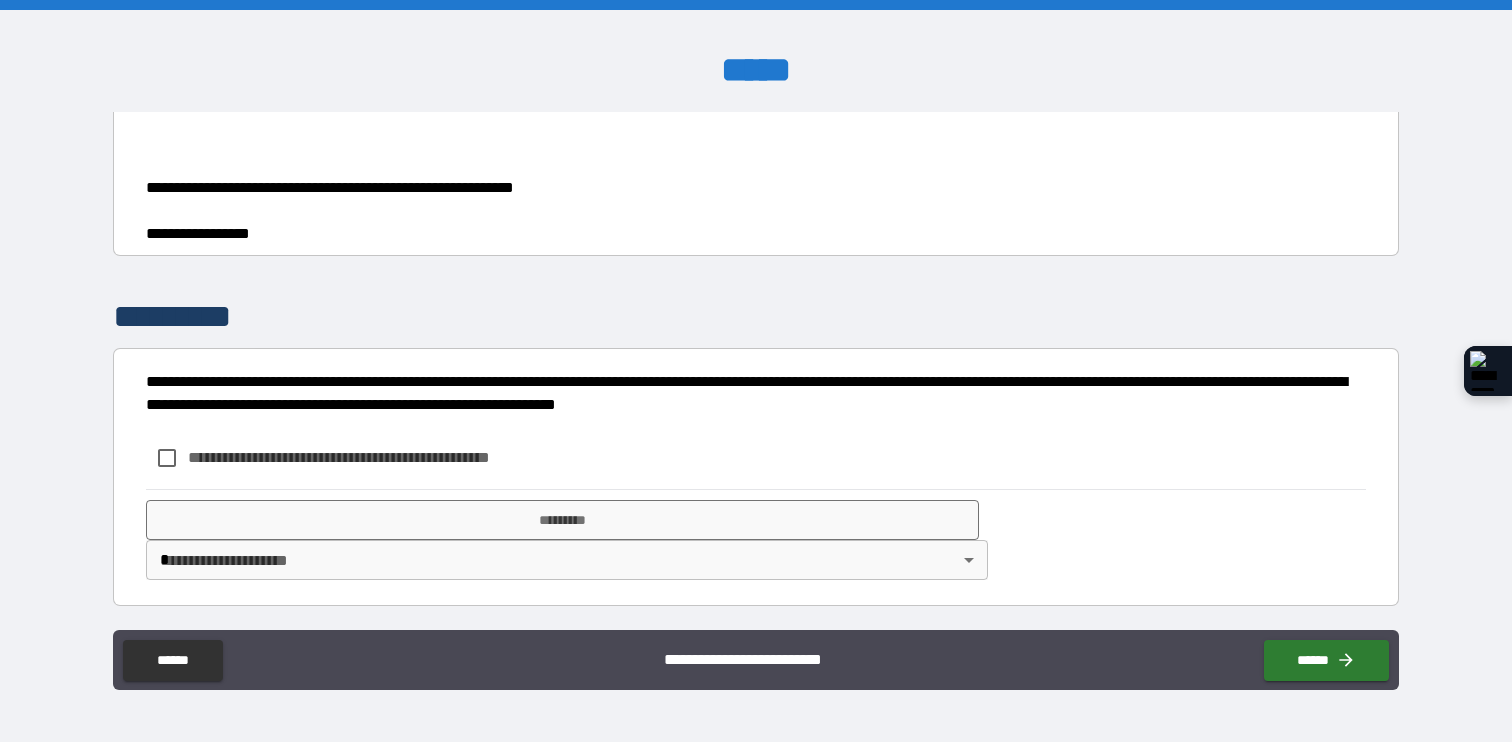 scroll, scrollTop: 2872, scrollLeft: 0, axis: vertical 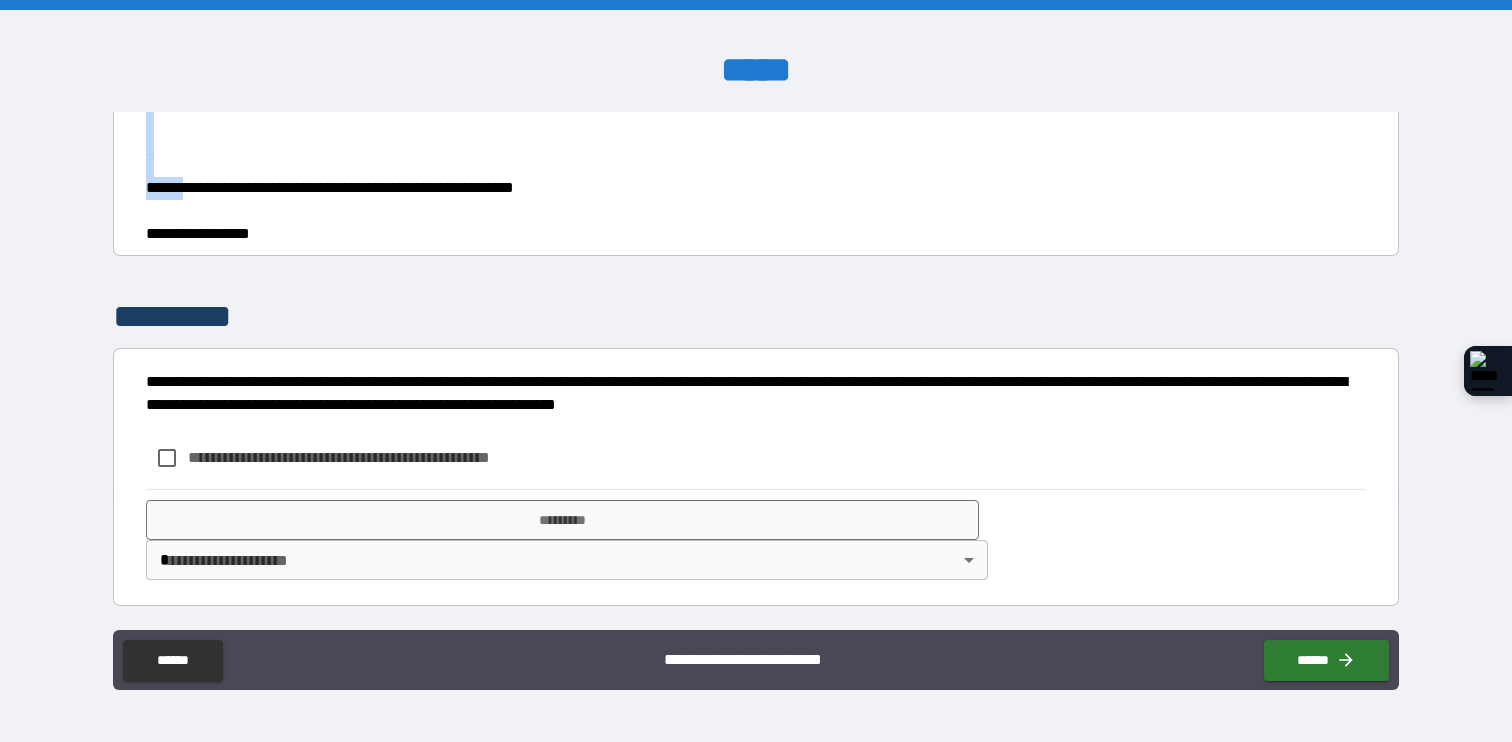 drag, startPoint x: 207, startPoint y: 471, endPoint x: 190, endPoint y: 528, distance: 59.48109 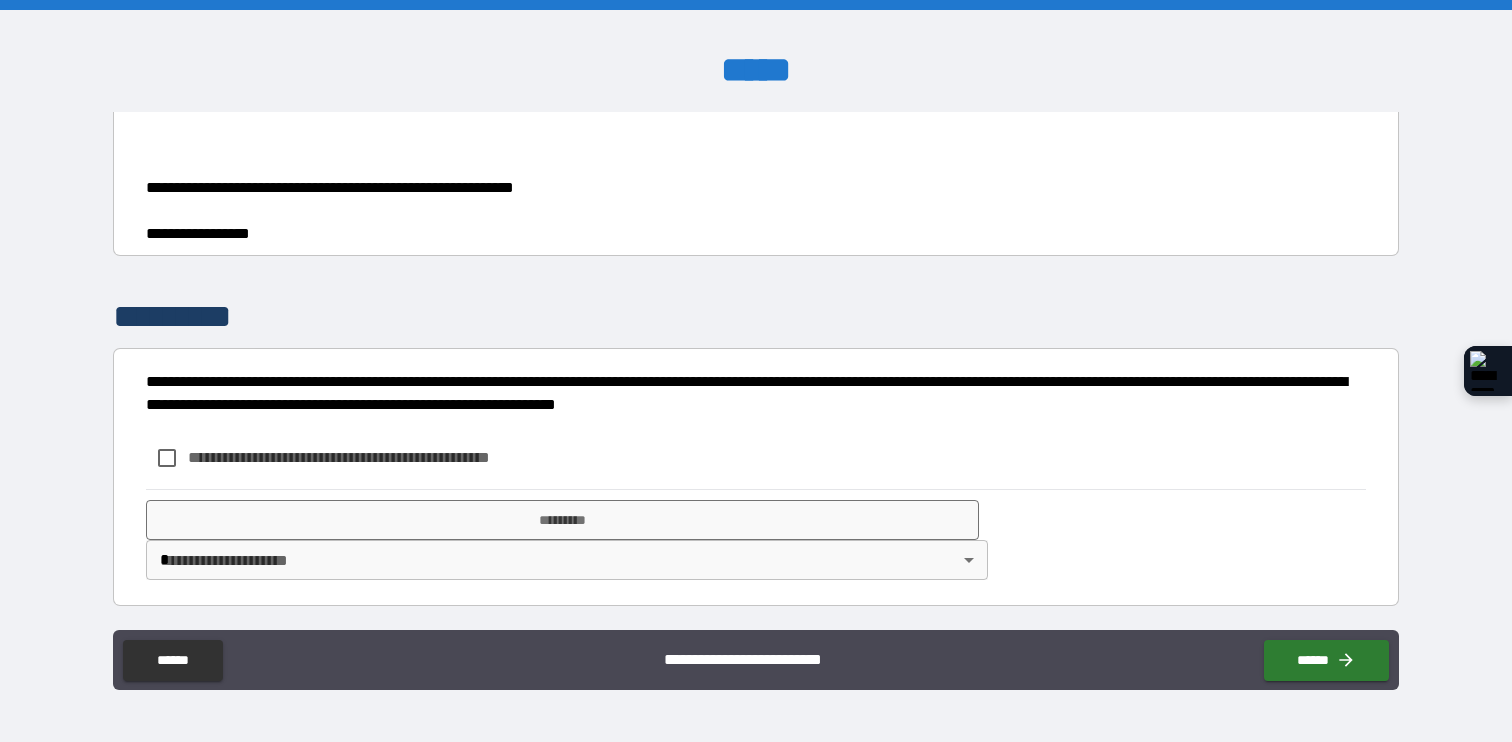 scroll, scrollTop: 3210, scrollLeft: 0, axis: vertical 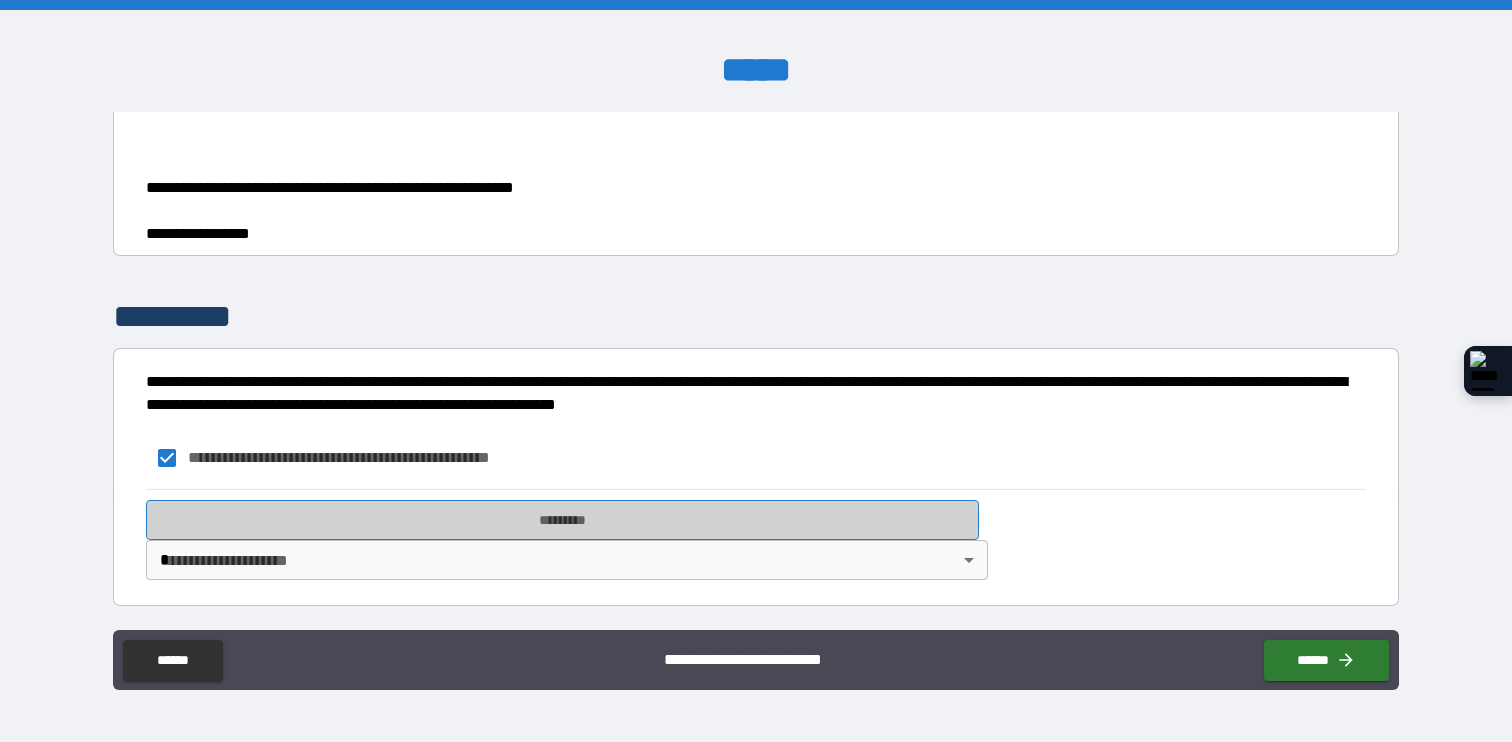 click on "*********" at bounding box center [562, 520] 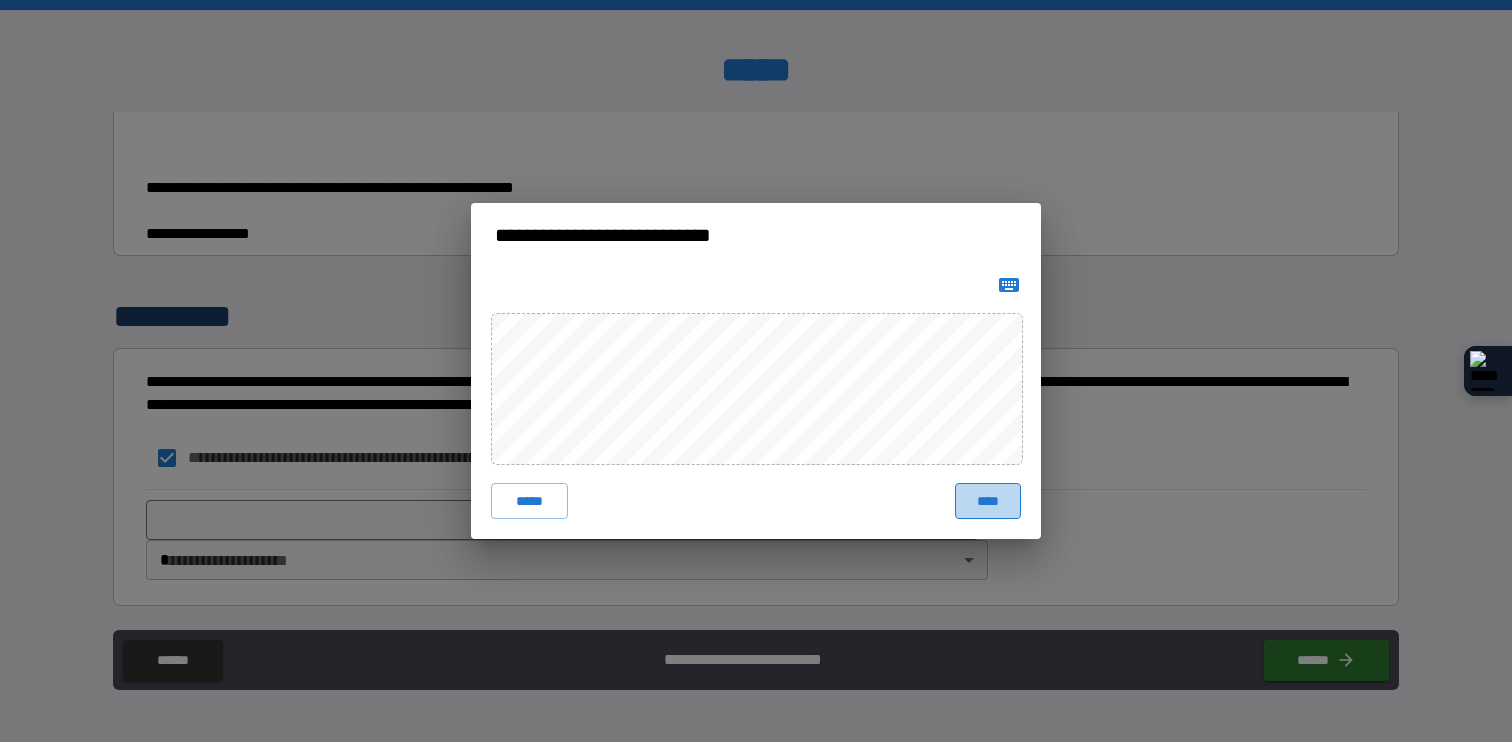 drag, startPoint x: 999, startPoint y: 509, endPoint x: 667, endPoint y: 562, distance: 336.2038 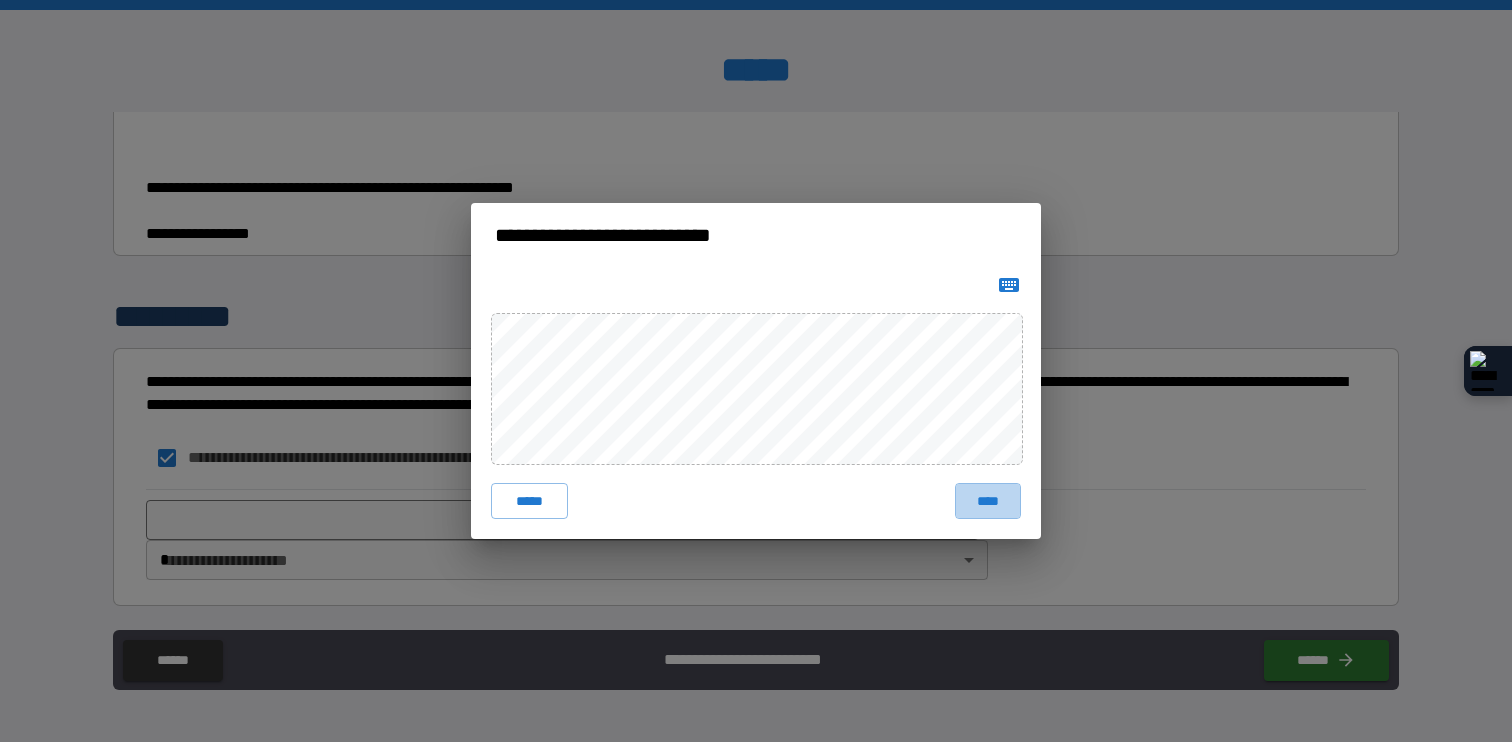 click on "****" at bounding box center (988, 501) 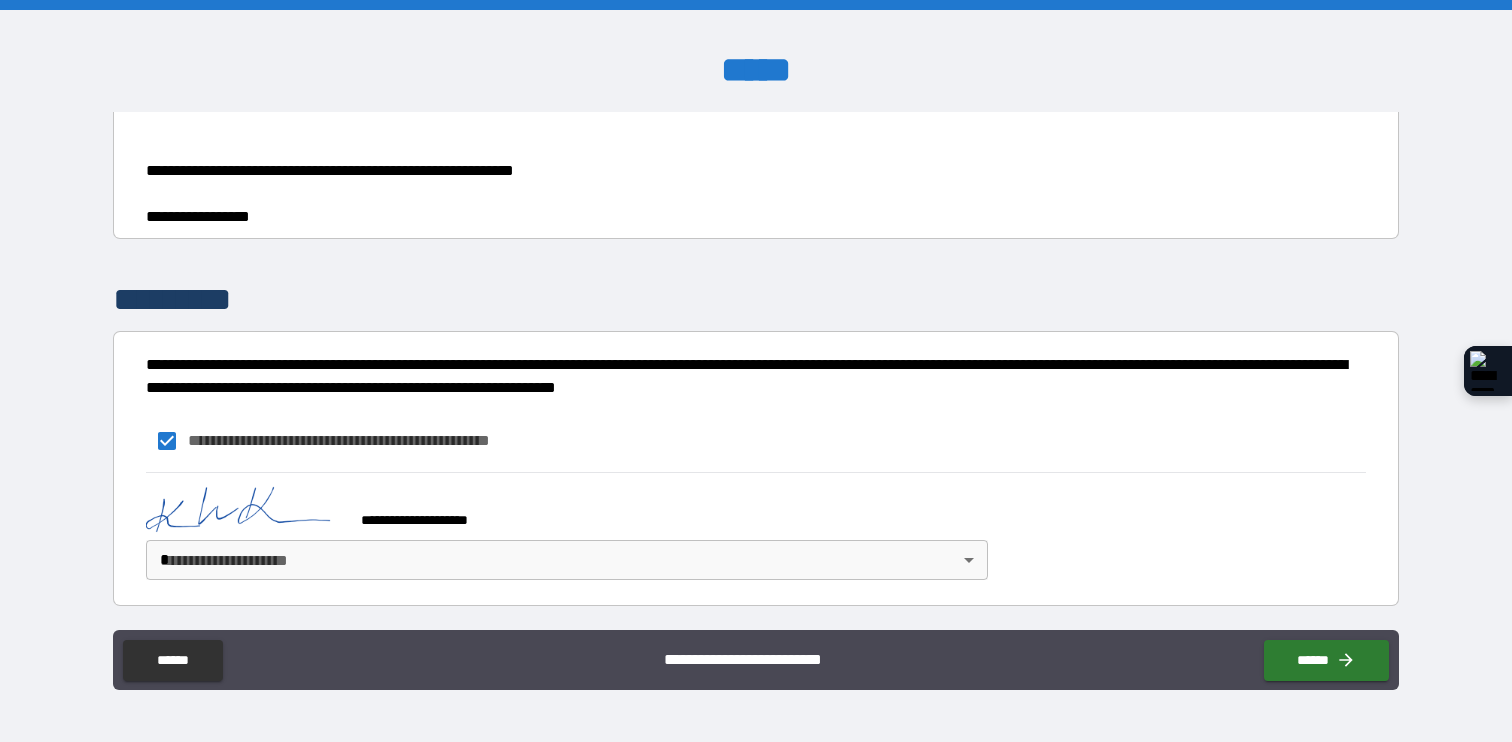 scroll, scrollTop: 3227, scrollLeft: 0, axis: vertical 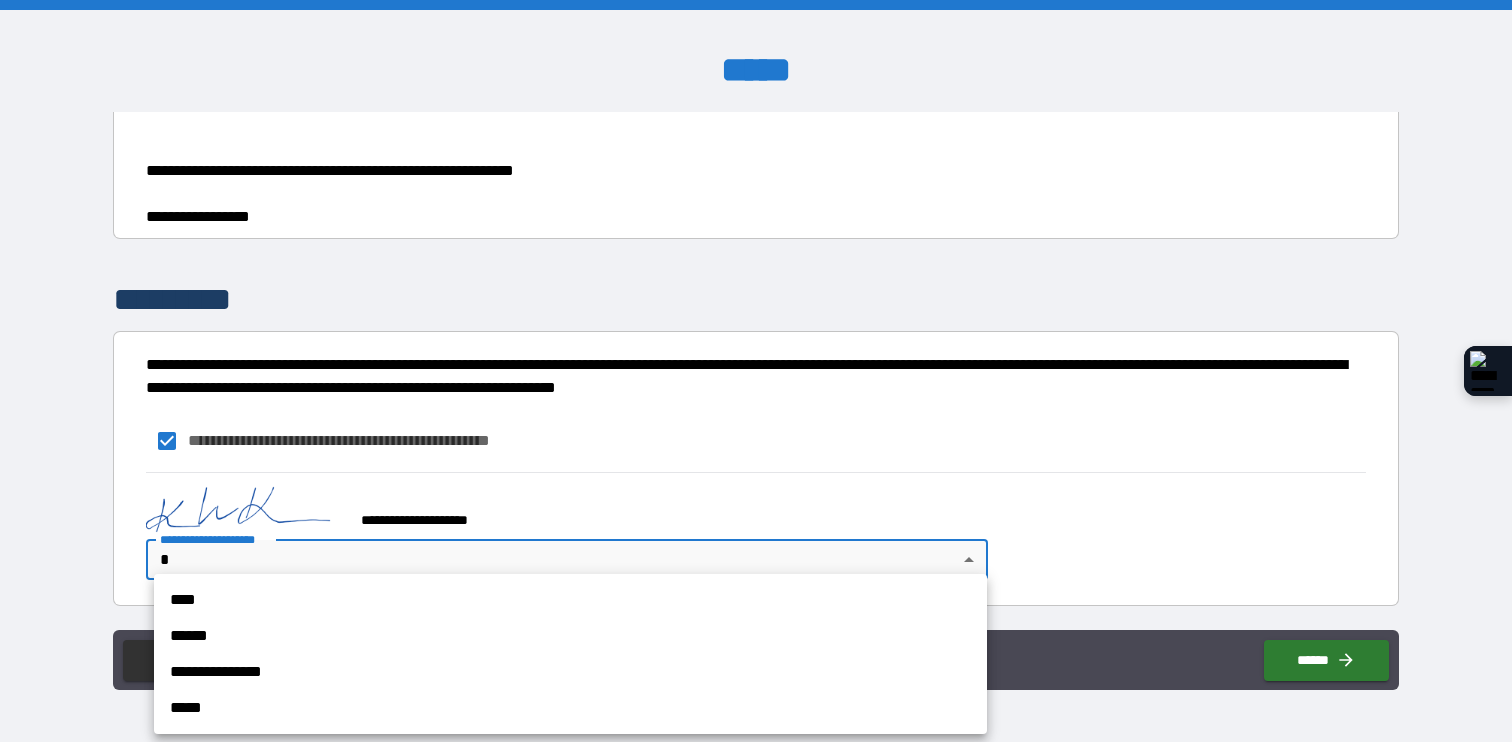 click on "****" at bounding box center (570, 600) 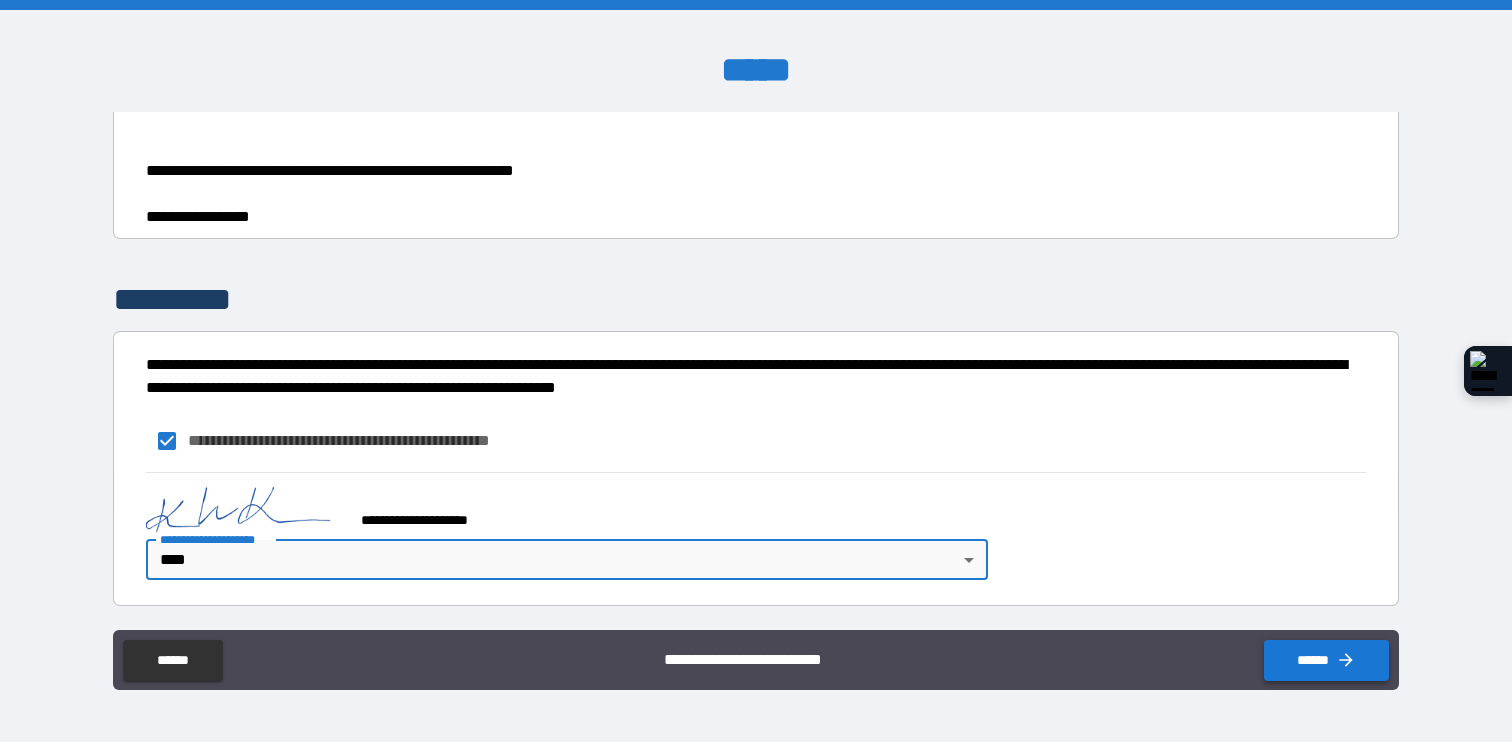 click on "******" at bounding box center [1326, 660] 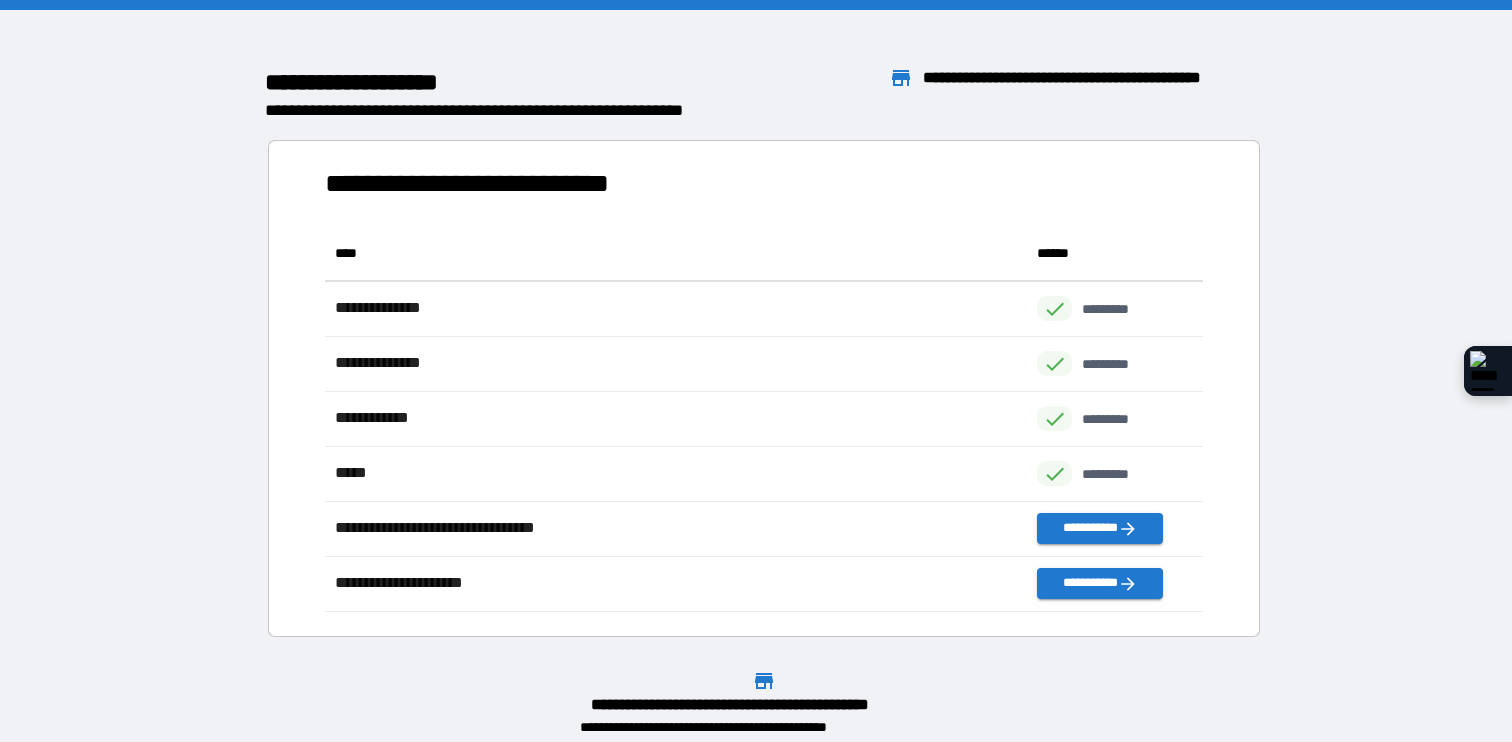 scroll, scrollTop: 1, scrollLeft: 1, axis: both 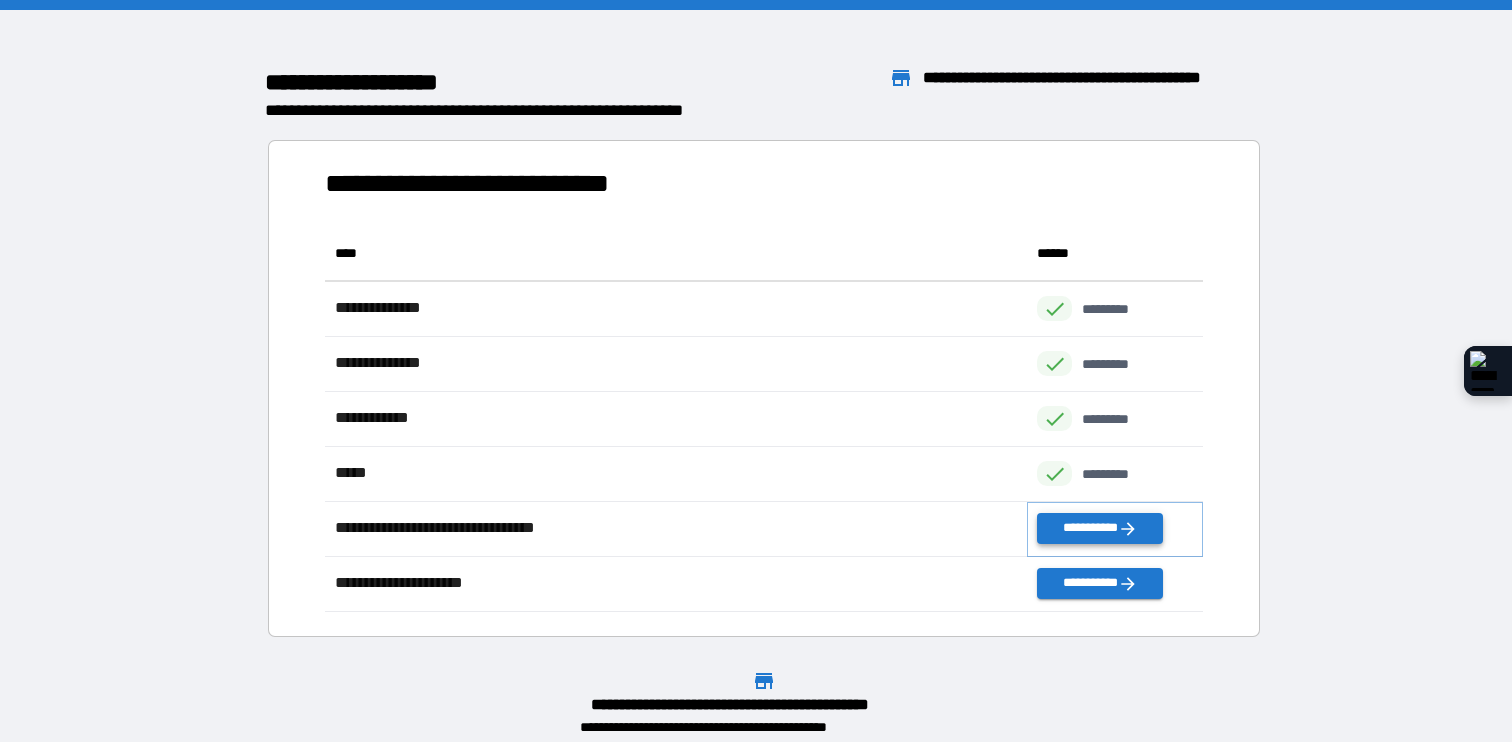 click on "**********" at bounding box center (1099, 528) 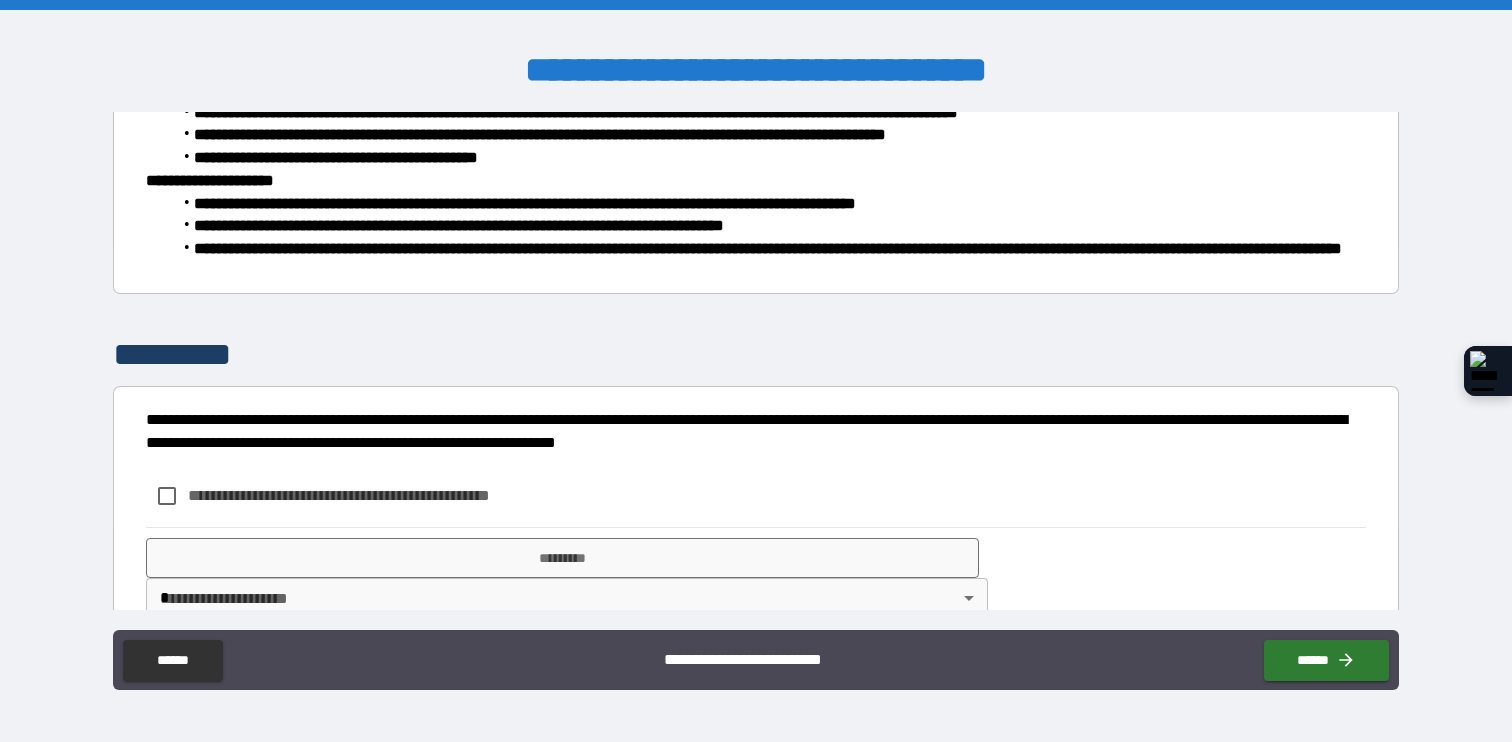 scroll, scrollTop: 711, scrollLeft: 0, axis: vertical 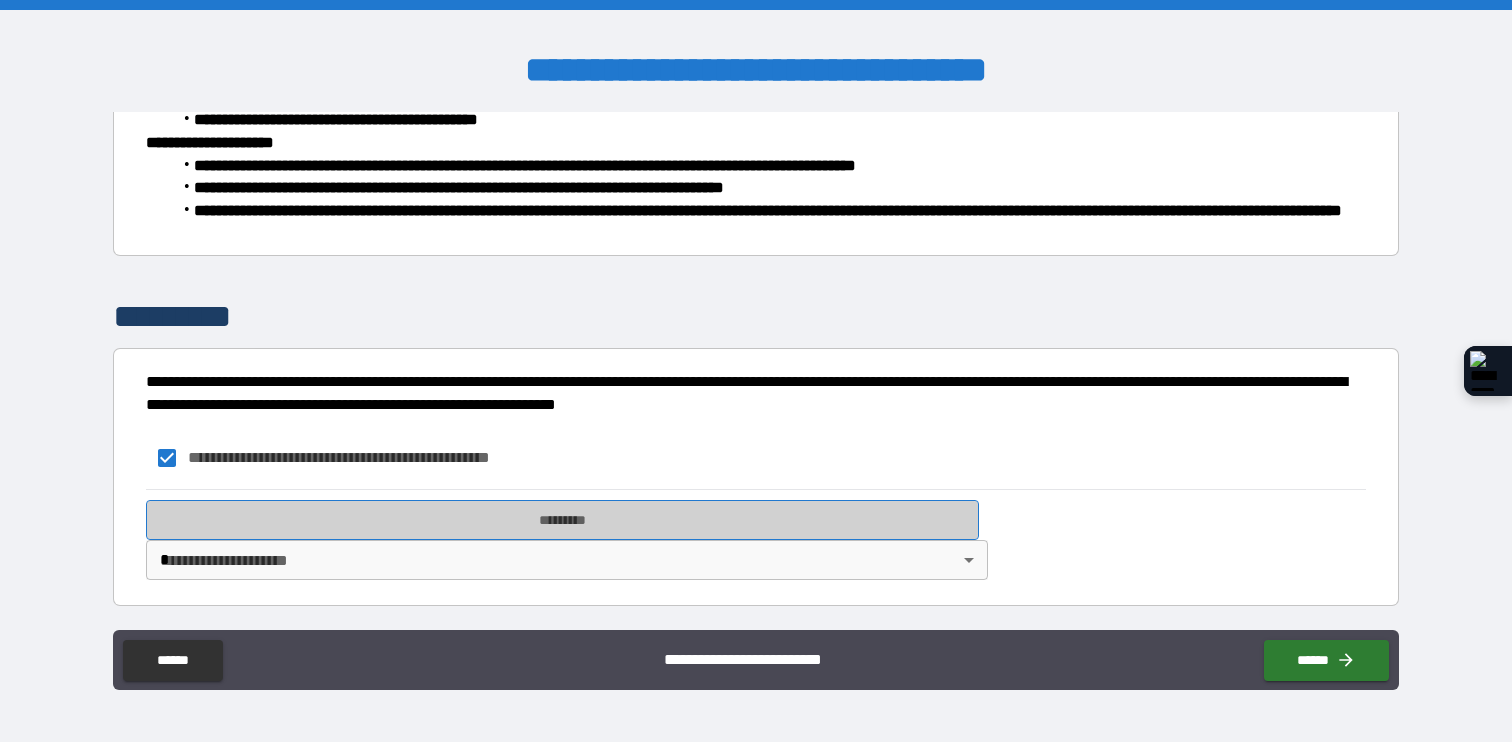 click on "*********" at bounding box center [562, 520] 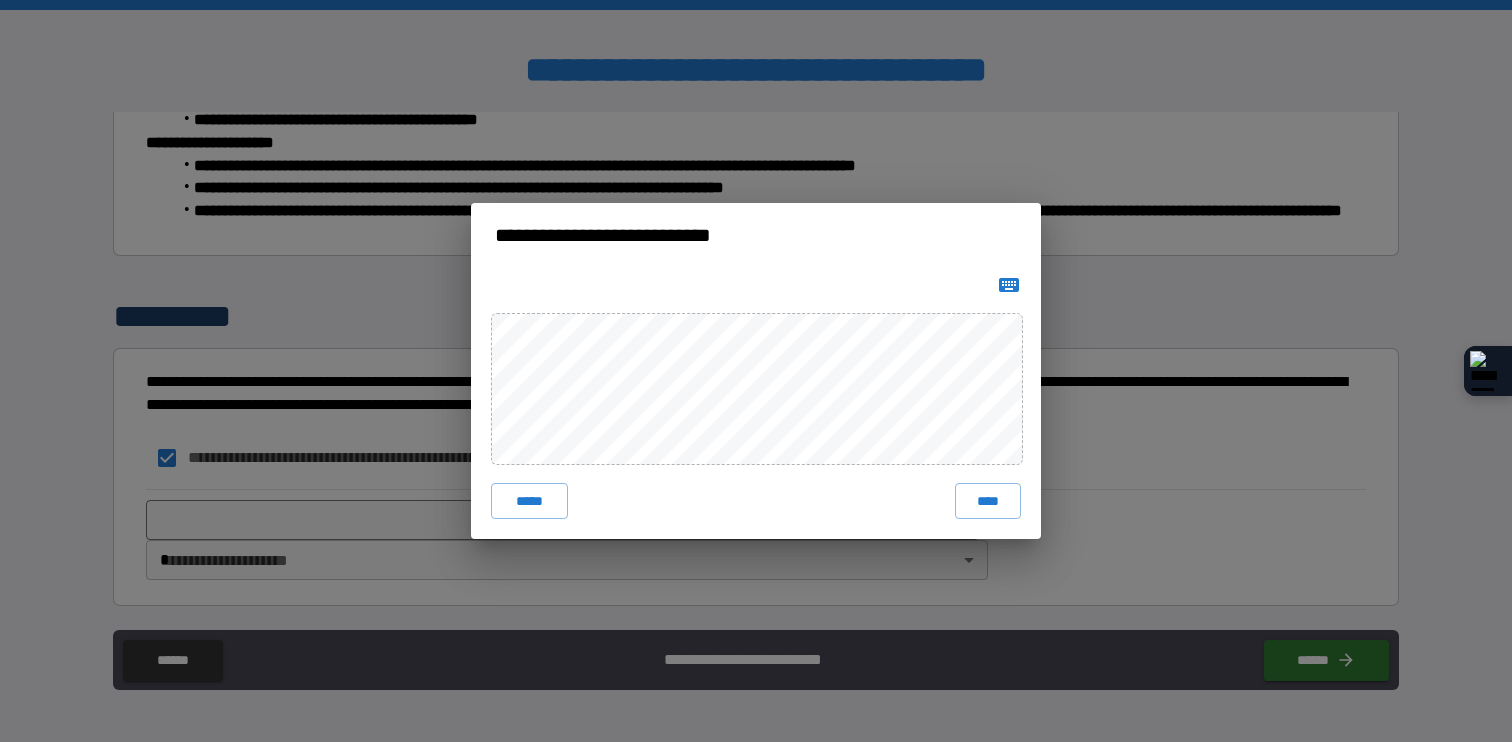 click on "***** ****" at bounding box center [756, 403] 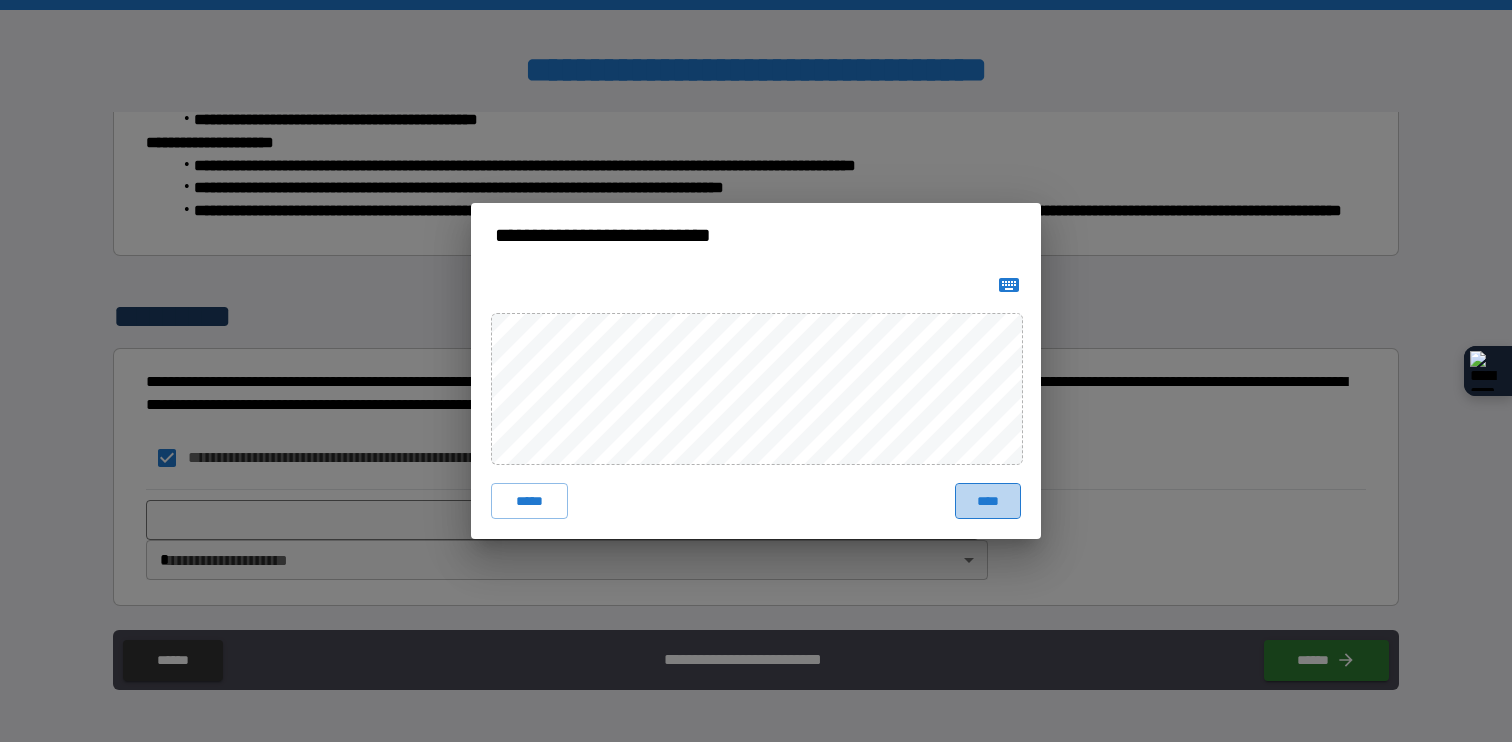 click on "****" at bounding box center (988, 501) 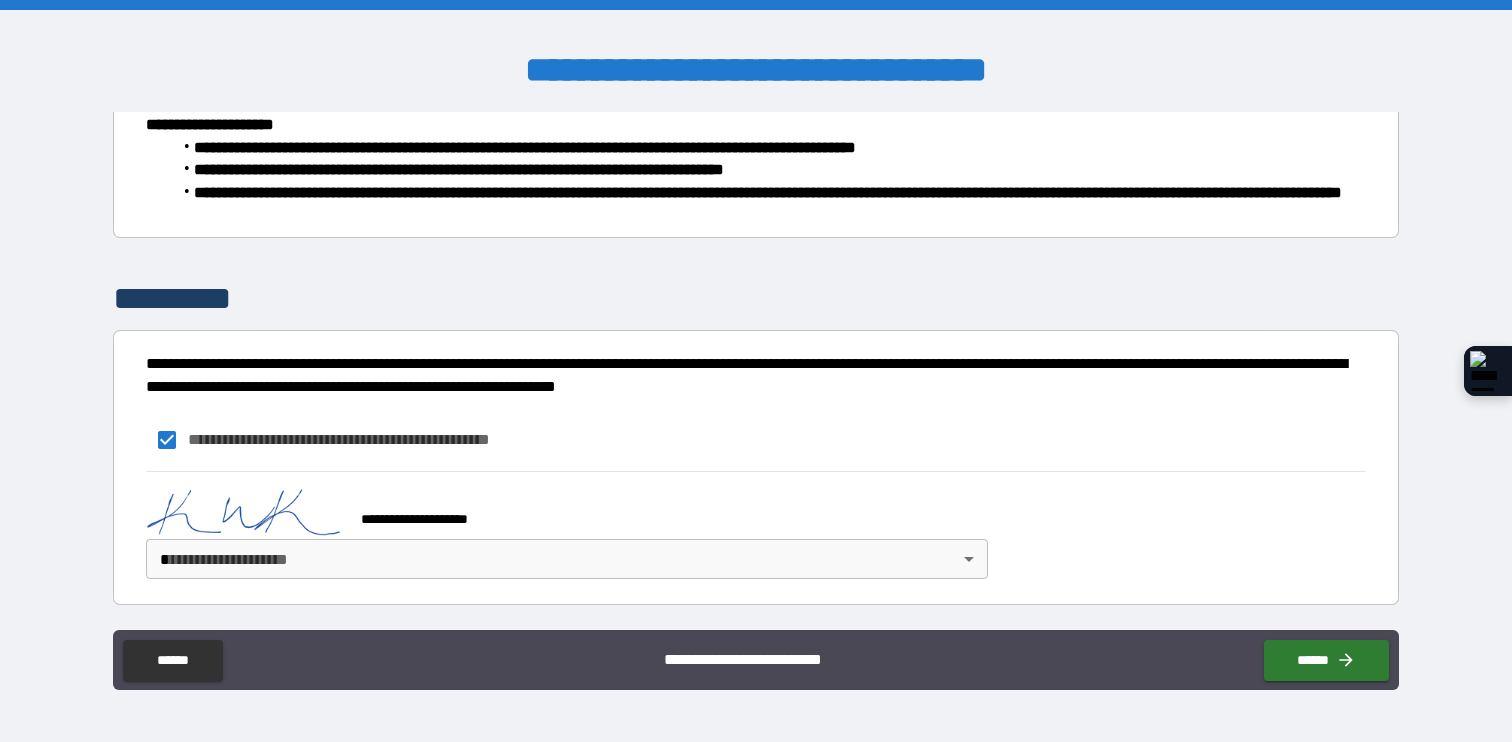 click on "**********" at bounding box center [756, 371] 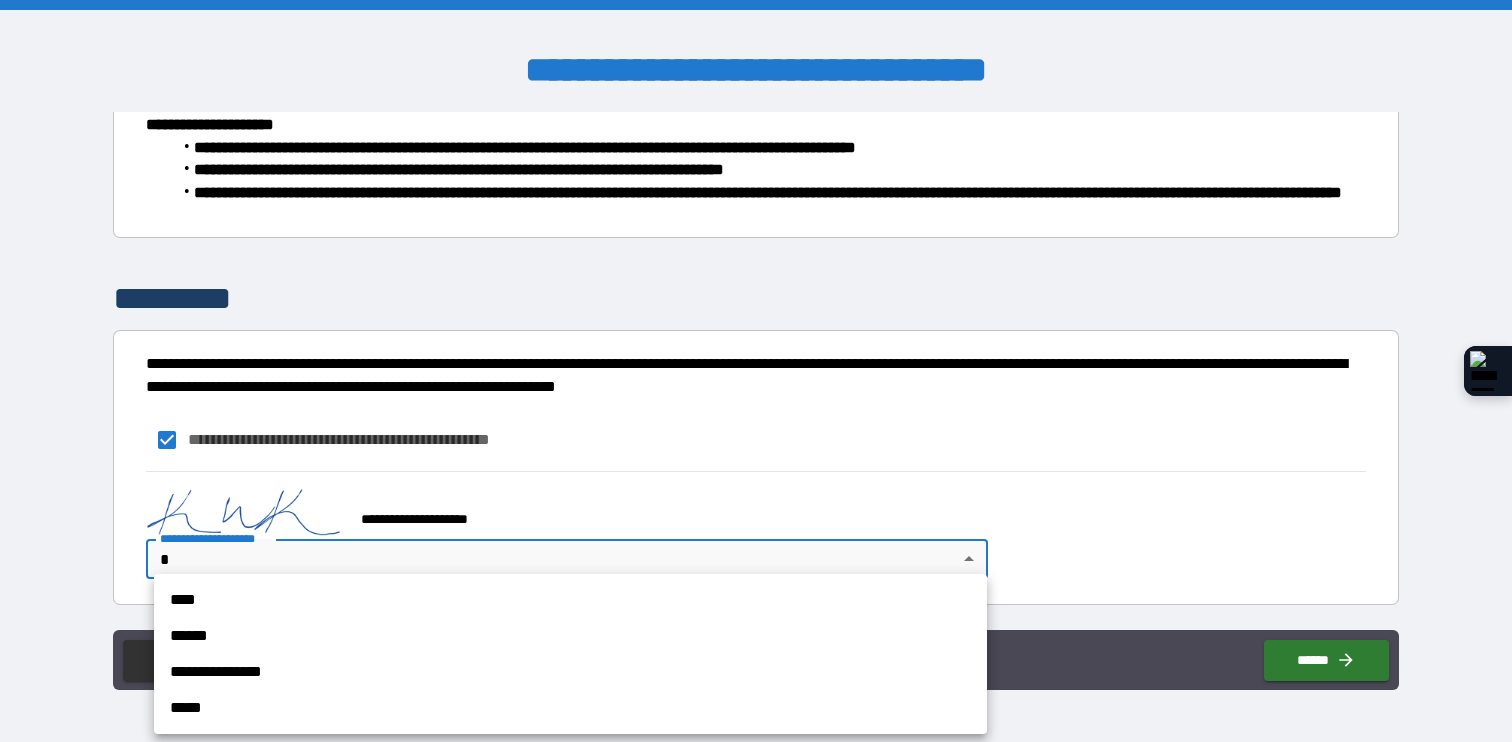 click on "****" at bounding box center (570, 600) 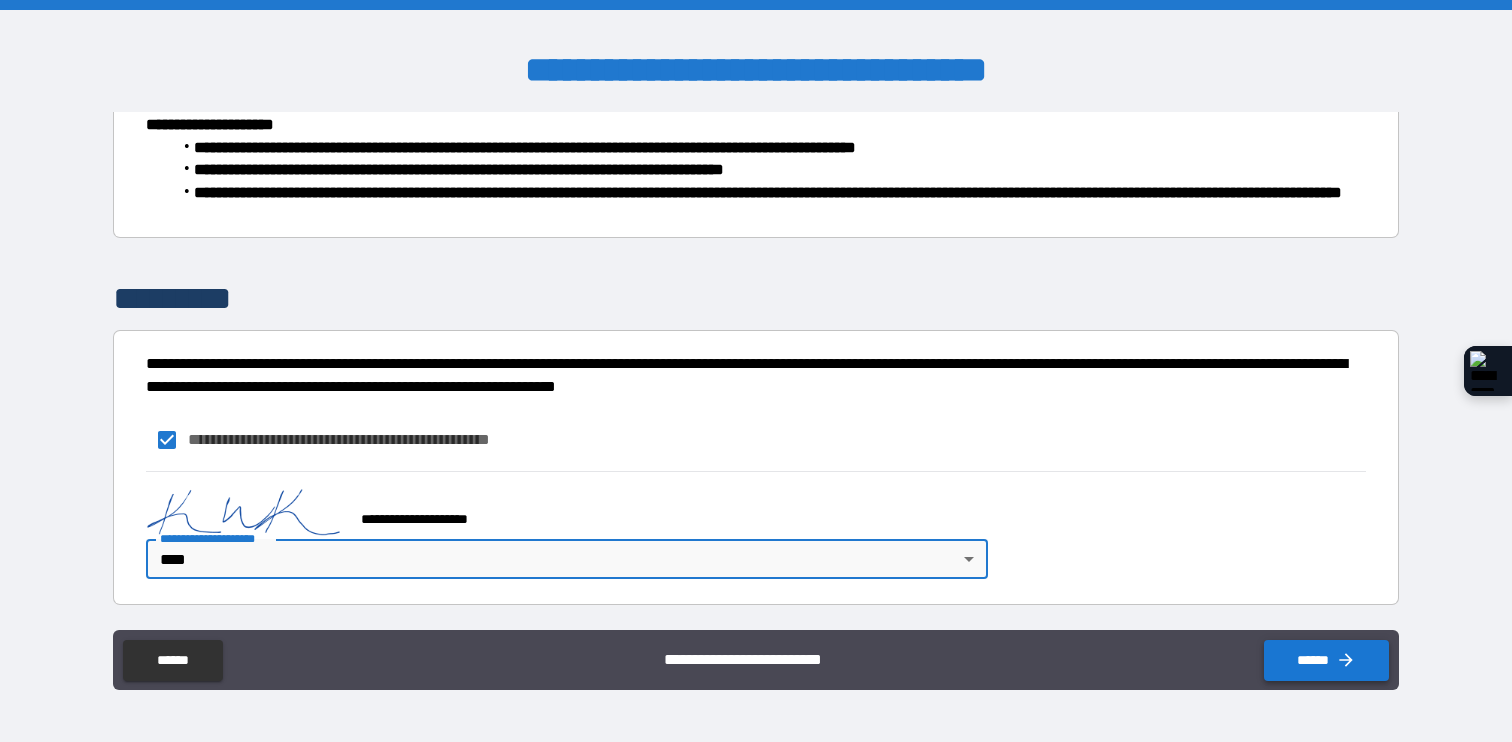 click 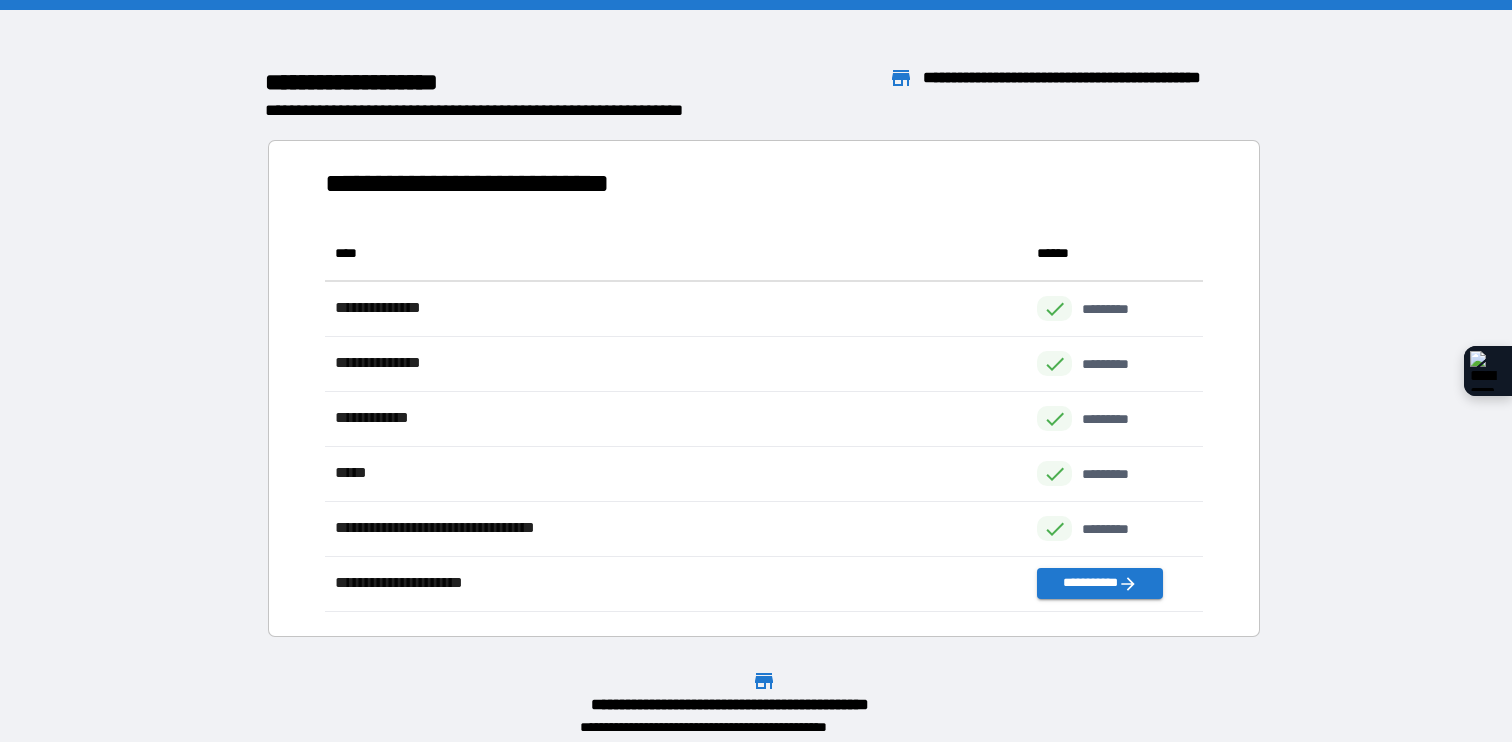 scroll, scrollTop: 1, scrollLeft: 1, axis: both 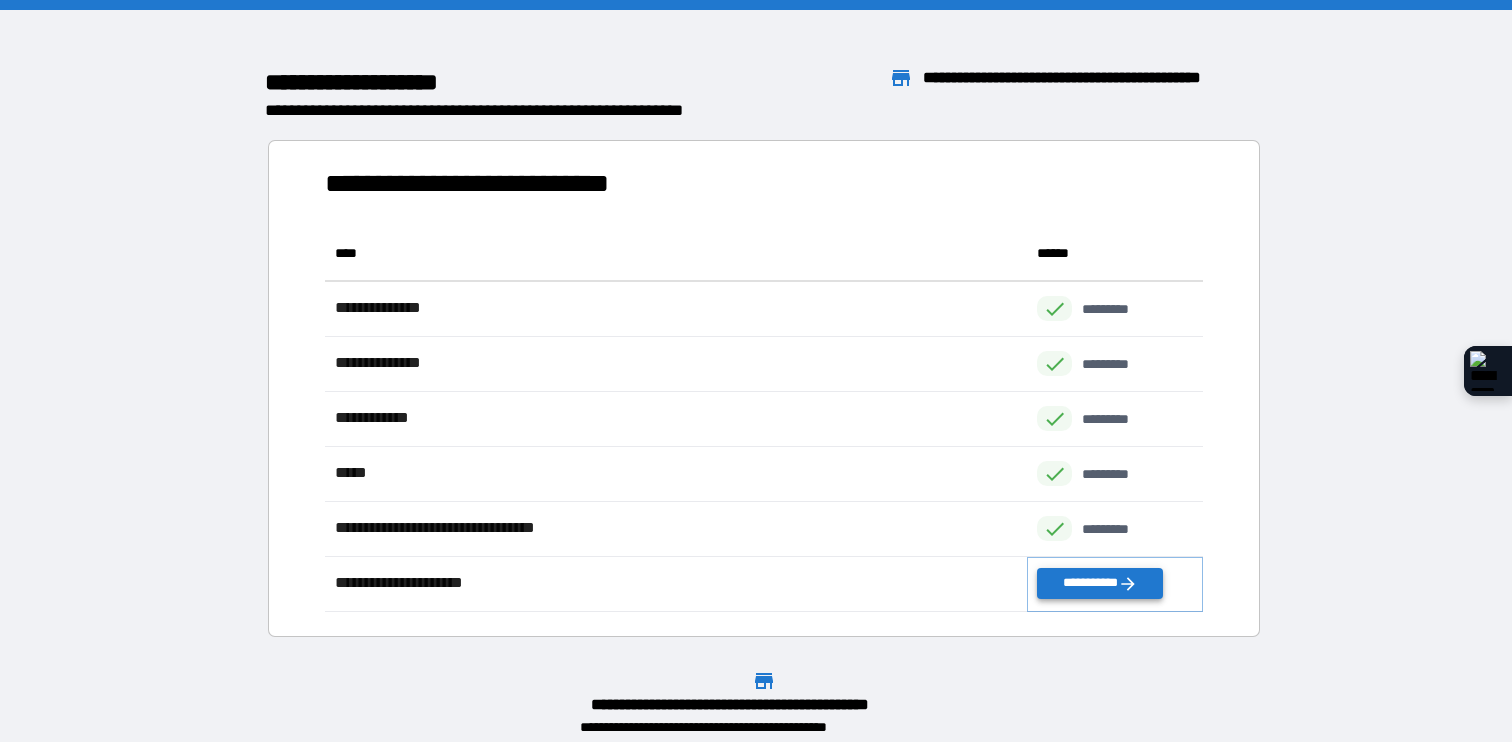 click on "**********" at bounding box center (1099, 583) 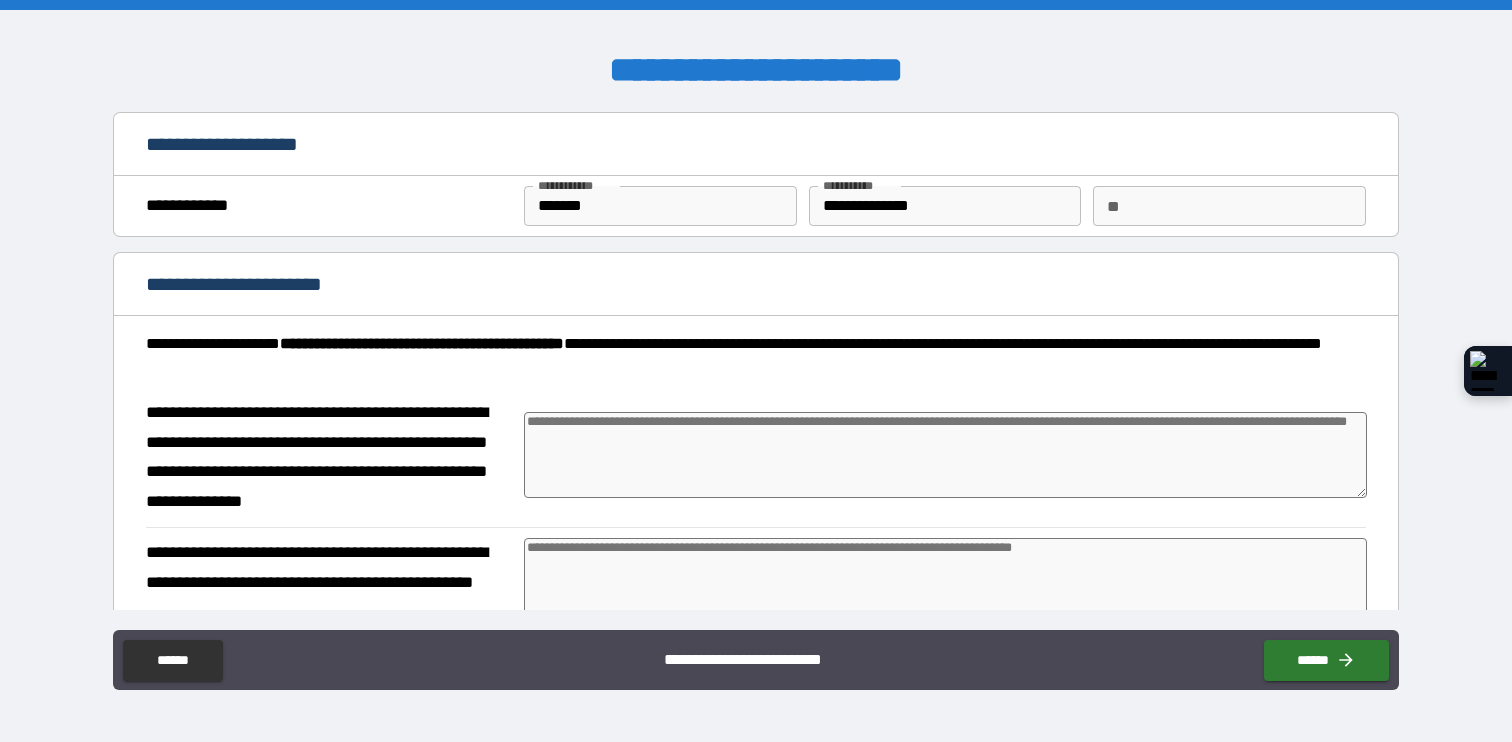 type on "*" 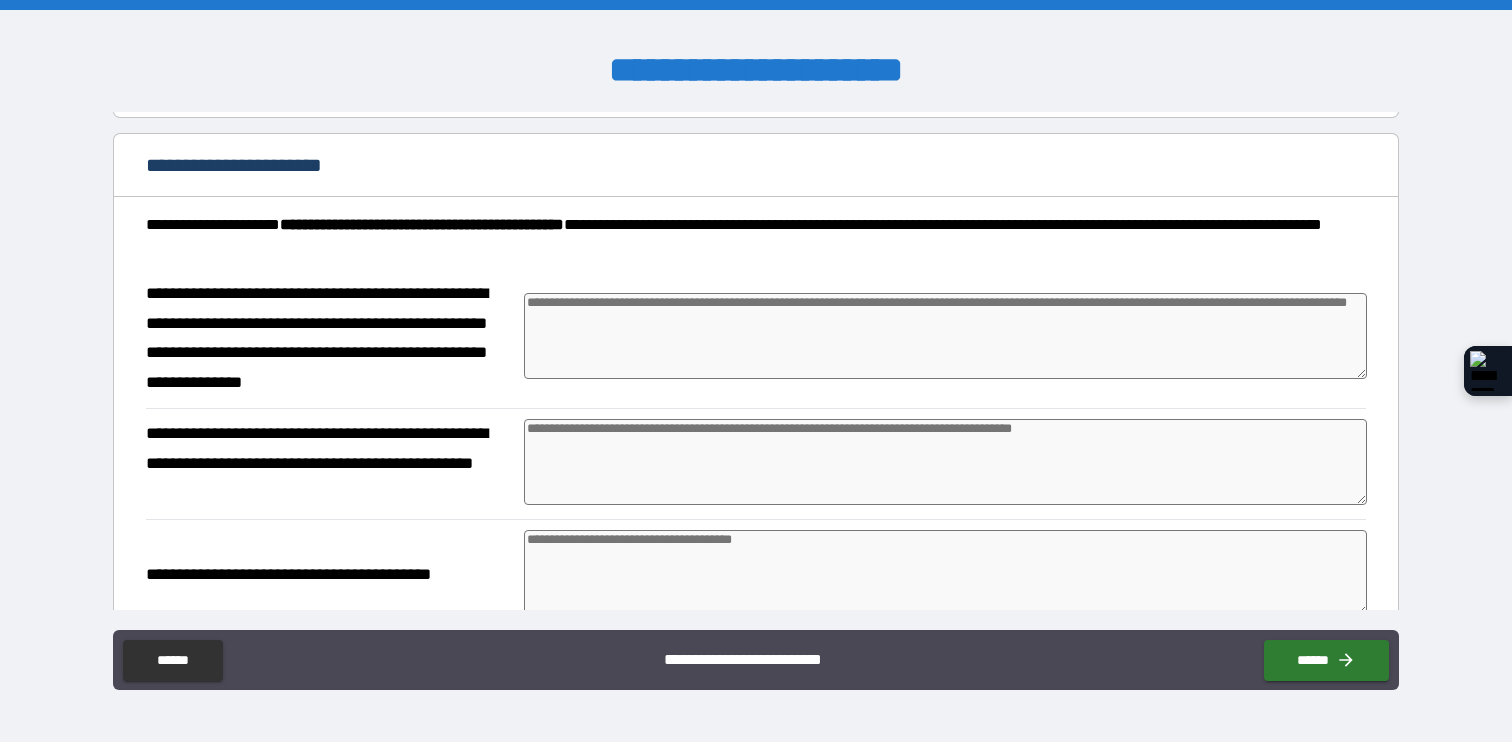 scroll, scrollTop: 120, scrollLeft: 0, axis: vertical 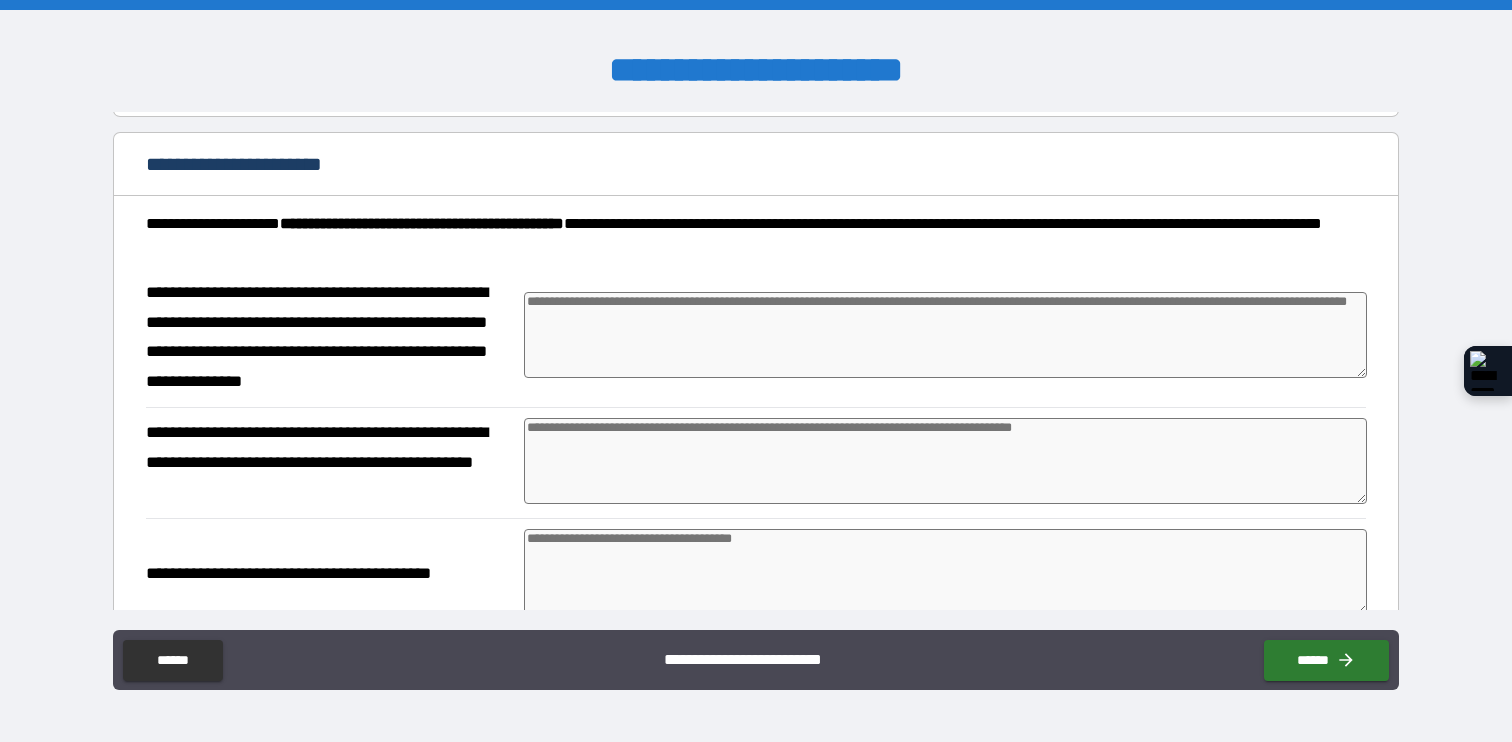 click at bounding box center [945, 335] 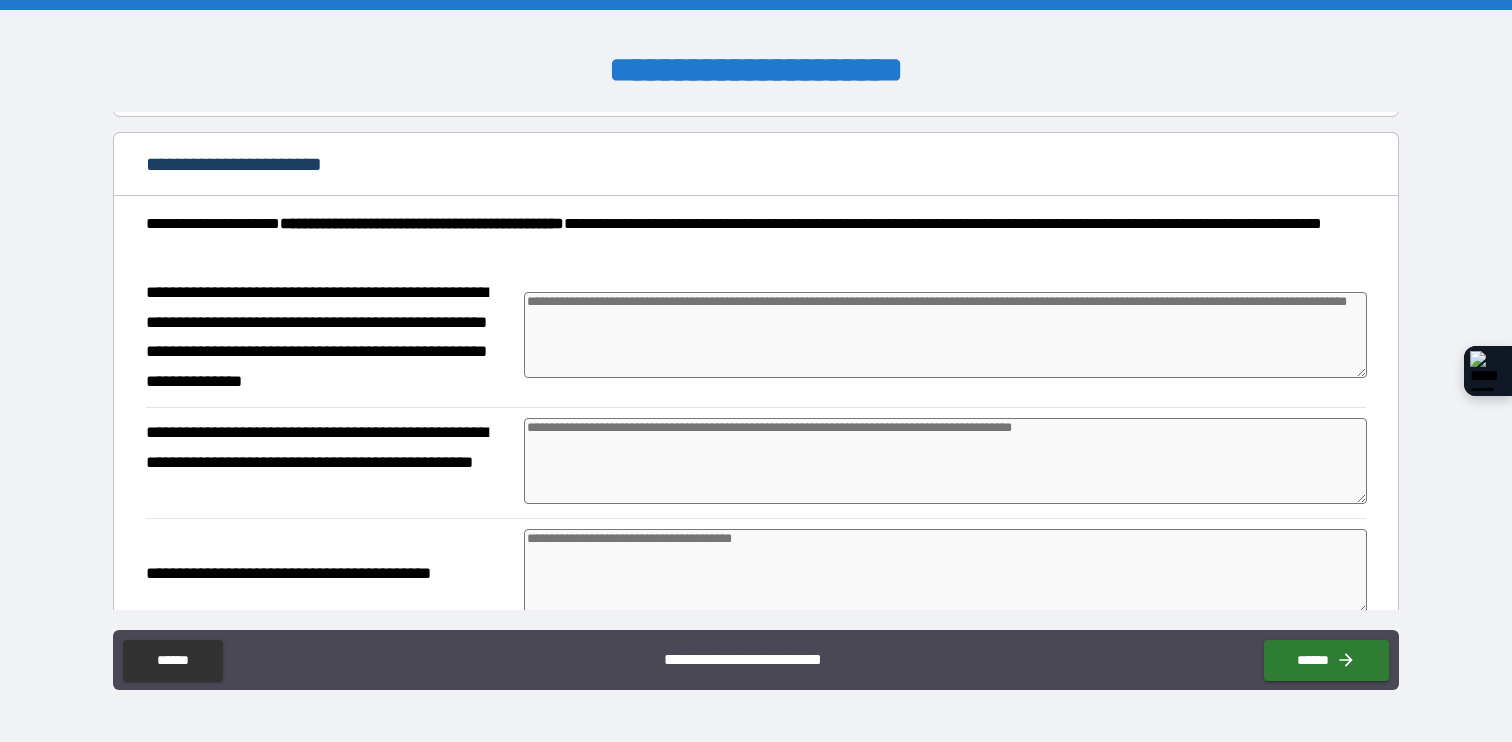 type on "*" 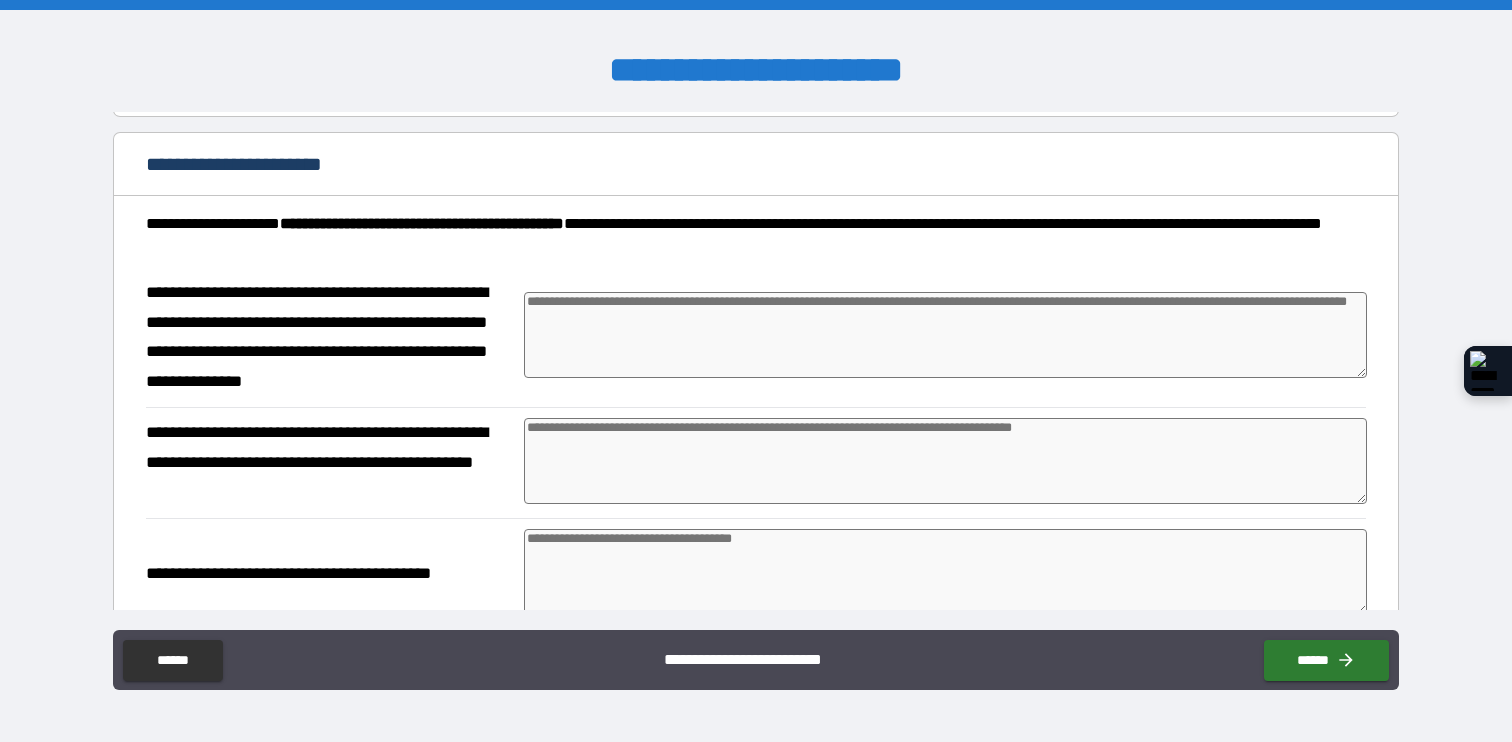 type on "*" 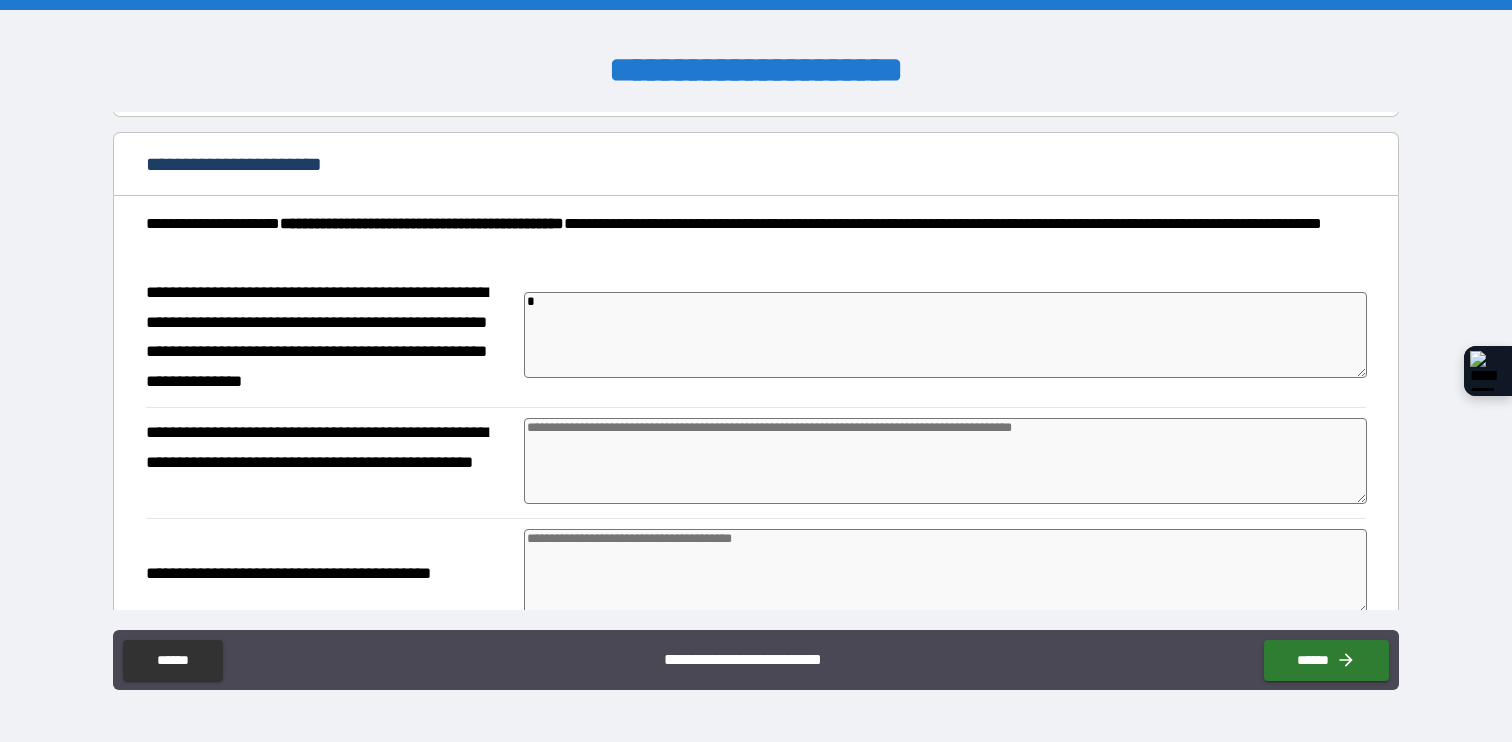 type on "*" 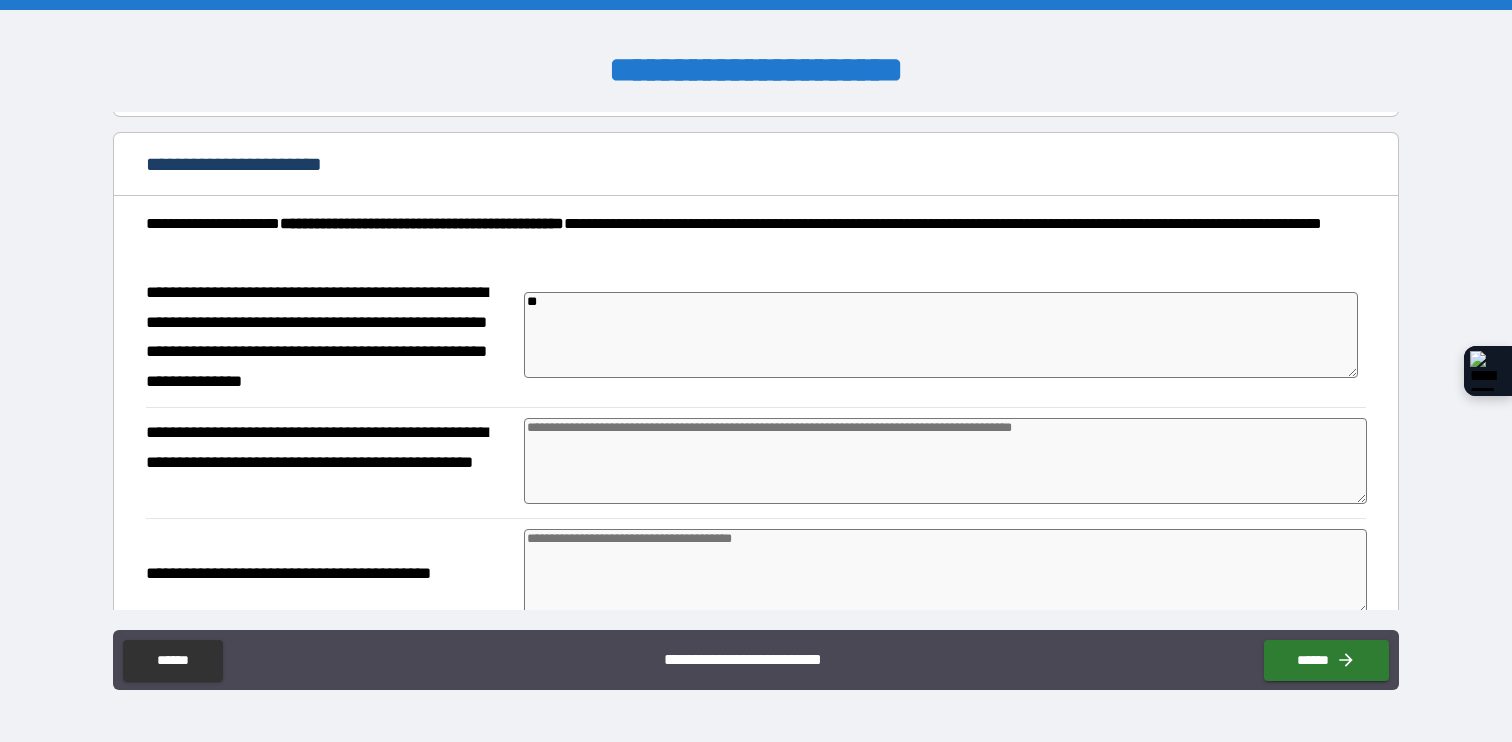 type on "***" 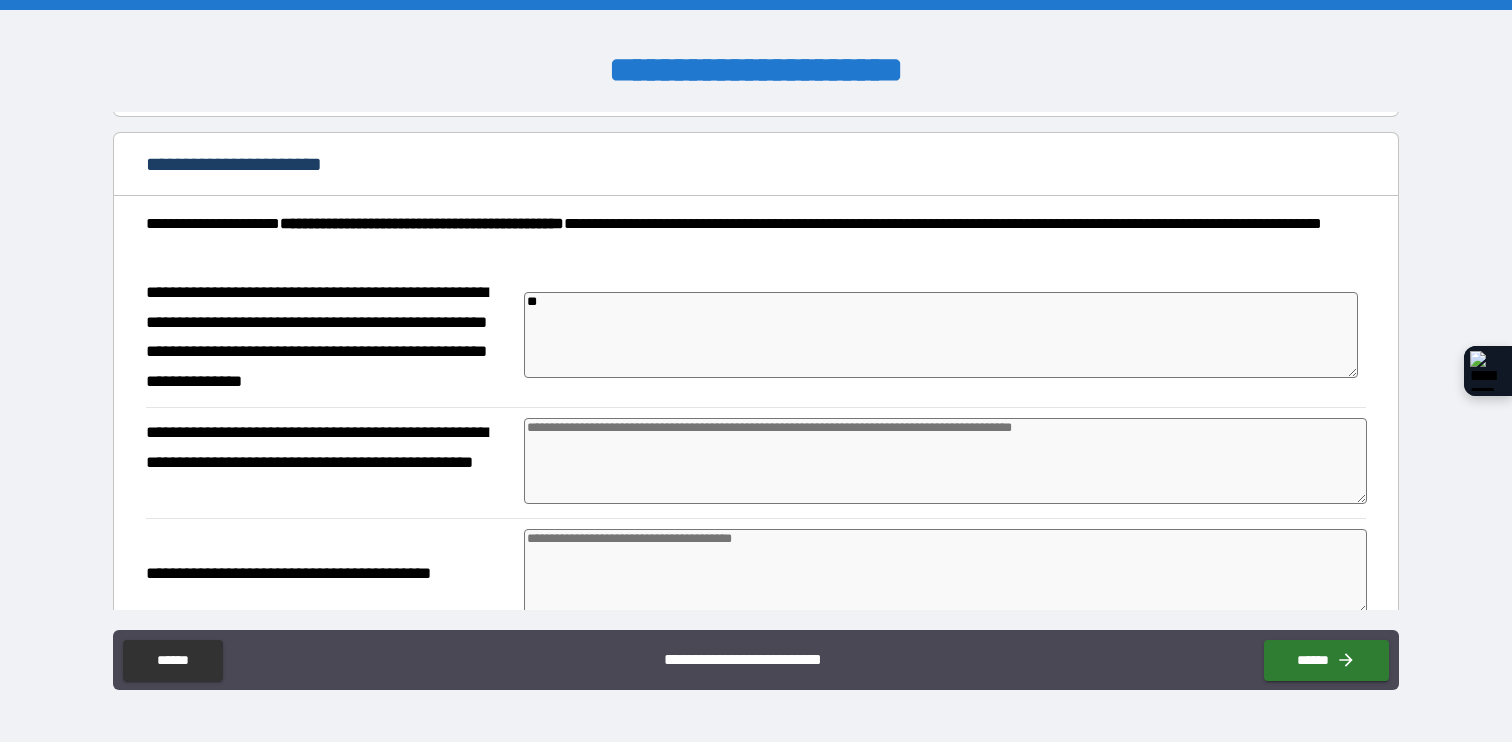 type on "*" 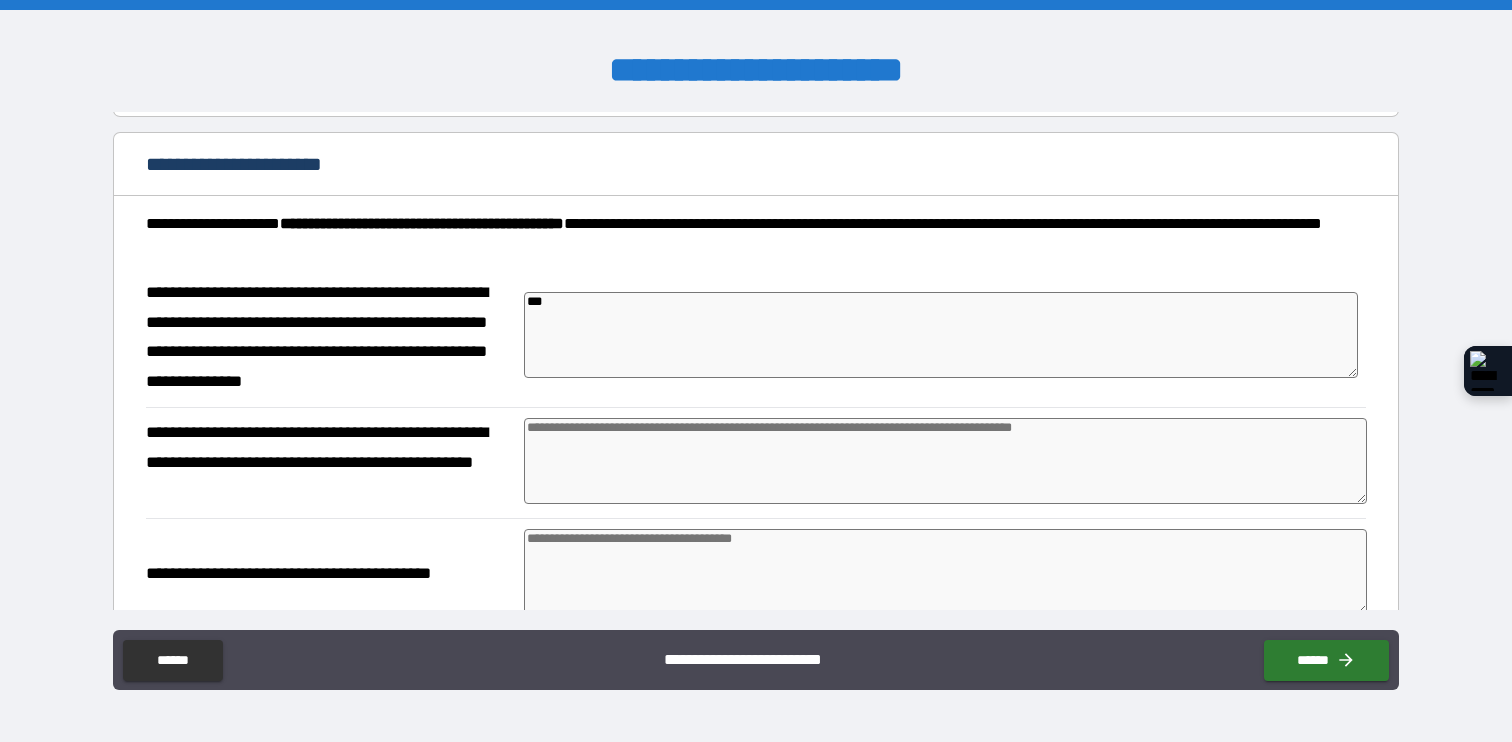 type on "****" 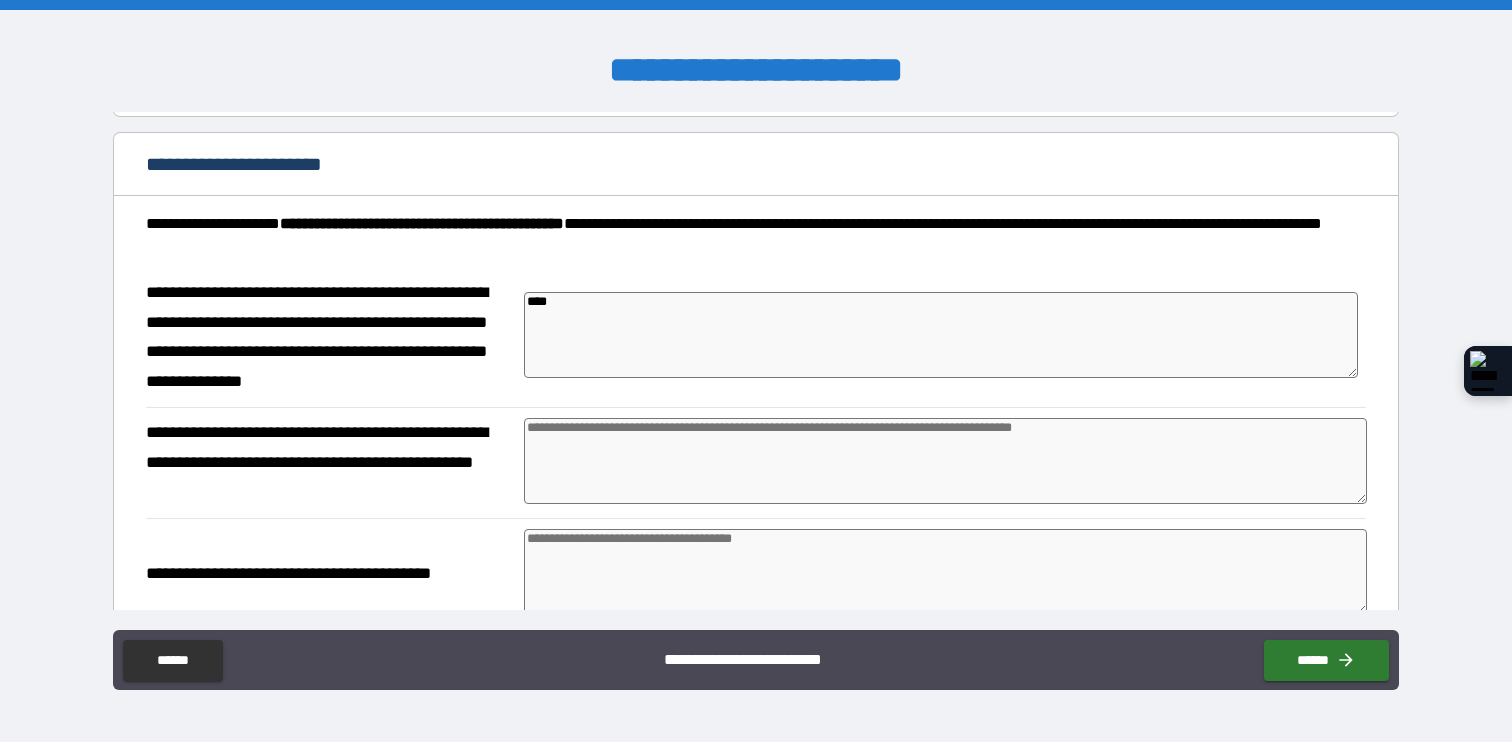 type on "*" 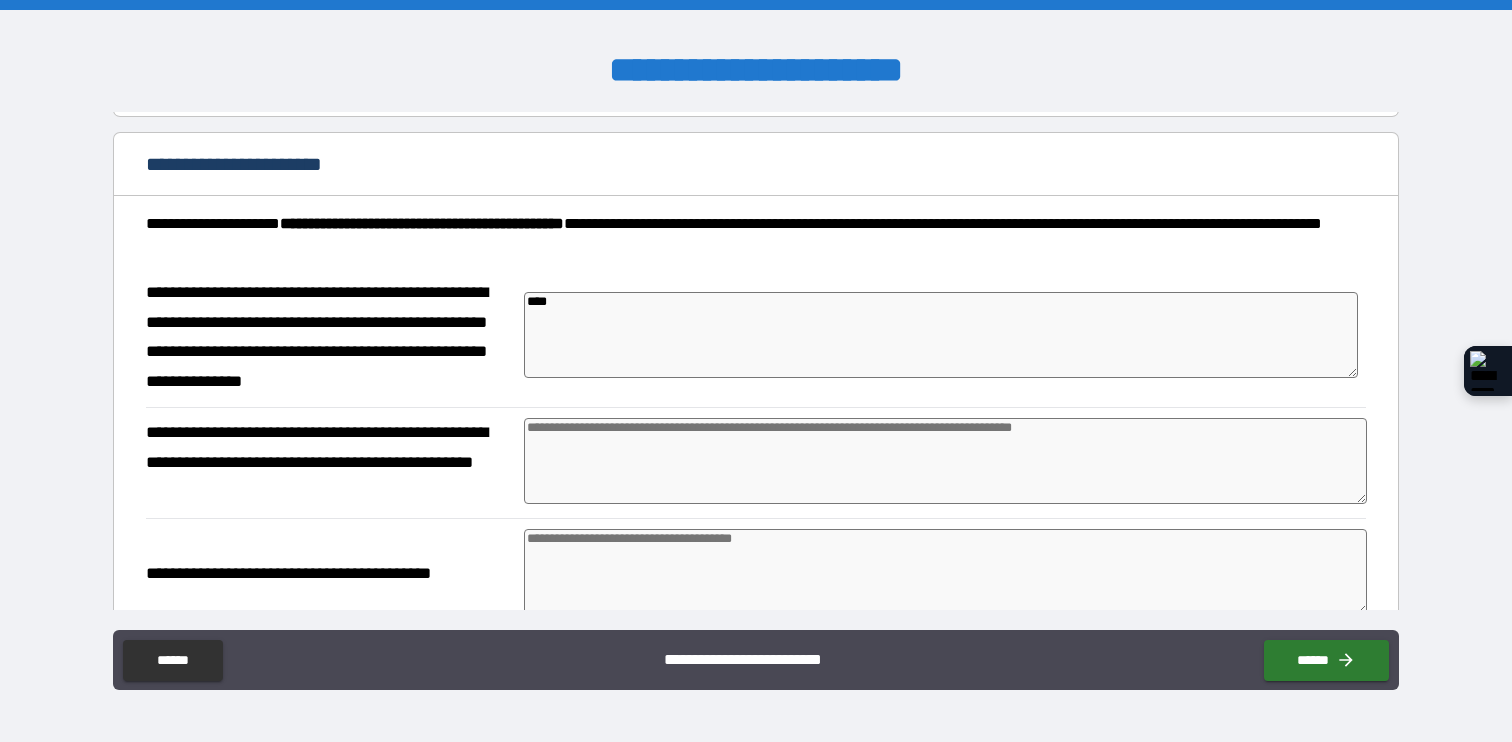 type on "*****" 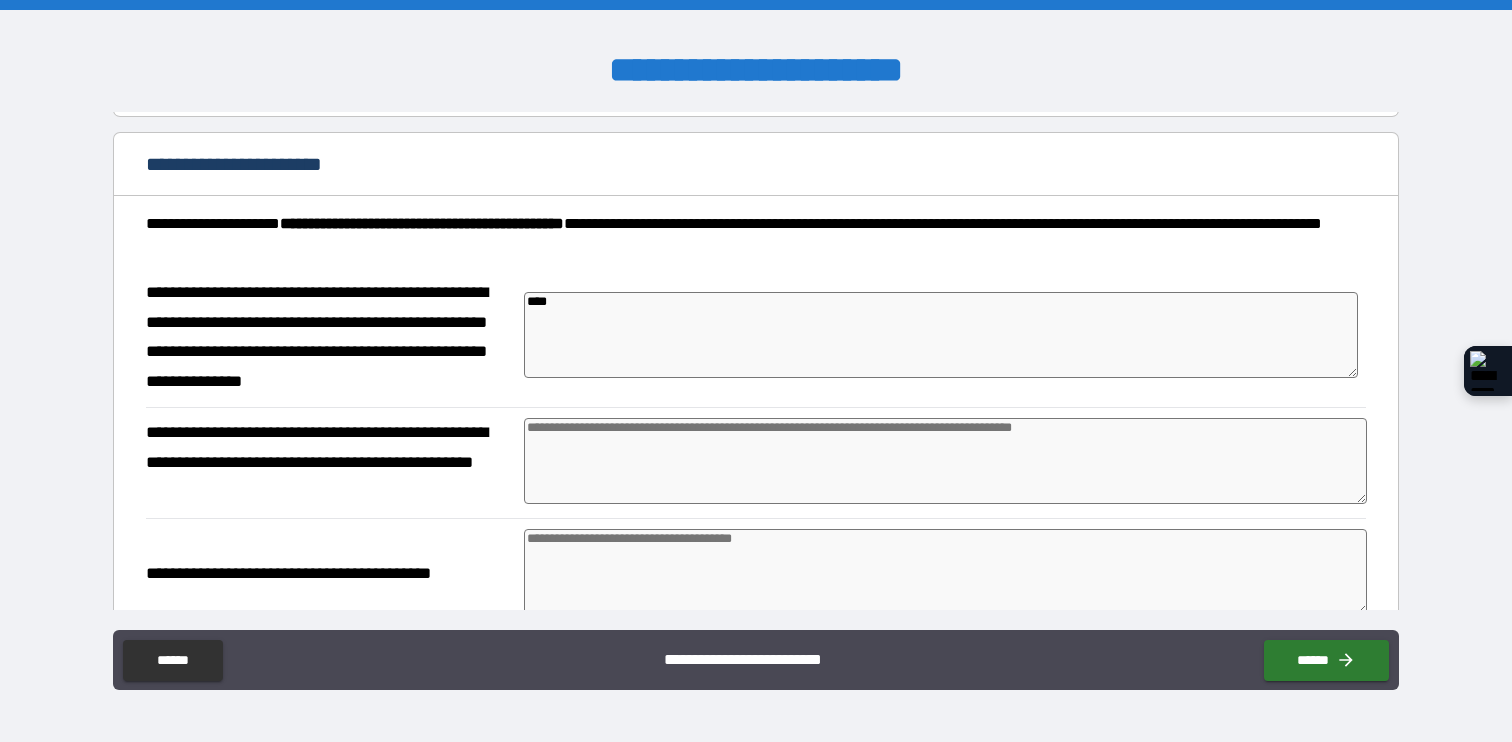 type on "*" 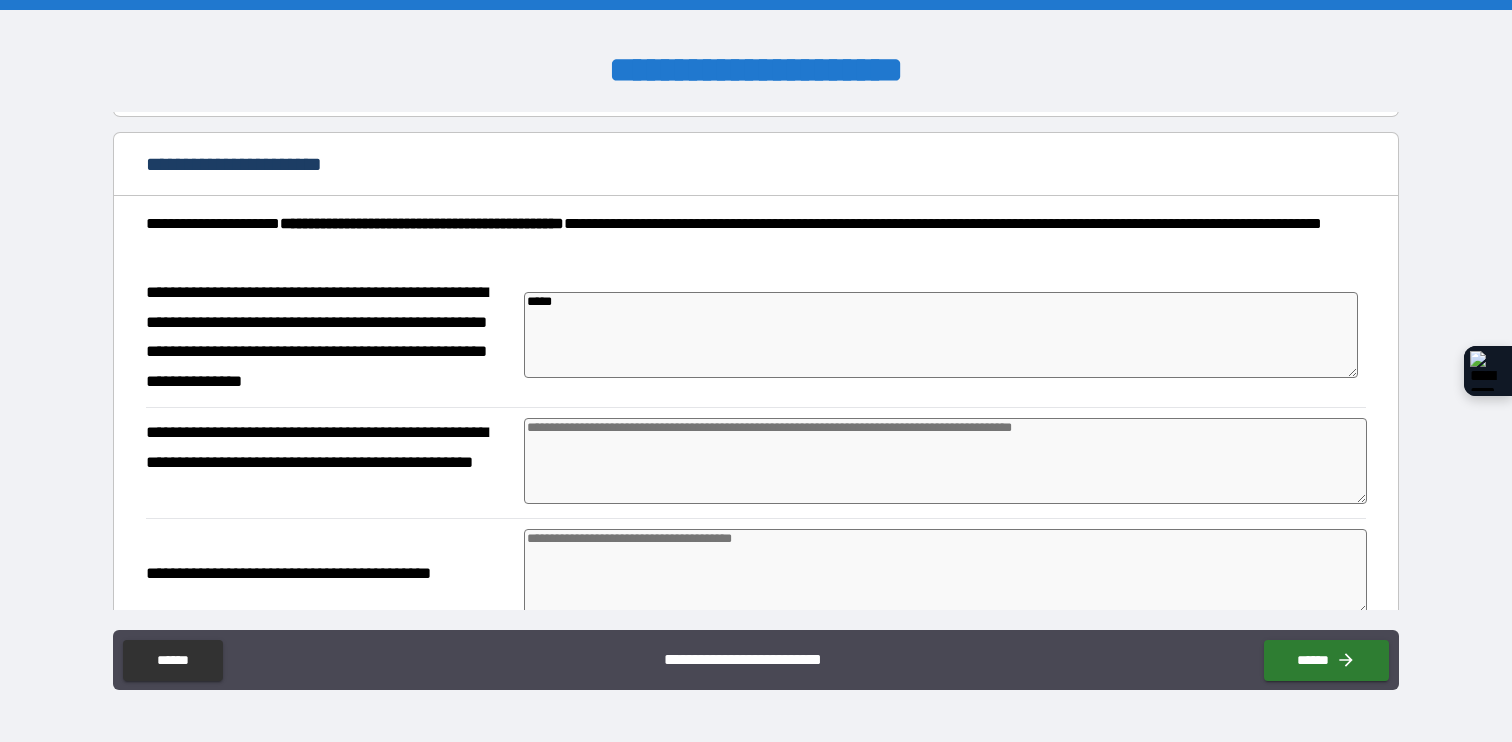 type on "******" 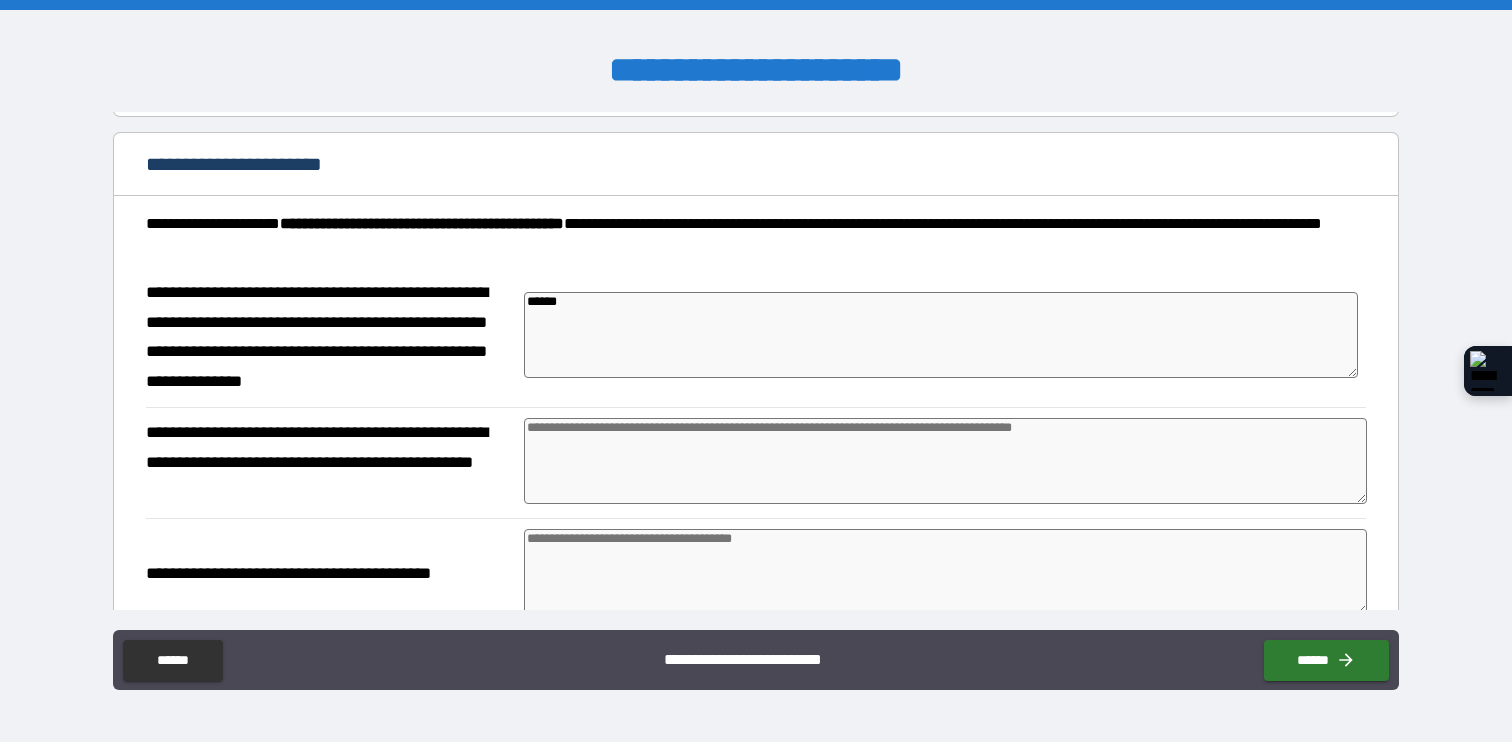 type on "******" 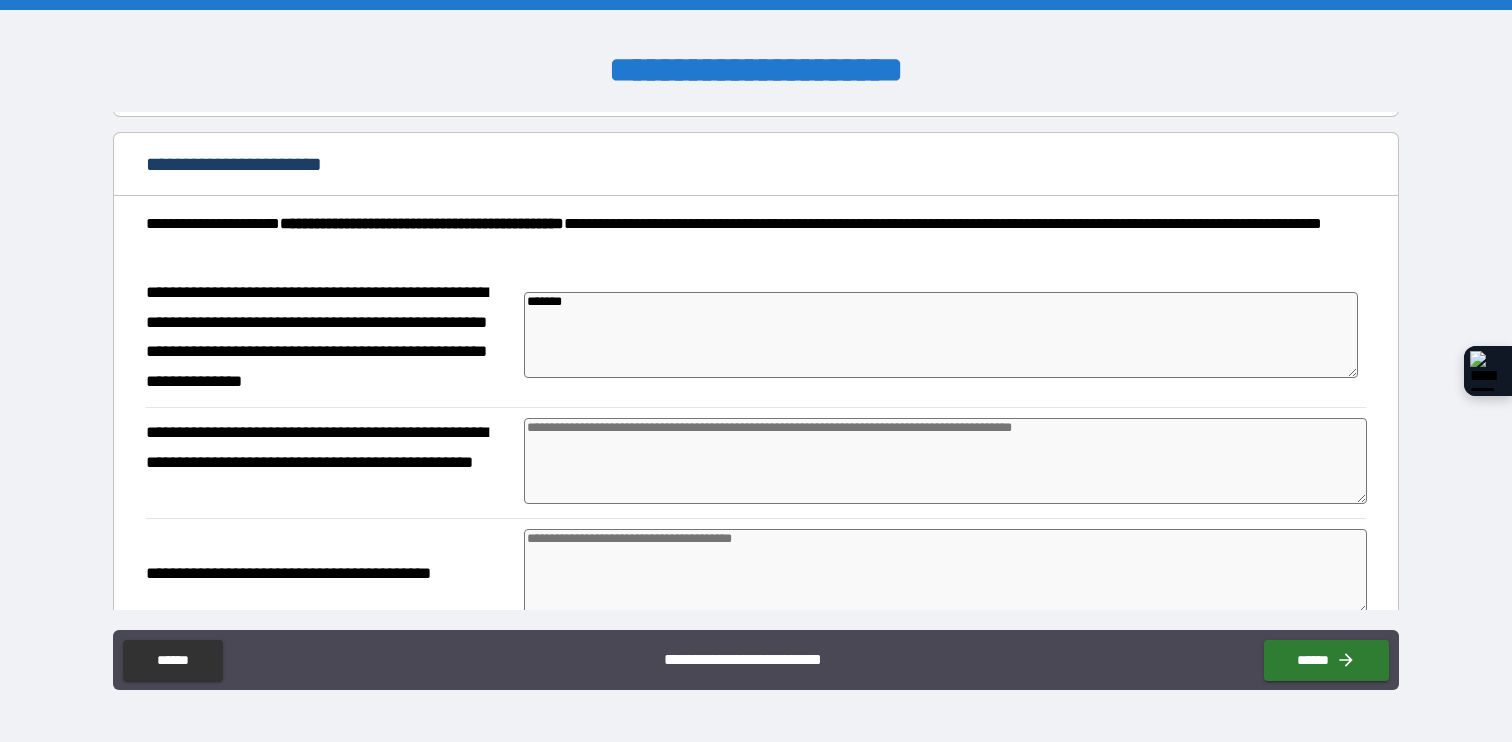 type on "*" 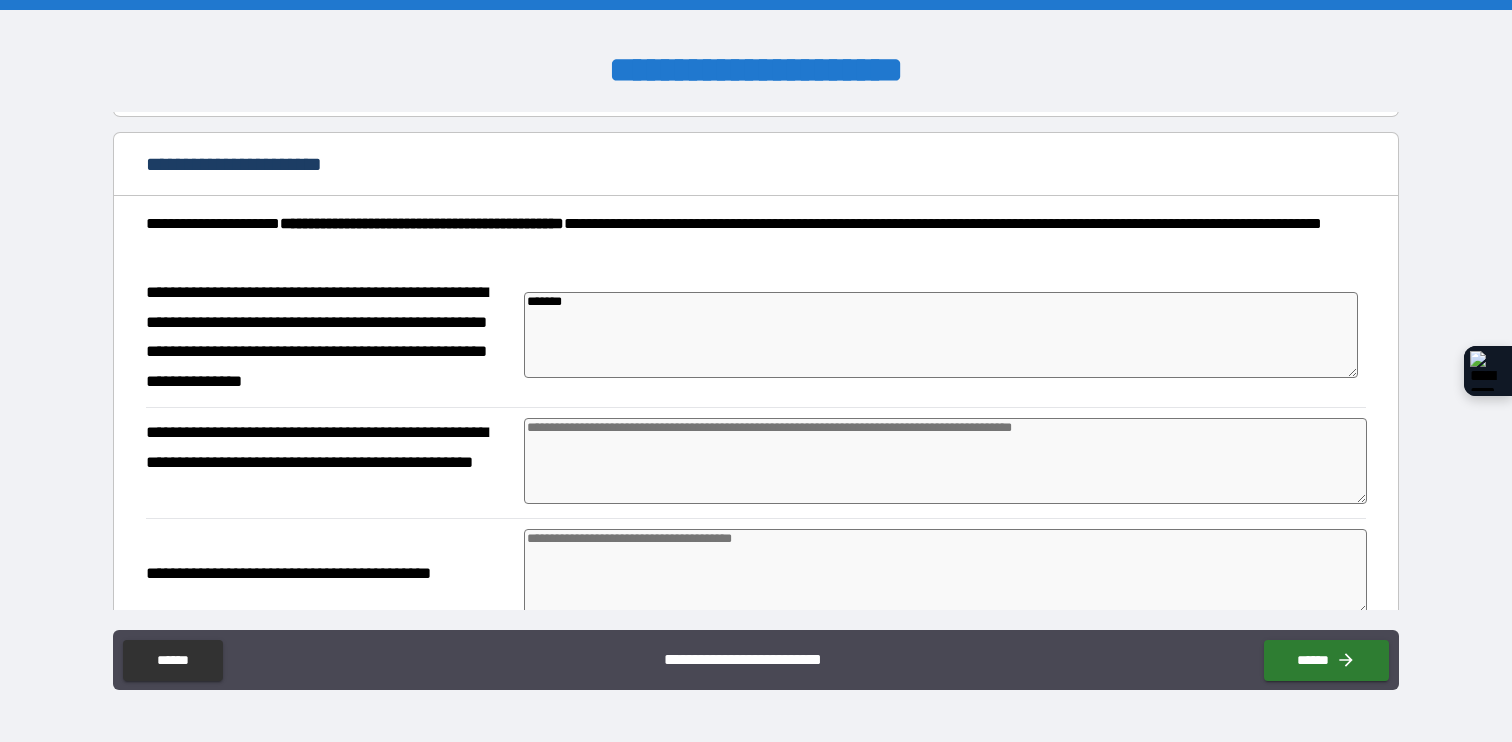 type on "********" 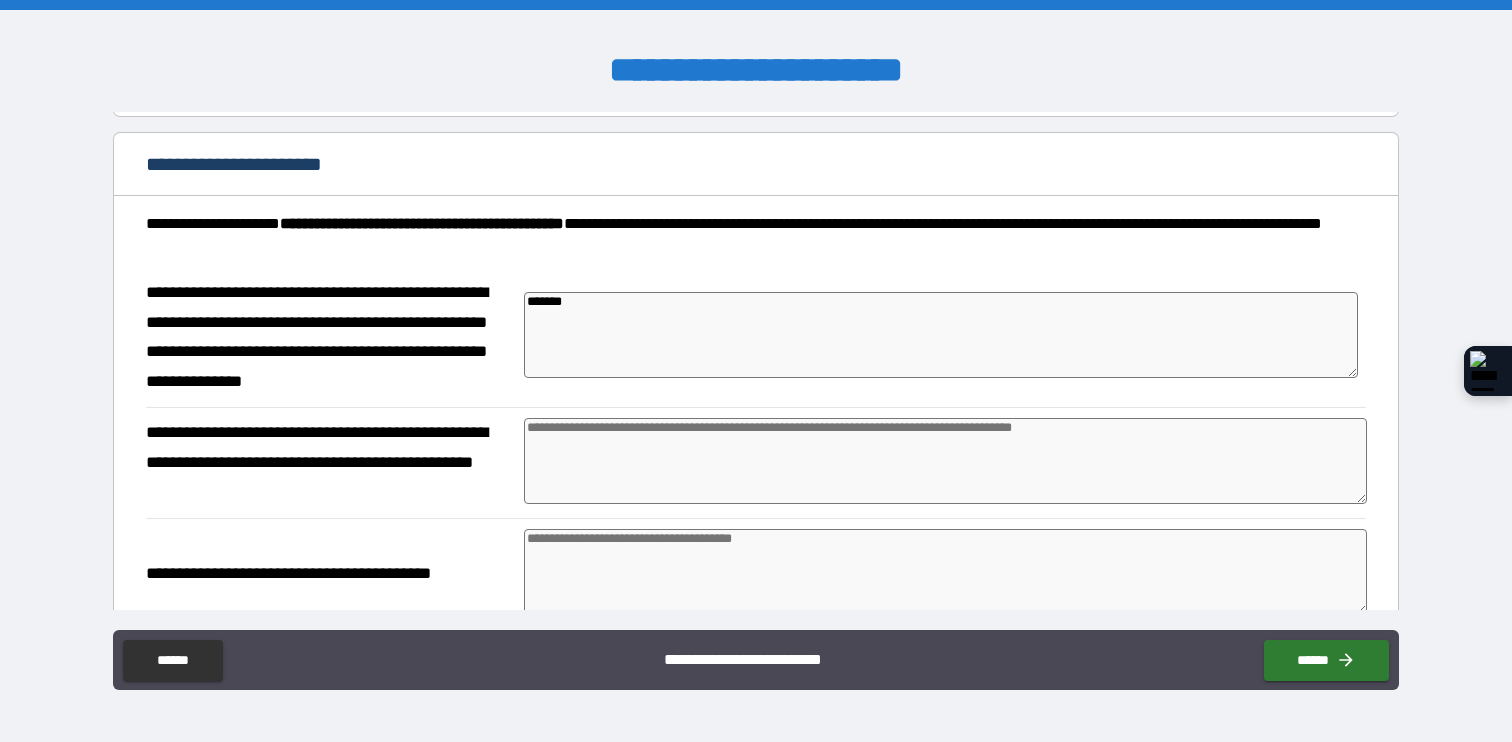 type on "*" 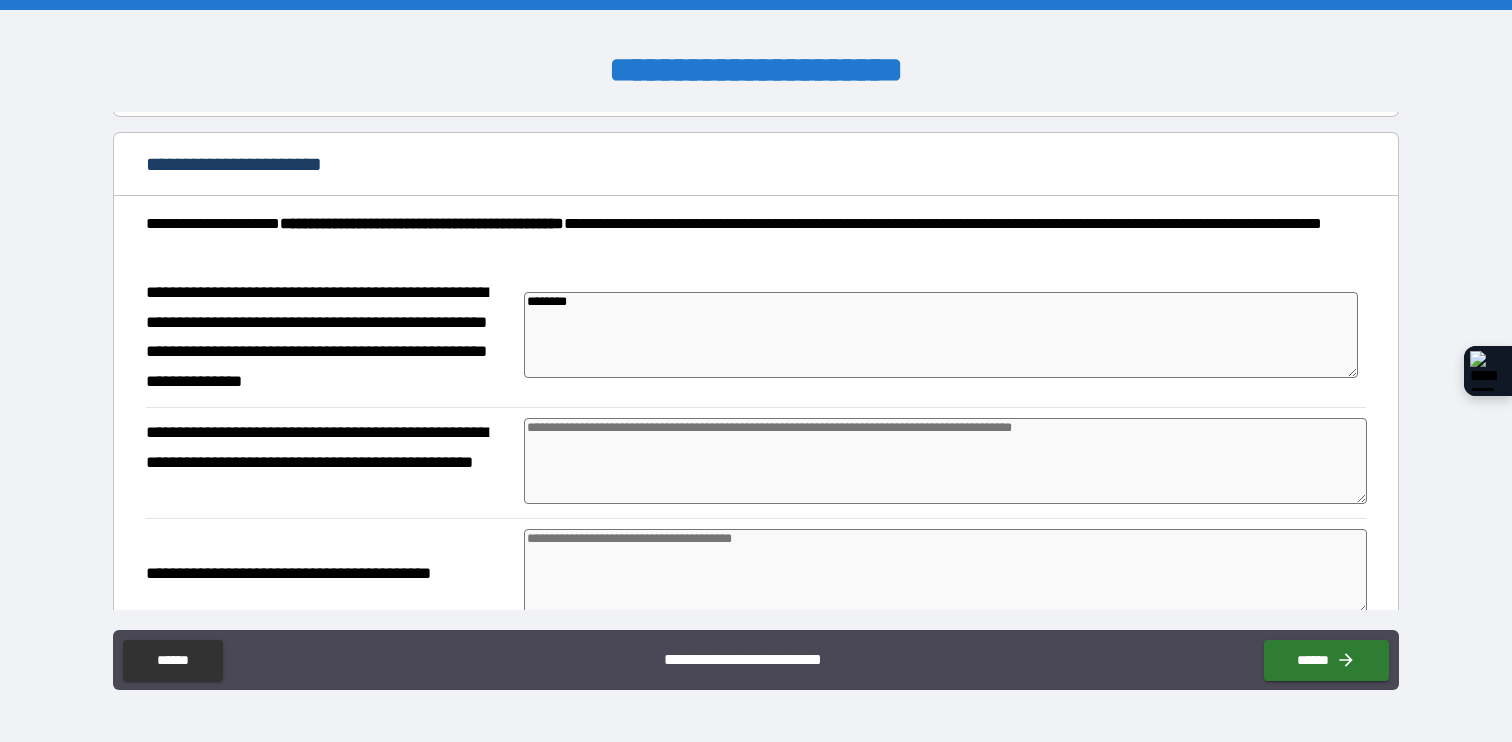 type on "*" 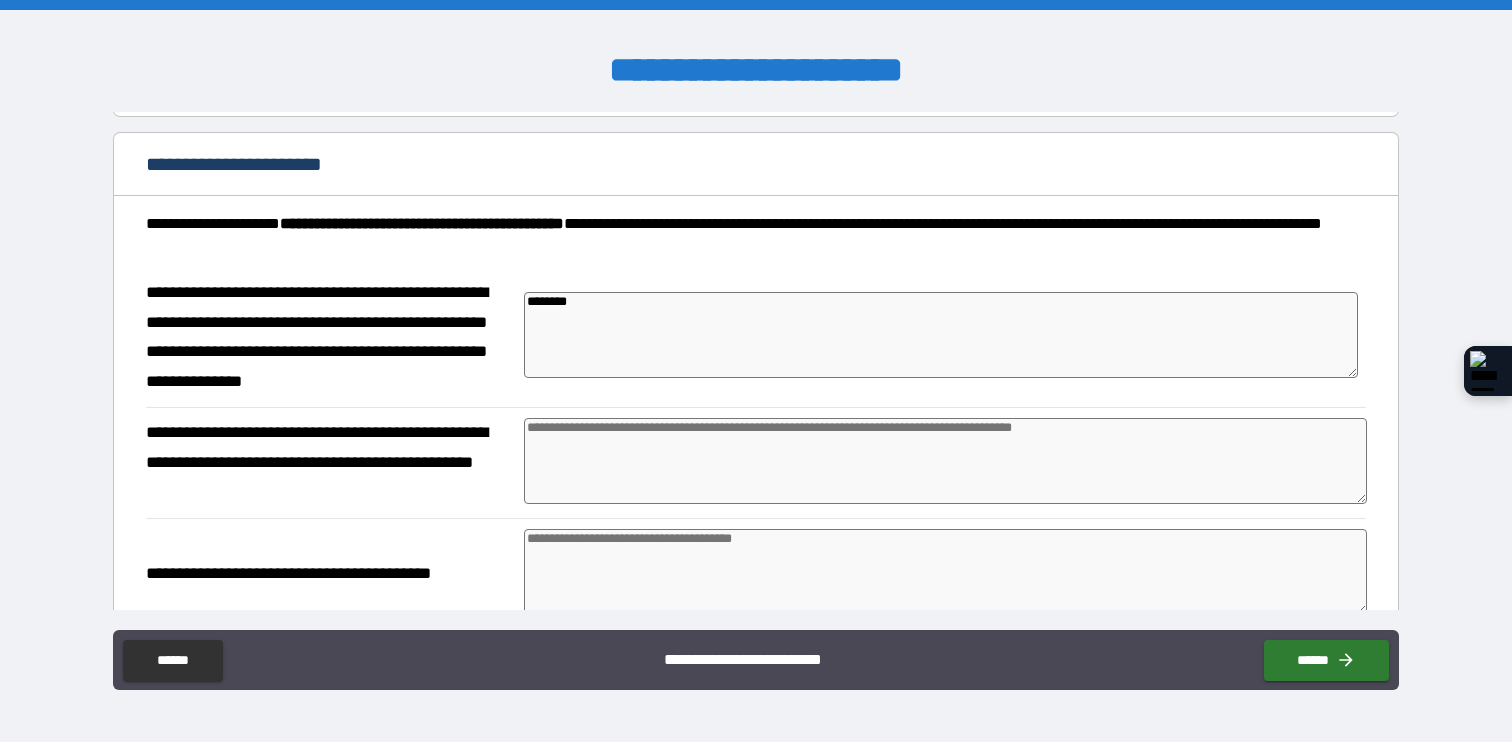 type on "*" 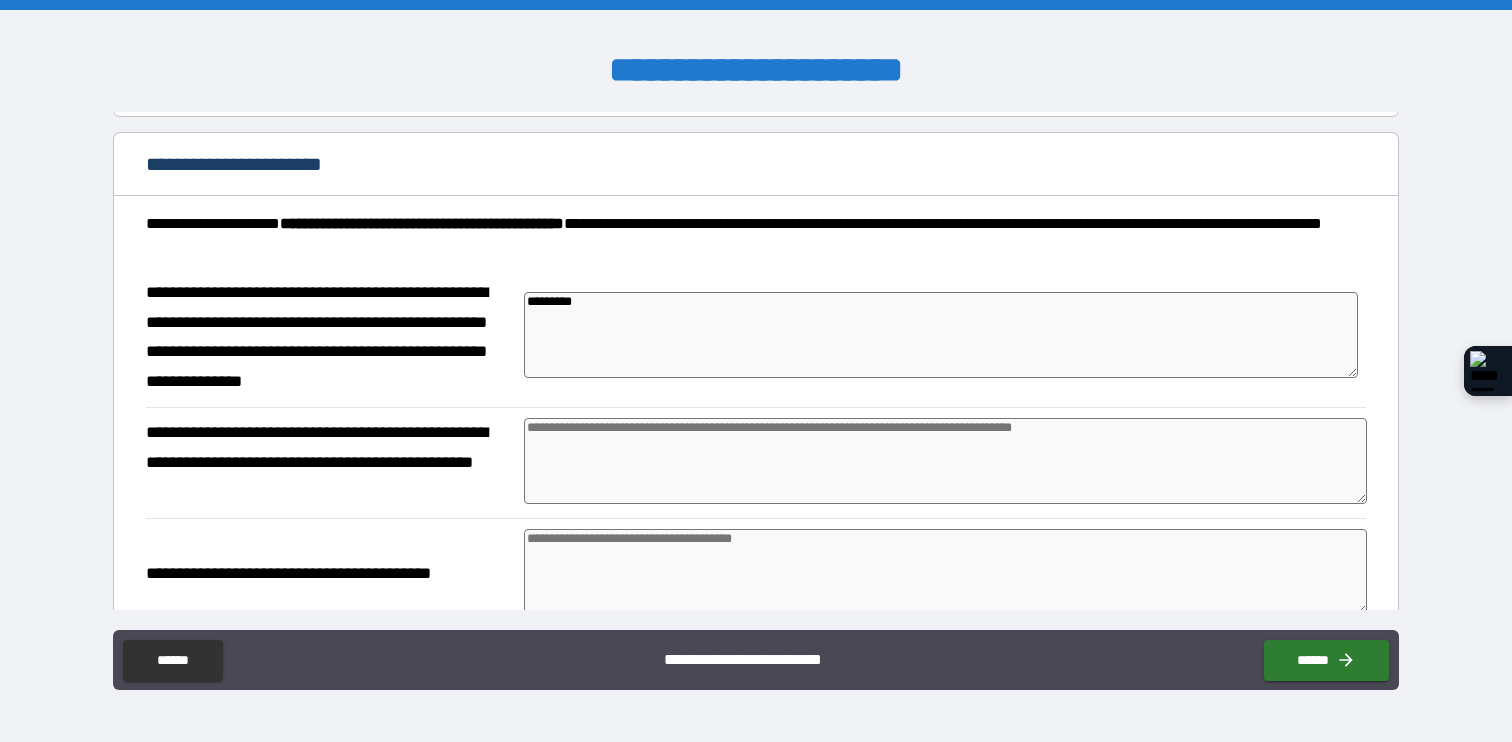 type on "**********" 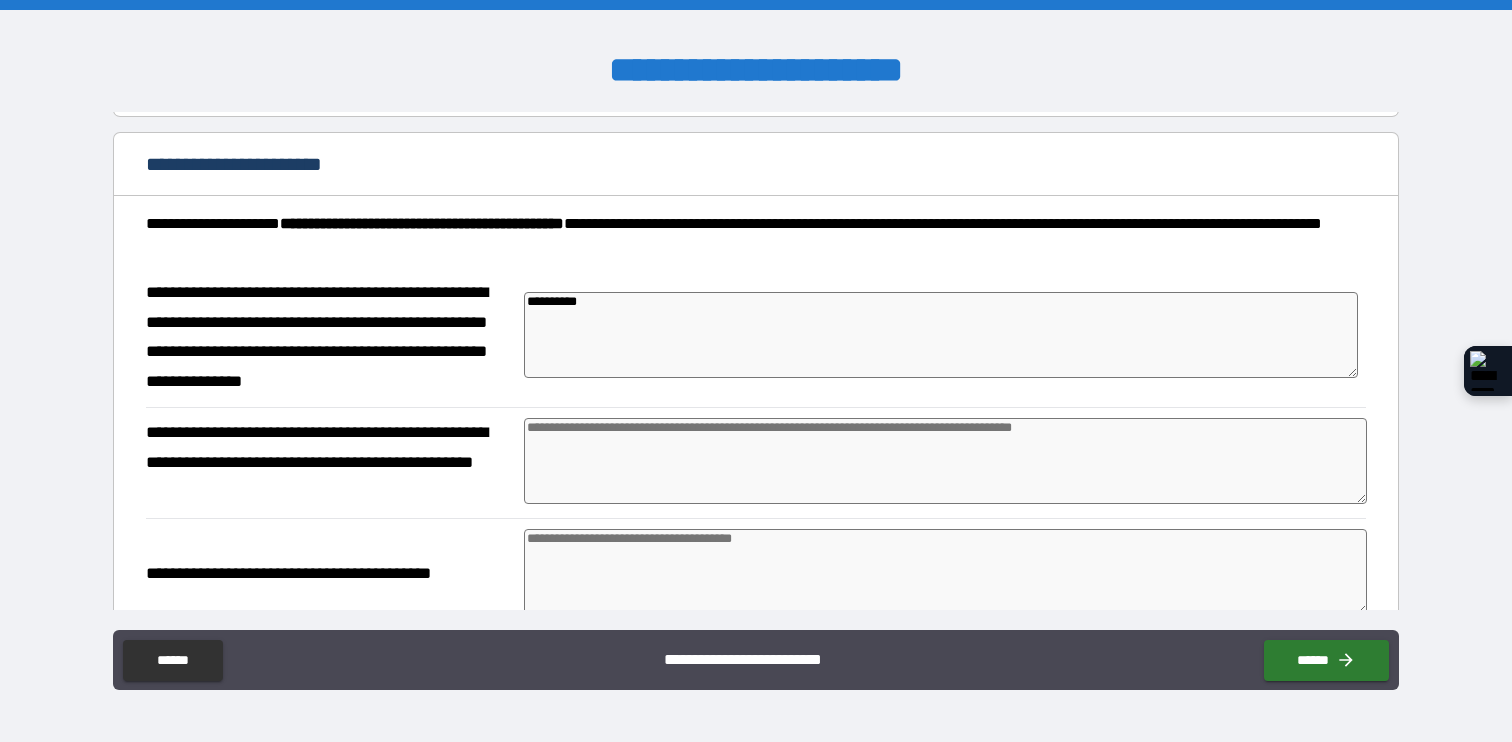 type on "*" 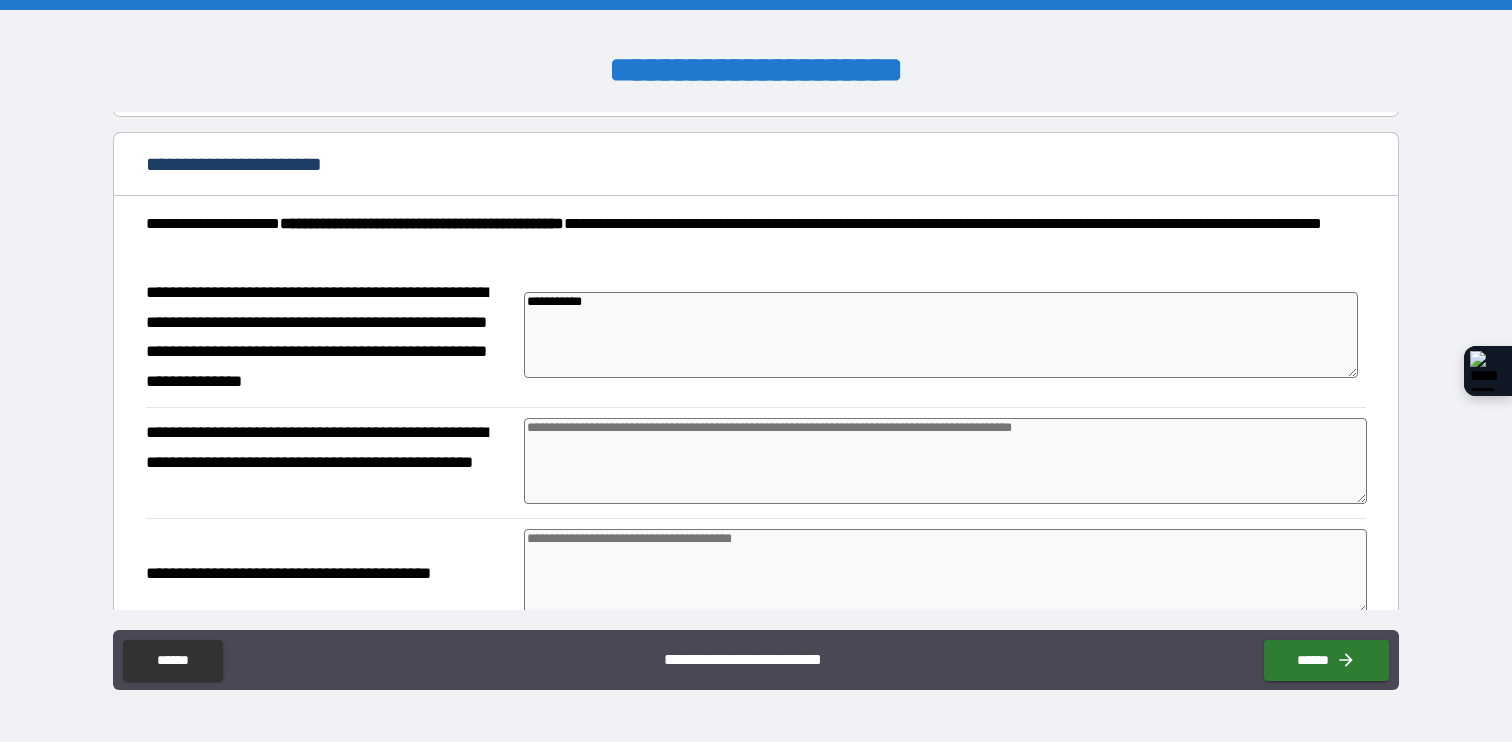 type on "*" 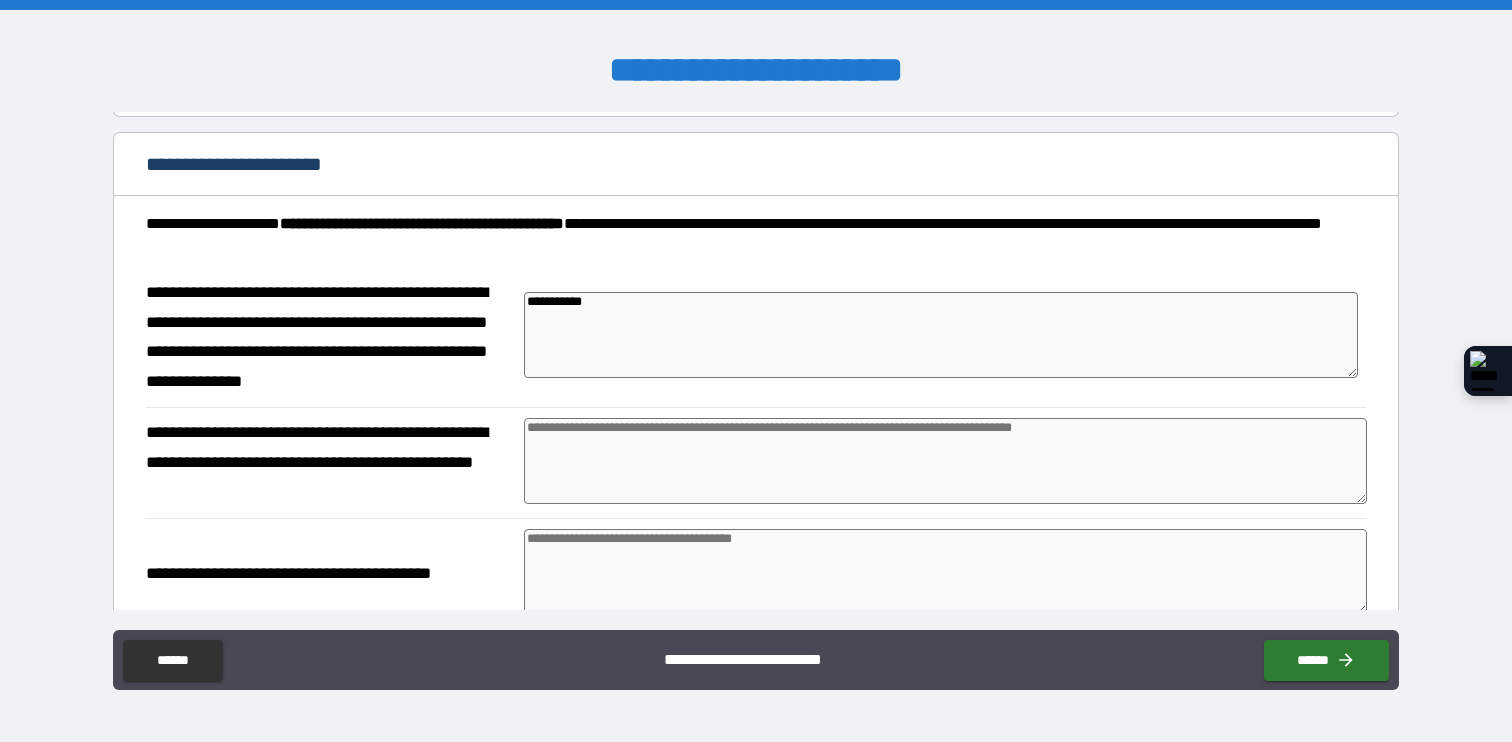 type on "*" 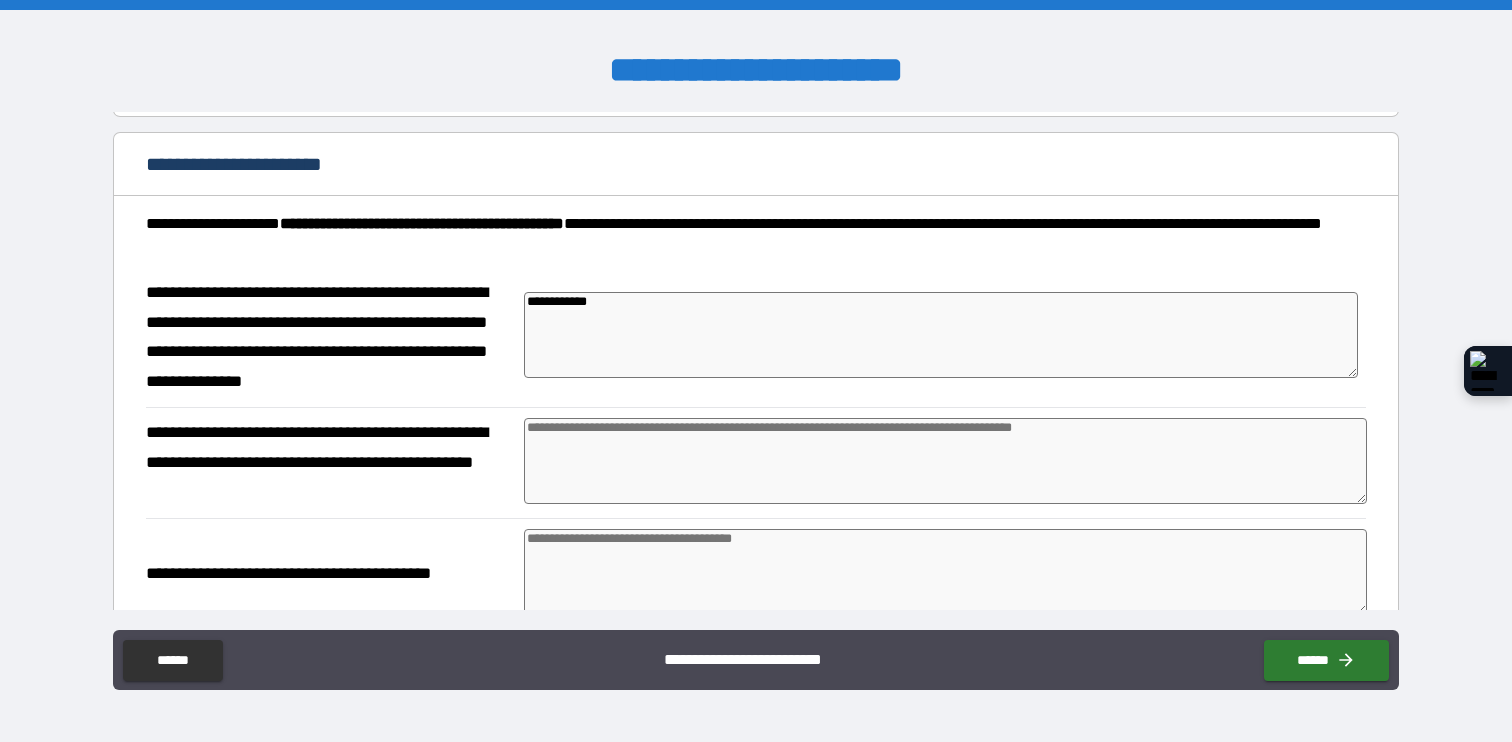 type on "**********" 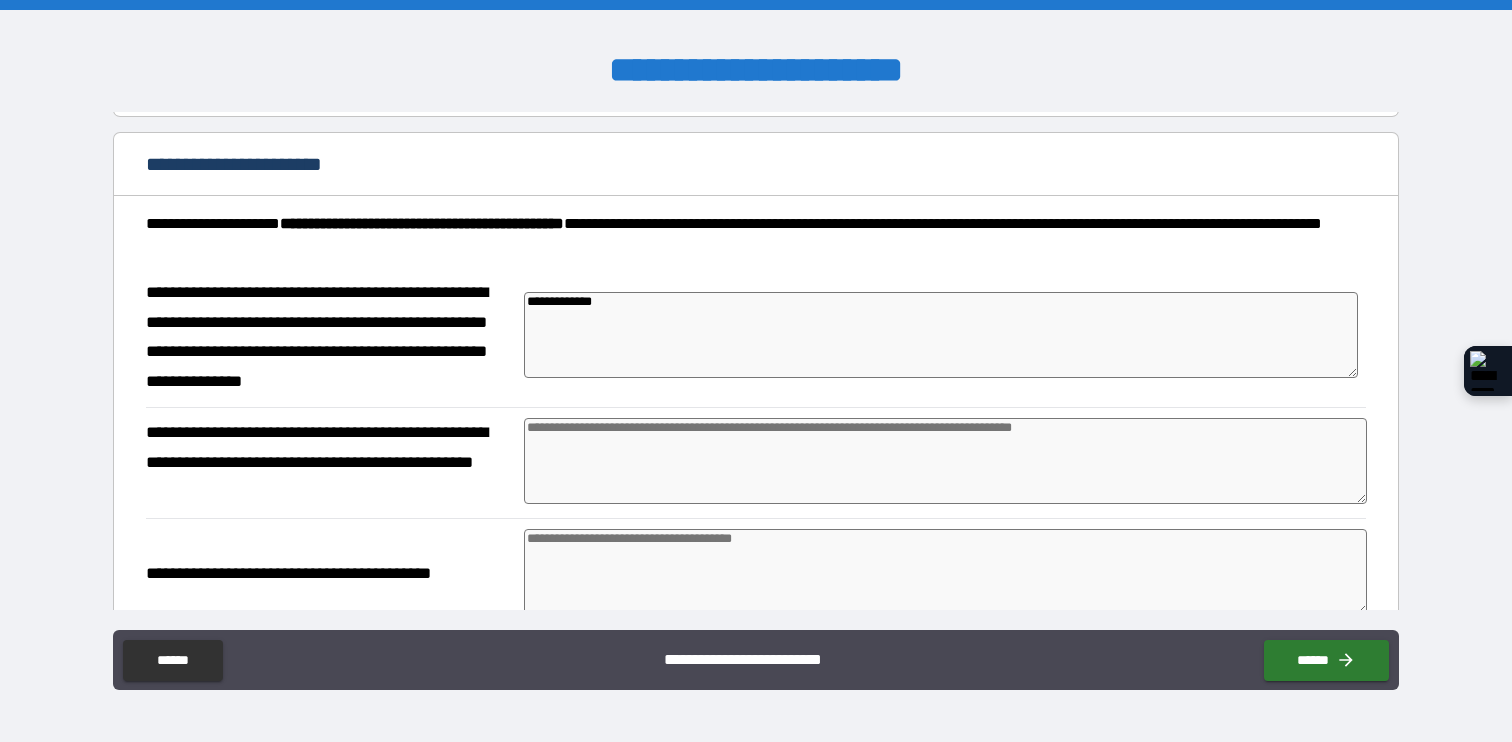 type on "**********" 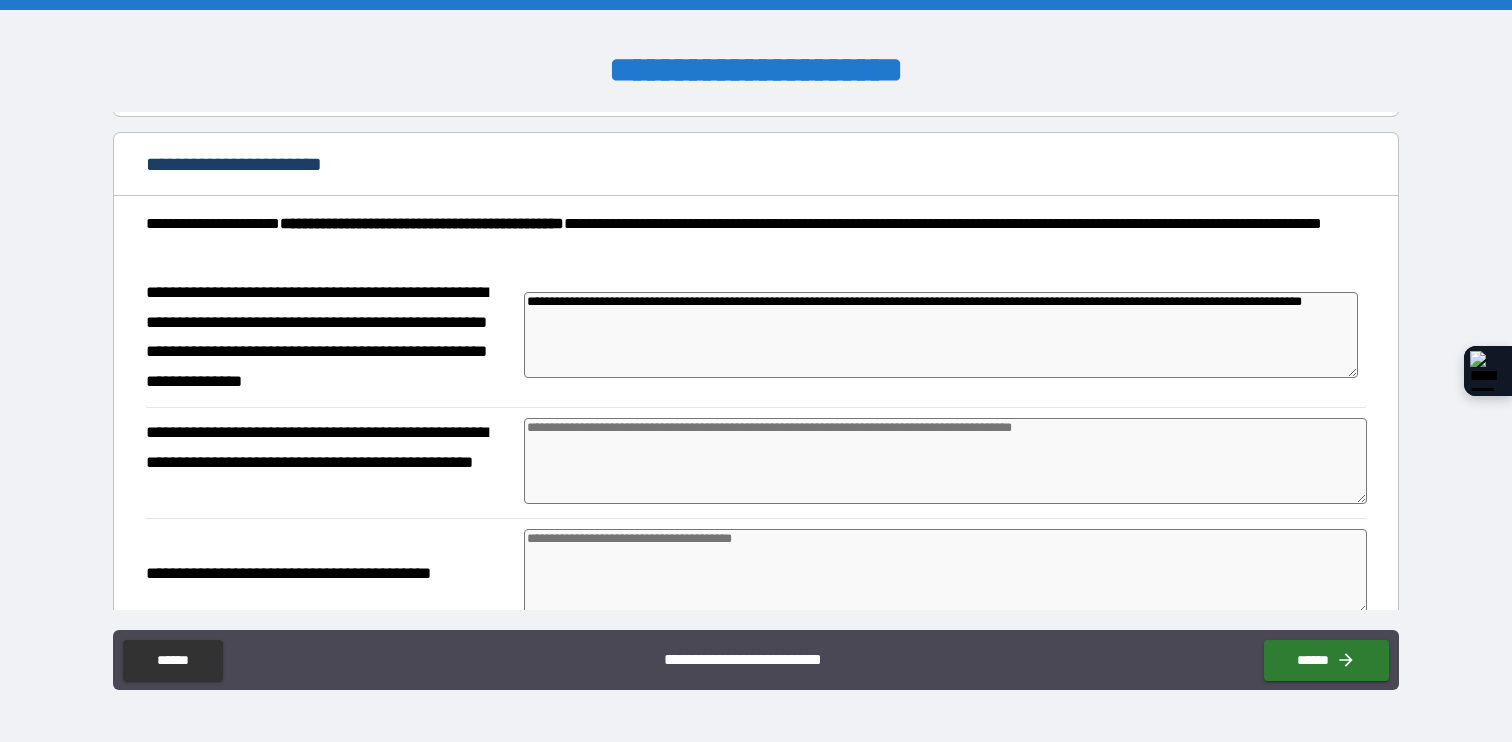 drag, startPoint x: 1263, startPoint y: 330, endPoint x: 1155, endPoint y: 304, distance: 111.085556 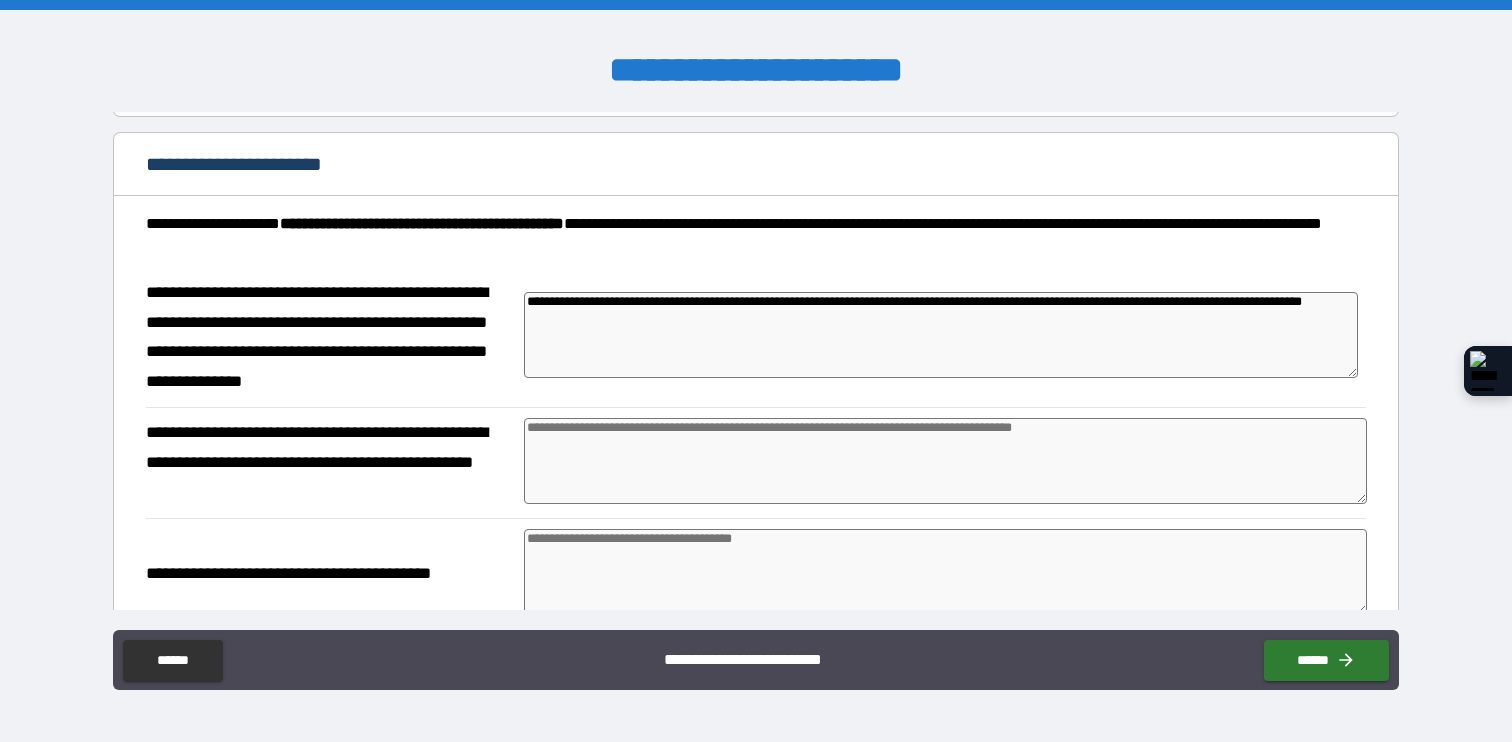 click on "**********" at bounding box center (941, 335) 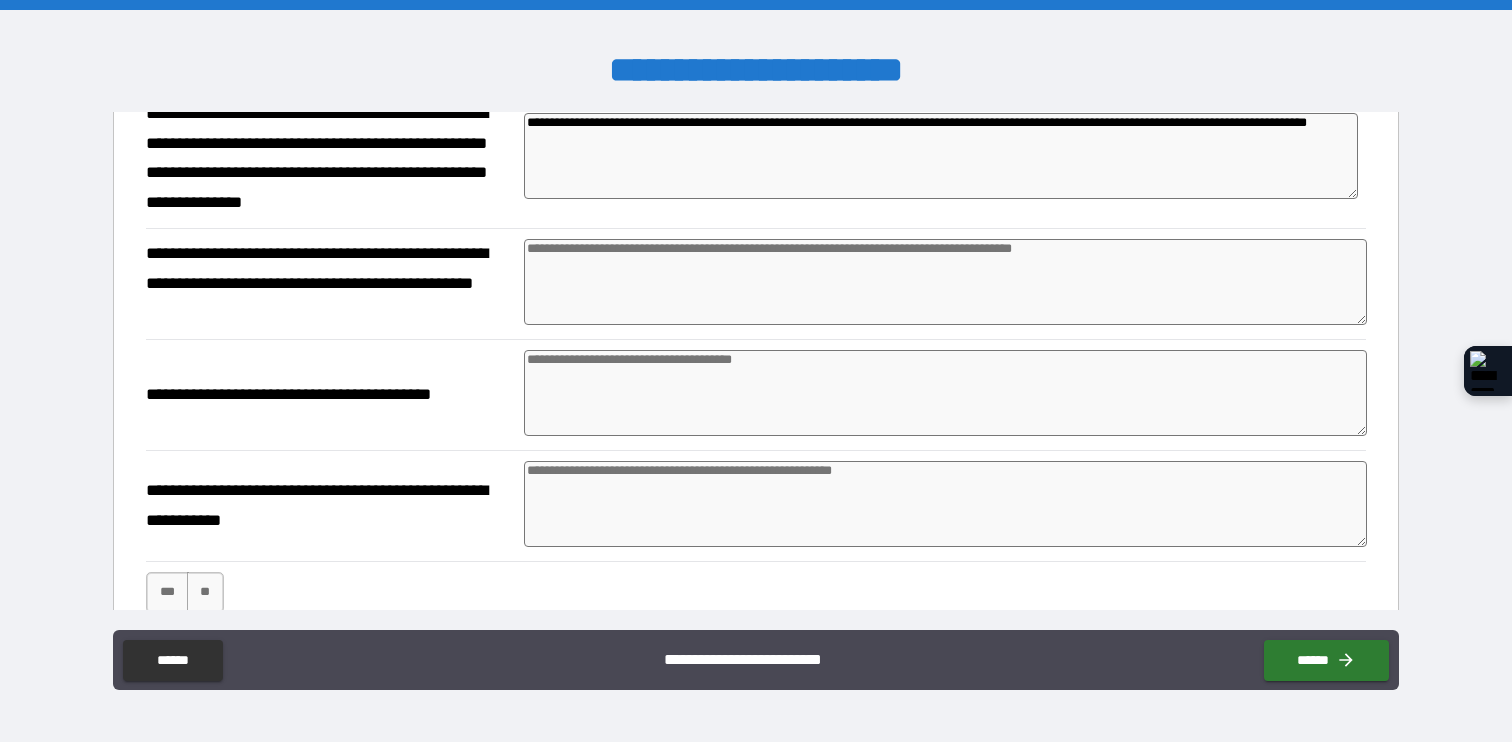 scroll, scrollTop: 313, scrollLeft: 0, axis: vertical 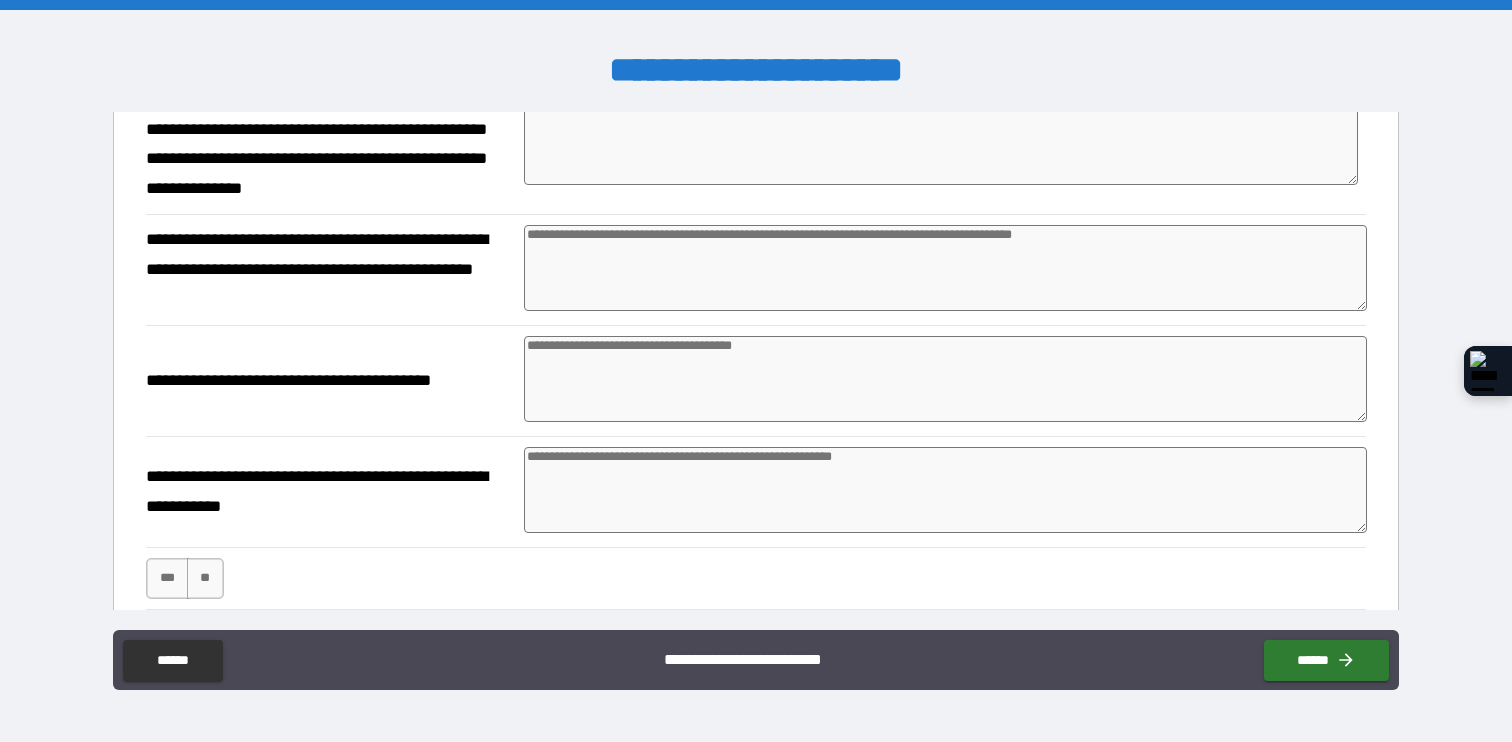 click at bounding box center [945, 268] 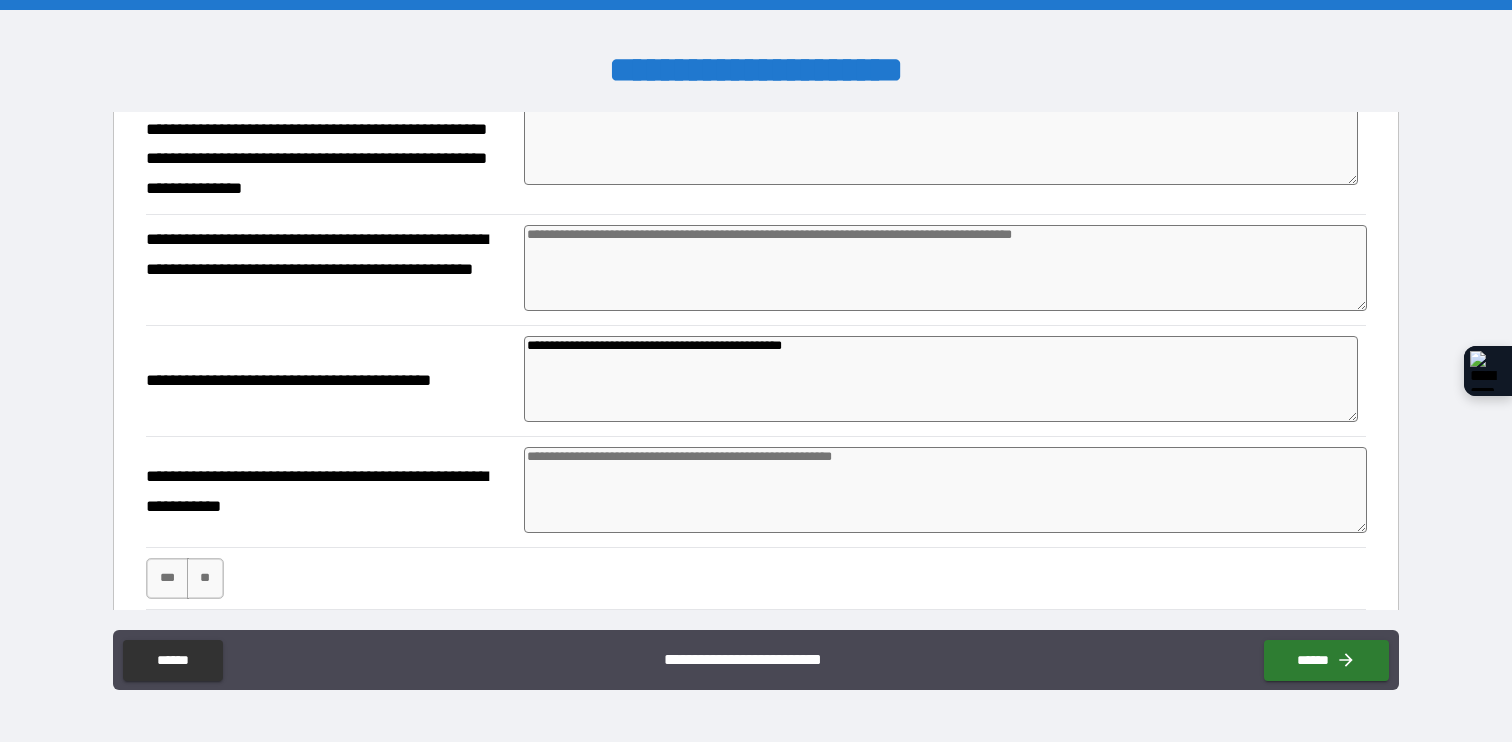 drag, startPoint x: 856, startPoint y: 355, endPoint x: 356, endPoint y: 349, distance: 500.036 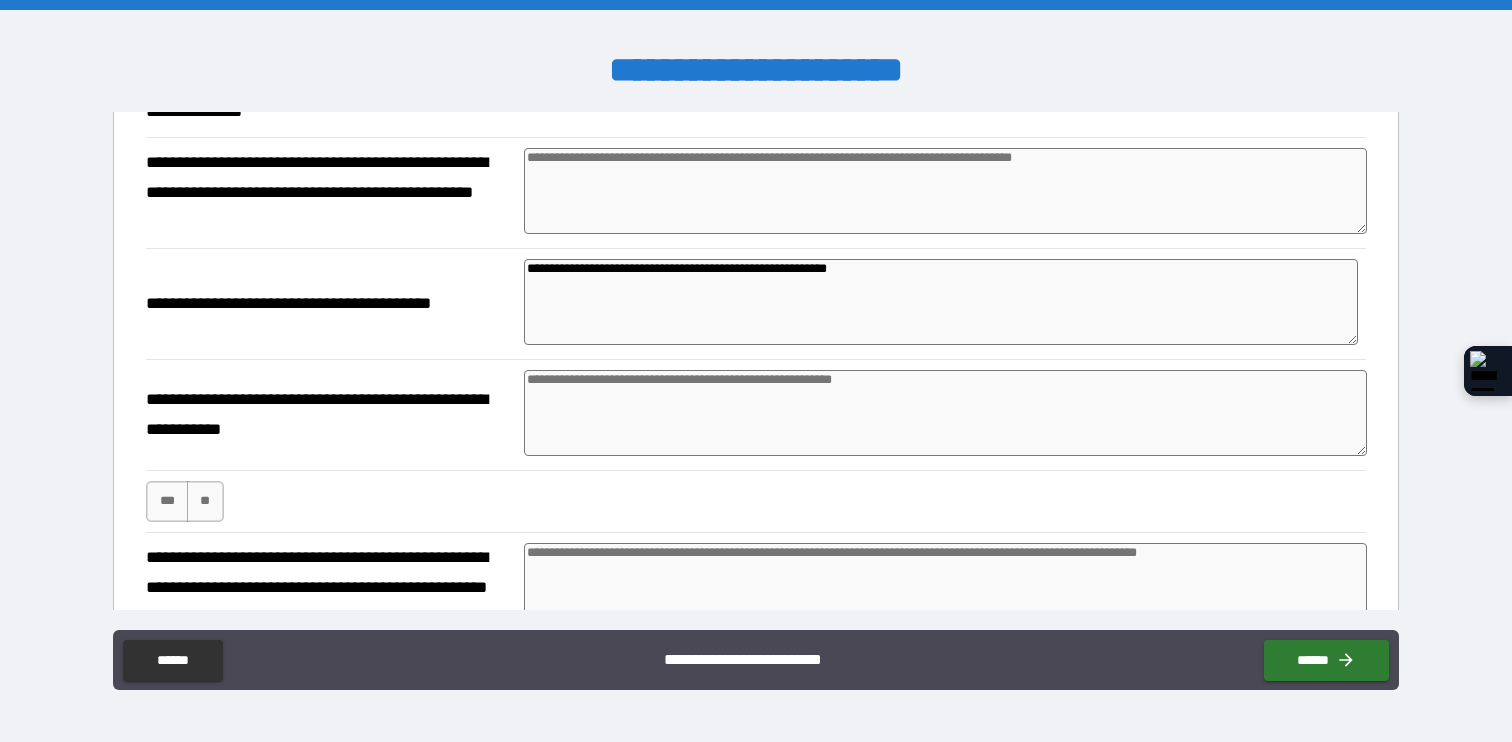 scroll, scrollTop: 410, scrollLeft: 0, axis: vertical 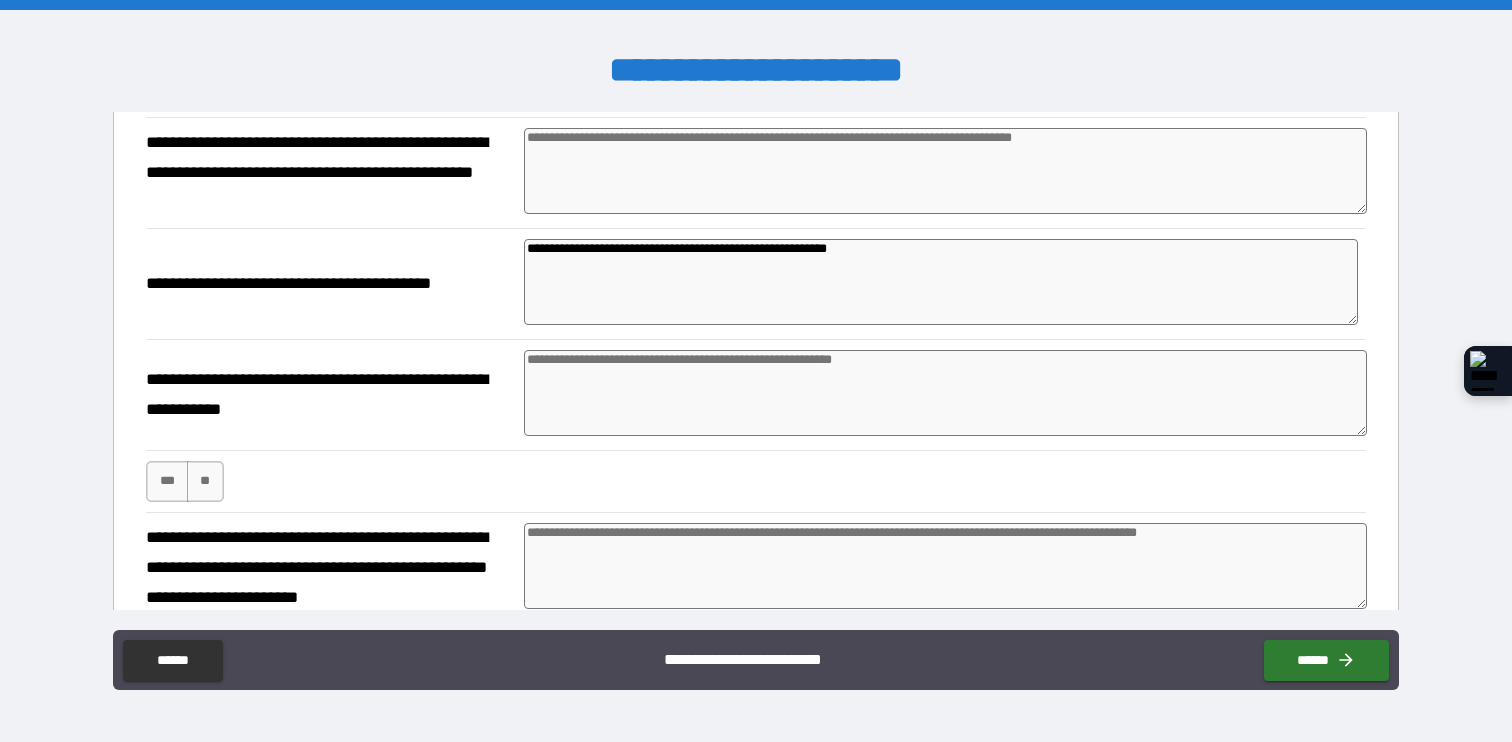 click at bounding box center [945, 393] 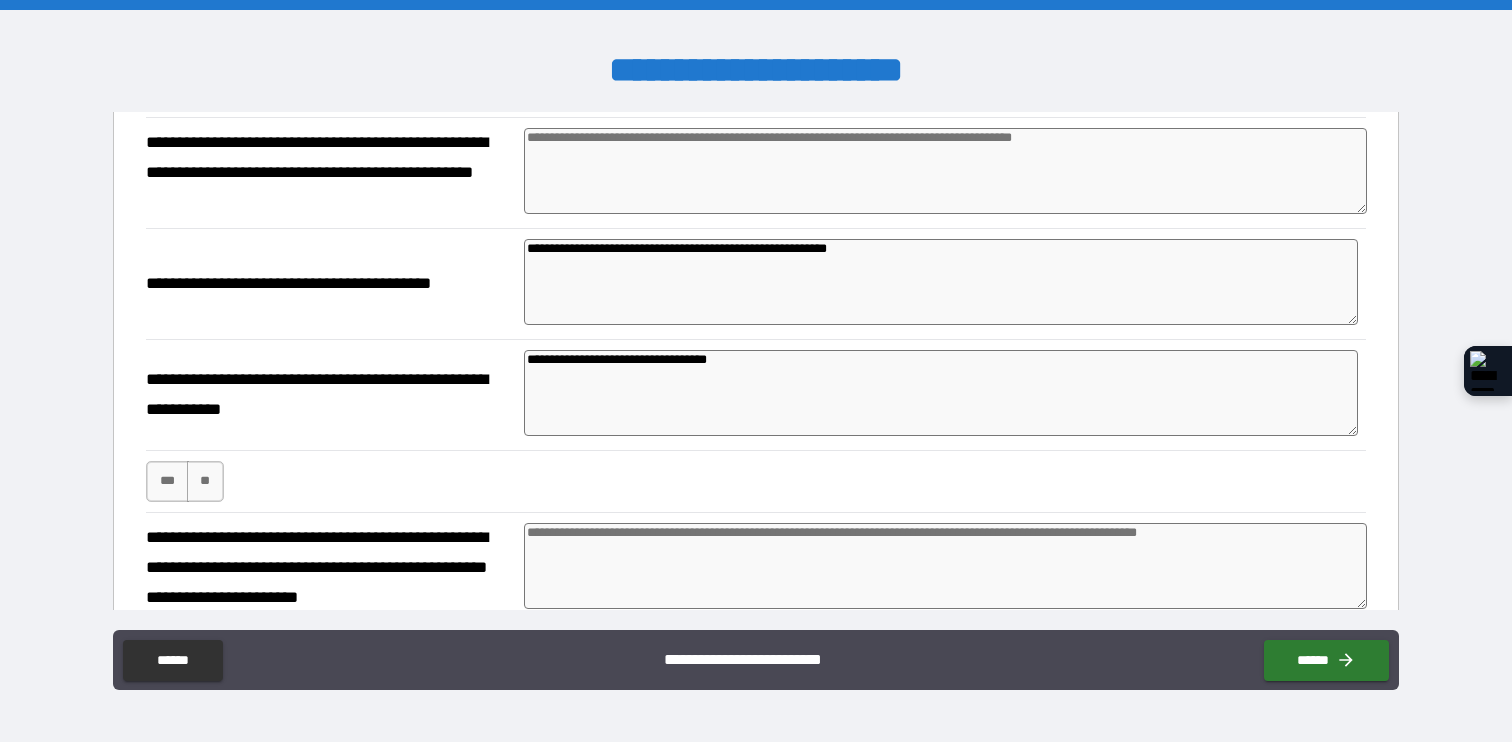 click on "**********" at bounding box center (941, 393) 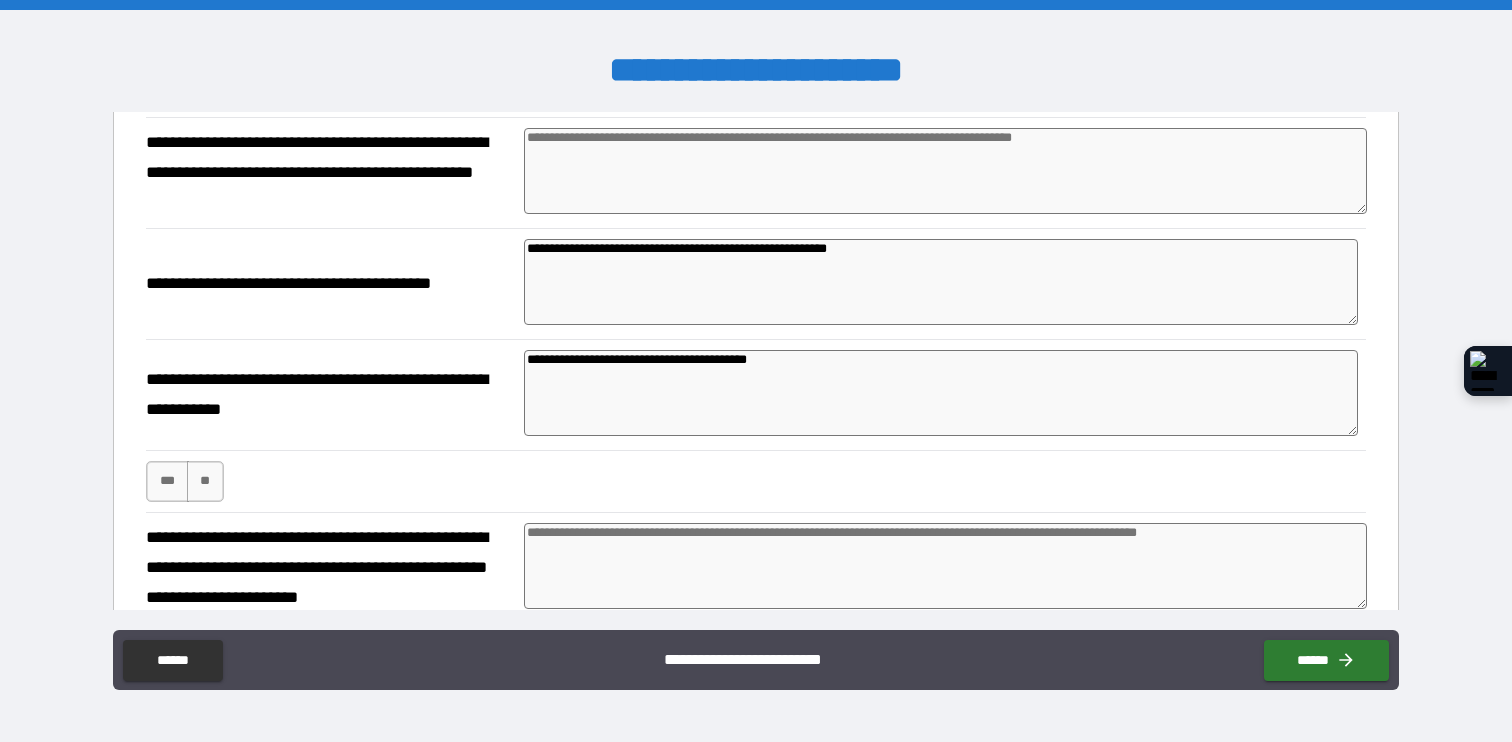 click on "**********" at bounding box center [941, 393] 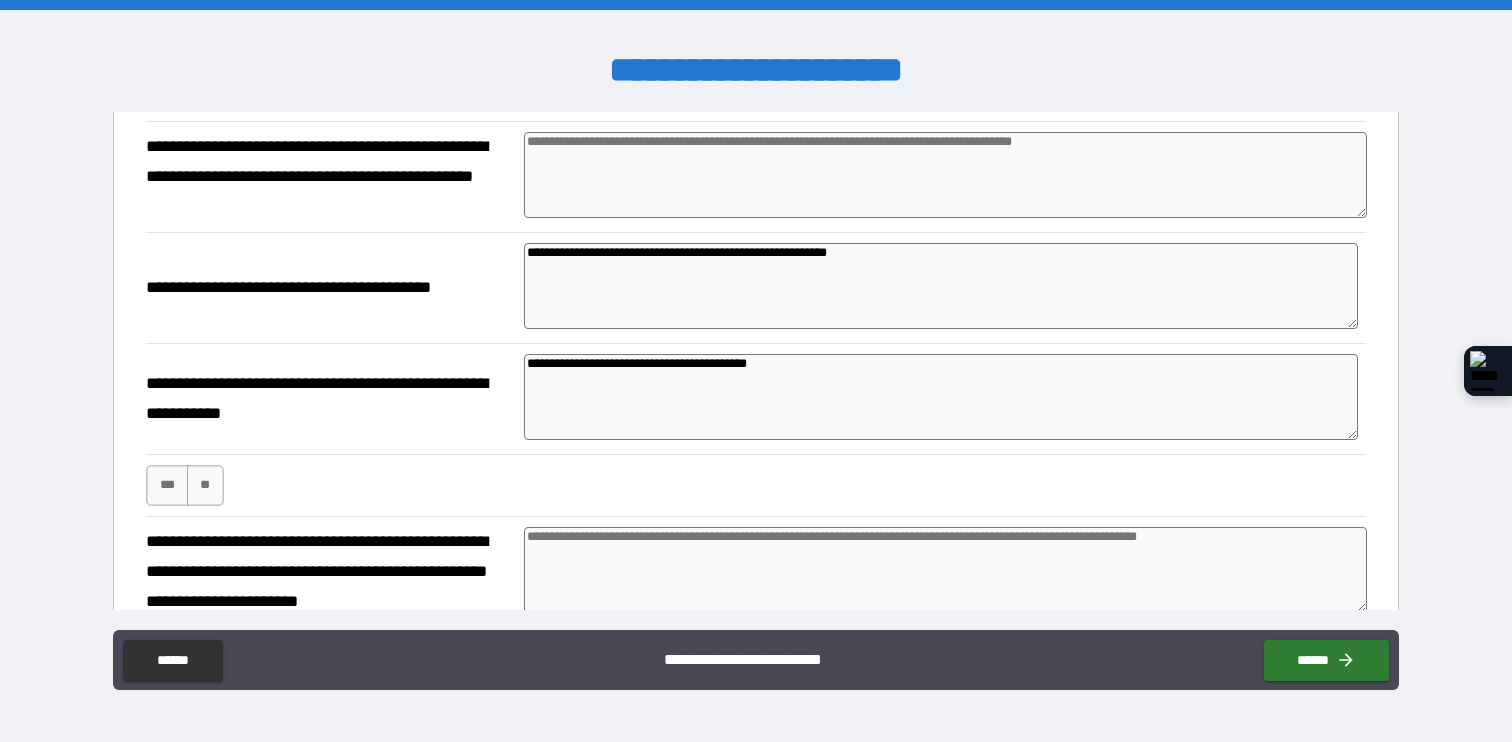scroll, scrollTop: 293, scrollLeft: 0, axis: vertical 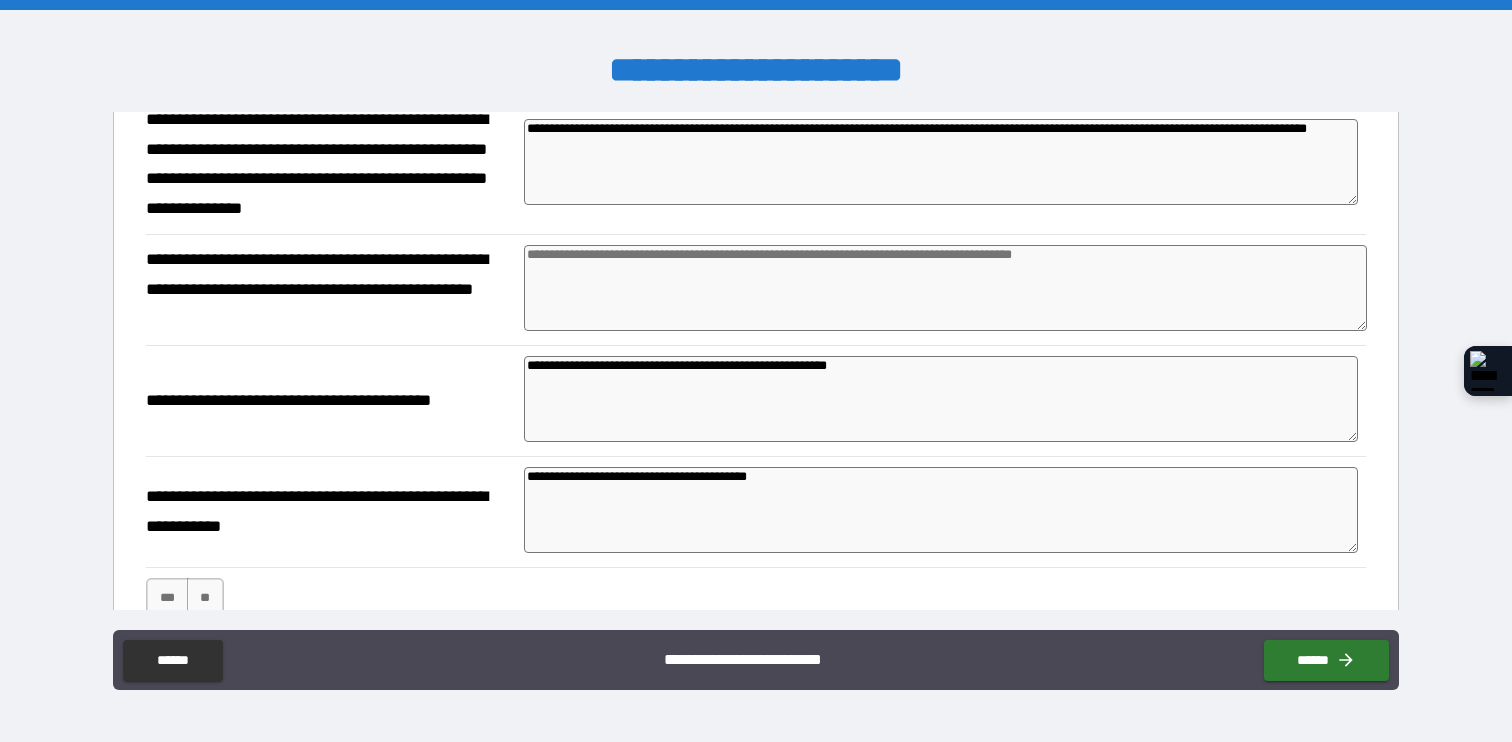 click at bounding box center [945, 288] 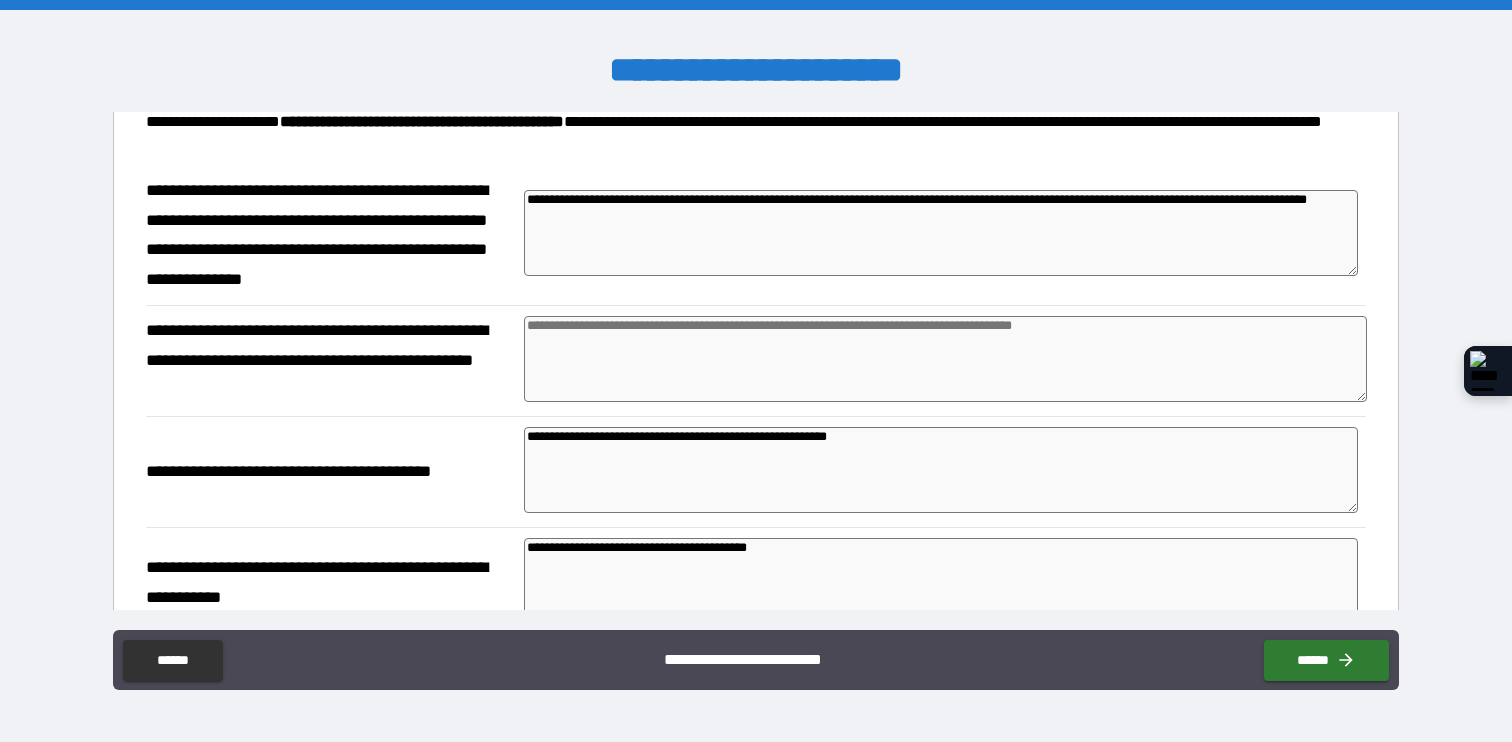 scroll, scrollTop: 61, scrollLeft: 0, axis: vertical 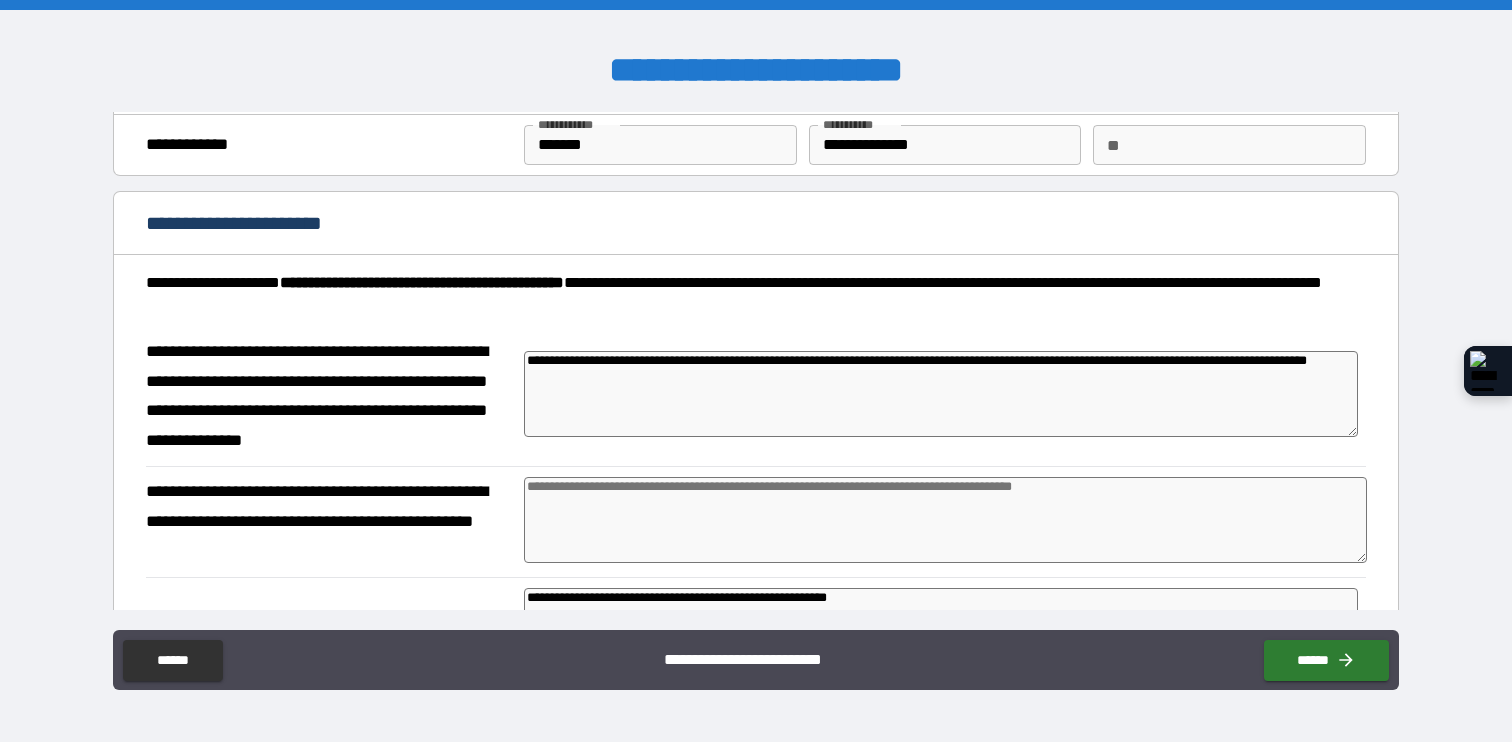 click at bounding box center [945, 520] 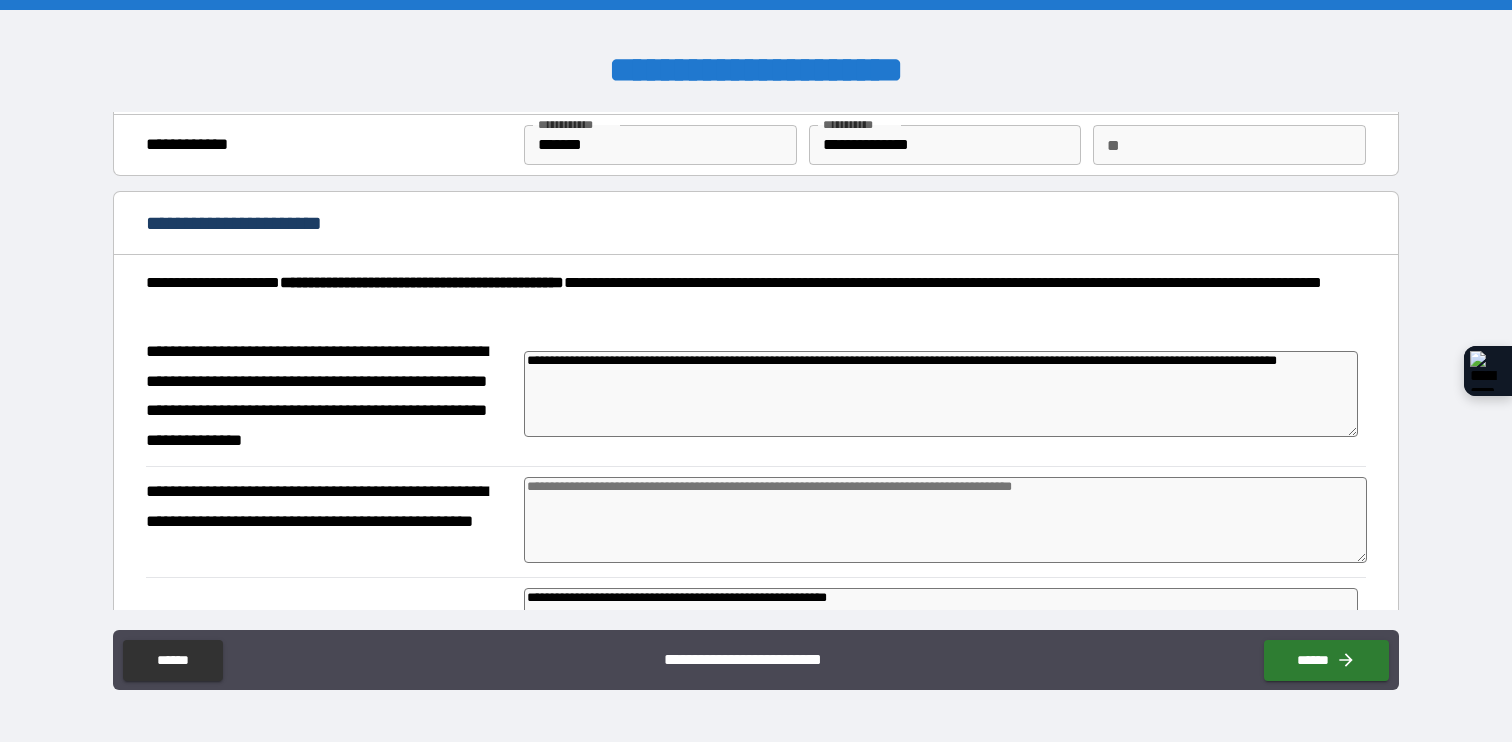 click on "**********" at bounding box center (941, 394) 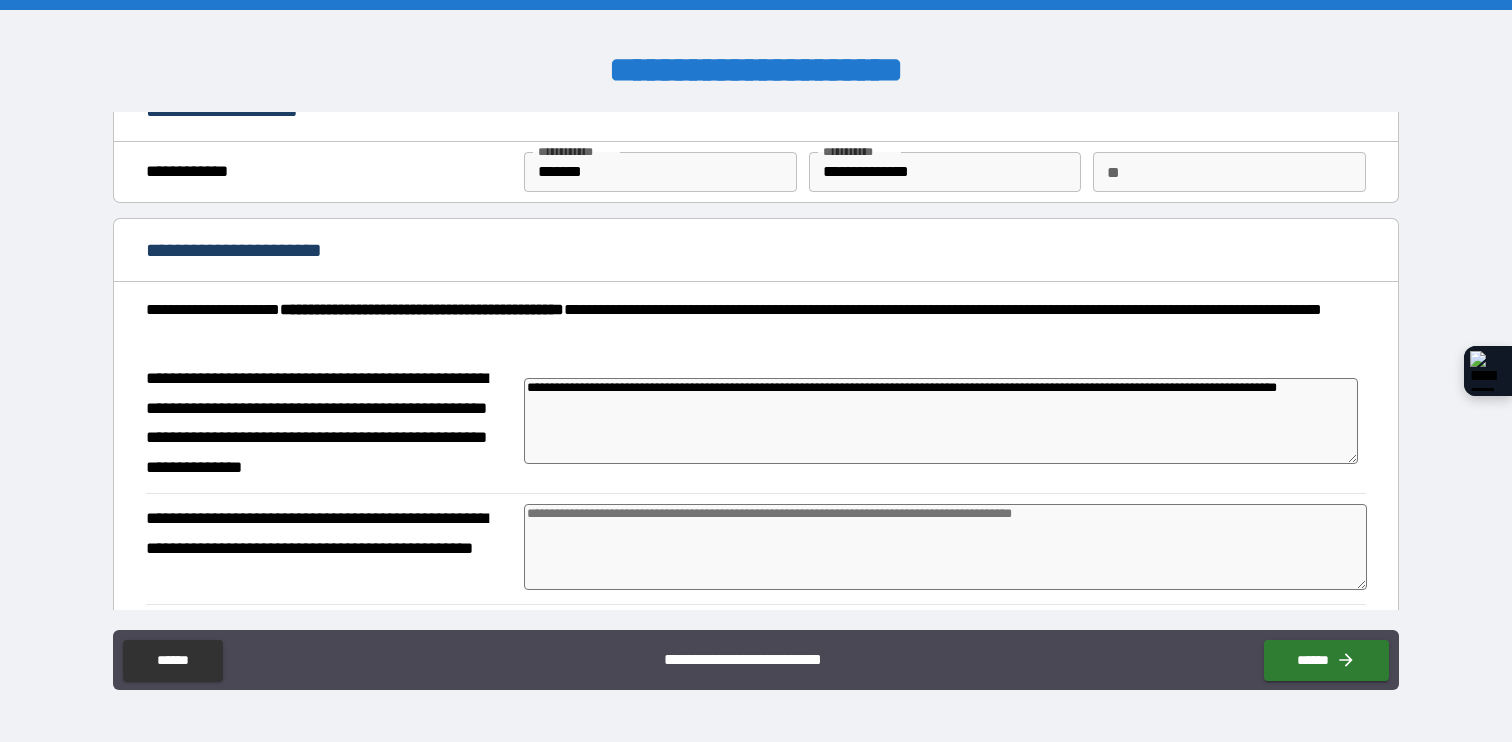 scroll, scrollTop: 27, scrollLeft: 0, axis: vertical 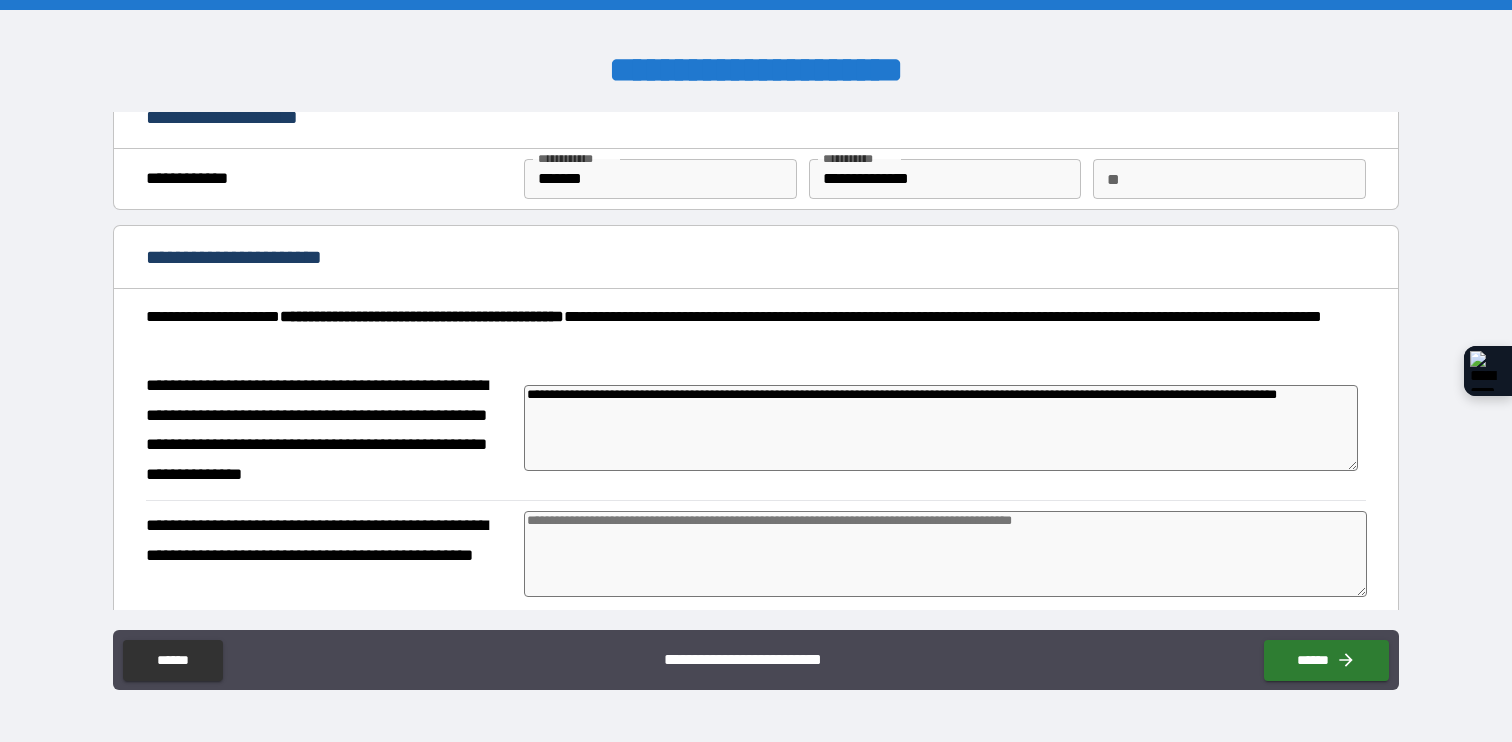 drag, startPoint x: 1159, startPoint y: 428, endPoint x: 1150, endPoint y: 396, distance: 33.24154 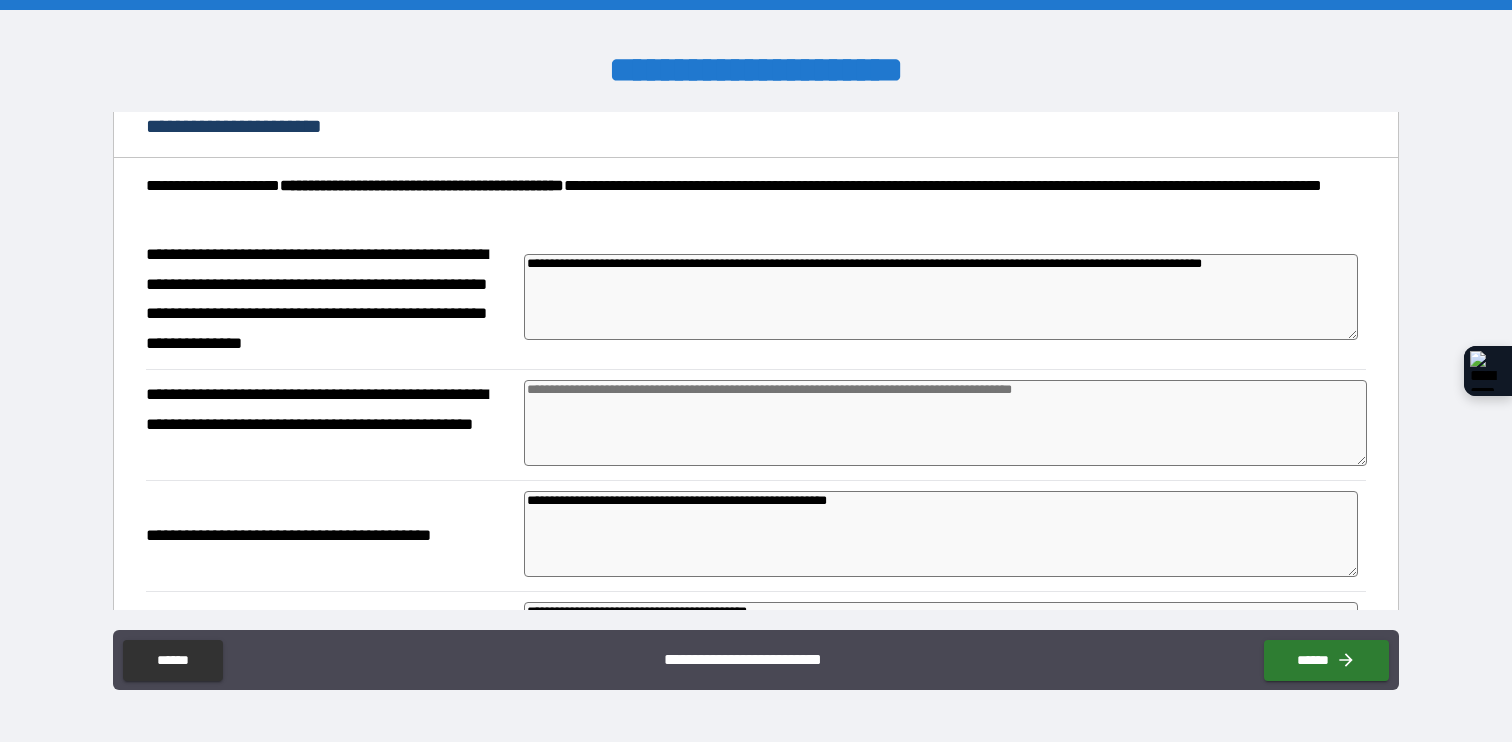 scroll, scrollTop: 159, scrollLeft: 0, axis: vertical 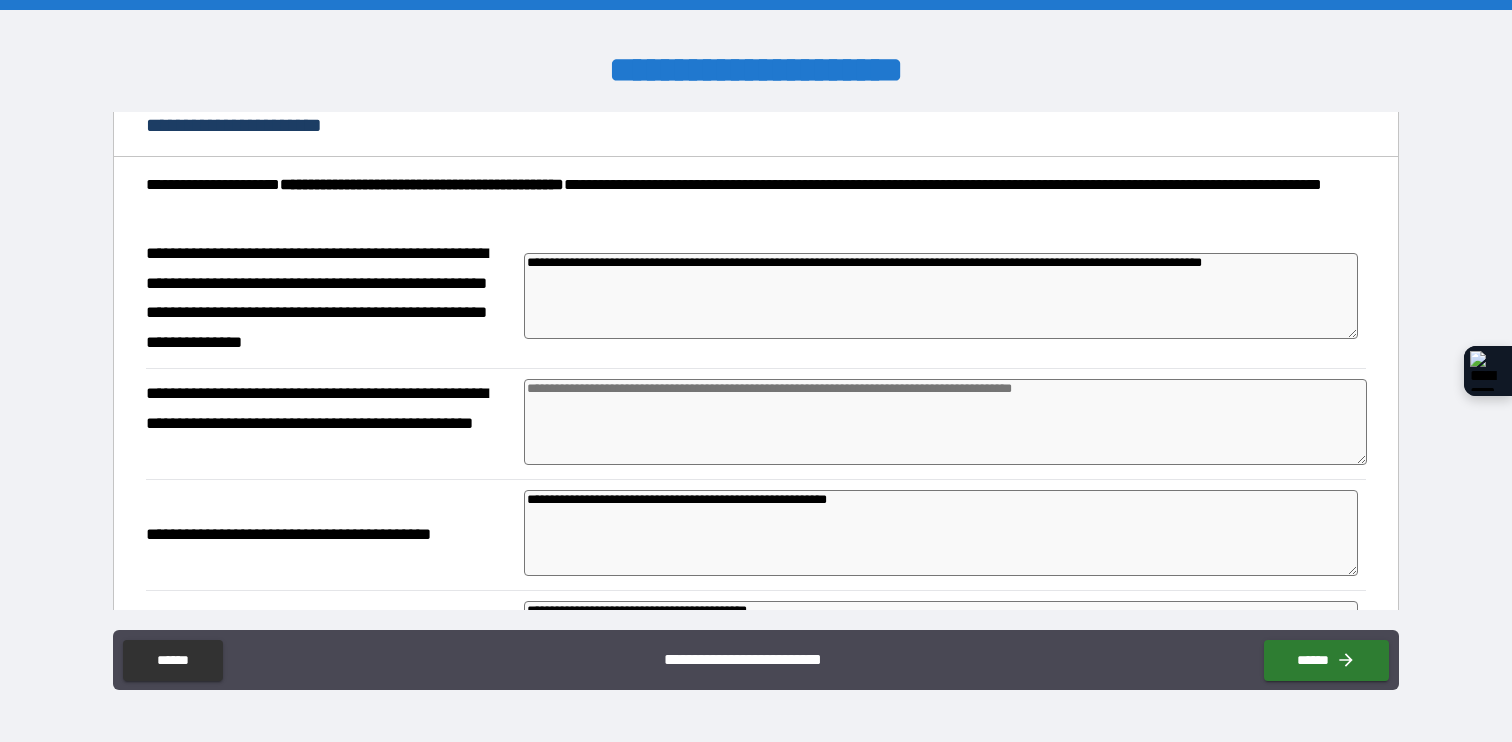 click at bounding box center (945, 422) 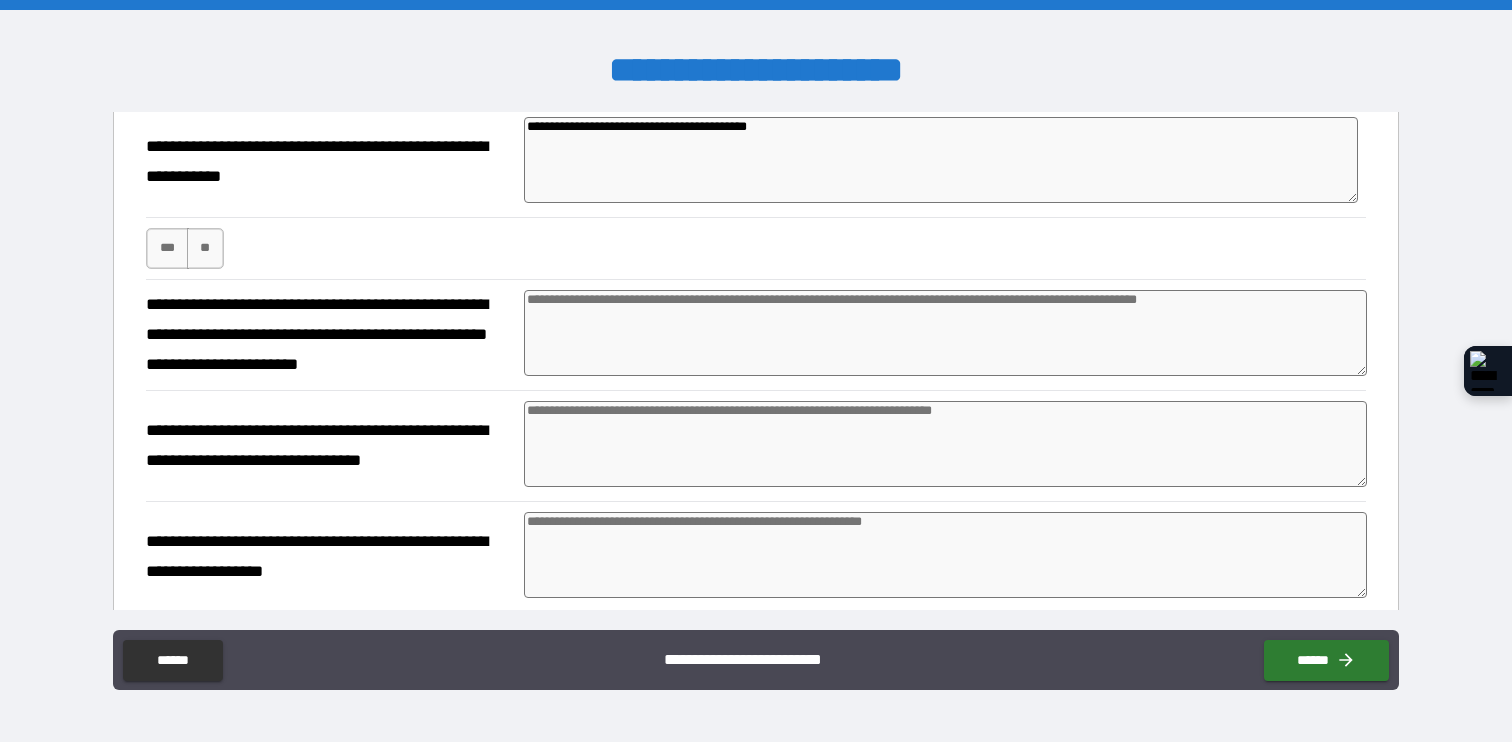 scroll, scrollTop: 663, scrollLeft: 0, axis: vertical 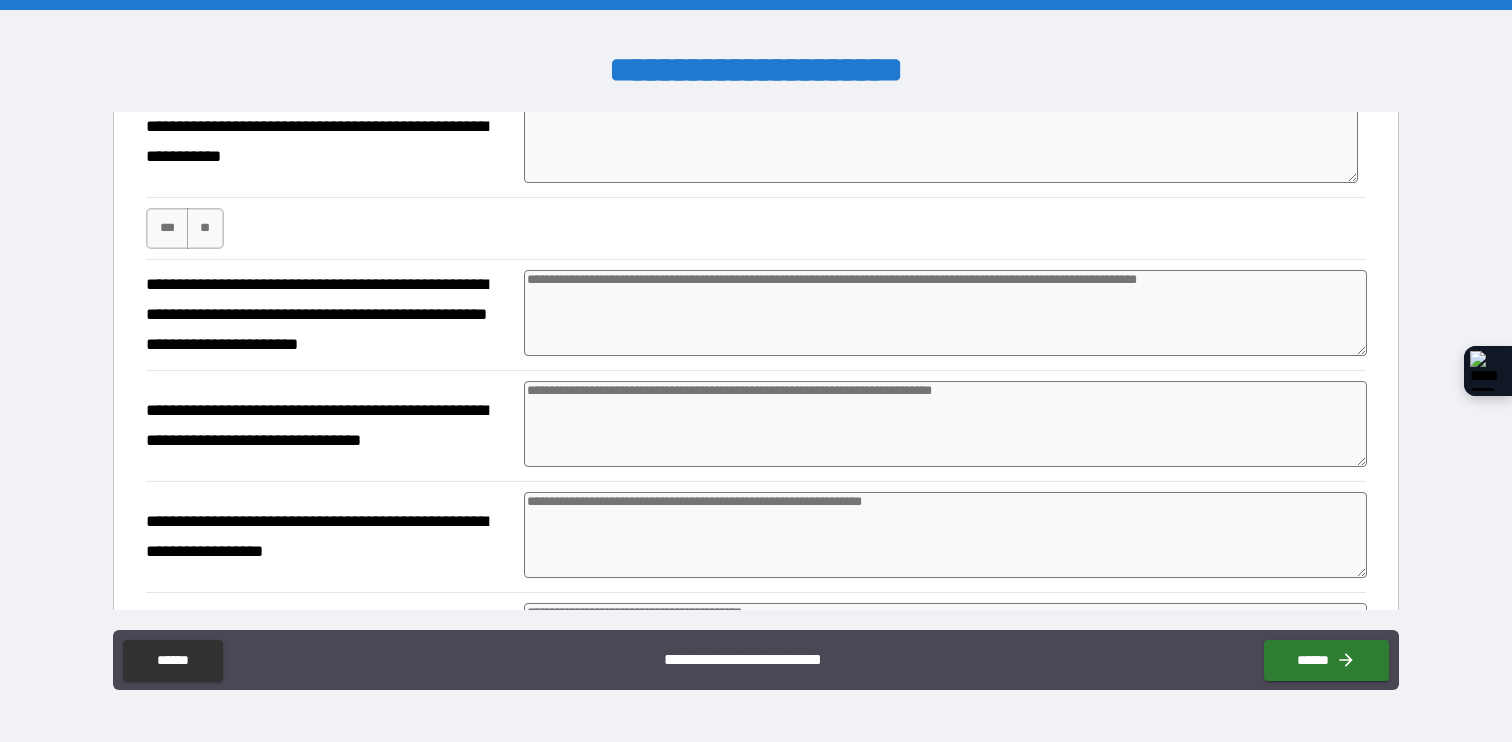 click at bounding box center [945, 313] 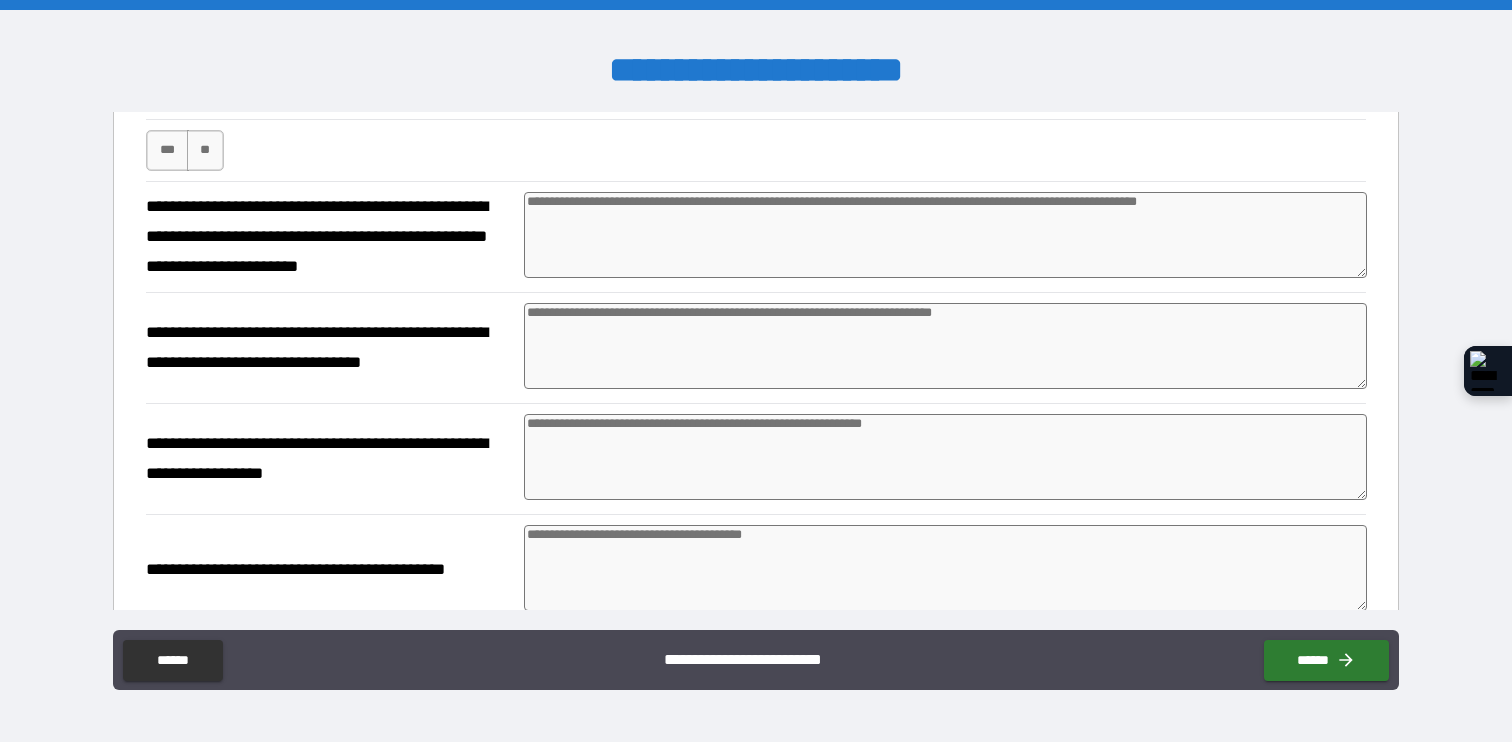 scroll, scrollTop: 794, scrollLeft: 0, axis: vertical 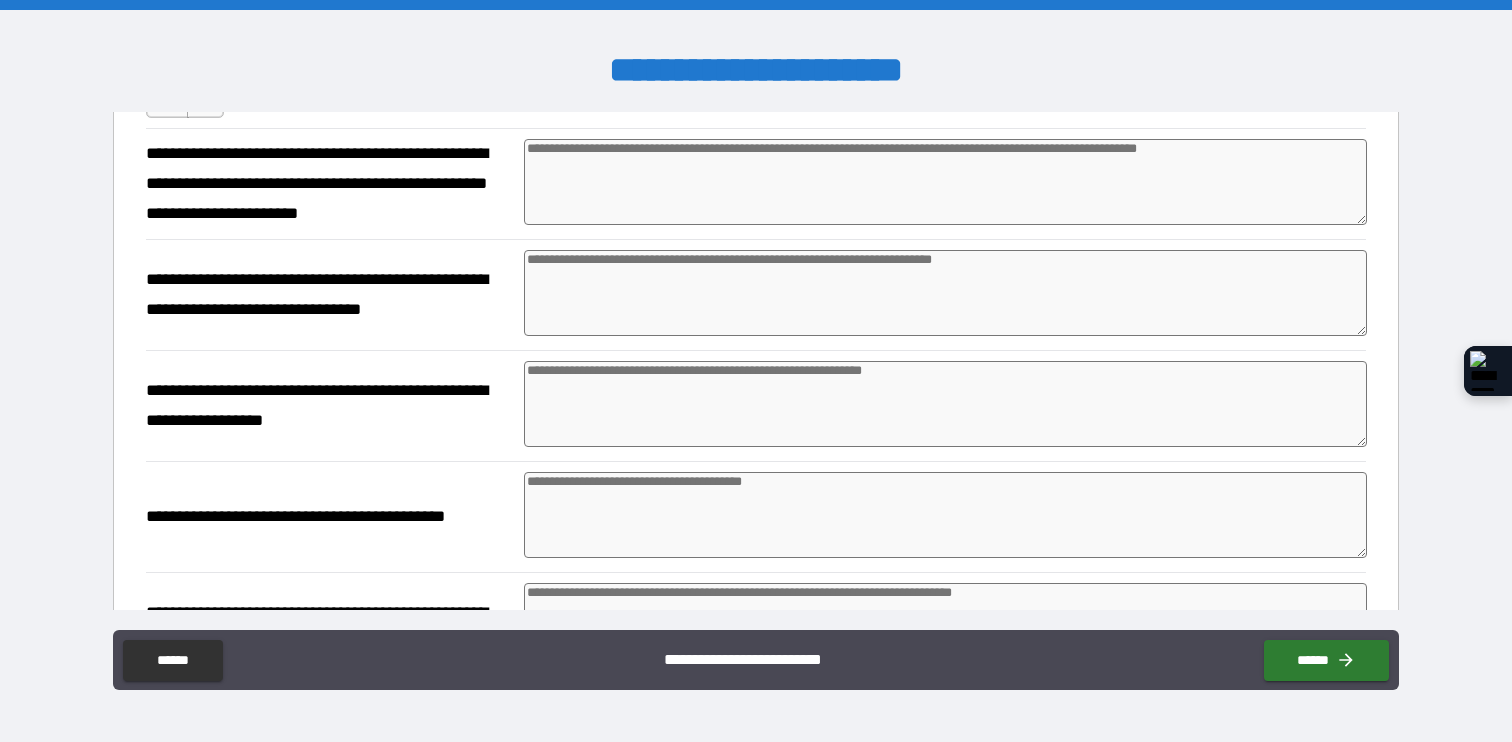 click at bounding box center [945, 293] 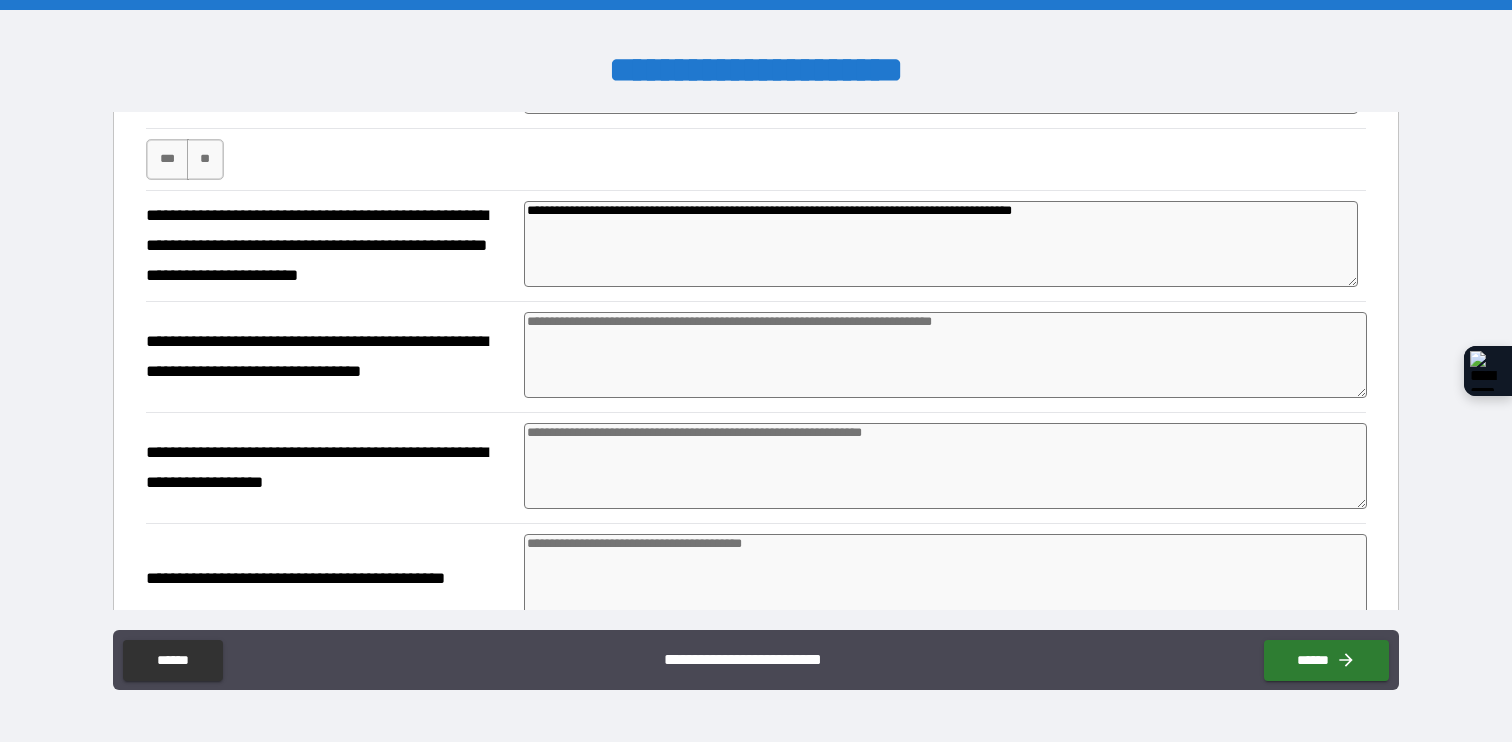 scroll, scrollTop: 726, scrollLeft: 0, axis: vertical 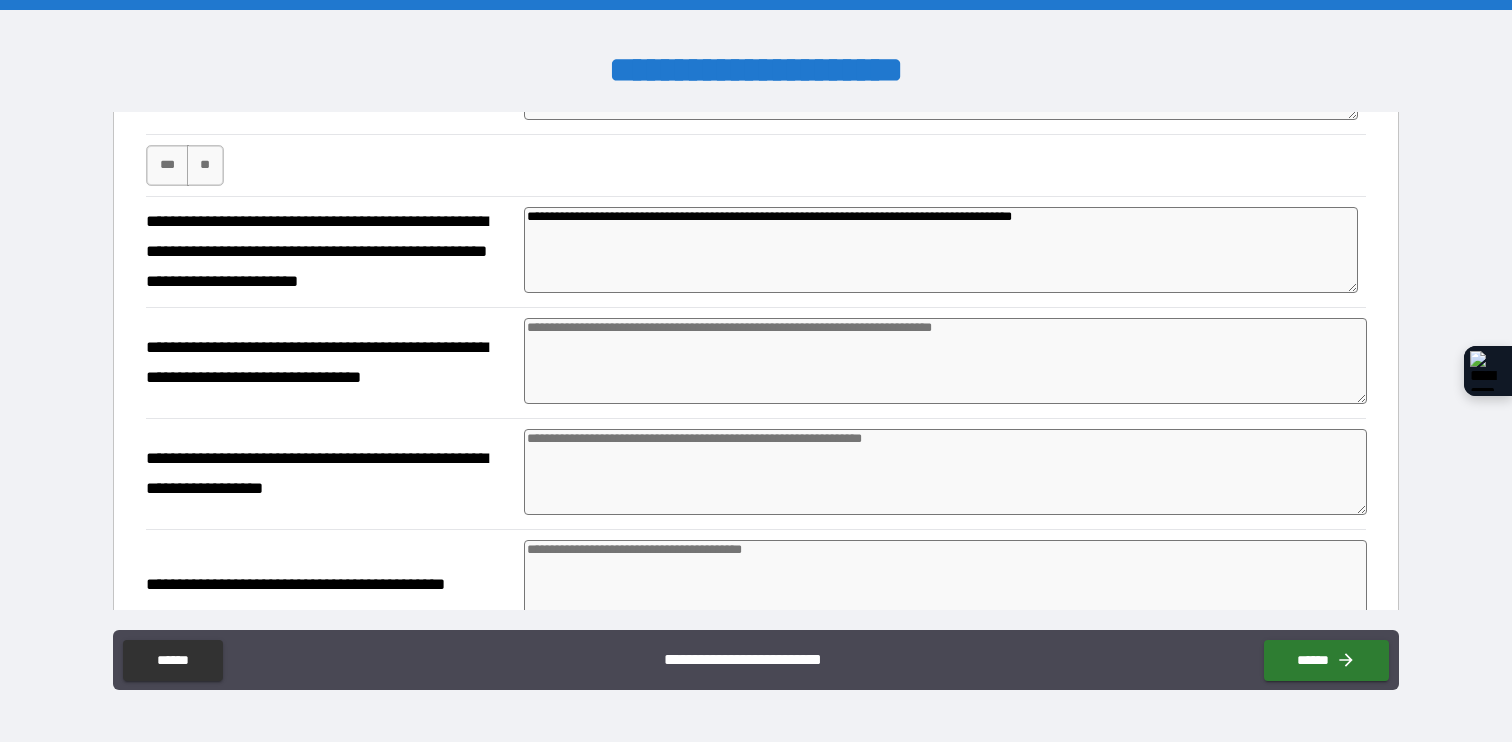 click on "**********" at bounding box center (941, 250) 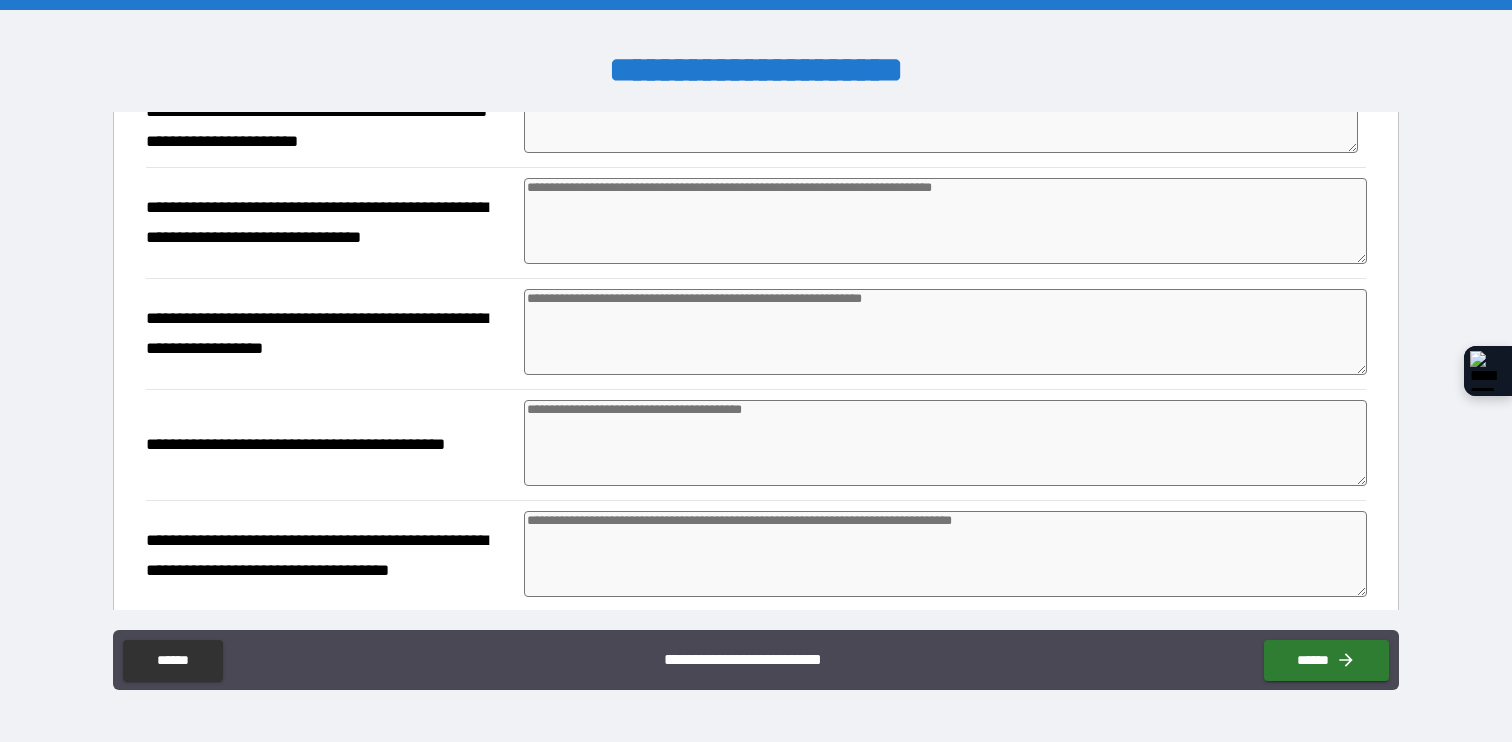 scroll, scrollTop: 876, scrollLeft: 0, axis: vertical 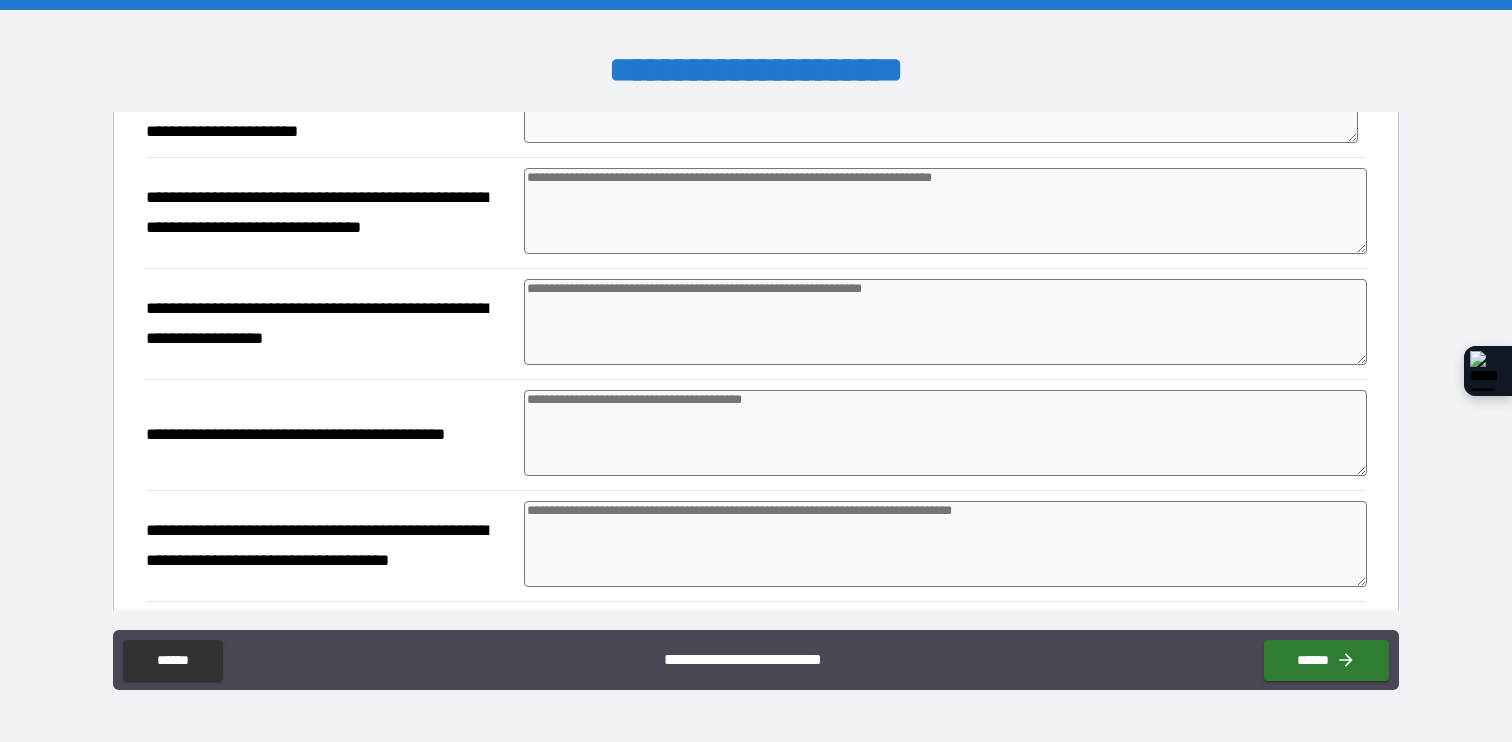 click at bounding box center [945, 211] 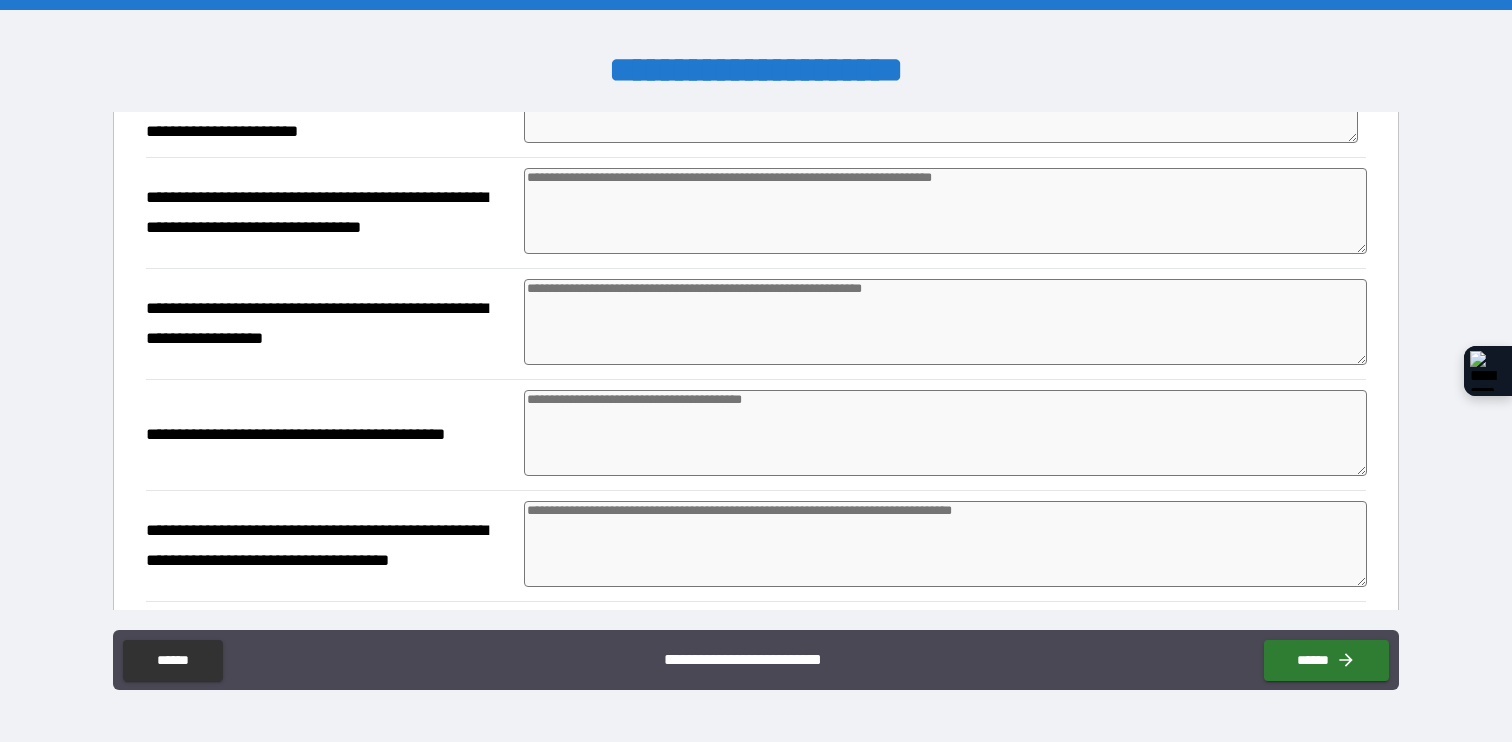 scroll, scrollTop: 942, scrollLeft: 0, axis: vertical 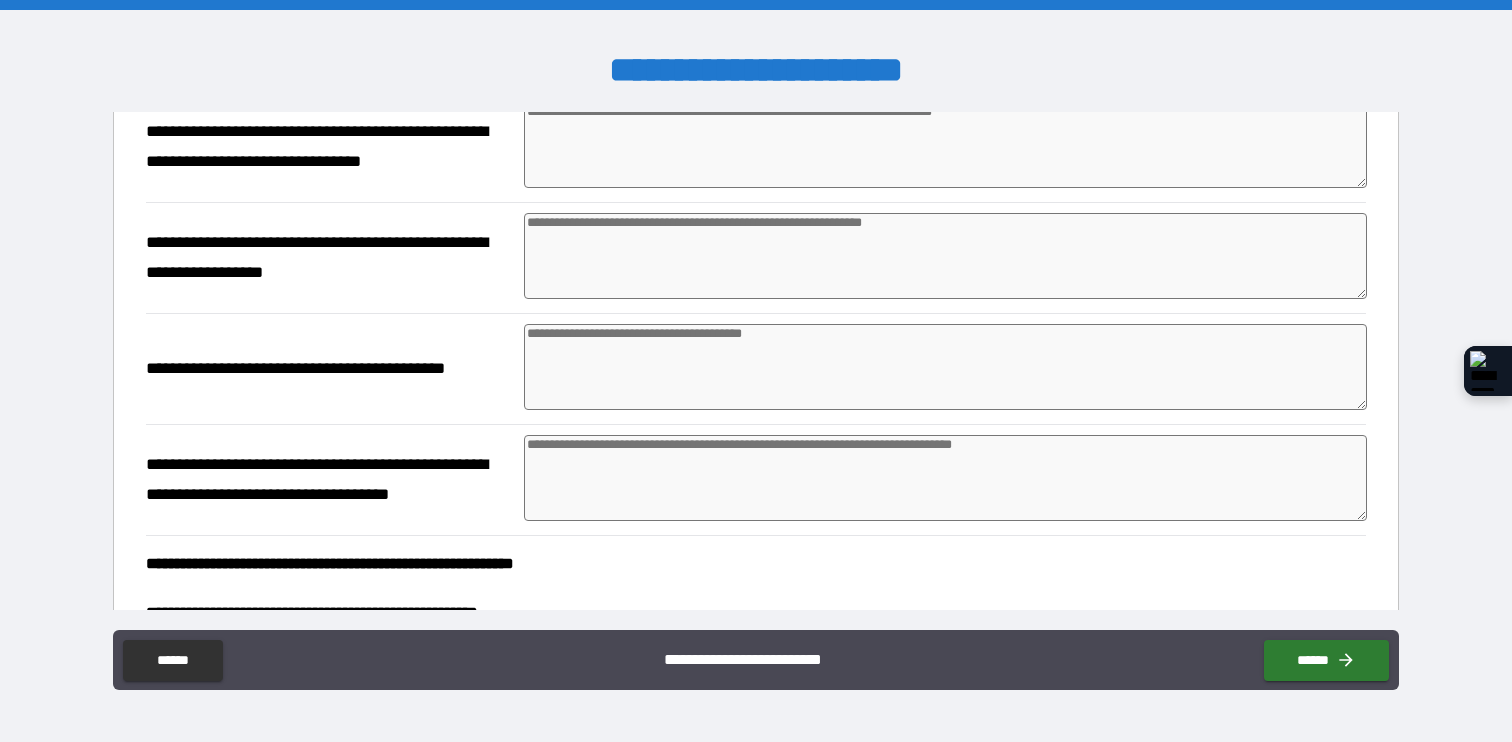 click at bounding box center (945, 256) 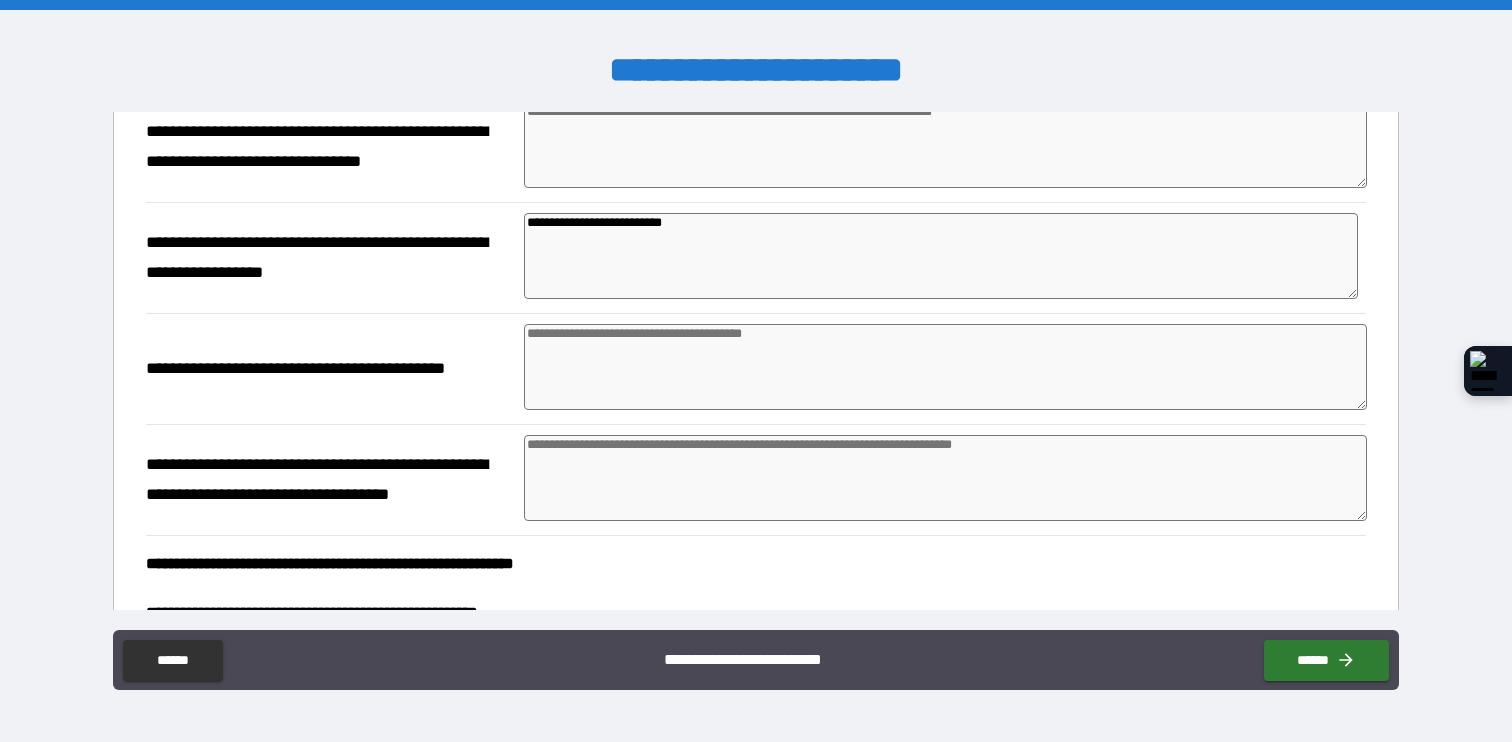 click at bounding box center [945, 367] 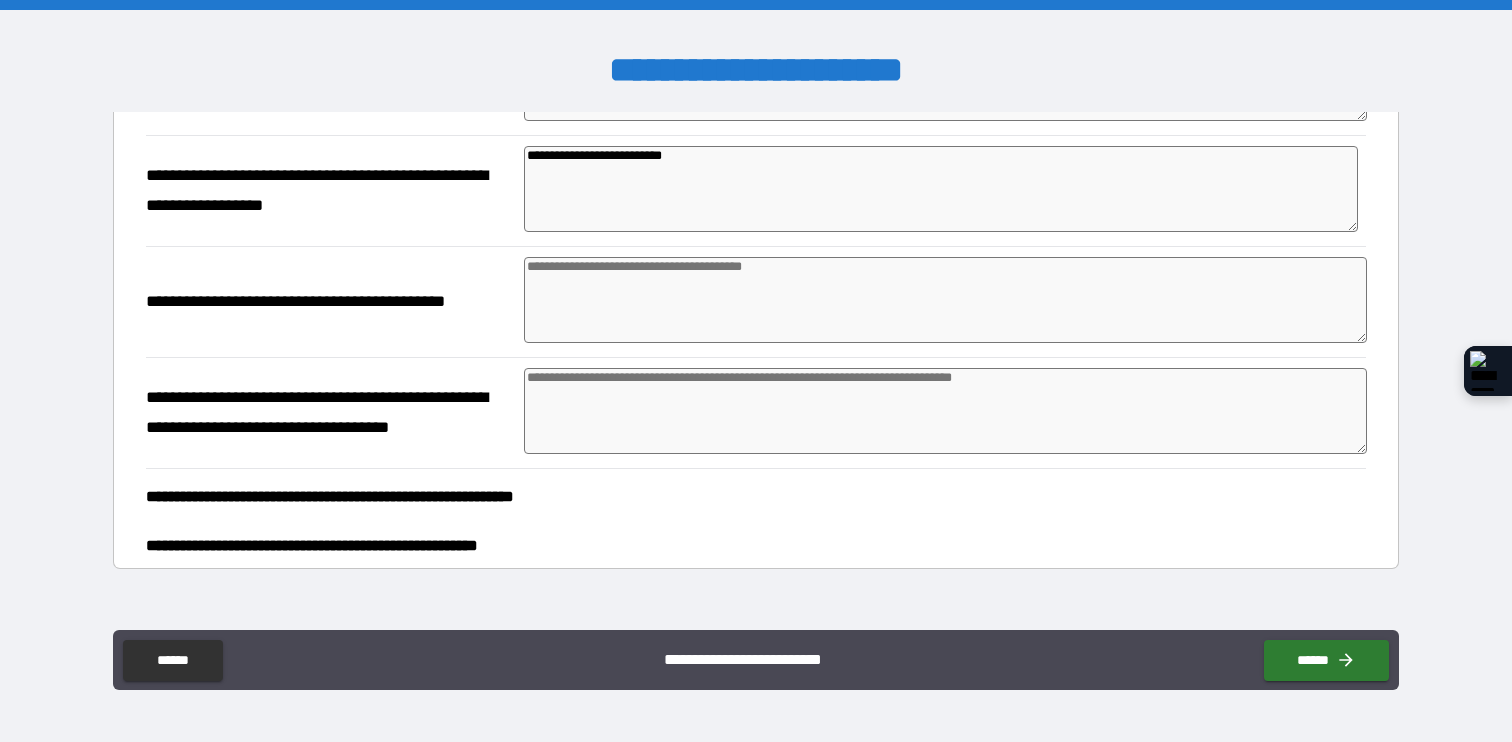 scroll, scrollTop: 1042, scrollLeft: 0, axis: vertical 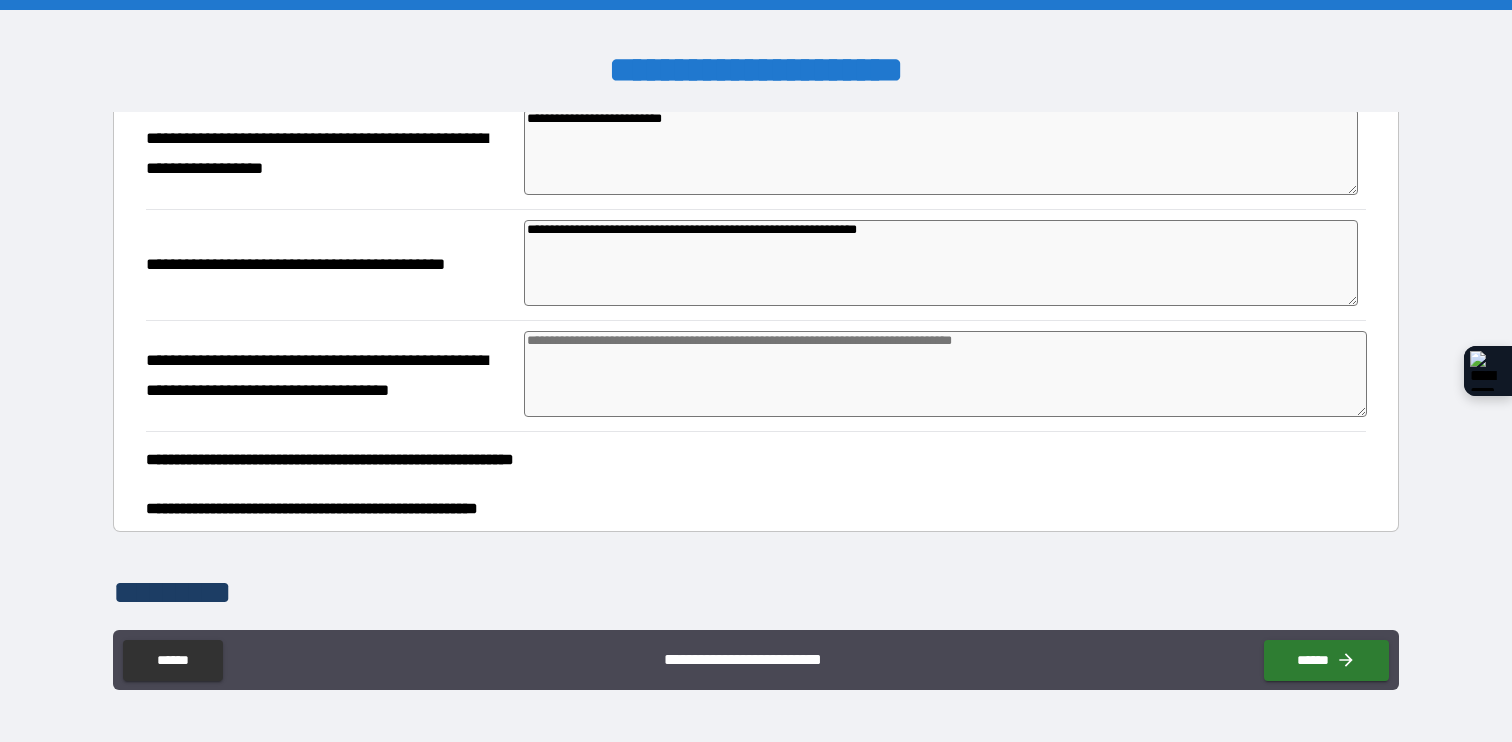 click at bounding box center (945, 374) 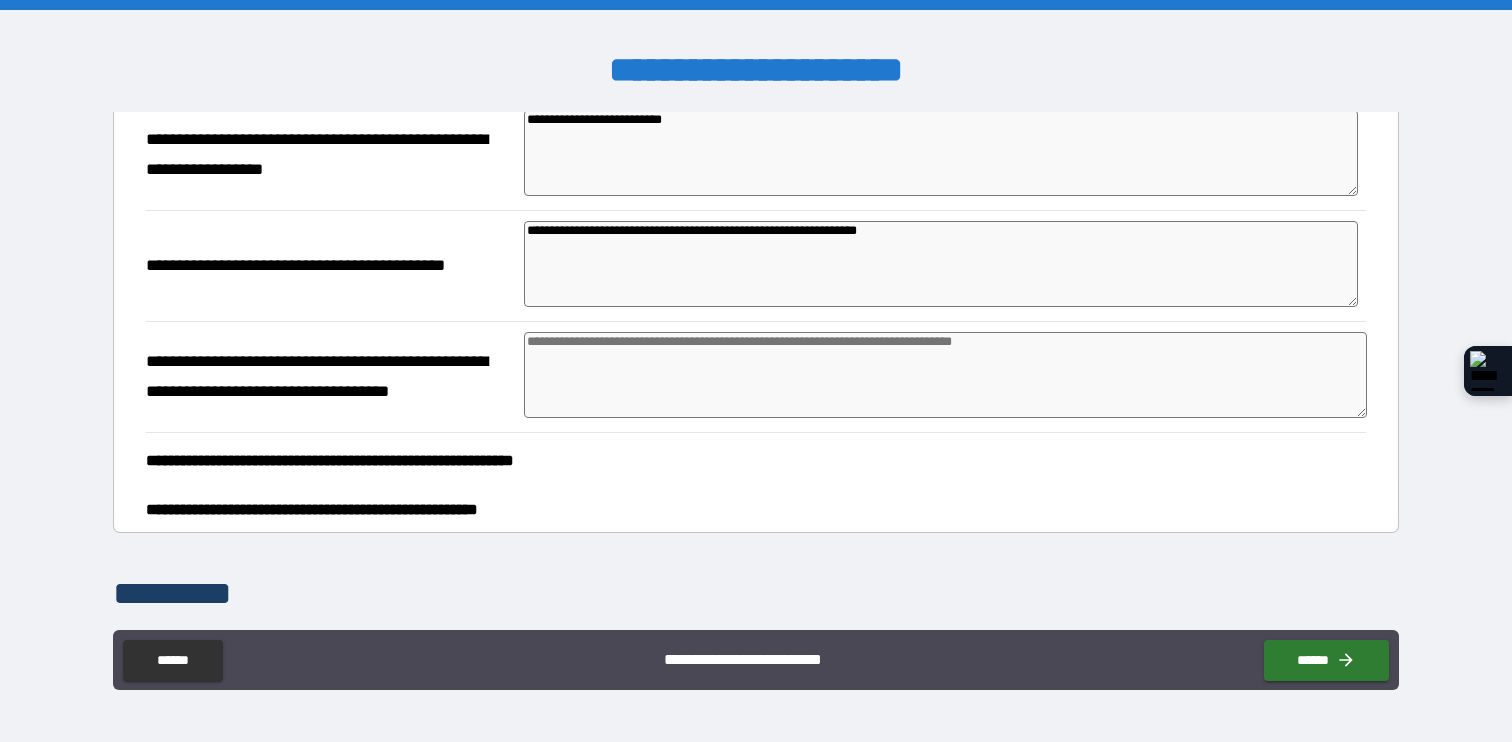 click on "**********" at bounding box center (941, 264) 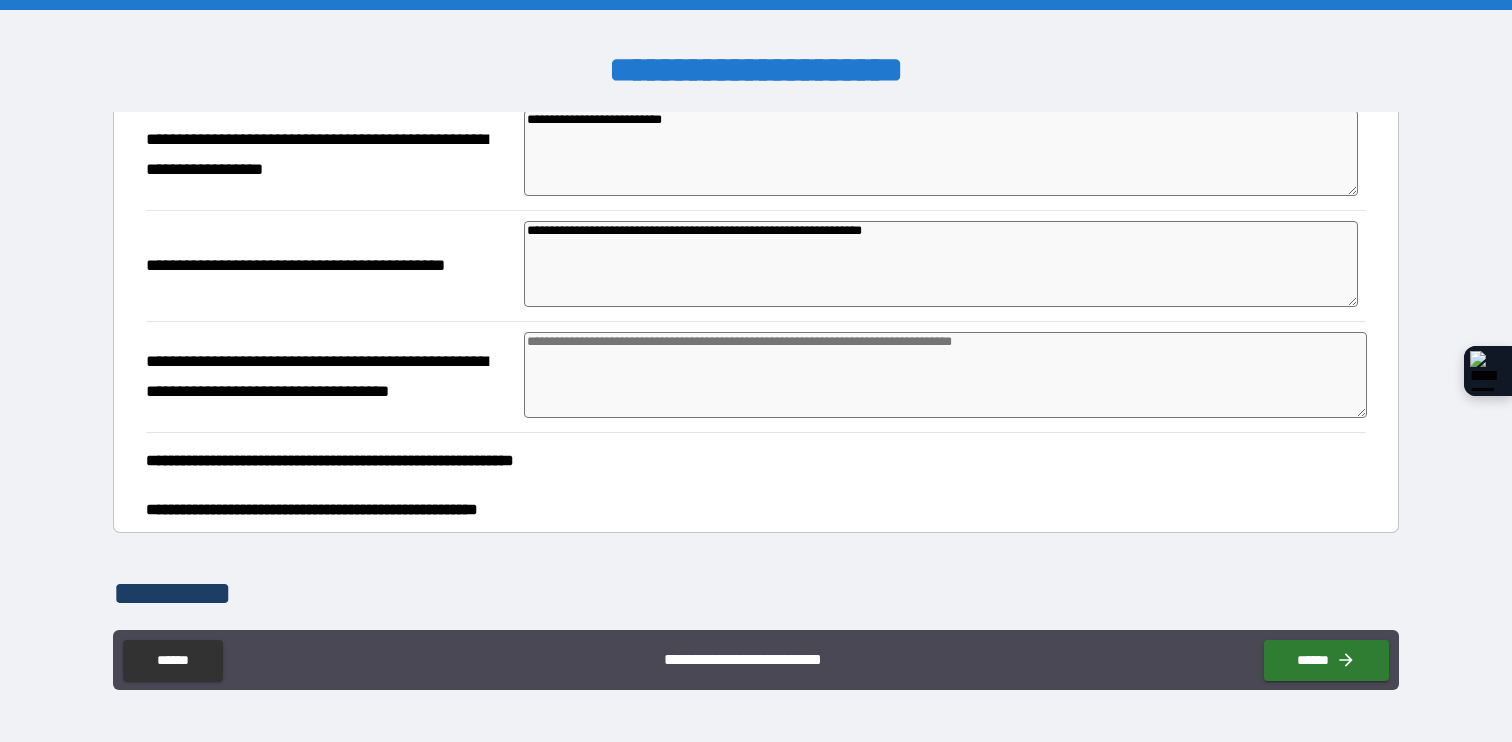 drag, startPoint x: 703, startPoint y: 358, endPoint x: 584, endPoint y: 356, distance: 119.01681 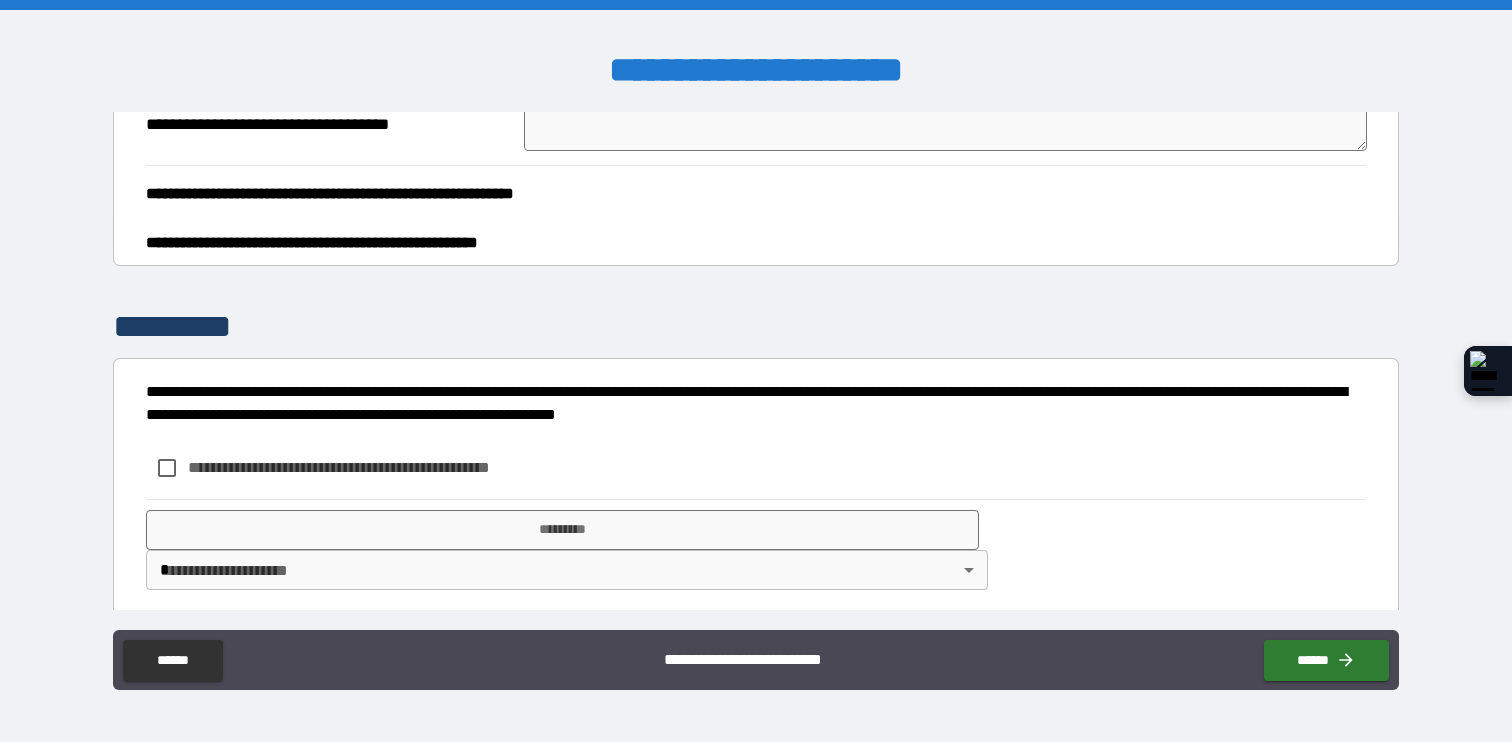 scroll, scrollTop: 1322, scrollLeft: 0, axis: vertical 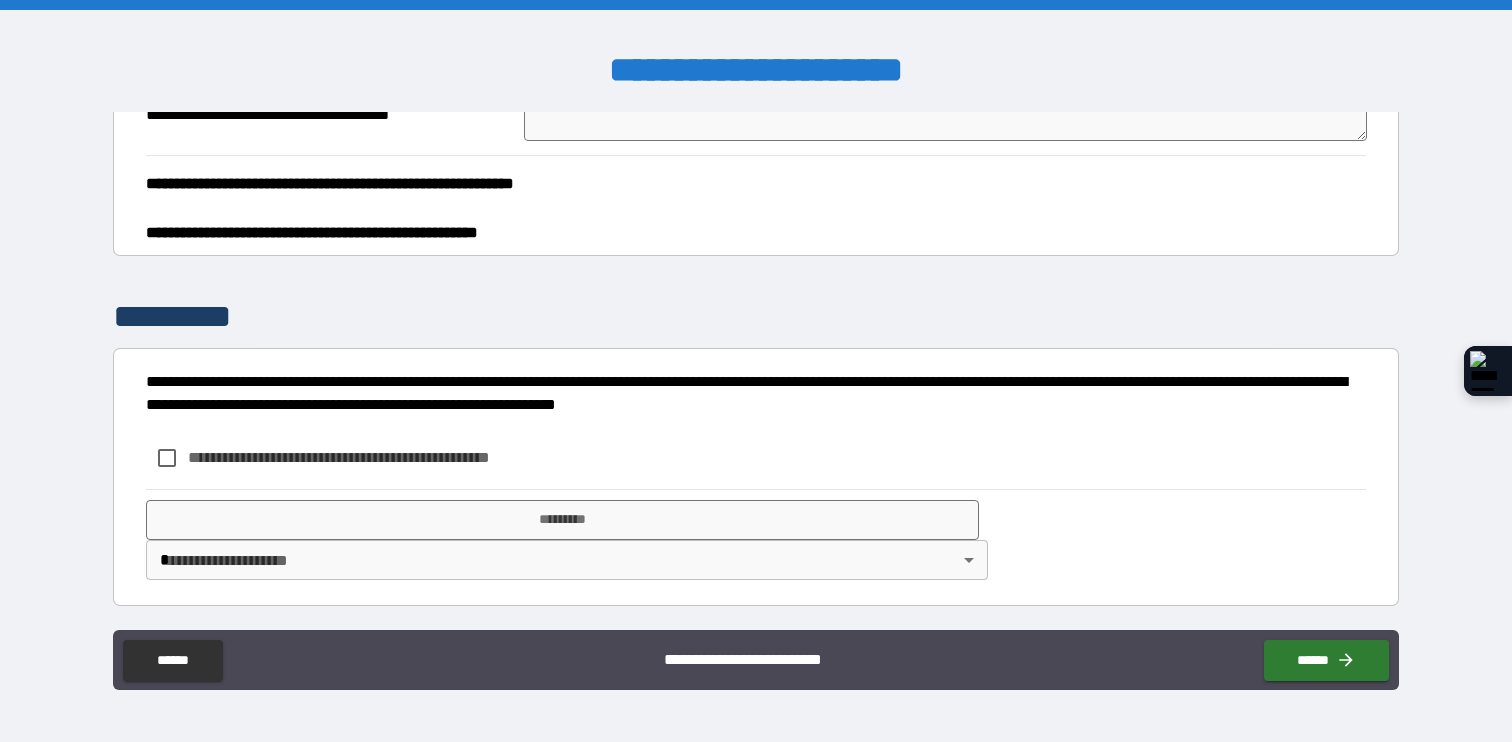 click on "**********" at bounding box center (372, 457) 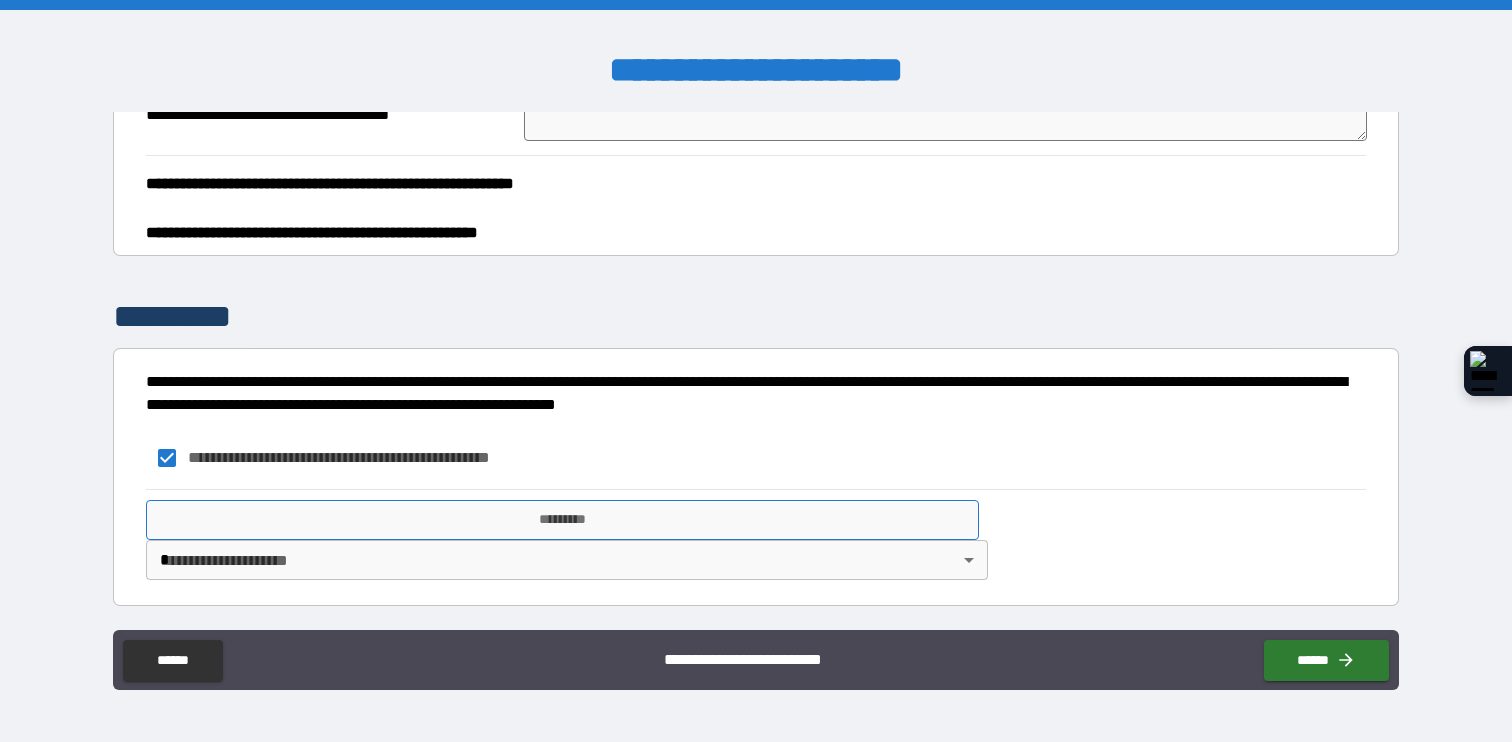 click on "*********" at bounding box center (562, 520) 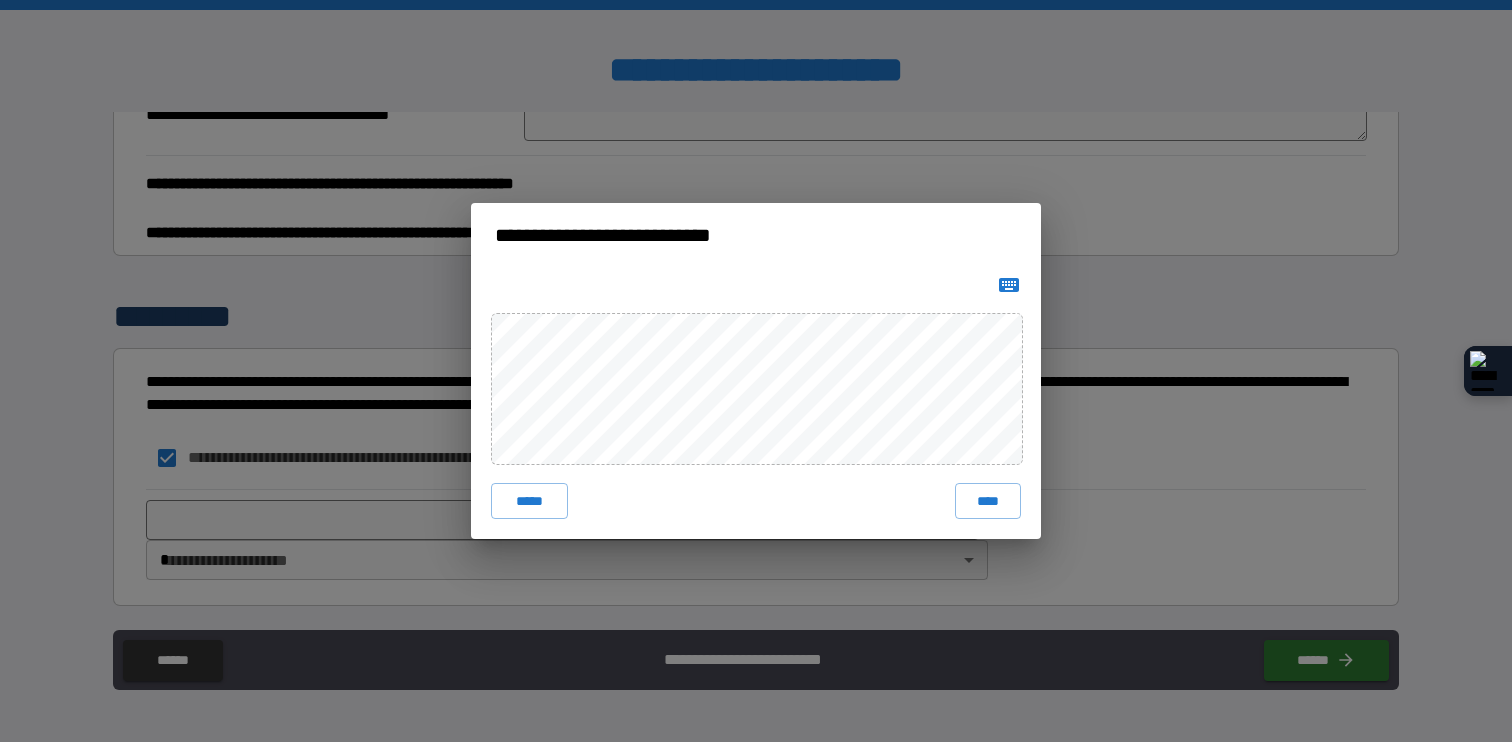 click on "***** ****" at bounding box center [756, 403] 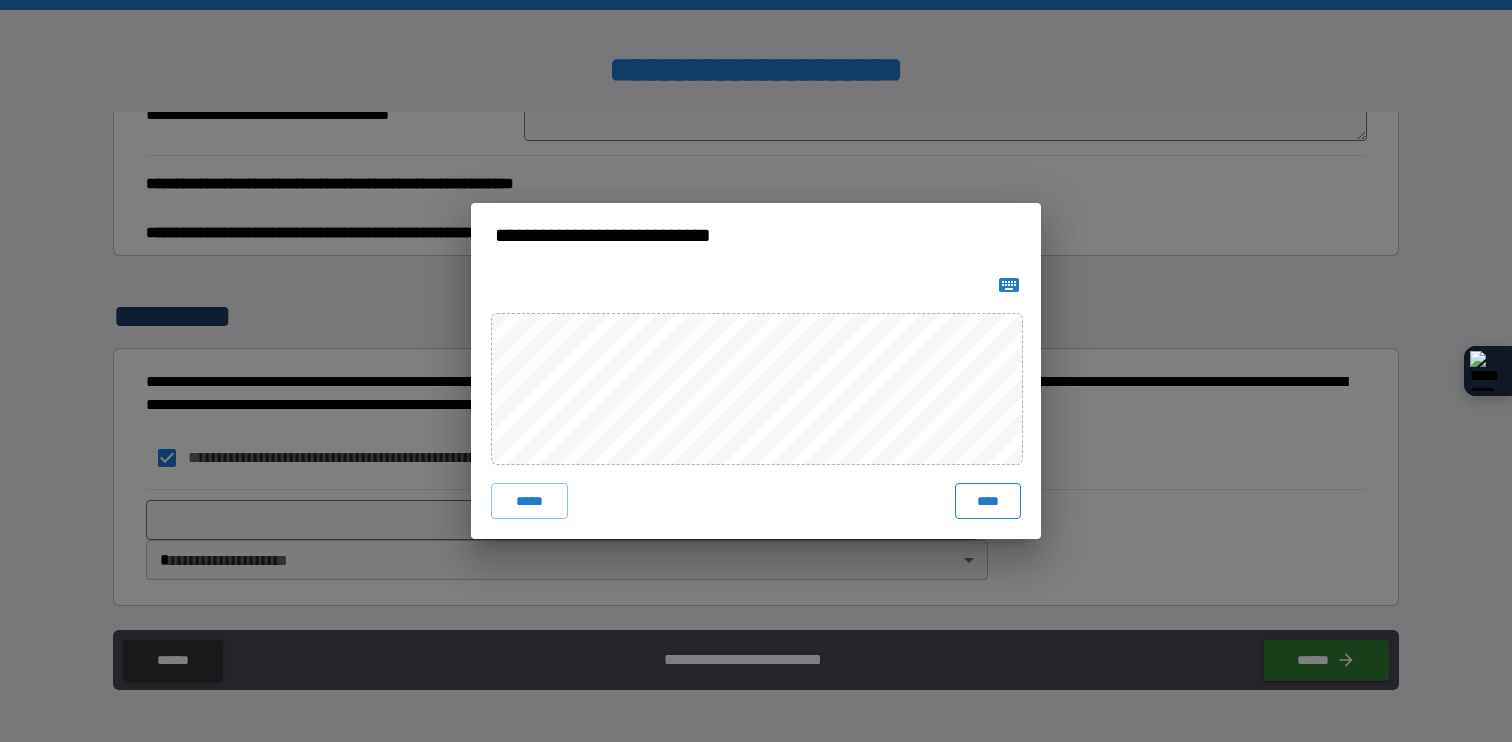 click on "****" at bounding box center (988, 501) 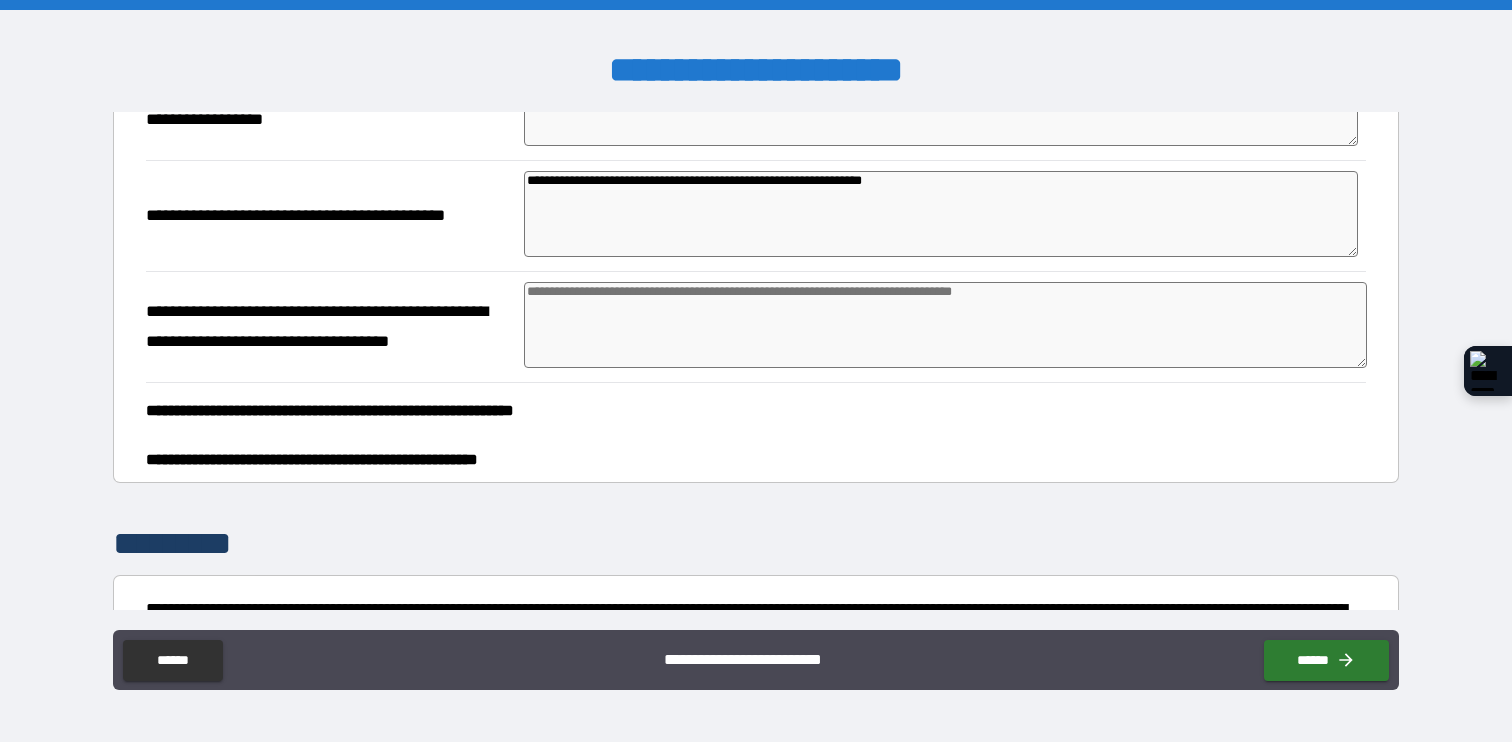scroll, scrollTop: 1080, scrollLeft: 0, axis: vertical 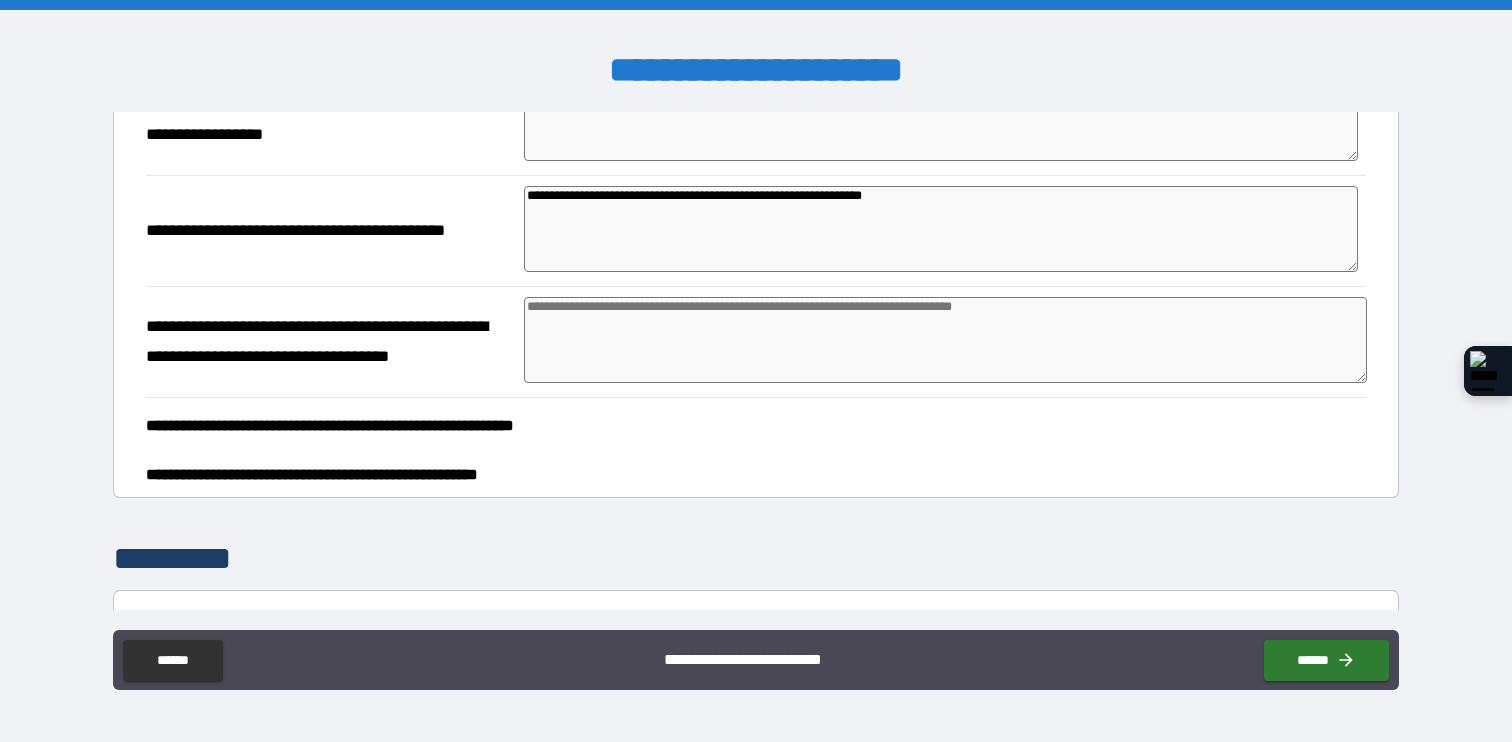 click at bounding box center (945, 340) 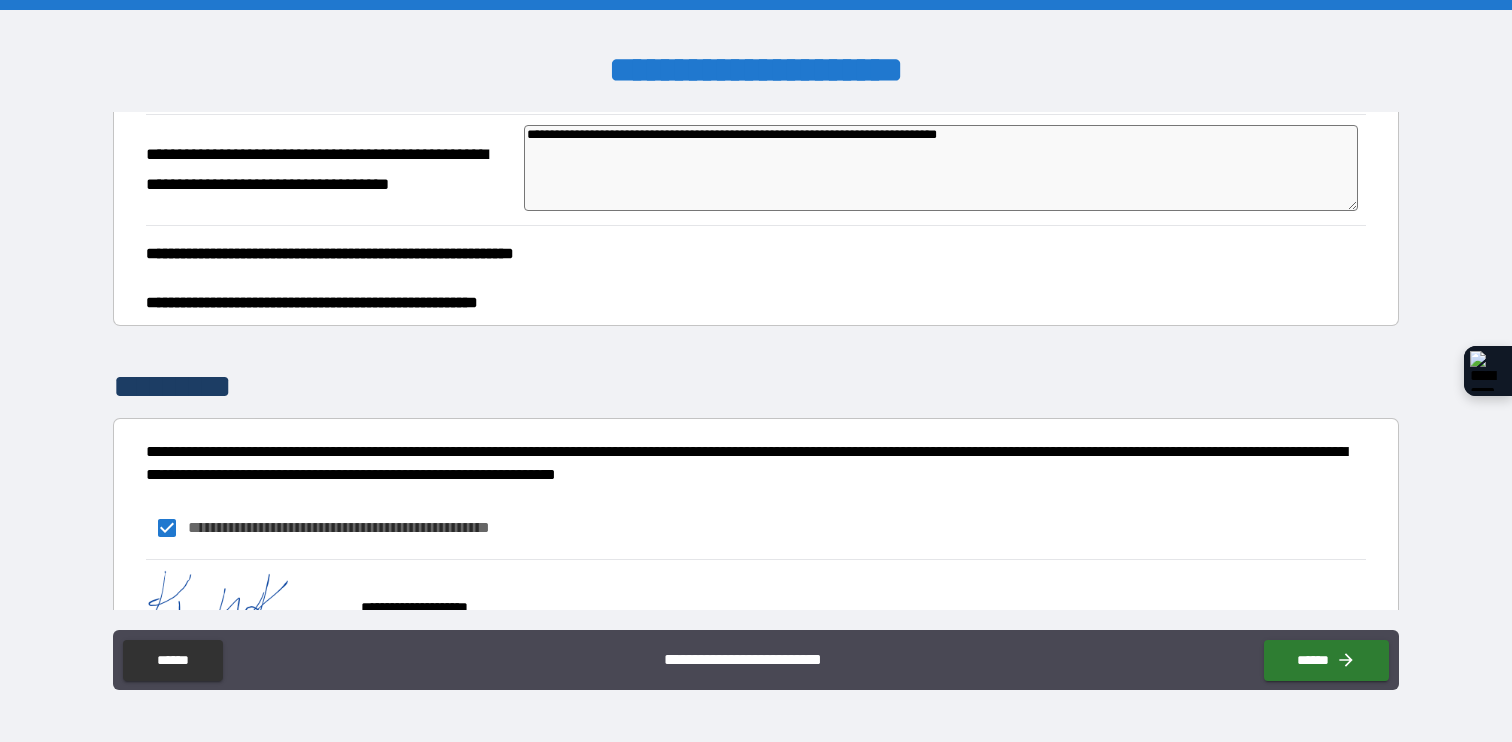scroll, scrollTop: 1339, scrollLeft: 0, axis: vertical 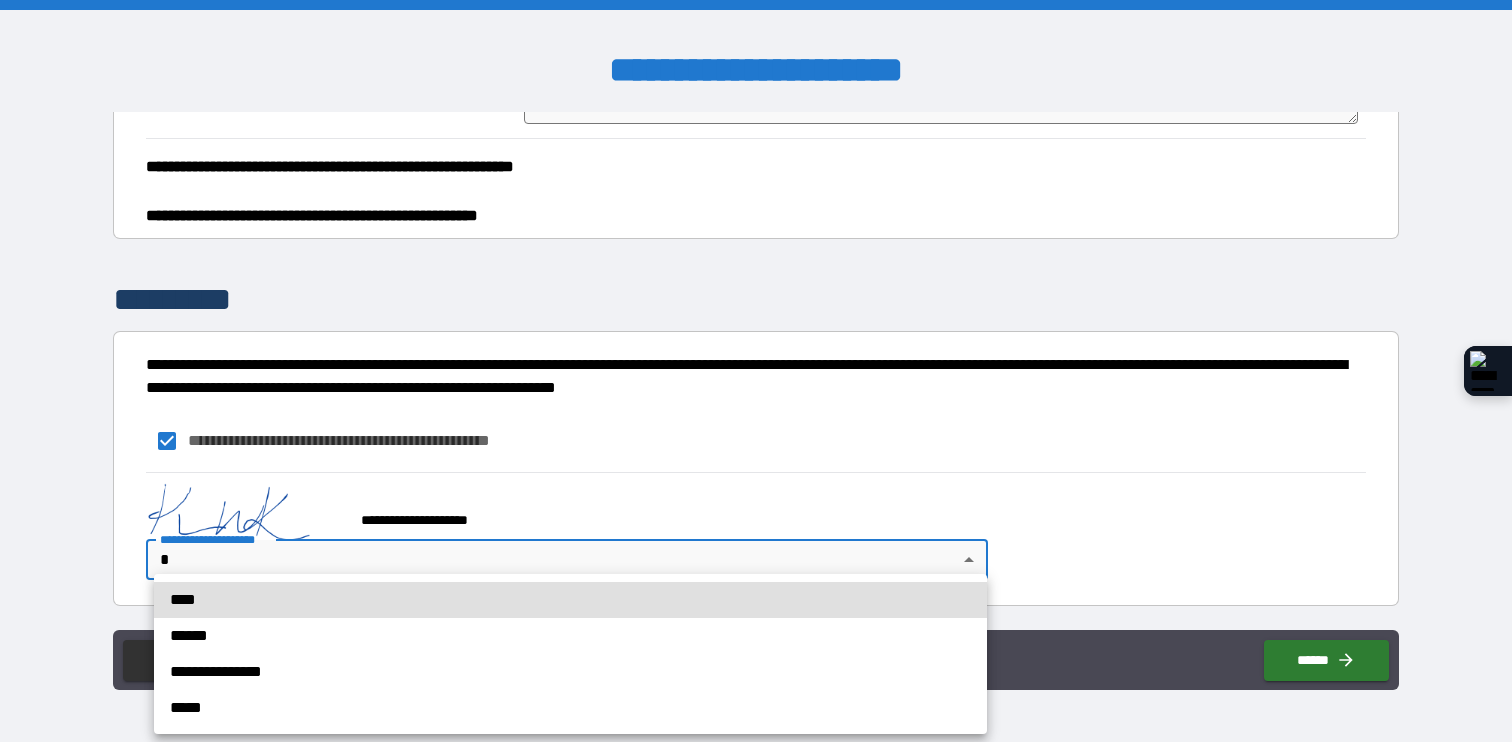 click on "**********" at bounding box center (756, 371) 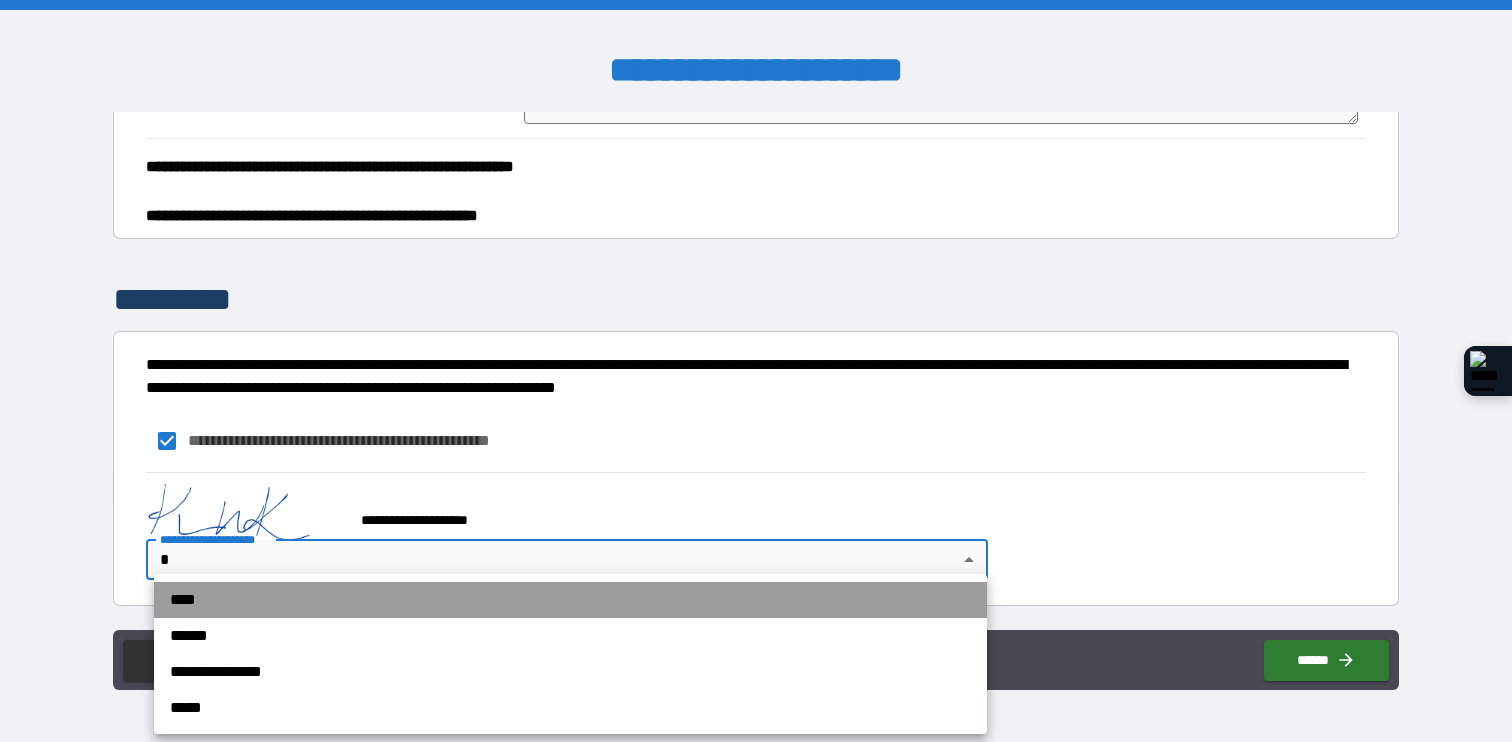 click on "****" at bounding box center [570, 600] 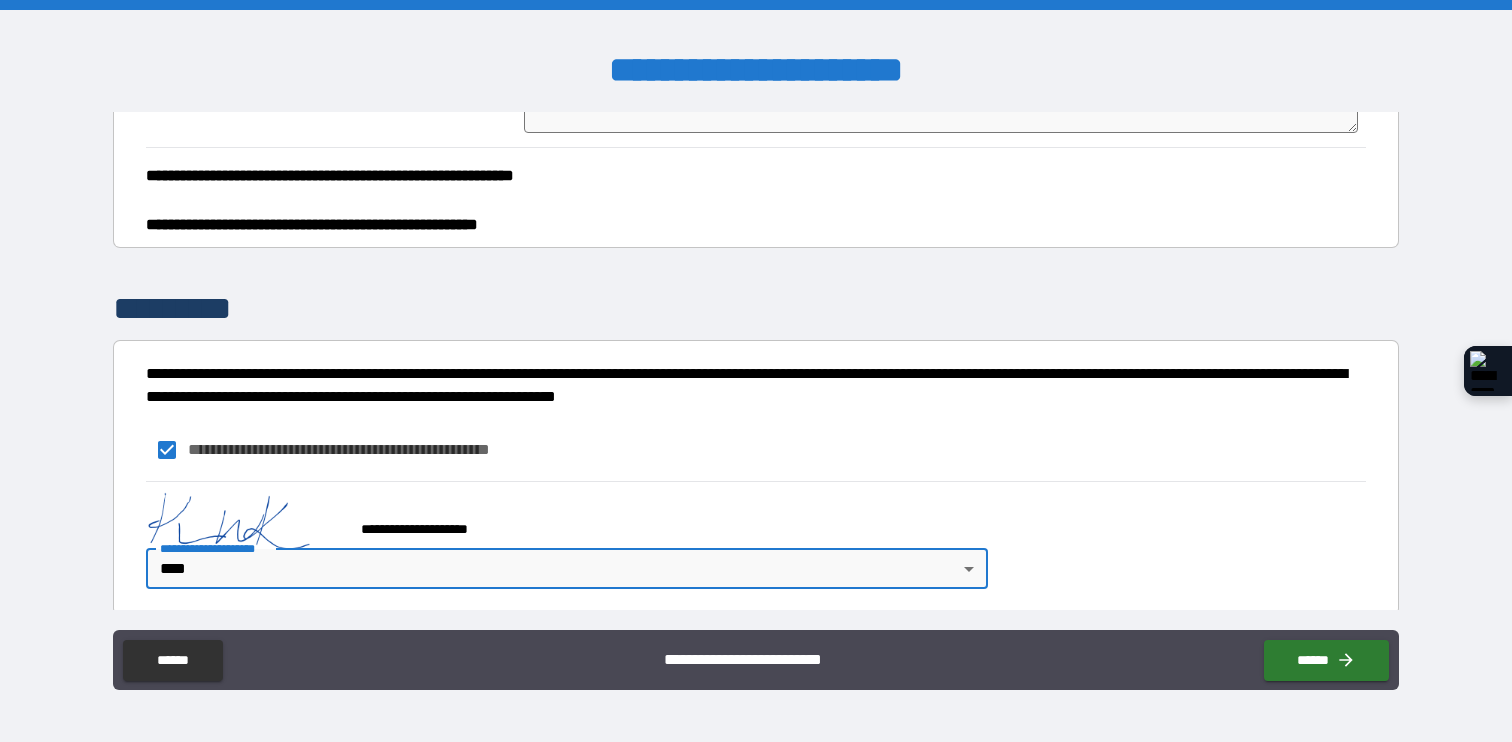 scroll, scrollTop: 1339, scrollLeft: 0, axis: vertical 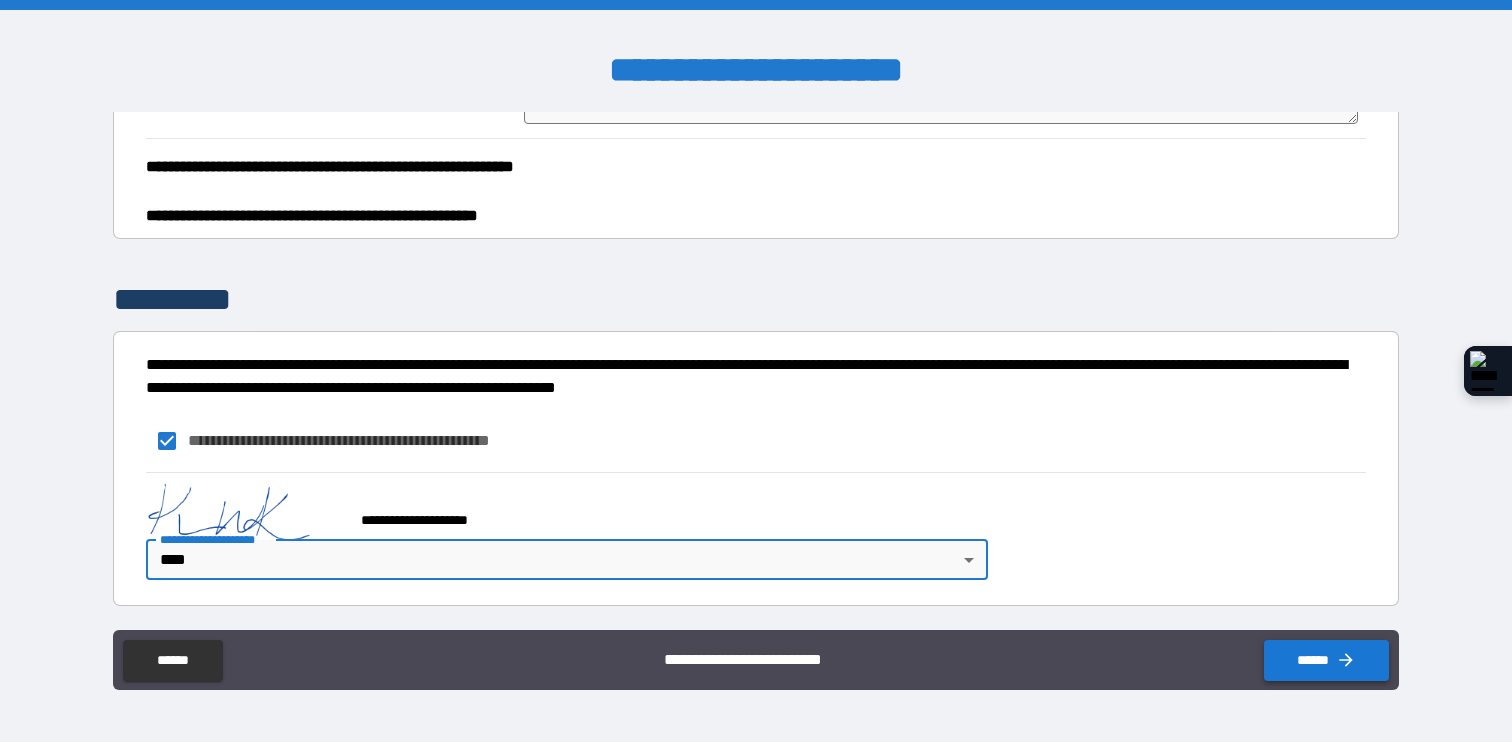 click on "******" at bounding box center (1326, 660) 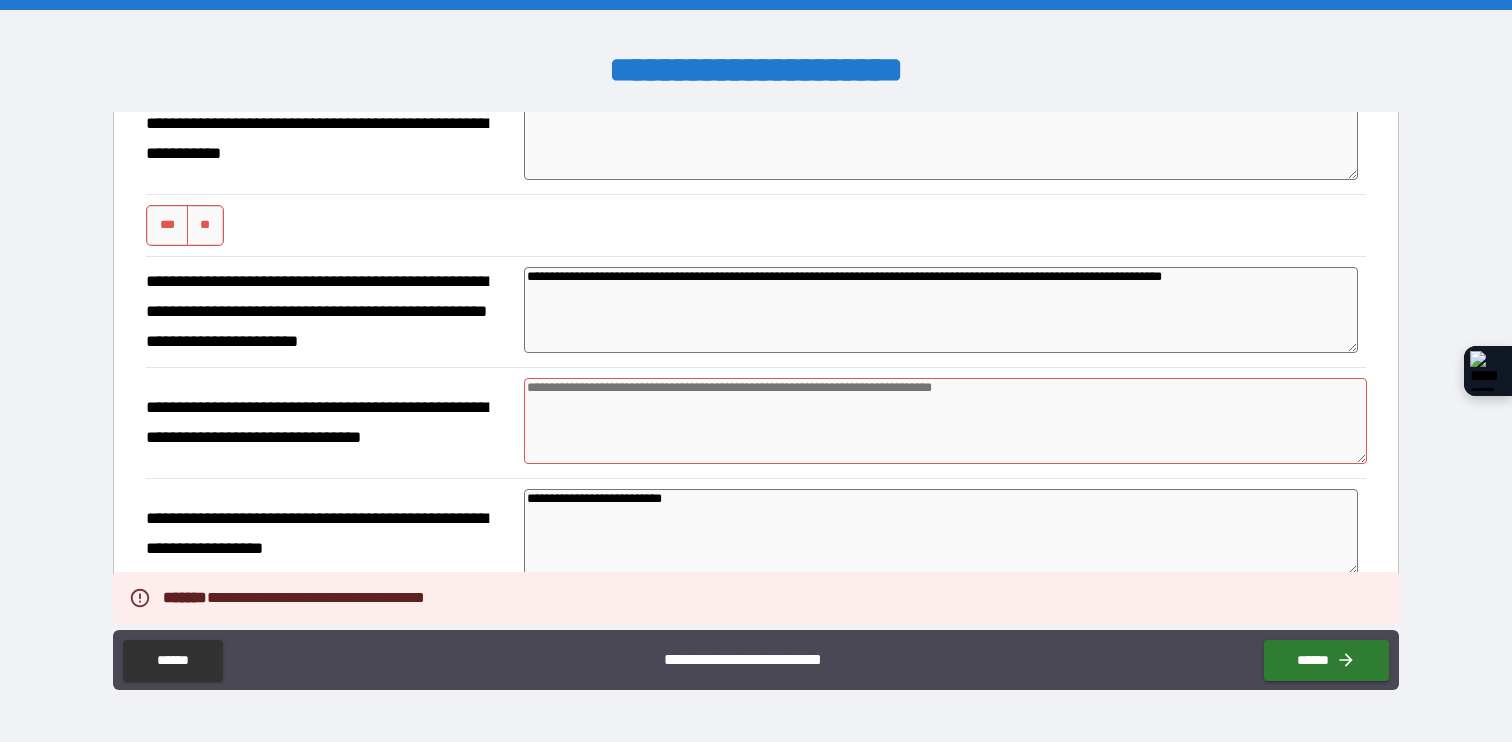 scroll, scrollTop: 665, scrollLeft: 0, axis: vertical 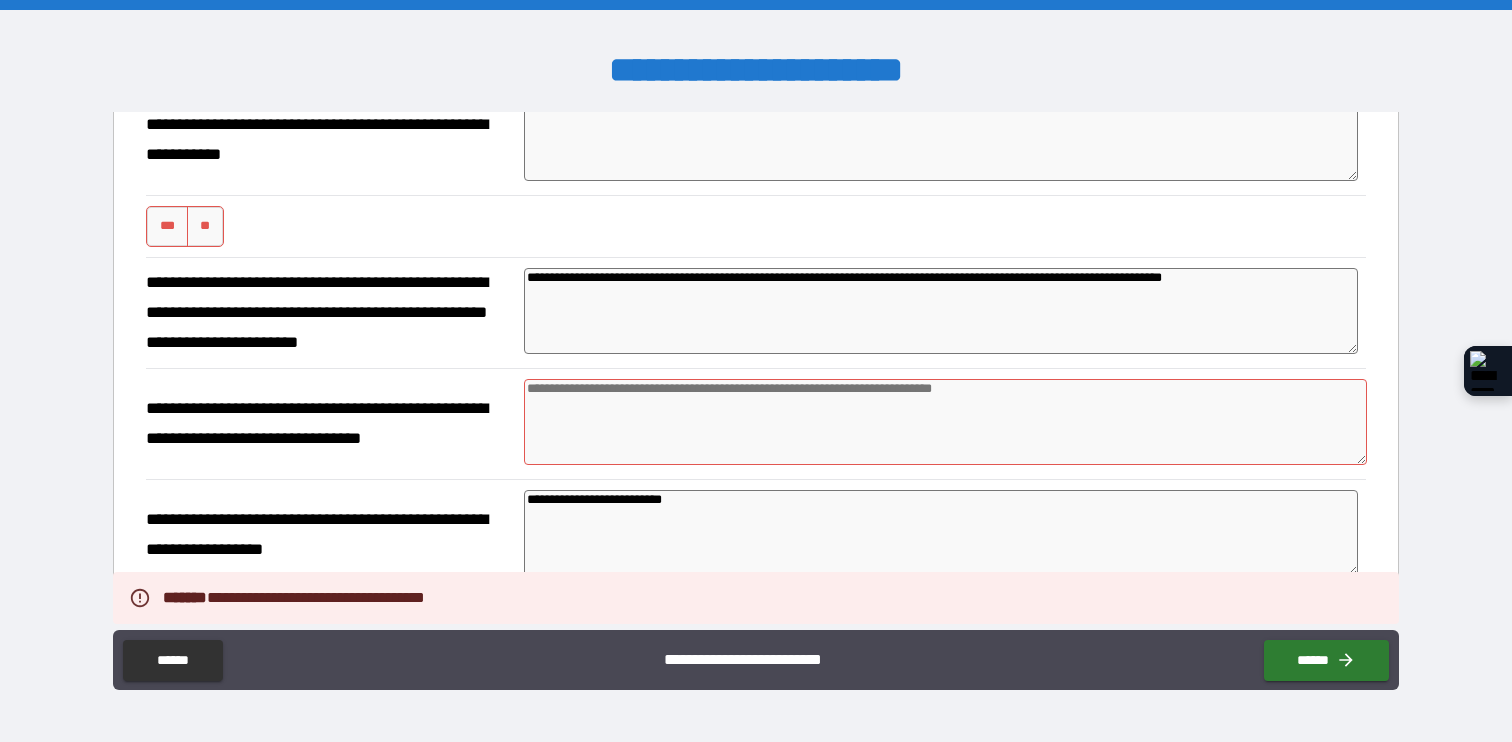 click at bounding box center (945, 422) 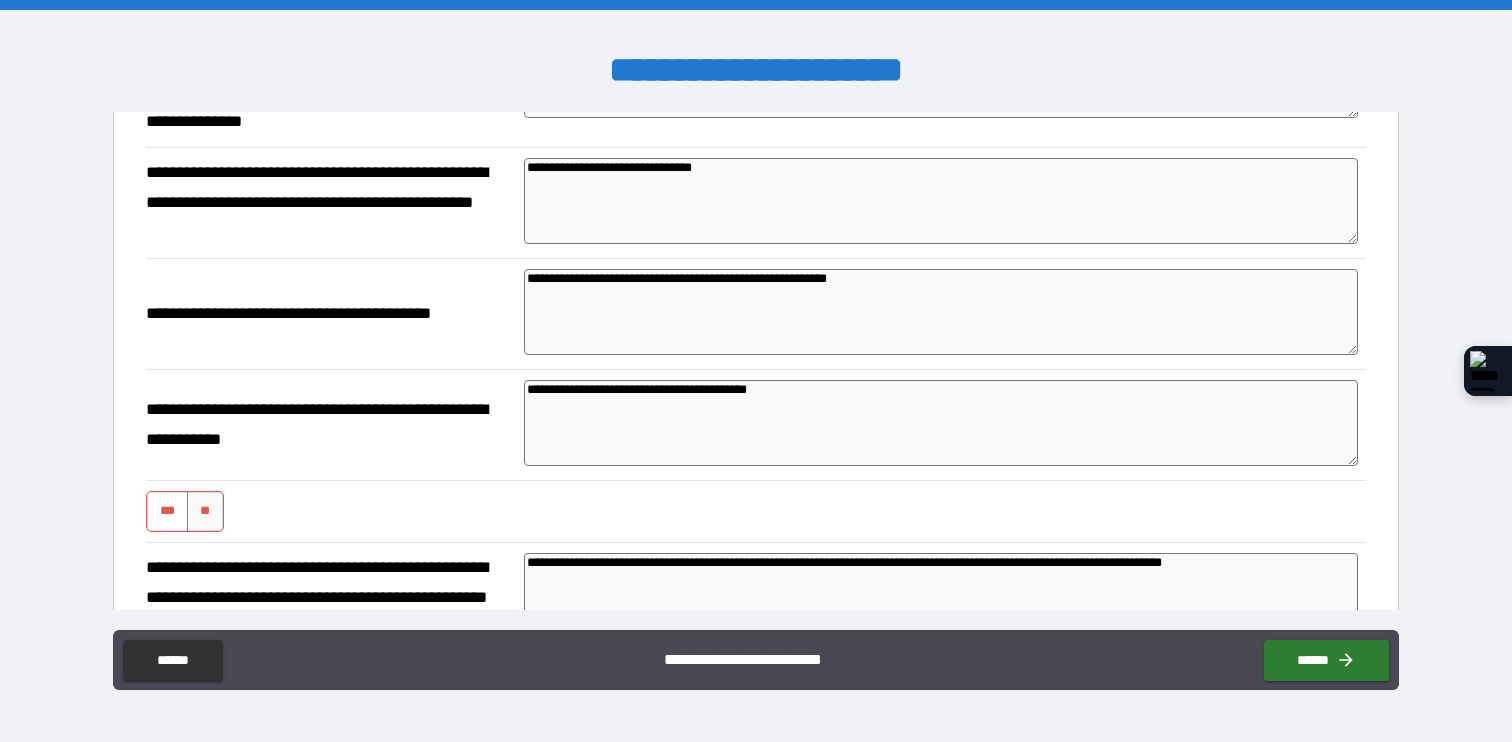 scroll, scrollTop: 376, scrollLeft: 0, axis: vertical 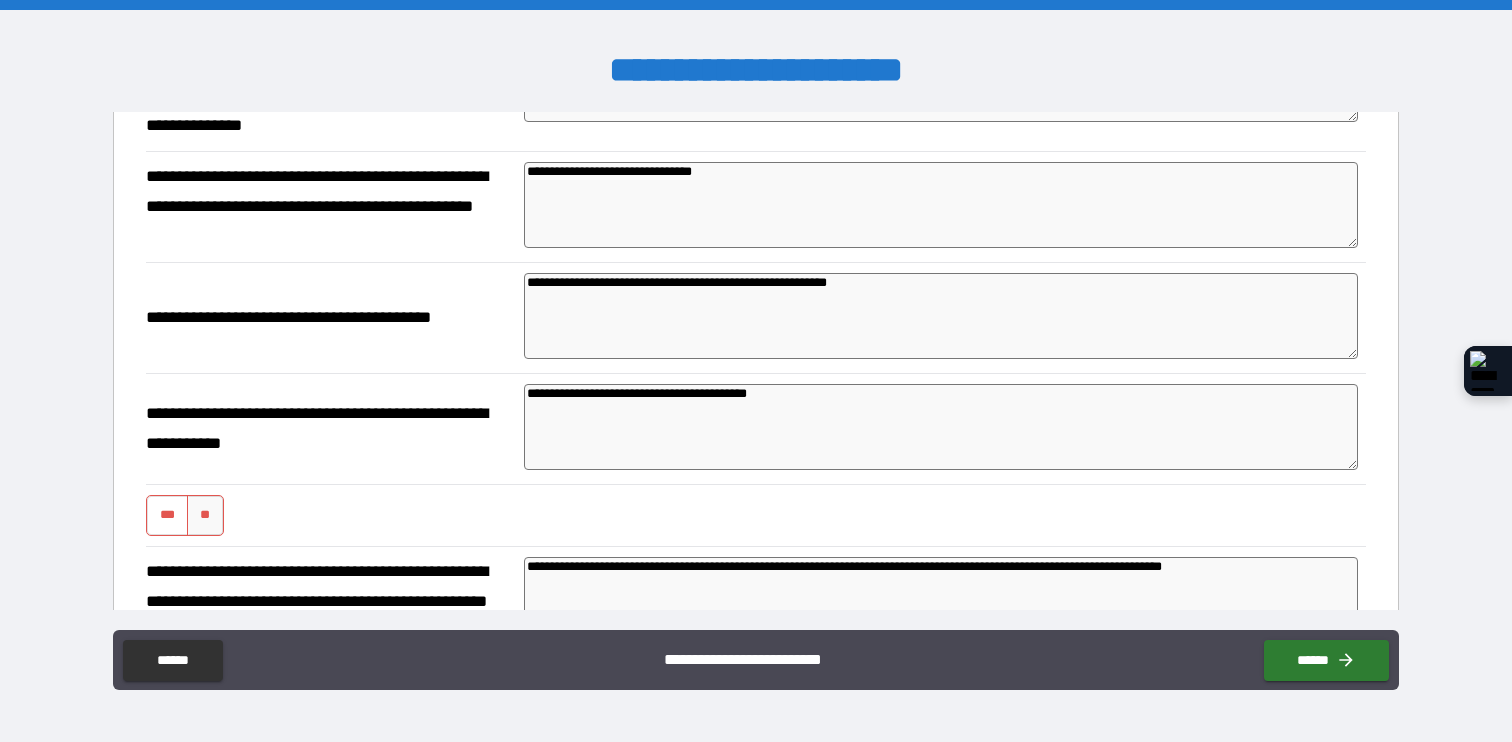 click on "***" at bounding box center [167, 515] 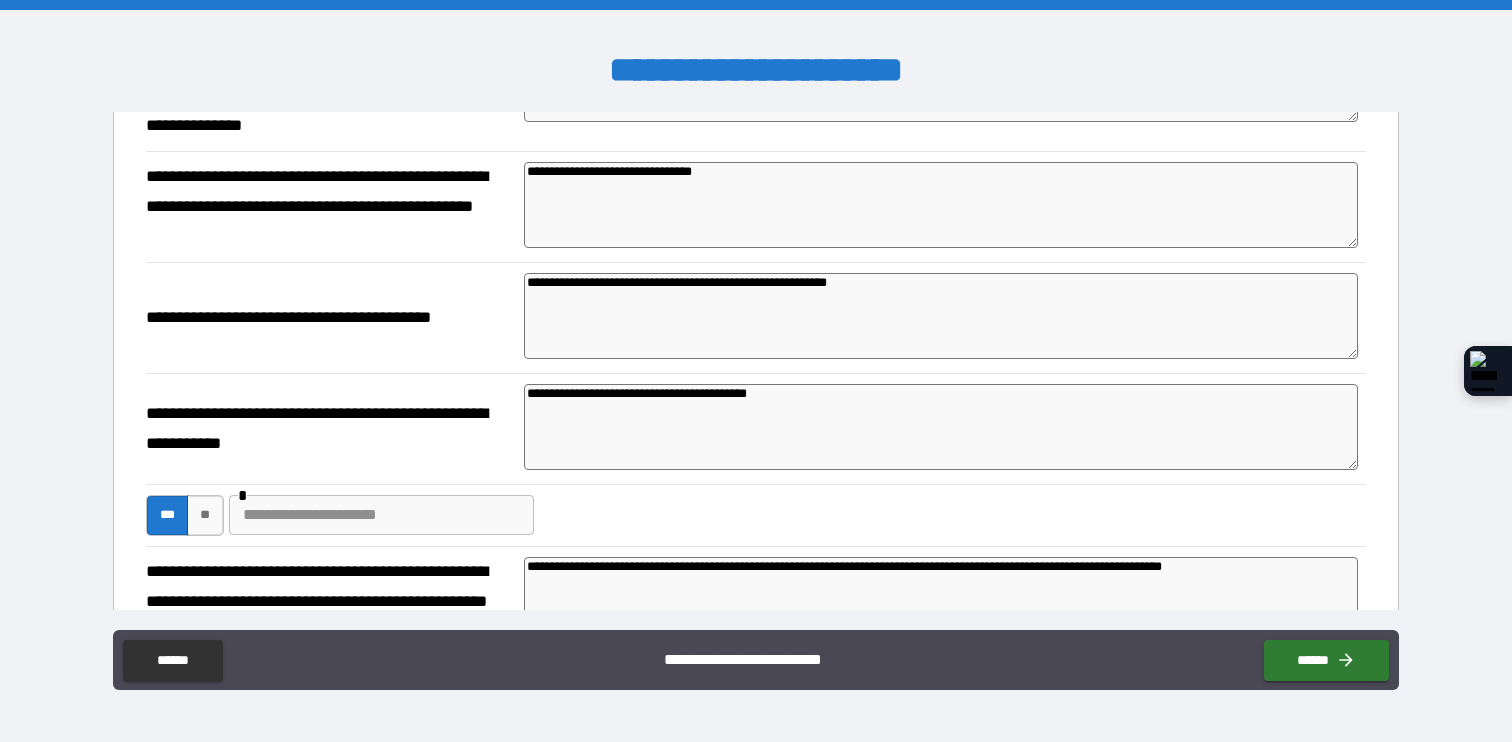click at bounding box center [381, 515] 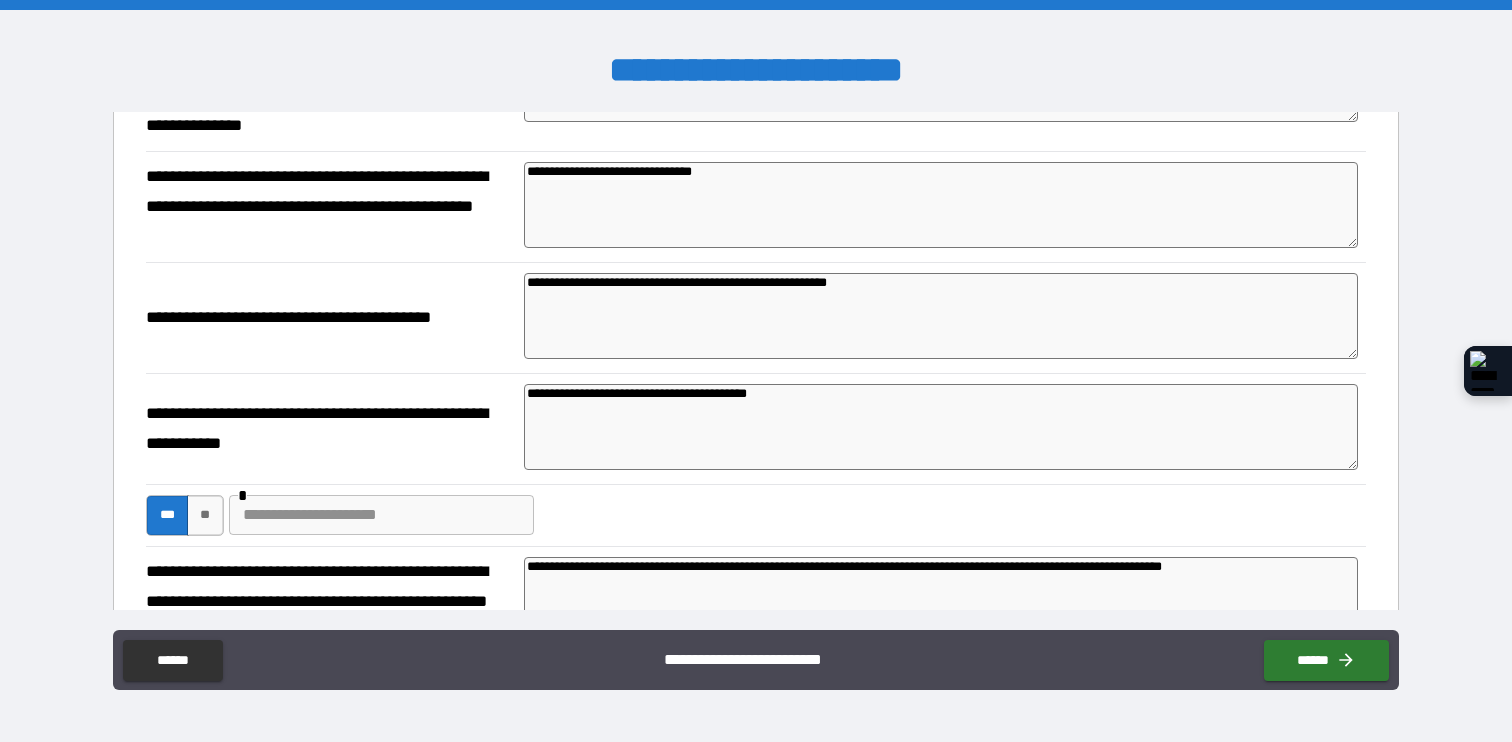 drag, startPoint x: 839, startPoint y: 398, endPoint x: 453, endPoint y: 403, distance: 386.03238 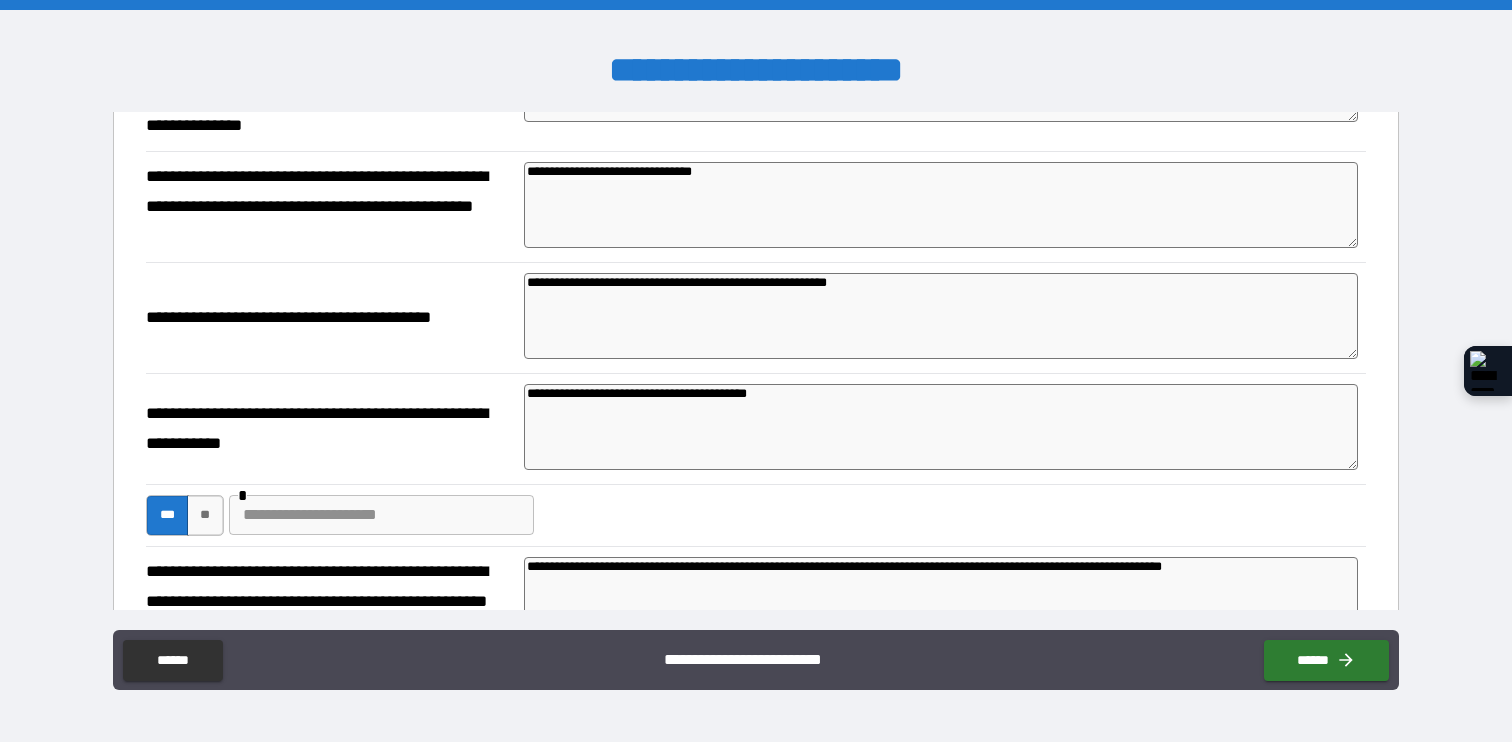 click on "**********" at bounding box center (941, 427) 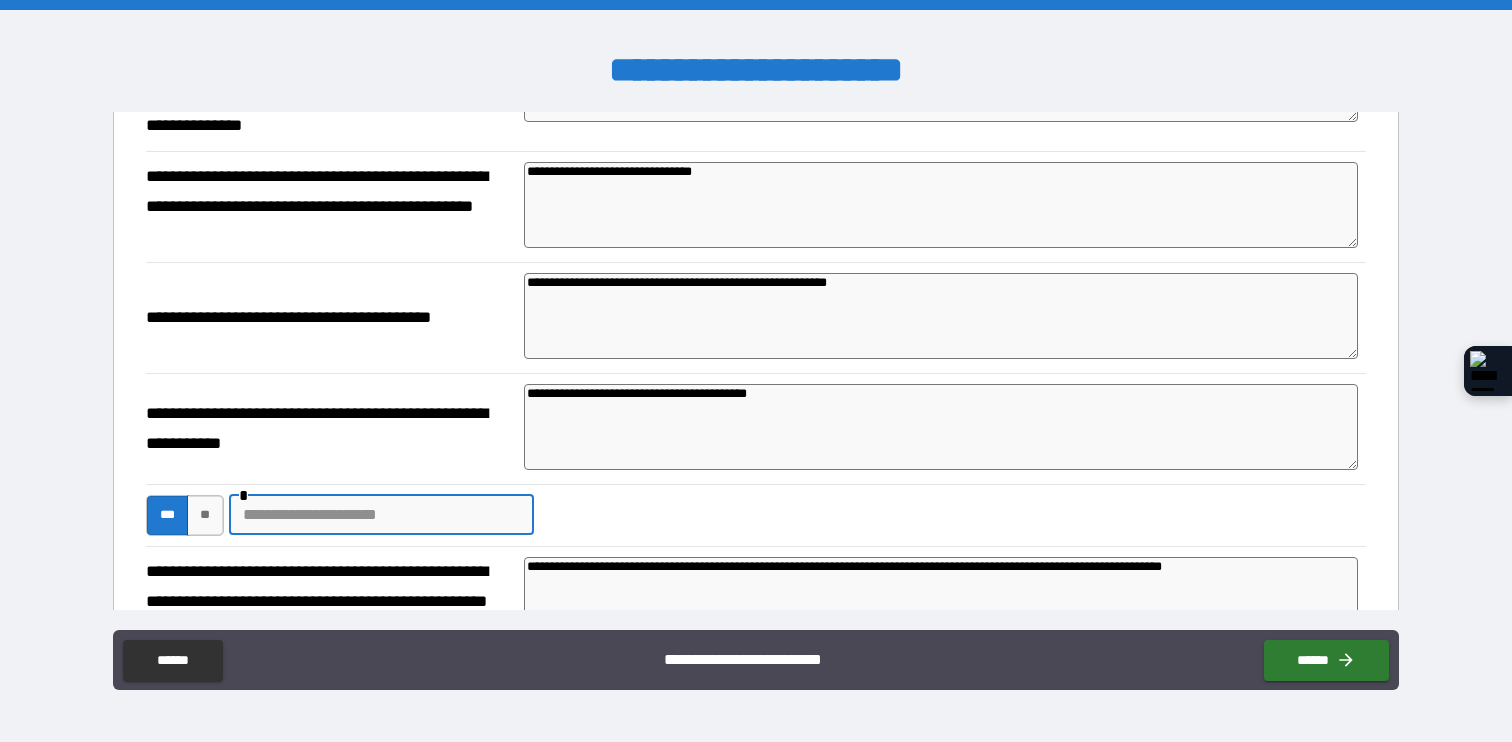 click at bounding box center (381, 515) 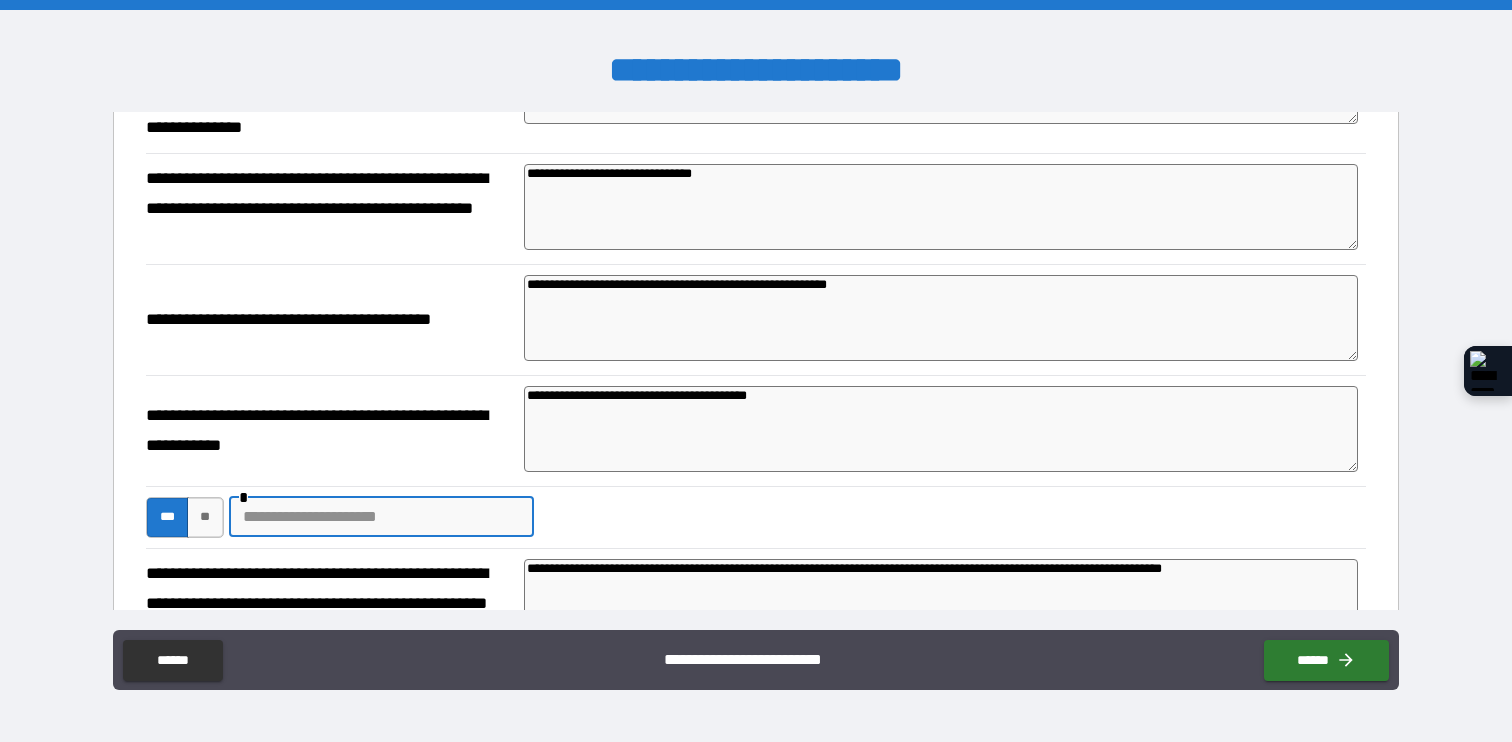 paste on "**********" 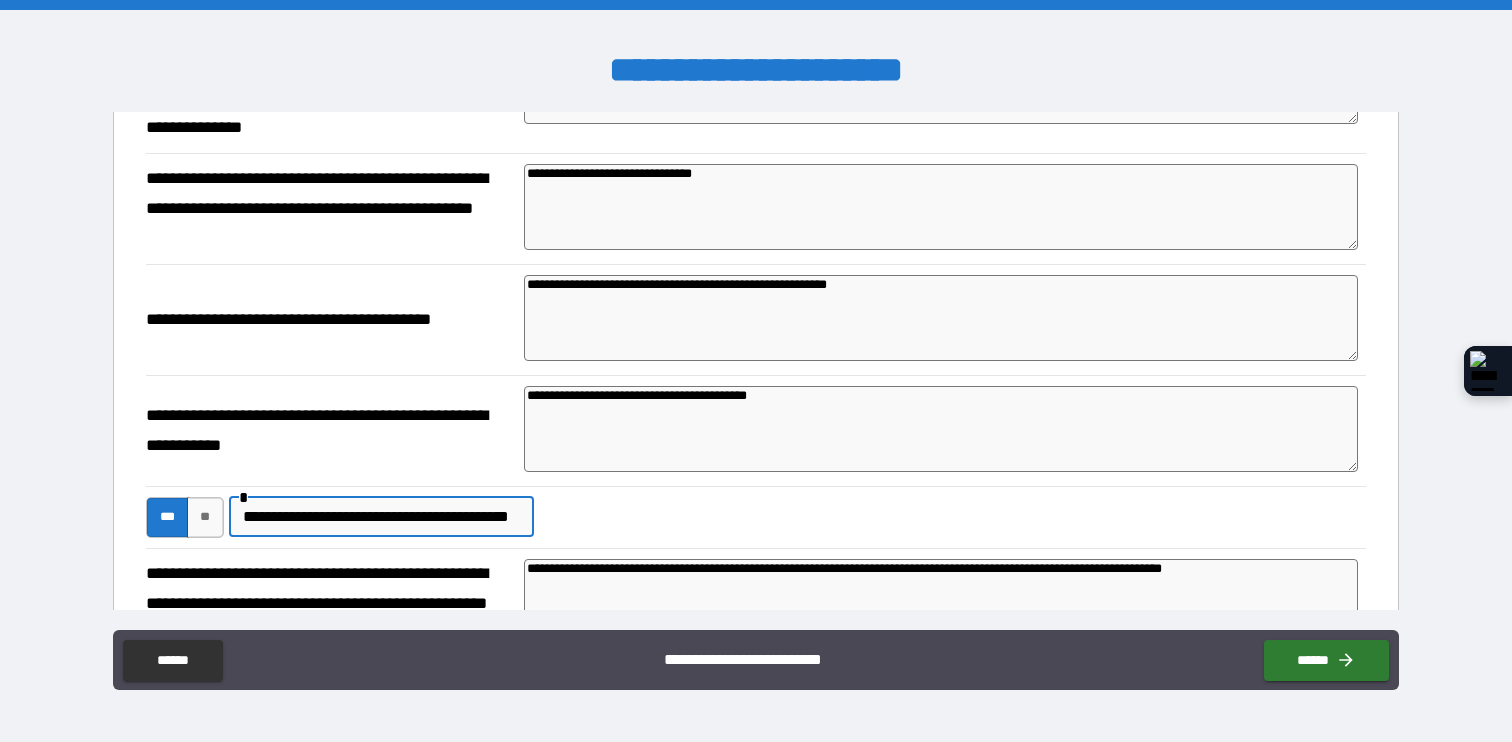 scroll, scrollTop: 0, scrollLeft: 23, axis: horizontal 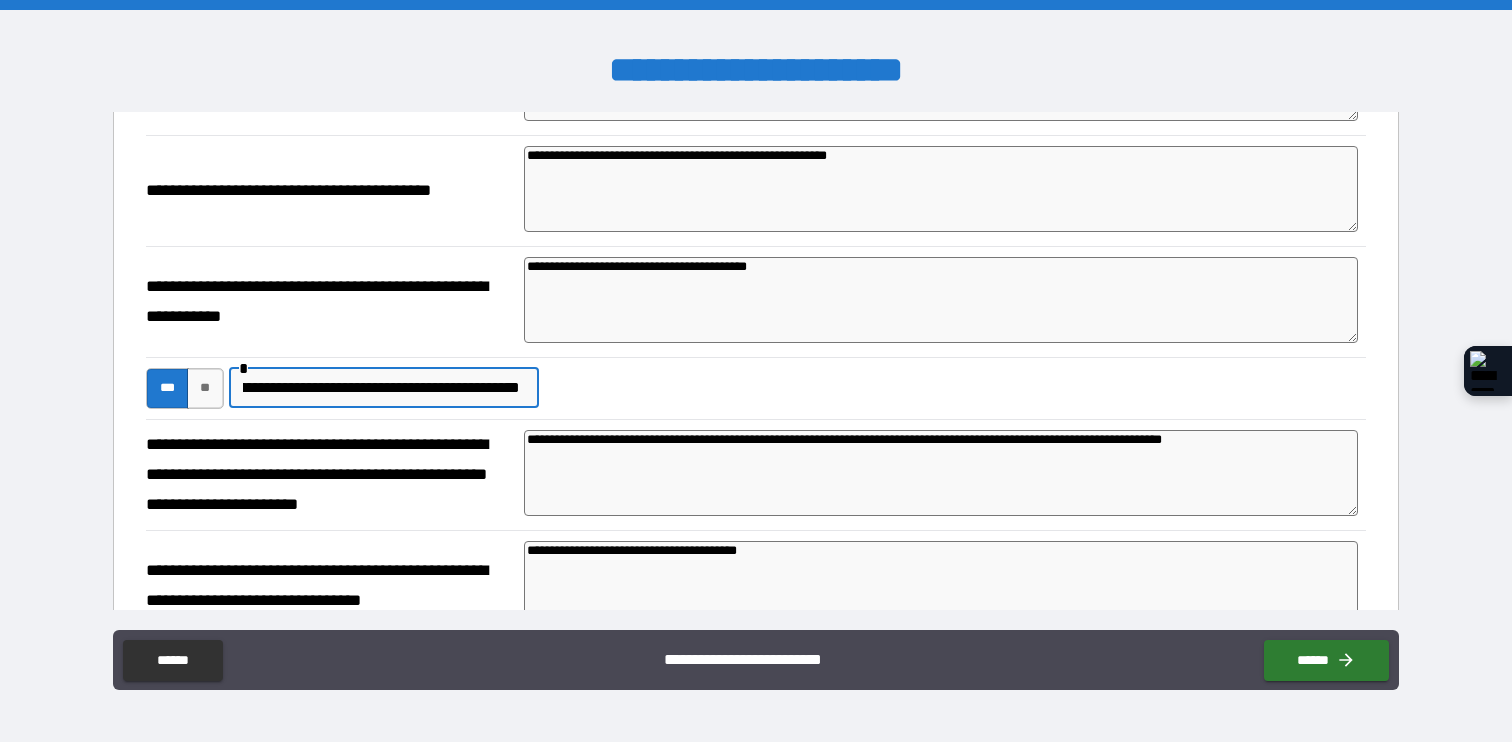 drag, startPoint x: 395, startPoint y: 391, endPoint x: 656, endPoint y: 383, distance: 261.1226 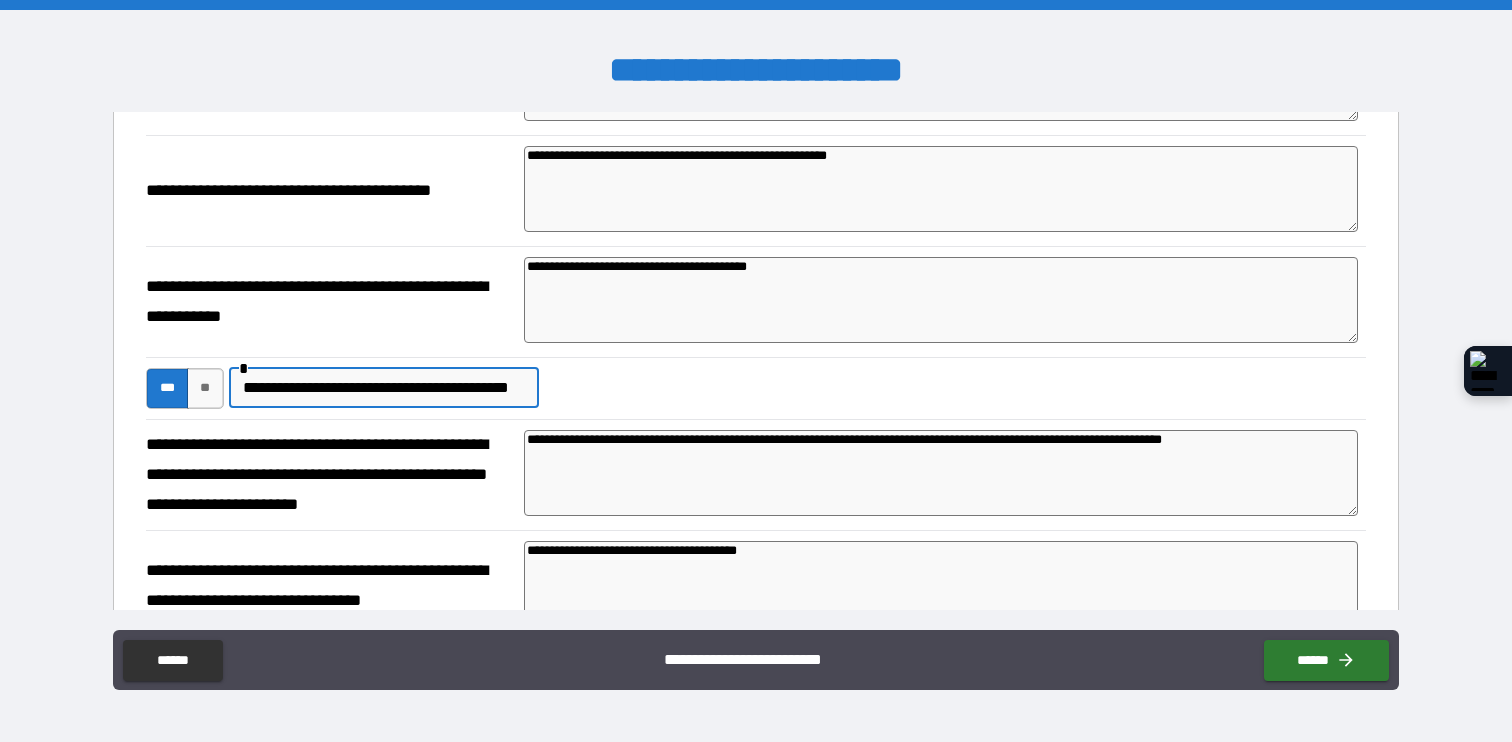 scroll, scrollTop: 0, scrollLeft: 24, axis: horizontal 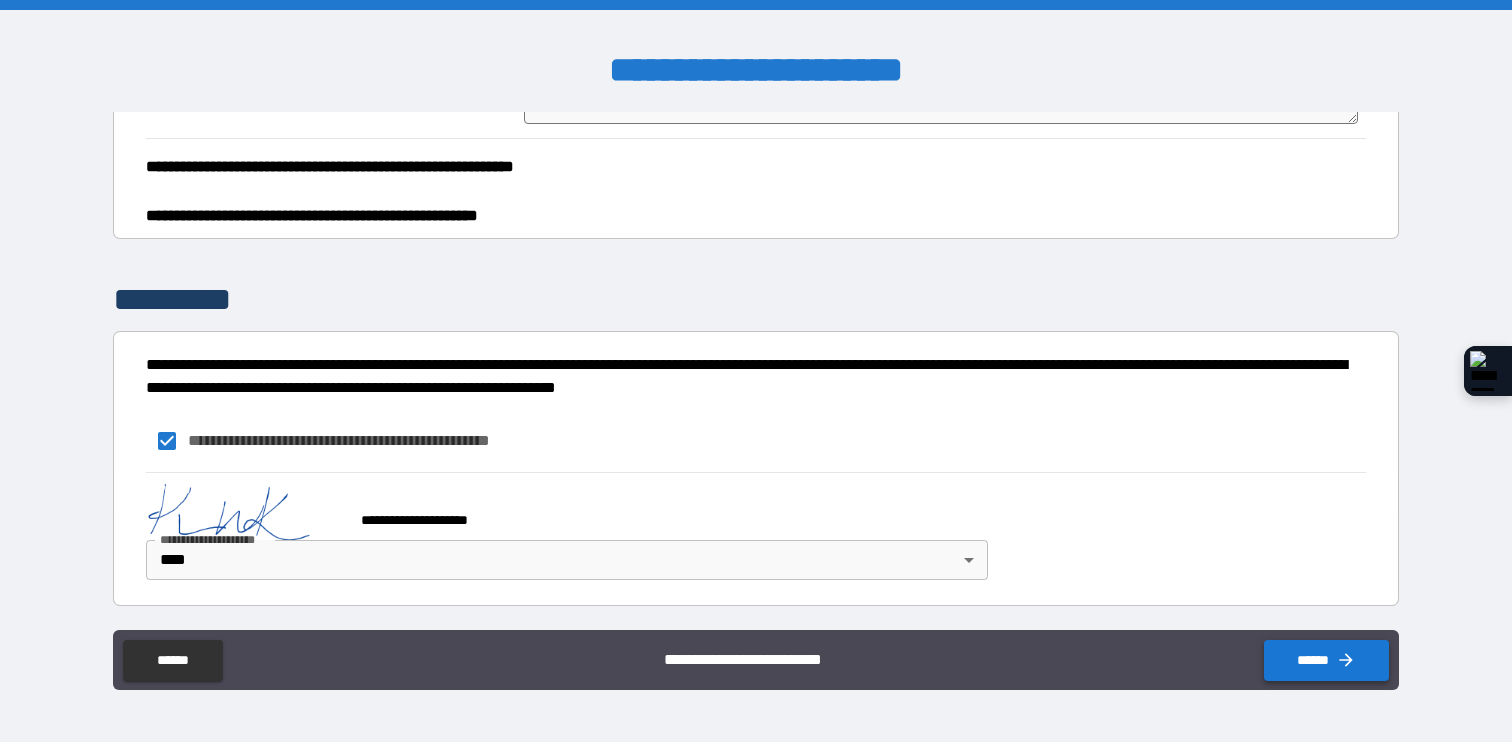 click on "******" at bounding box center [1326, 660] 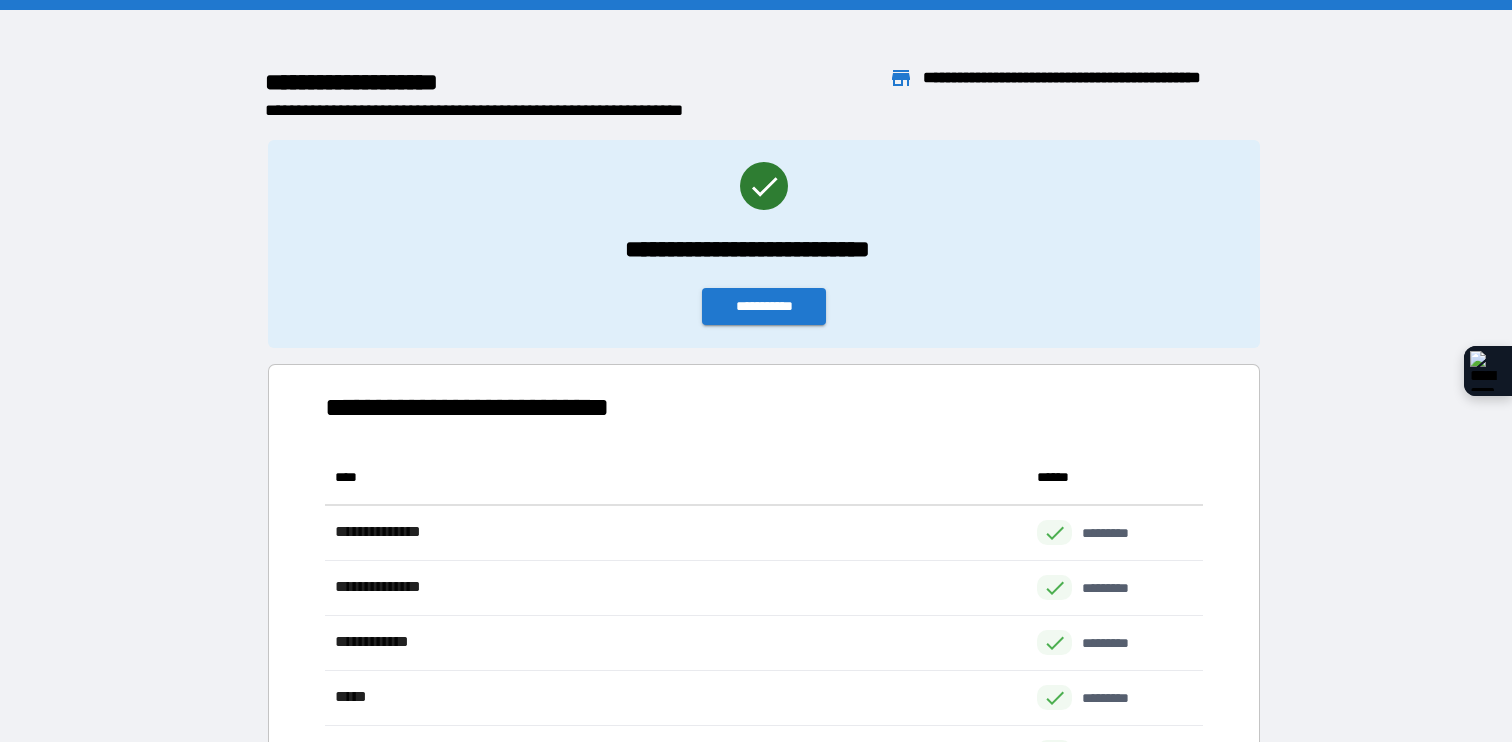 scroll, scrollTop: 1, scrollLeft: 1, axis: both 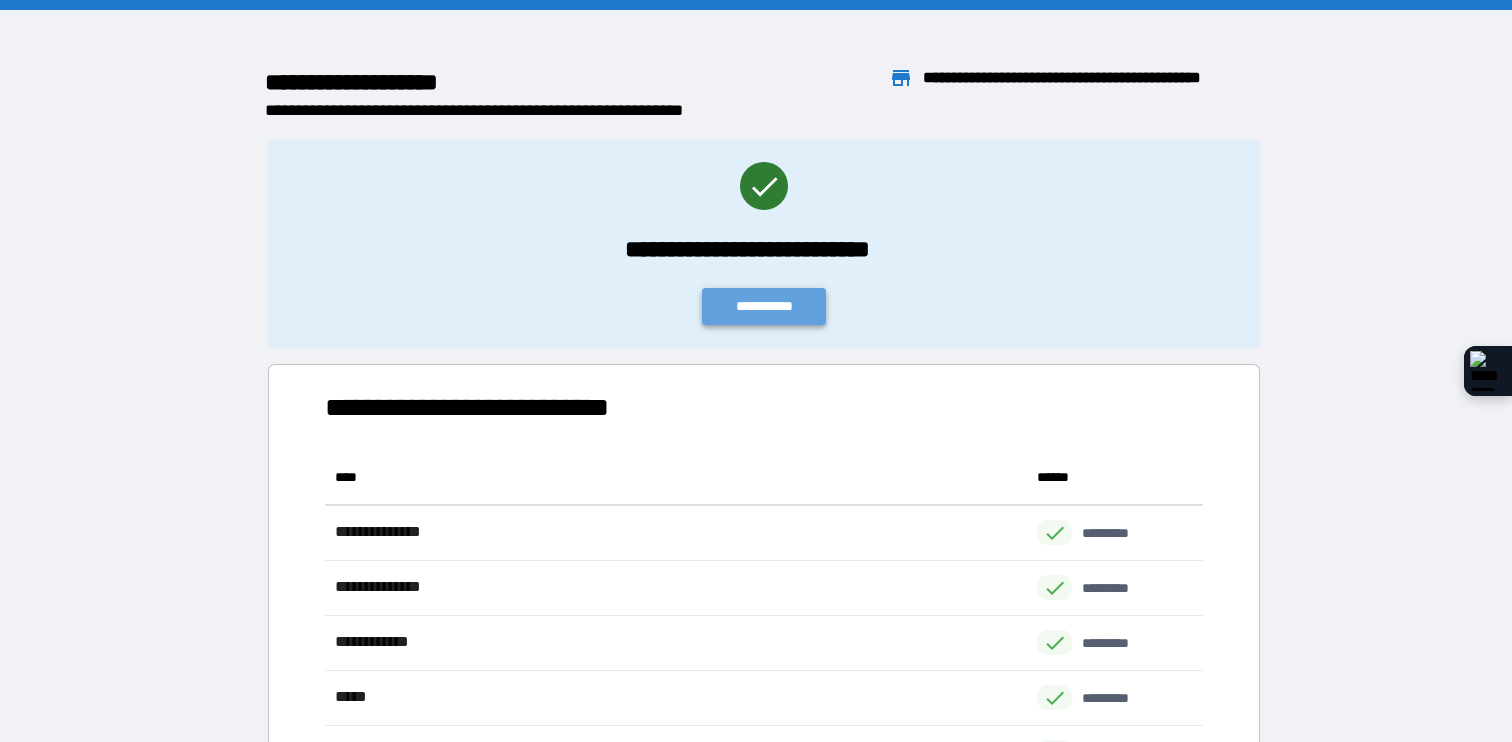 click on "**********" at bounding box center (764, 306) 